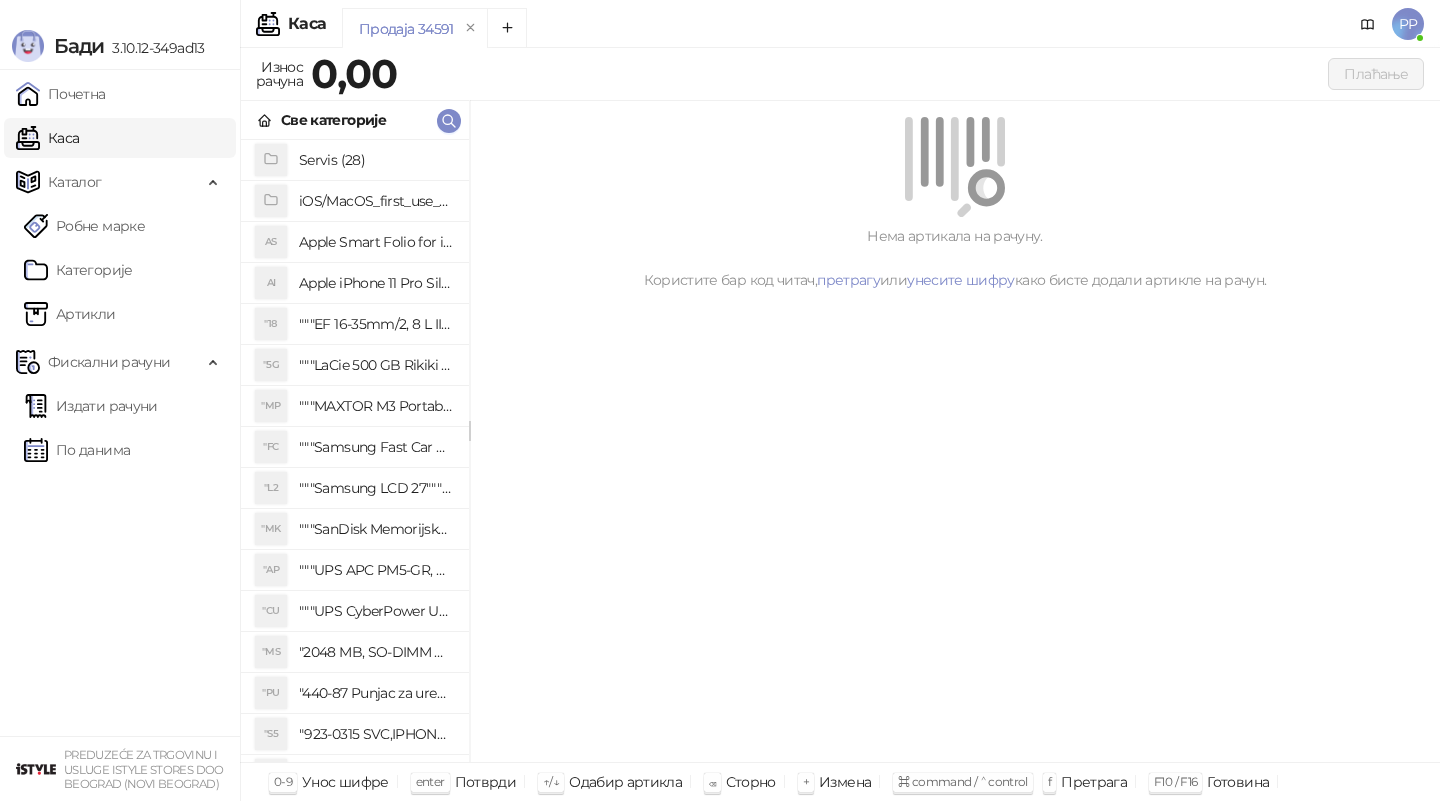 scroll, scrollTop: 0, scrollLeft: 0, axis: both 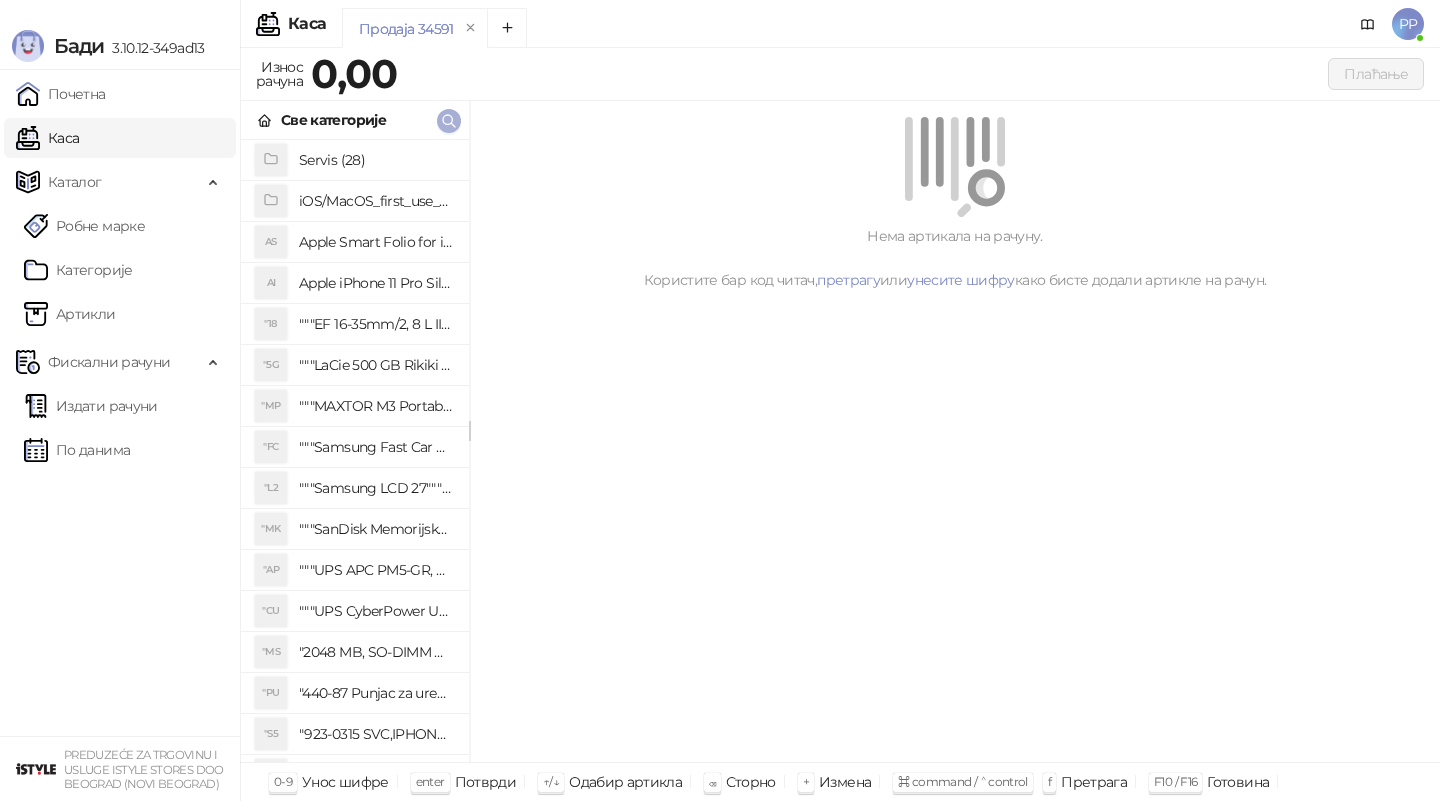 click 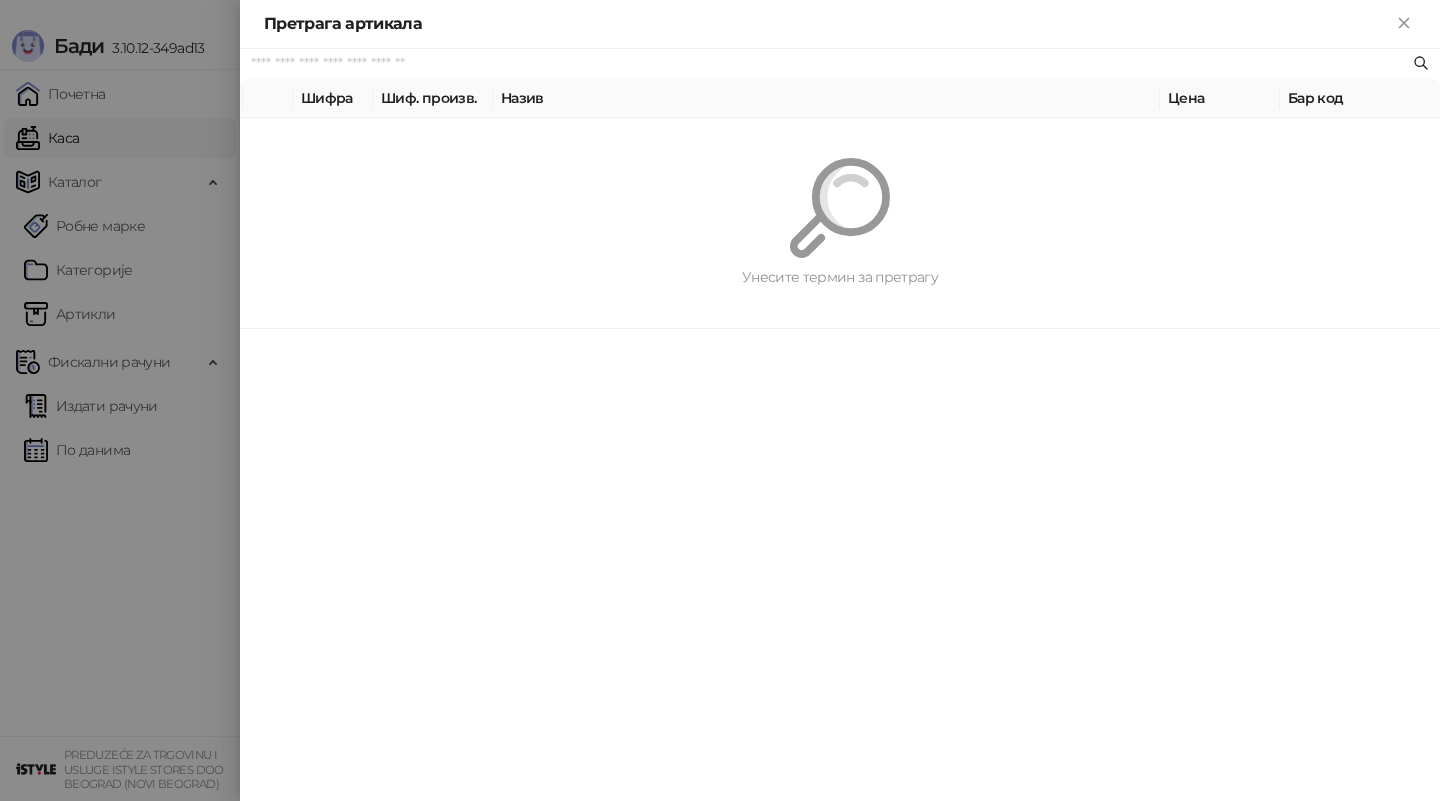paste on "**********" 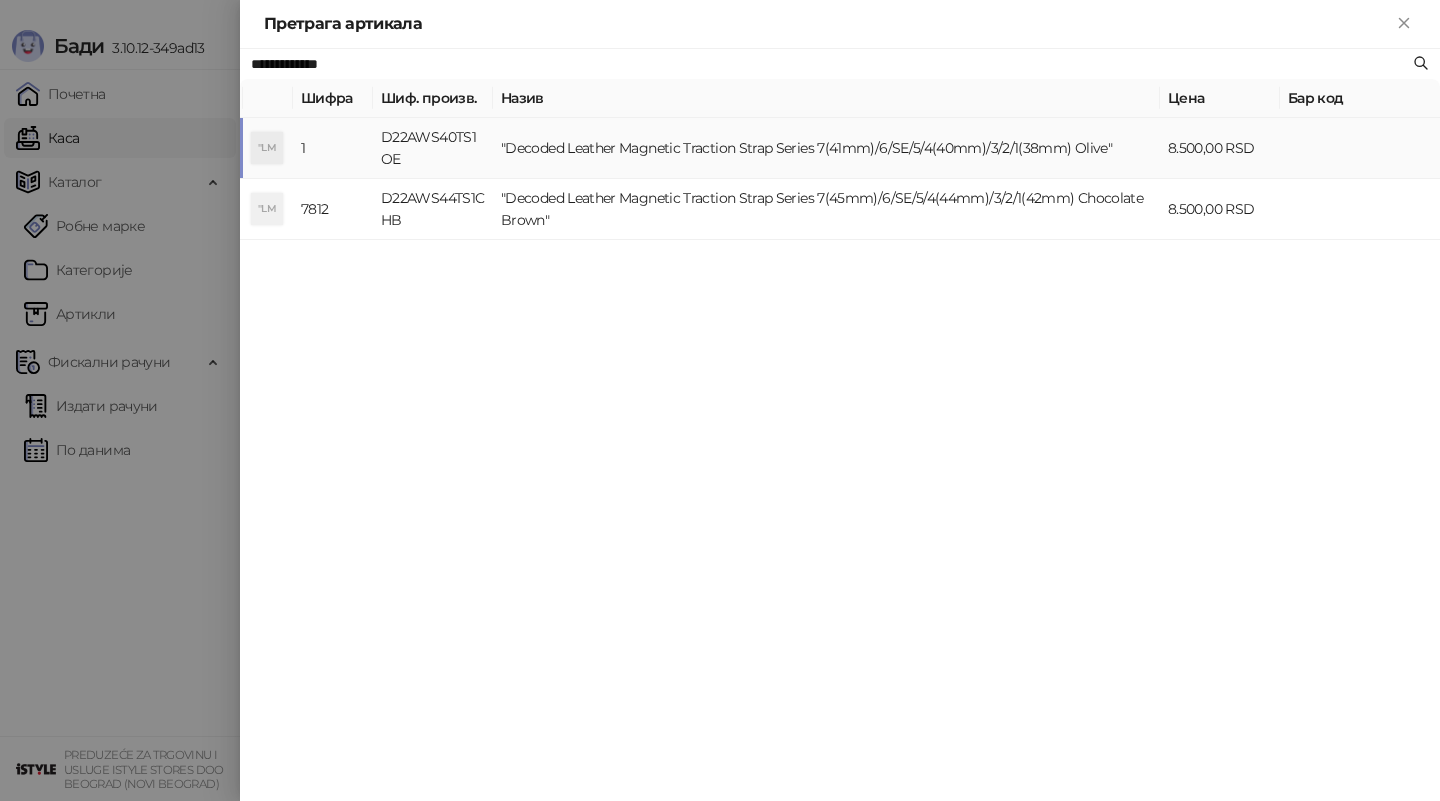 type on "**********" 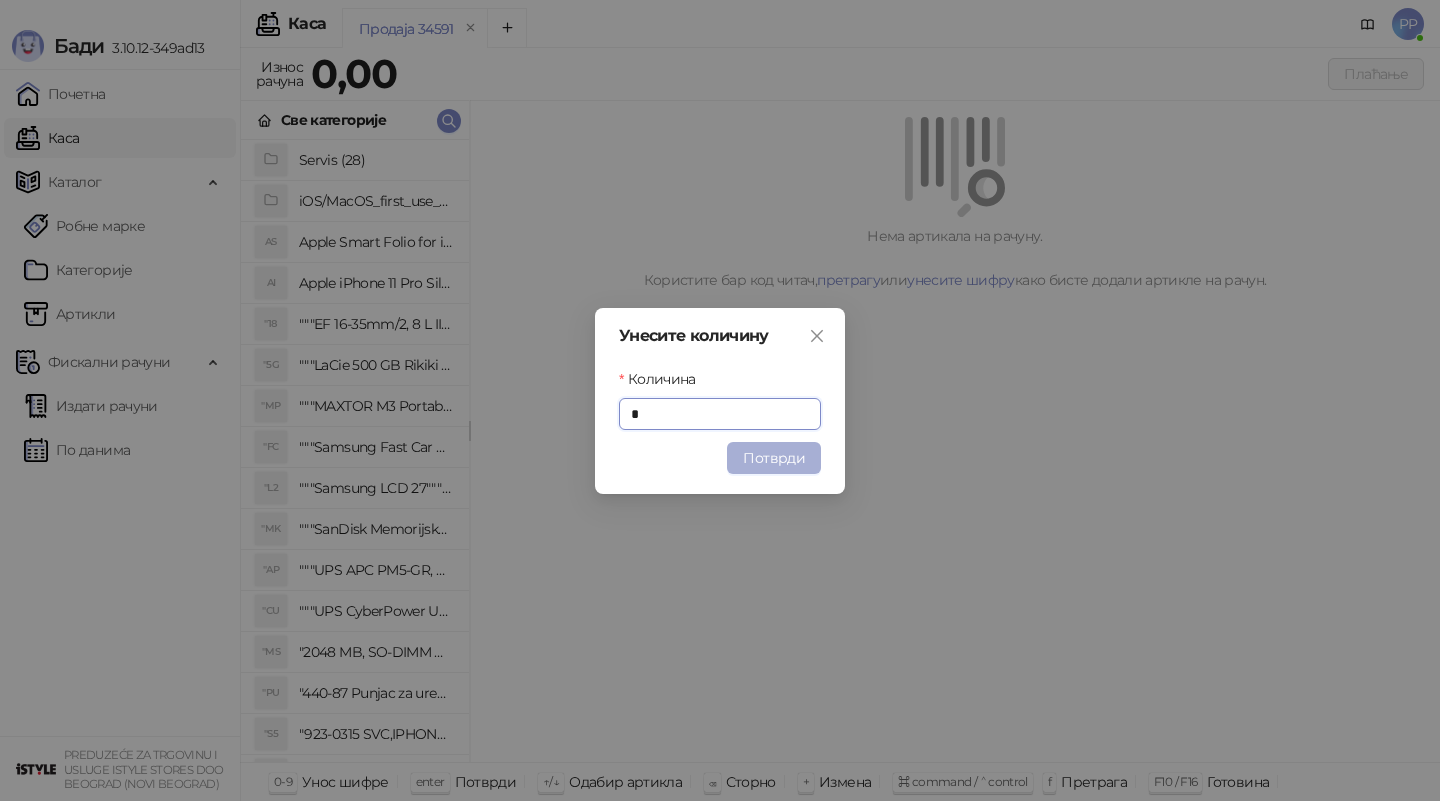 click on "Потврди" at bounding box center [774, 458] 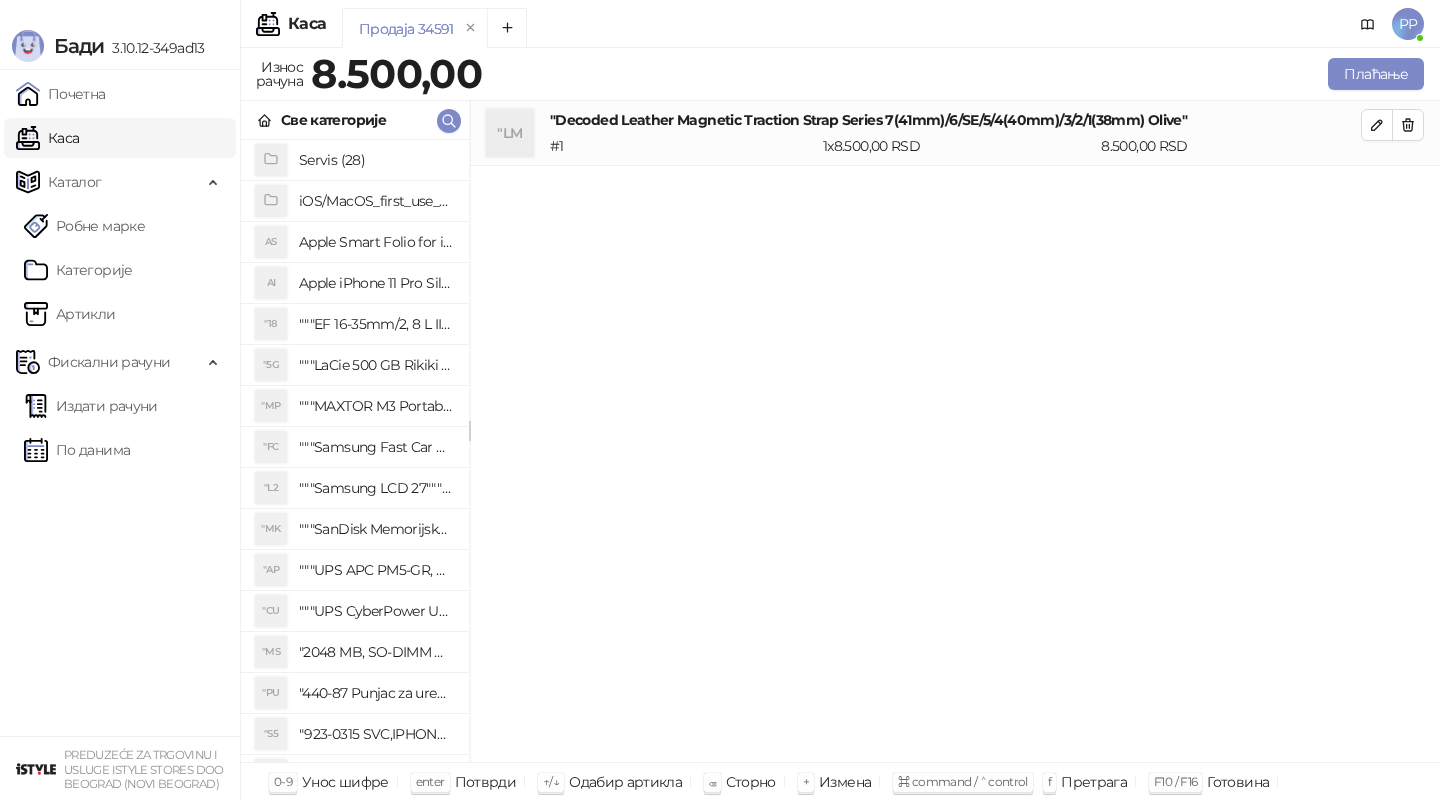 click on ""LM "Decoded Leather Magnetic Traction Strap Series 7(41mm)/6/SE/5/4(40mm)/3/2/1(38mm) Olive"    # 1 1  x  8.500,00 RSD 8.500,00 RSD" at bounding box center (955, 432) 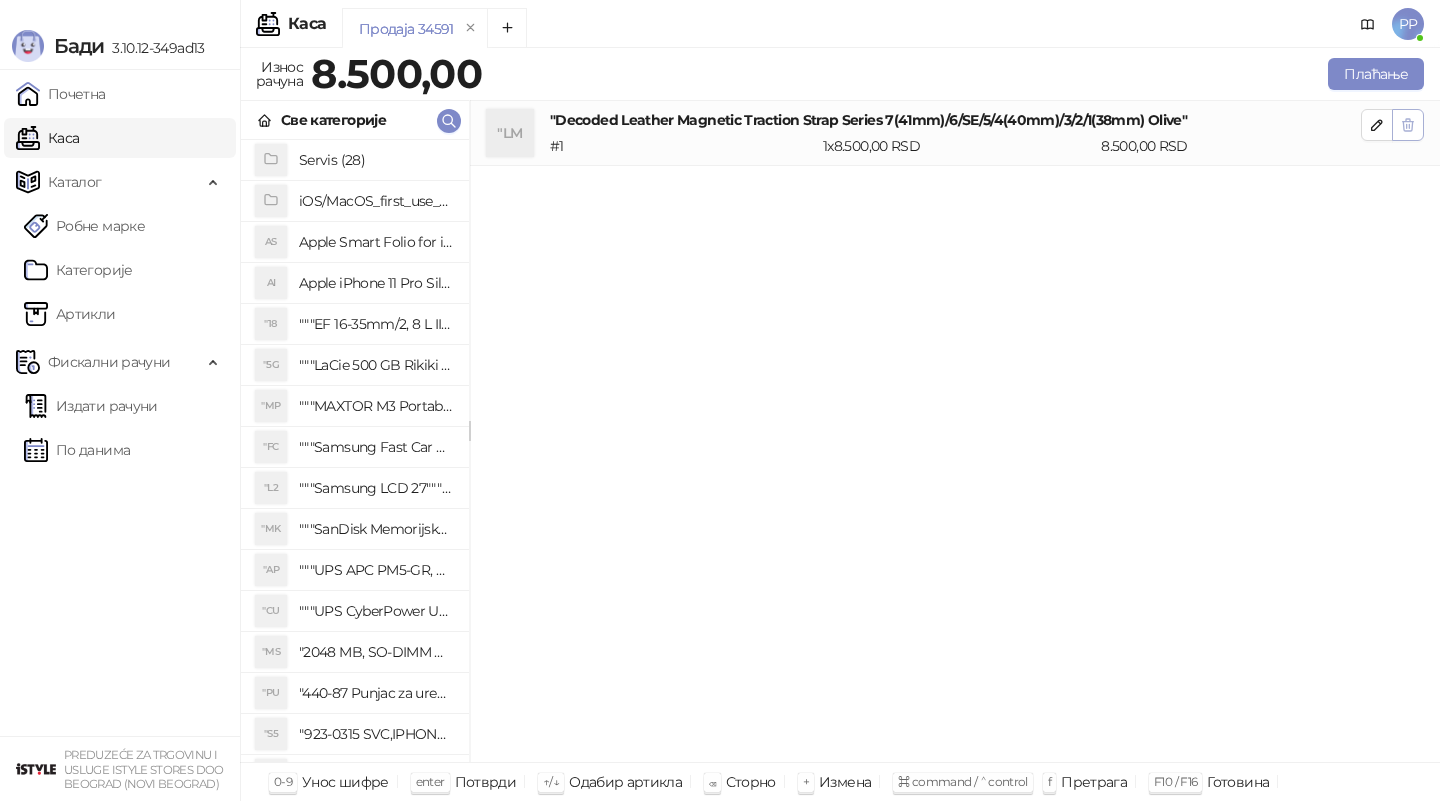 click 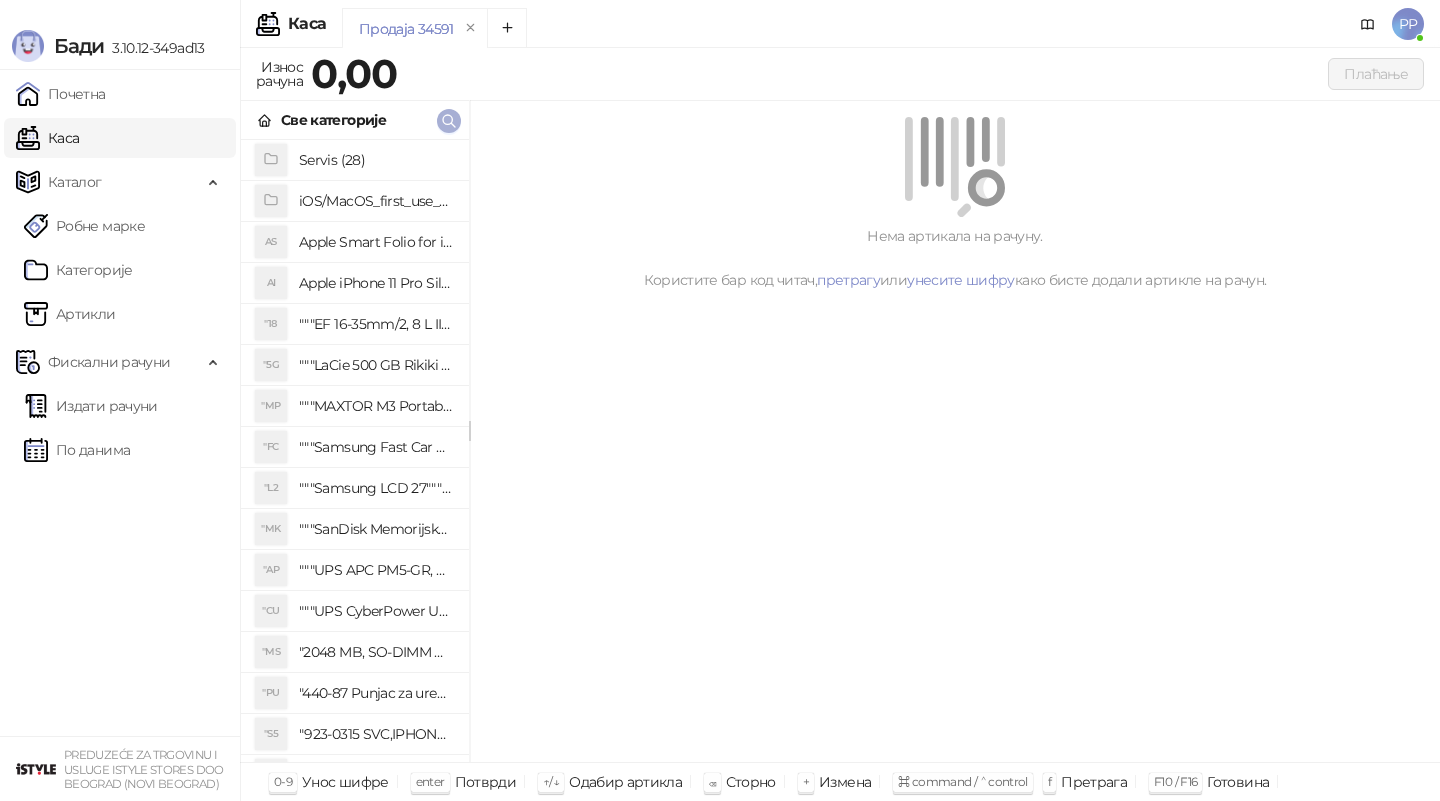 click 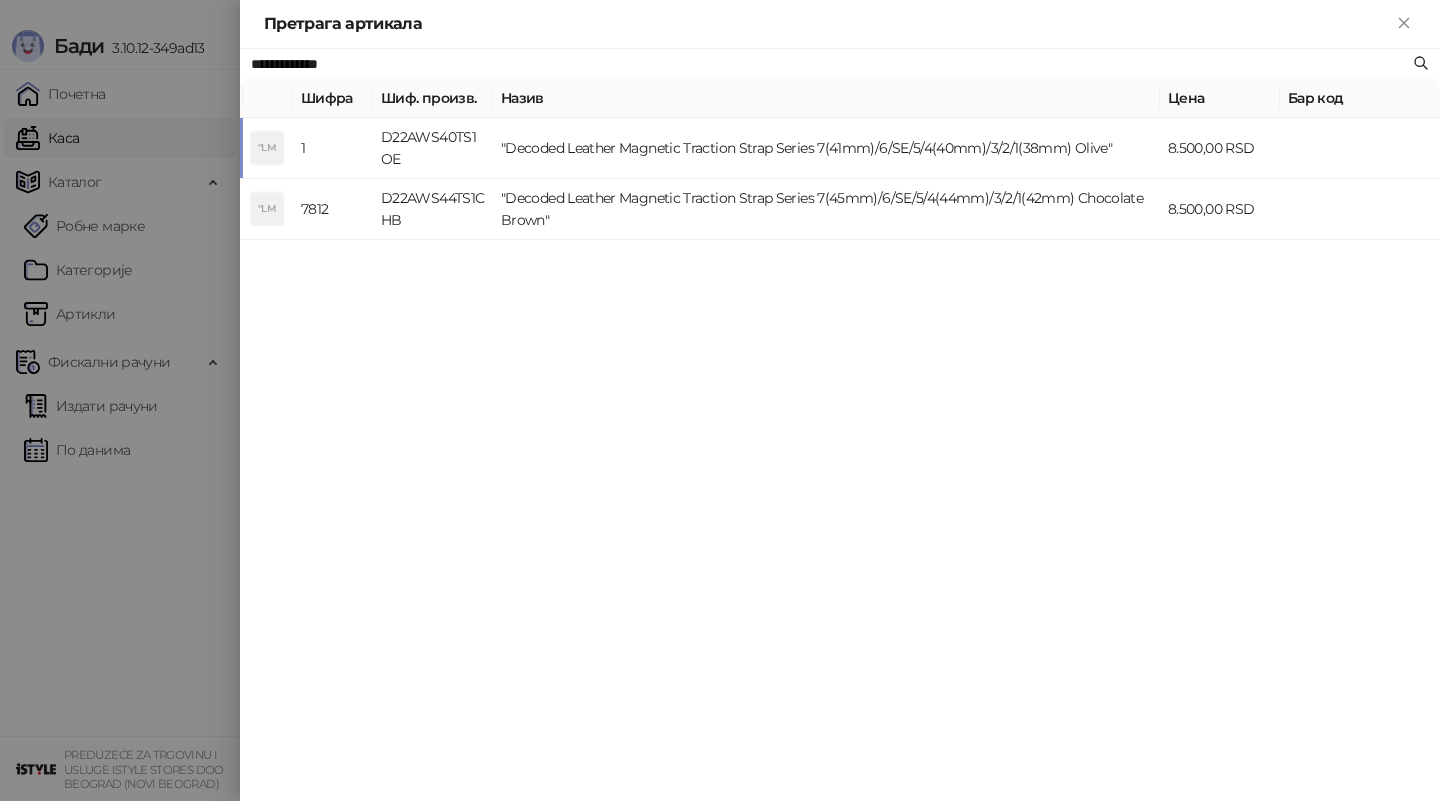 click at bounding box center [720, 400] 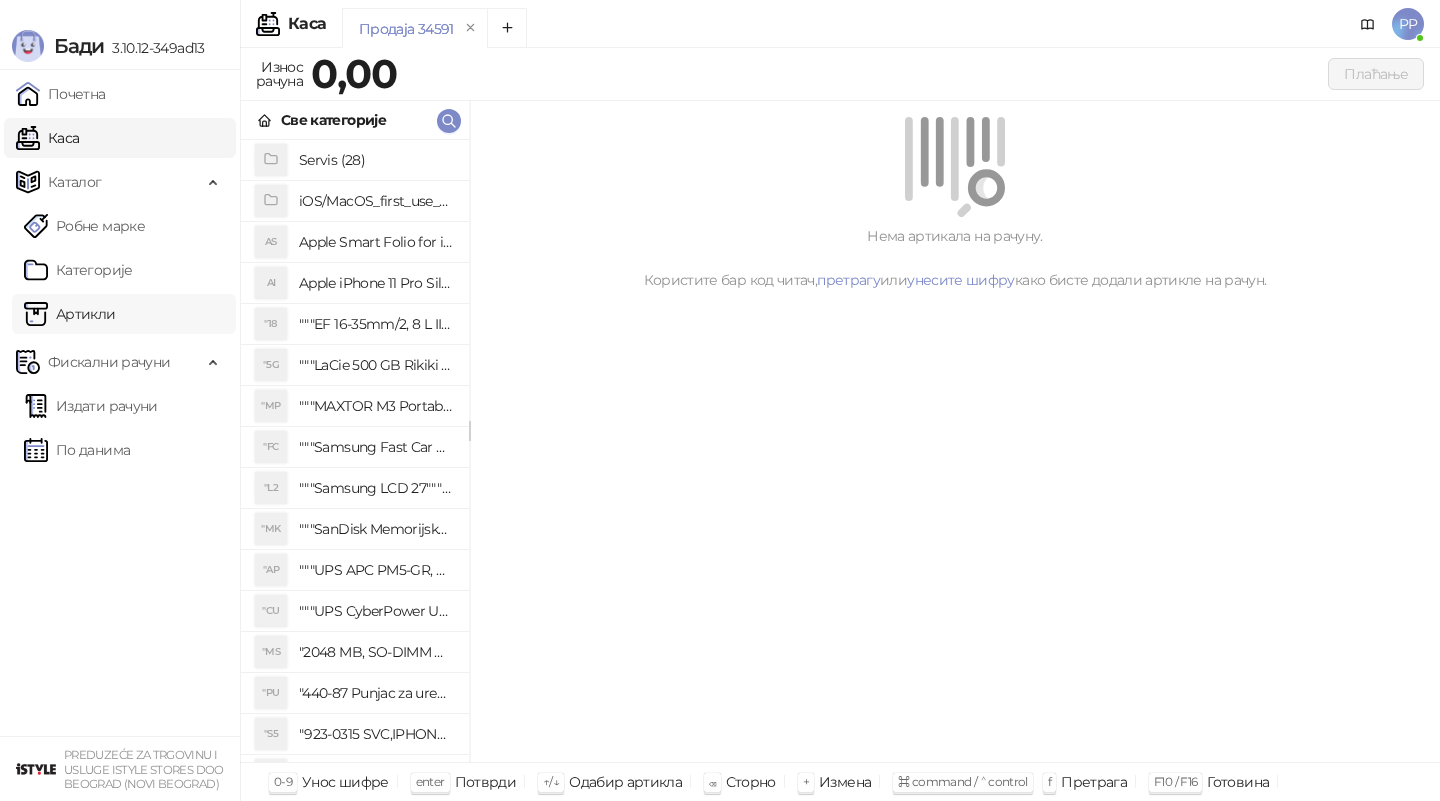 click on "Артикли" at bounding box center [70, 314] 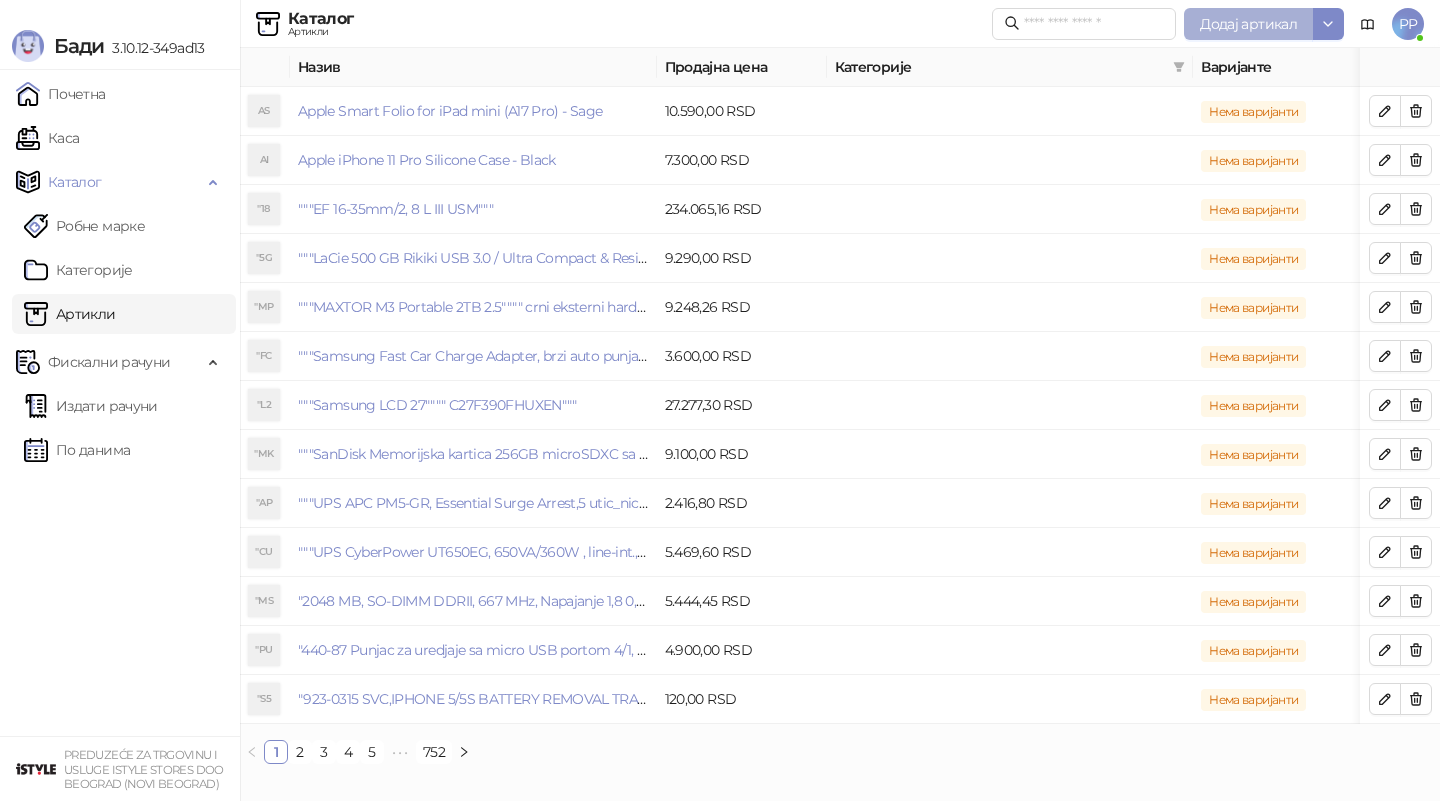 click on "Додај артикал" at bounding box center (1248, 24) 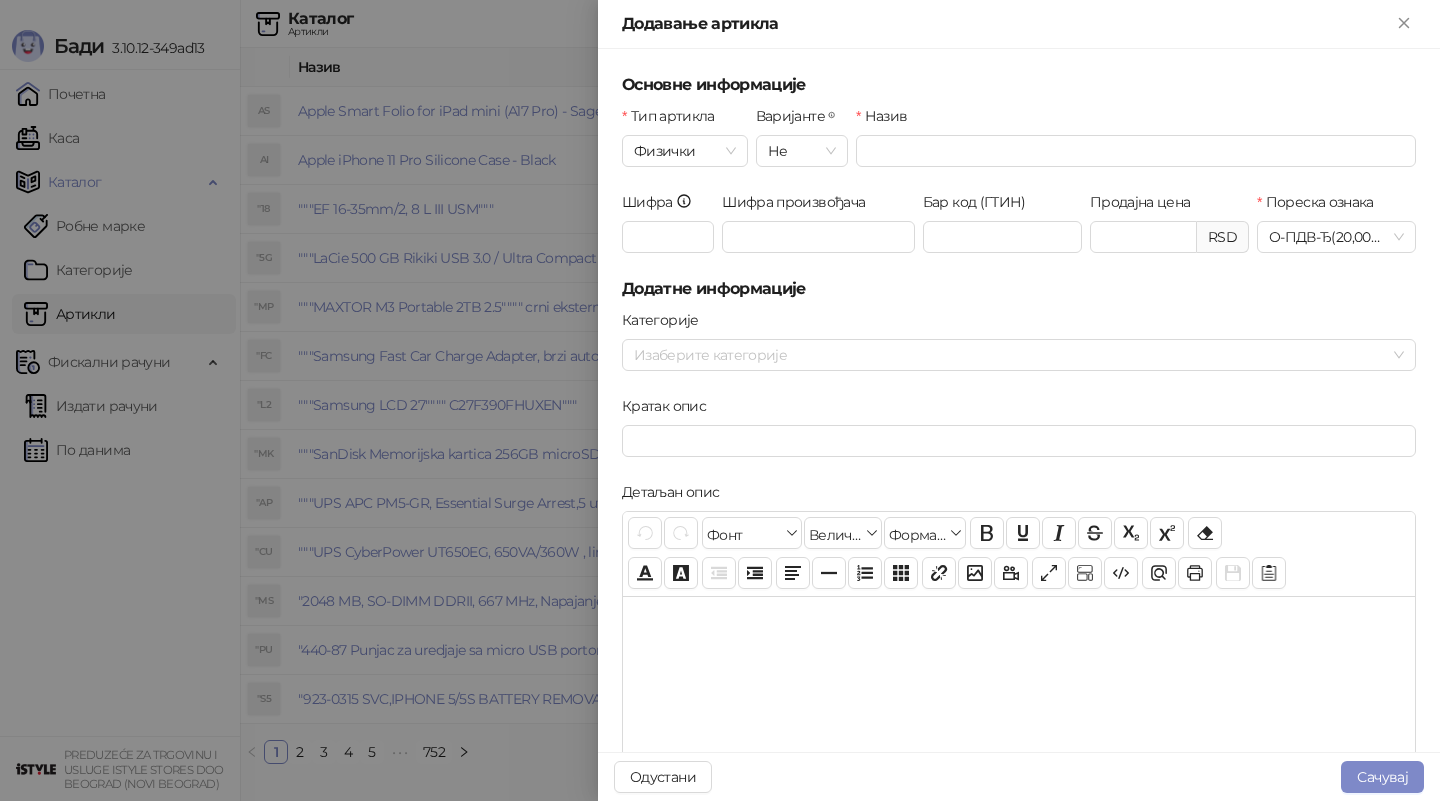 click on "Додавање артикла" at bounding box center (1007, 24) 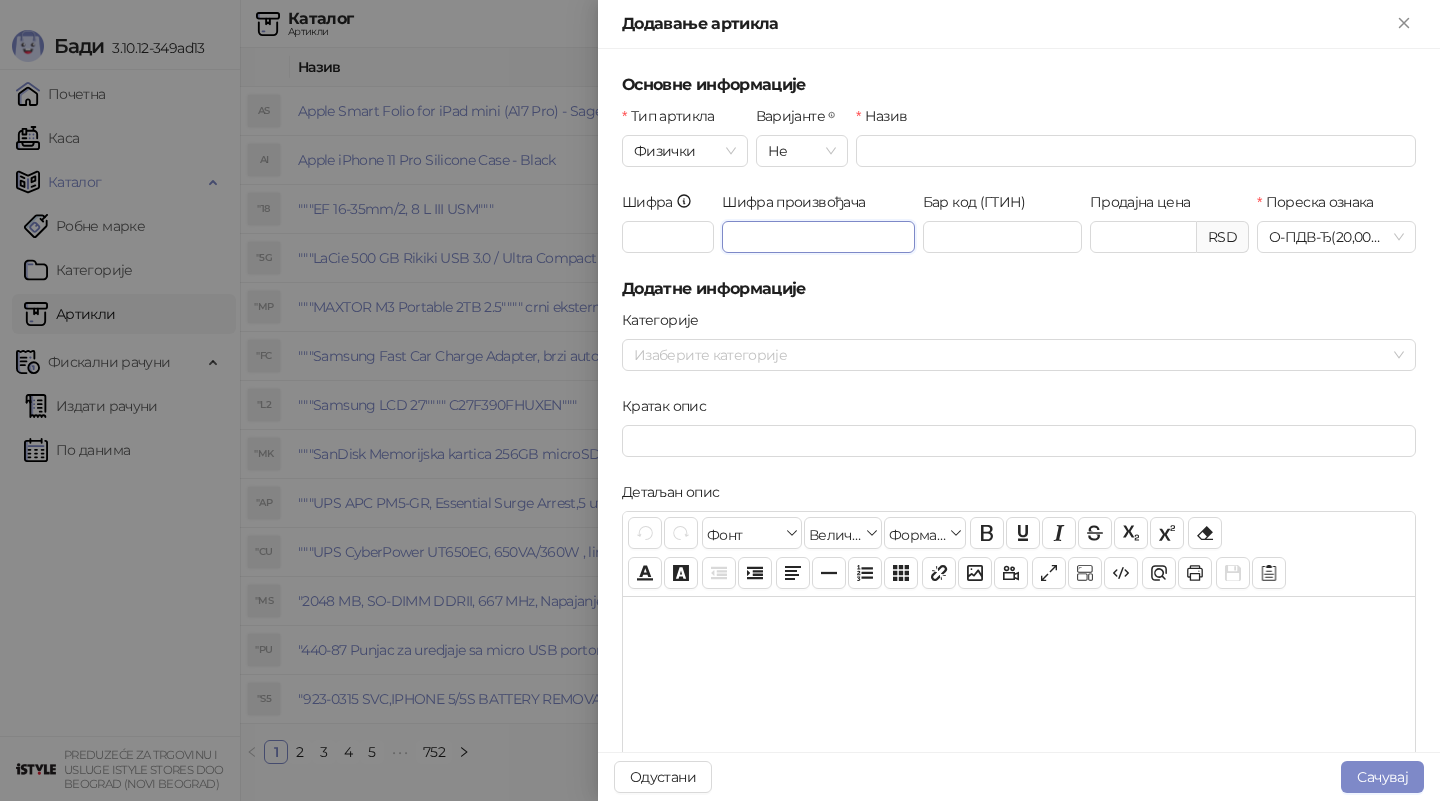 click on "Шифра произвођача" at bounding box center (818, 237) 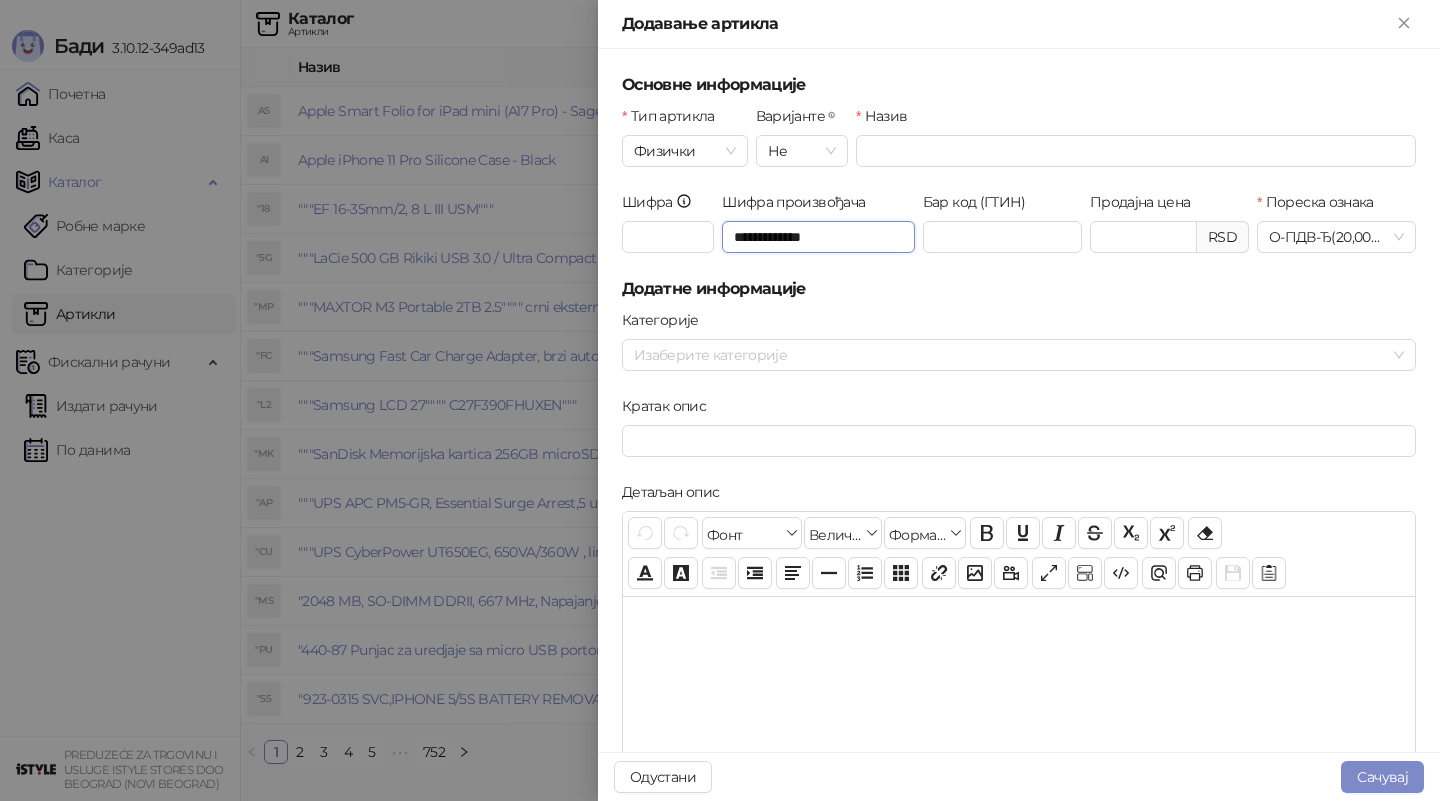 type on "**********" 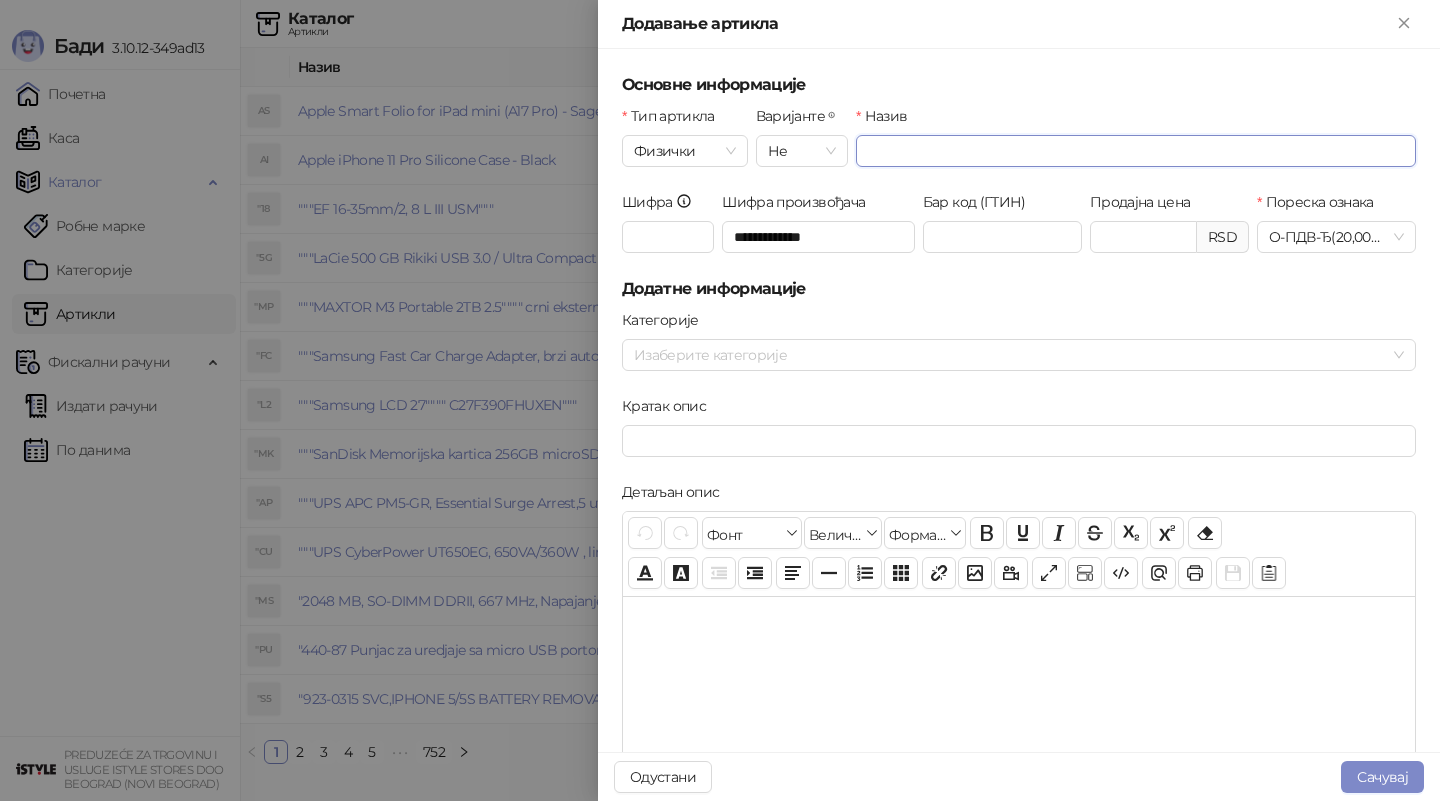 click on "Назив" at bounding box center [1136, 151] 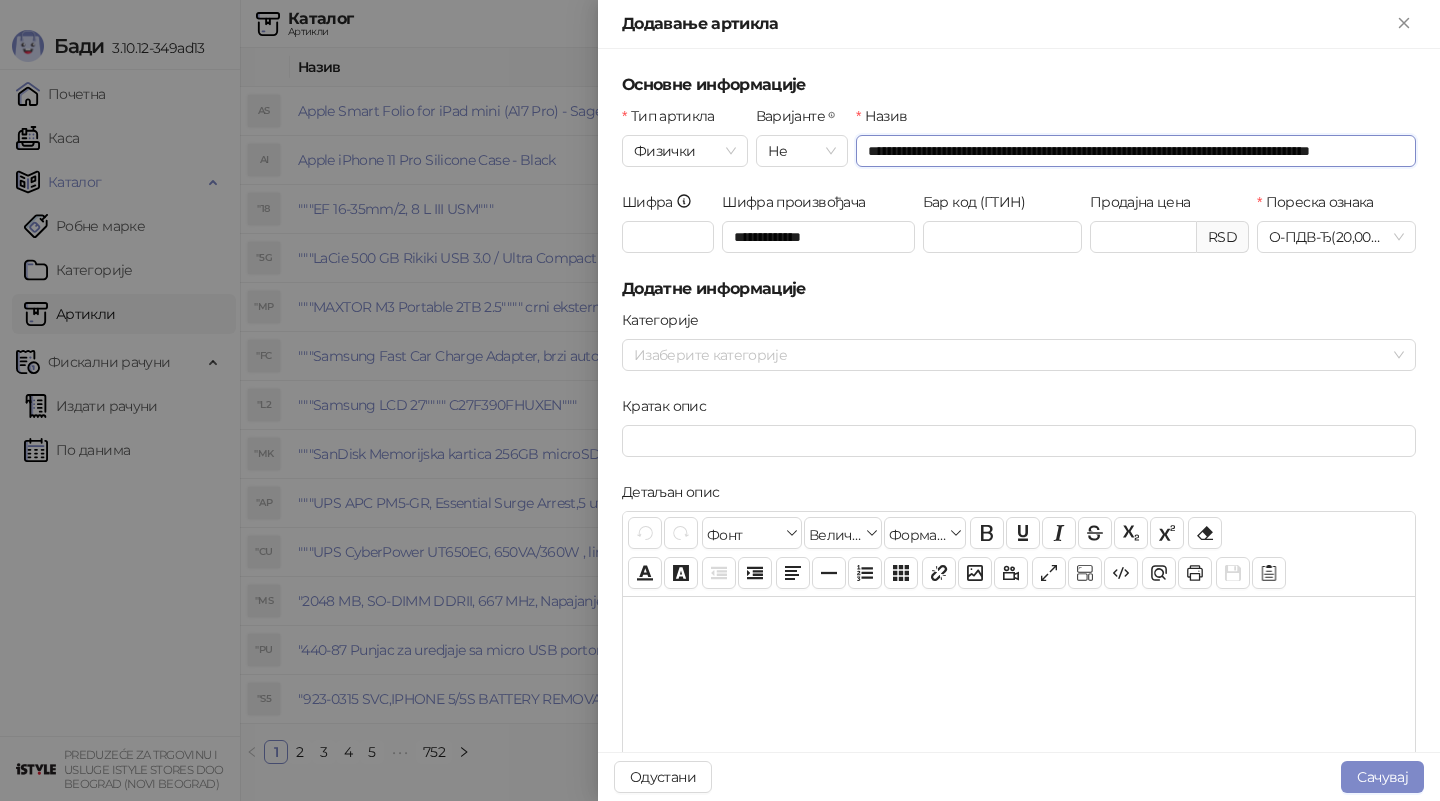 scroll, scrollTop: 0, scrollLeft: 63, axis: horizontal 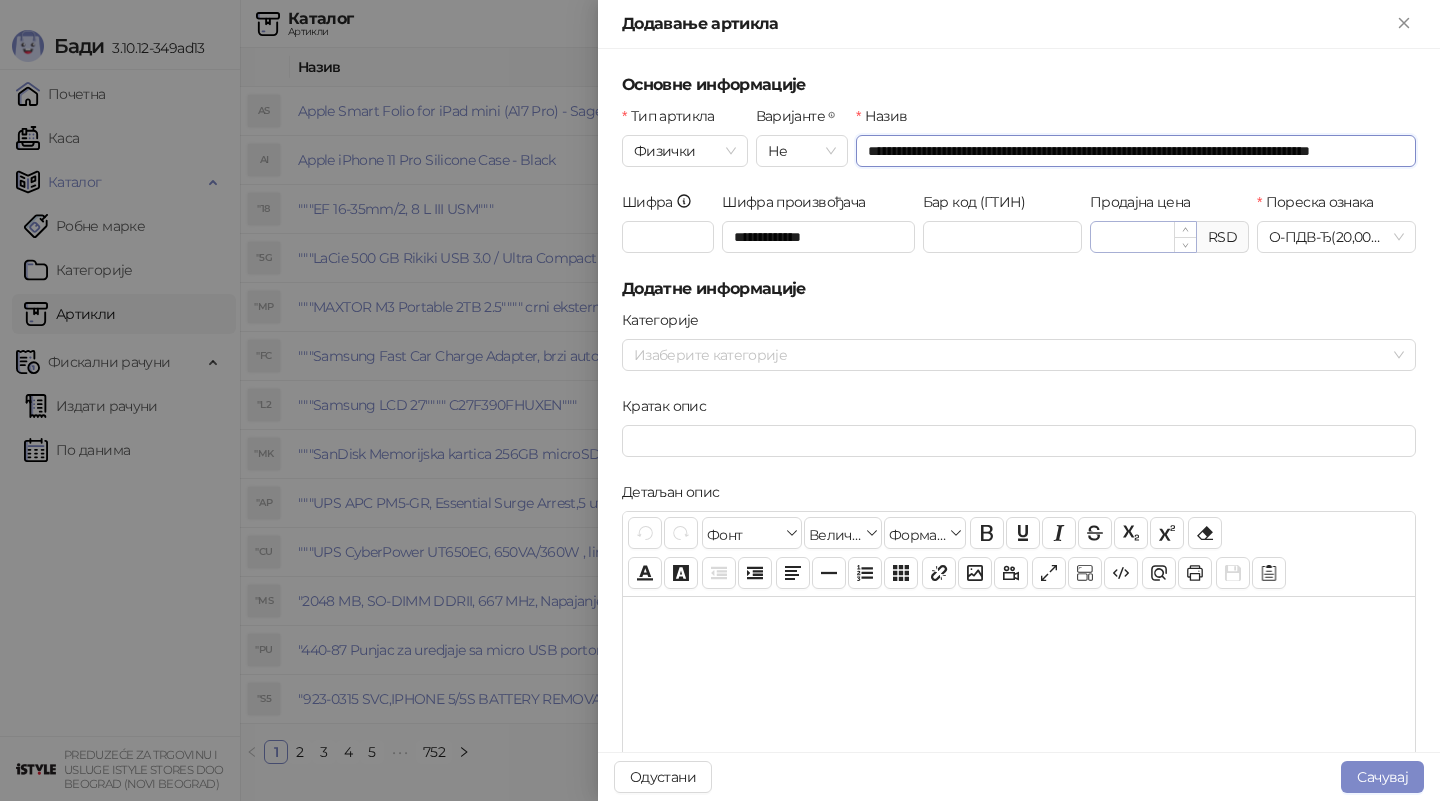 type on "**********" 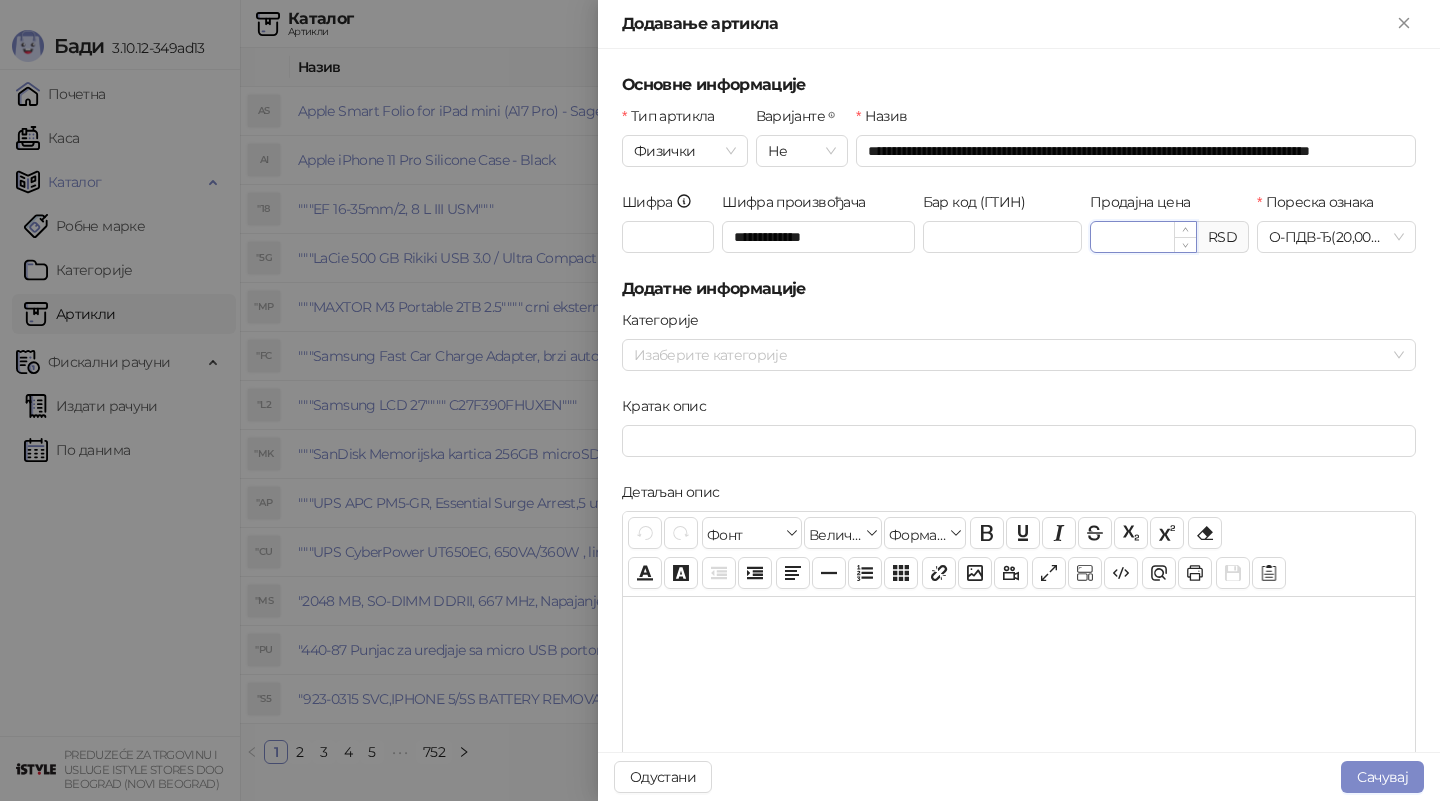 click on "Продајна цена" at bounding box center (1143, 237) 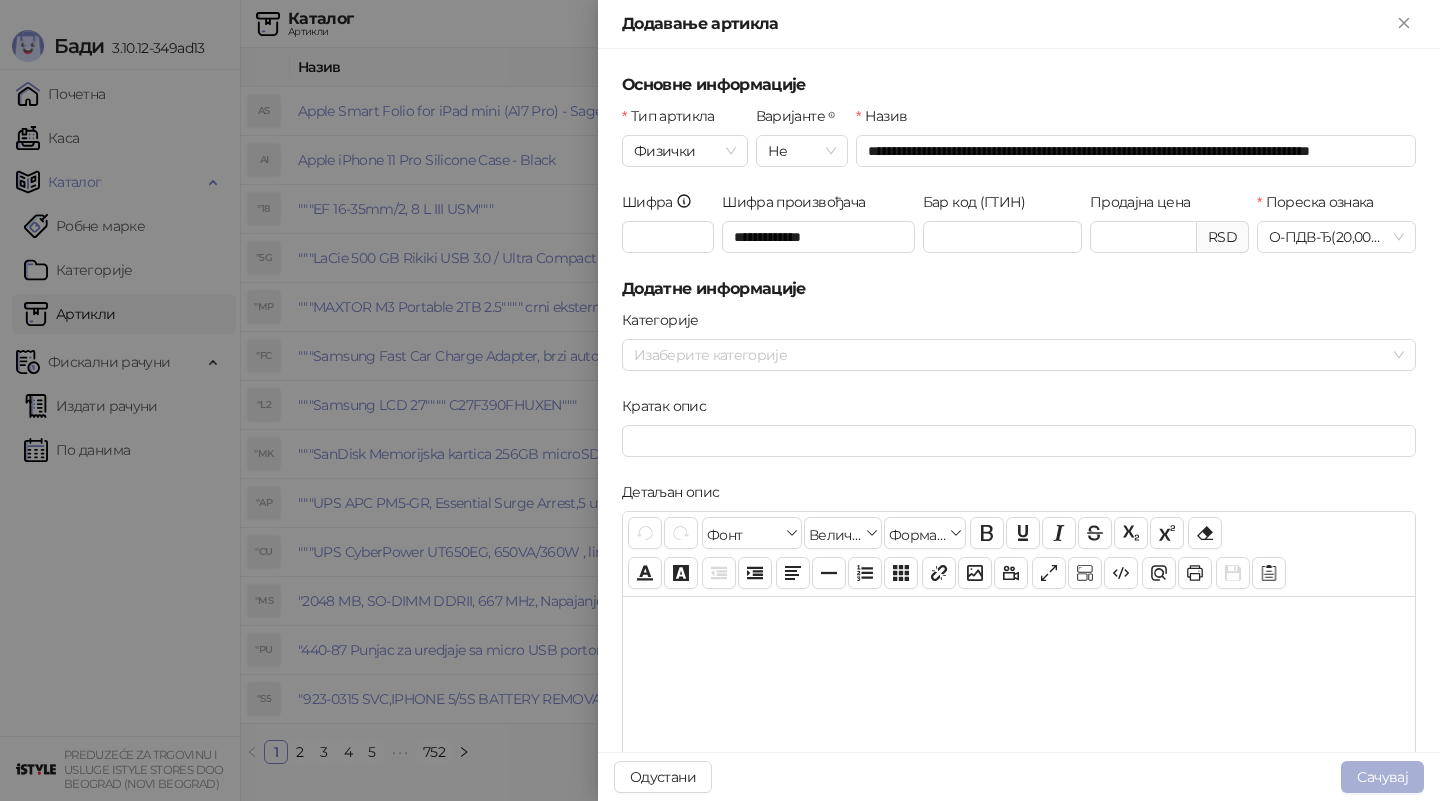 type on "*******" 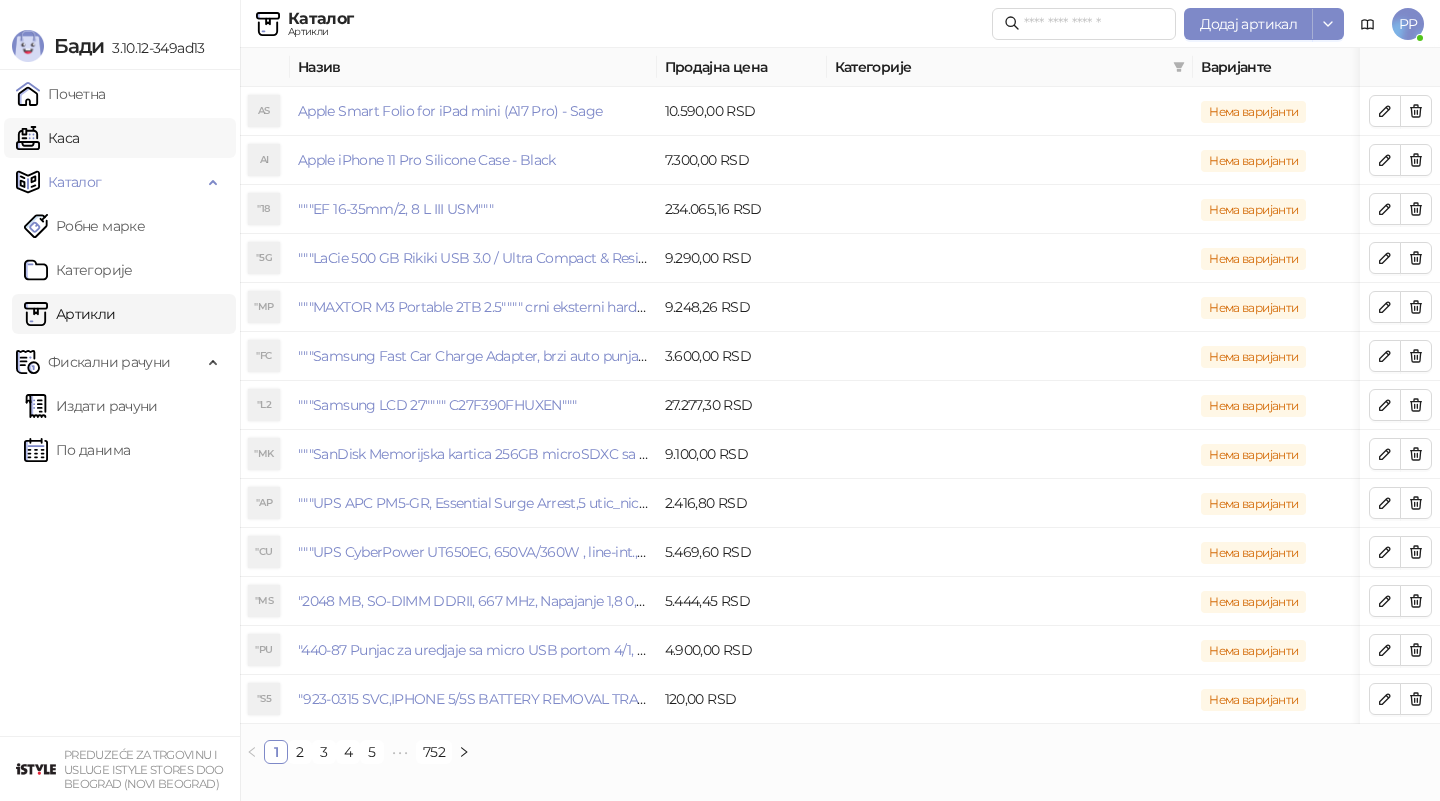 click on "Каса" at bounding box center (47, 138) 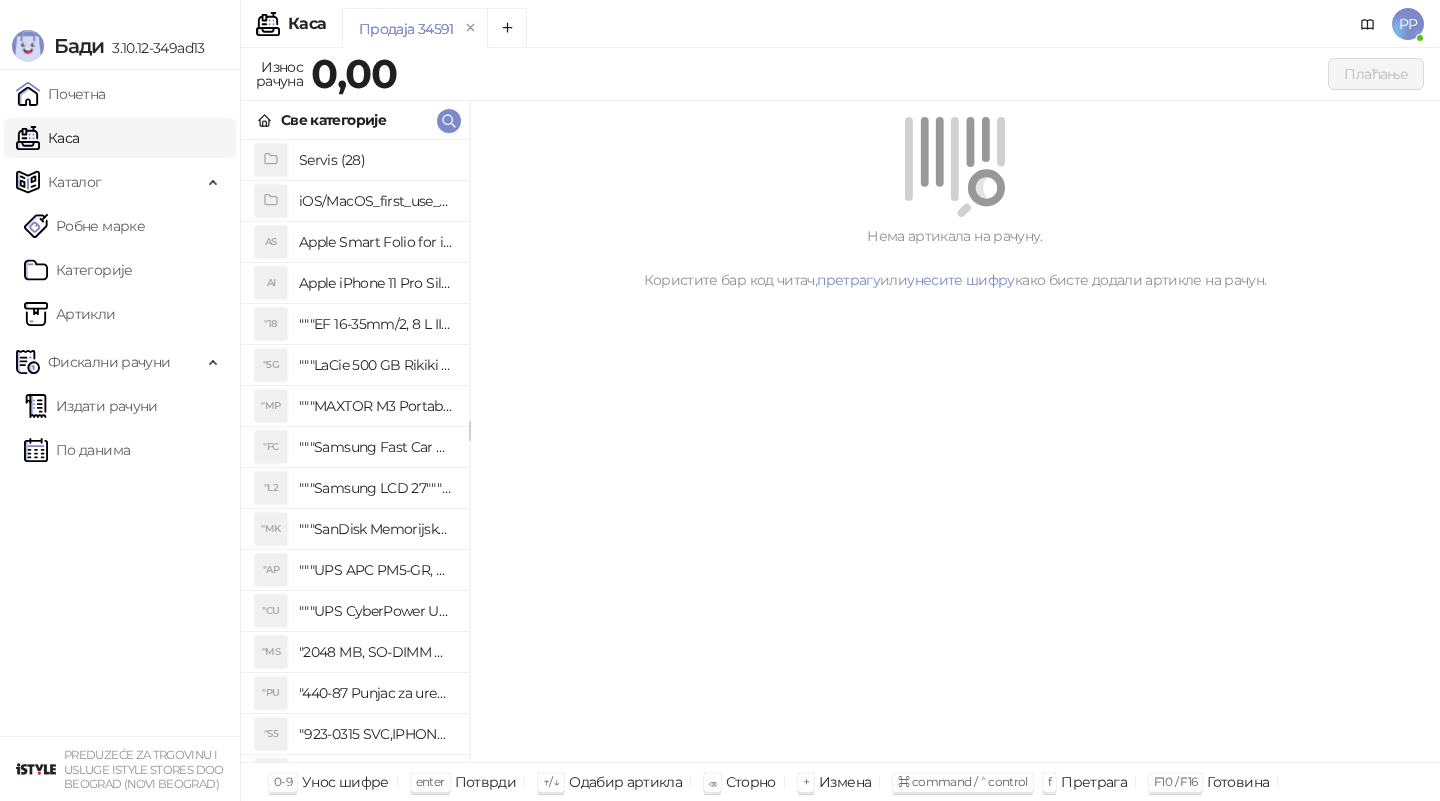 click on "Све категорије" at bounding box center [355, 120] 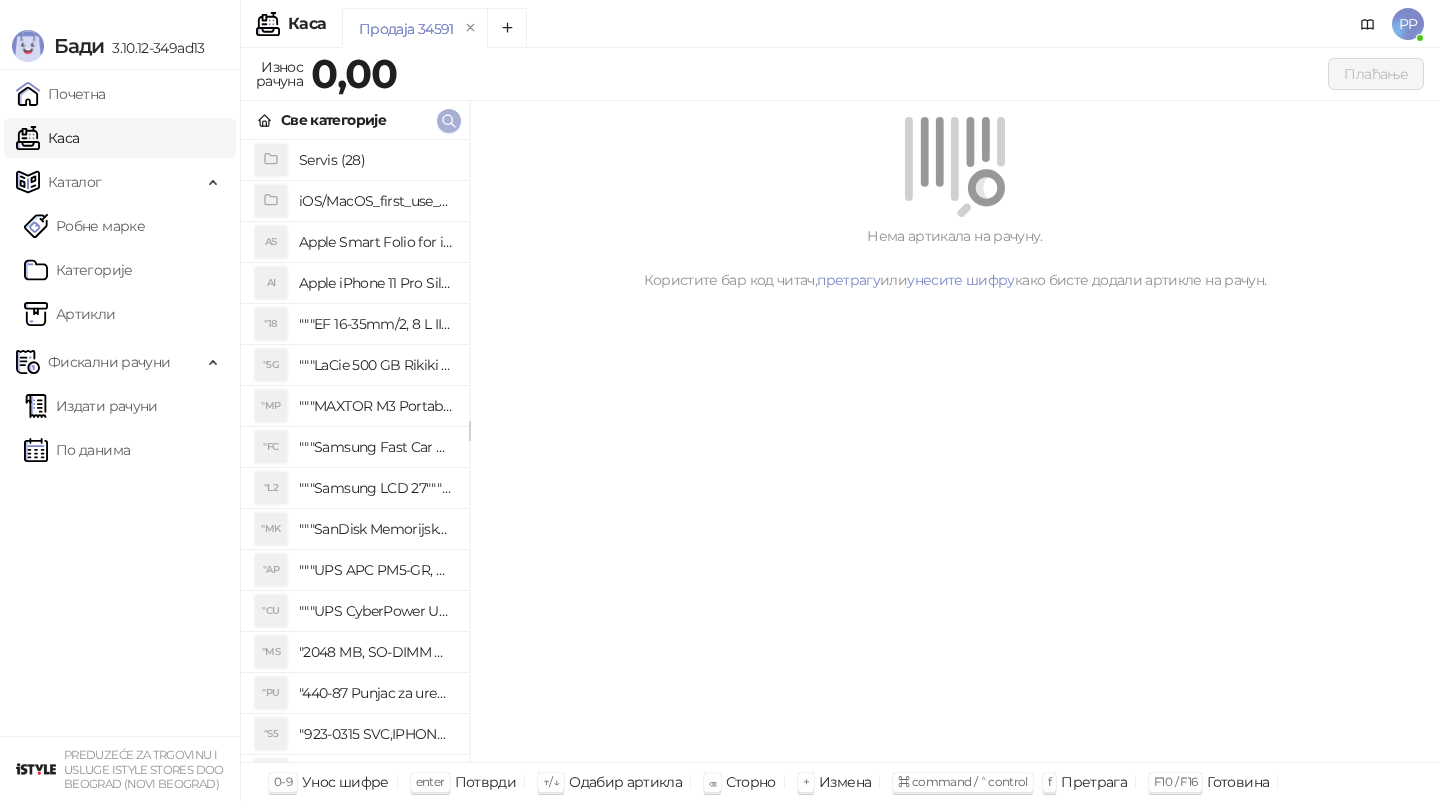 click 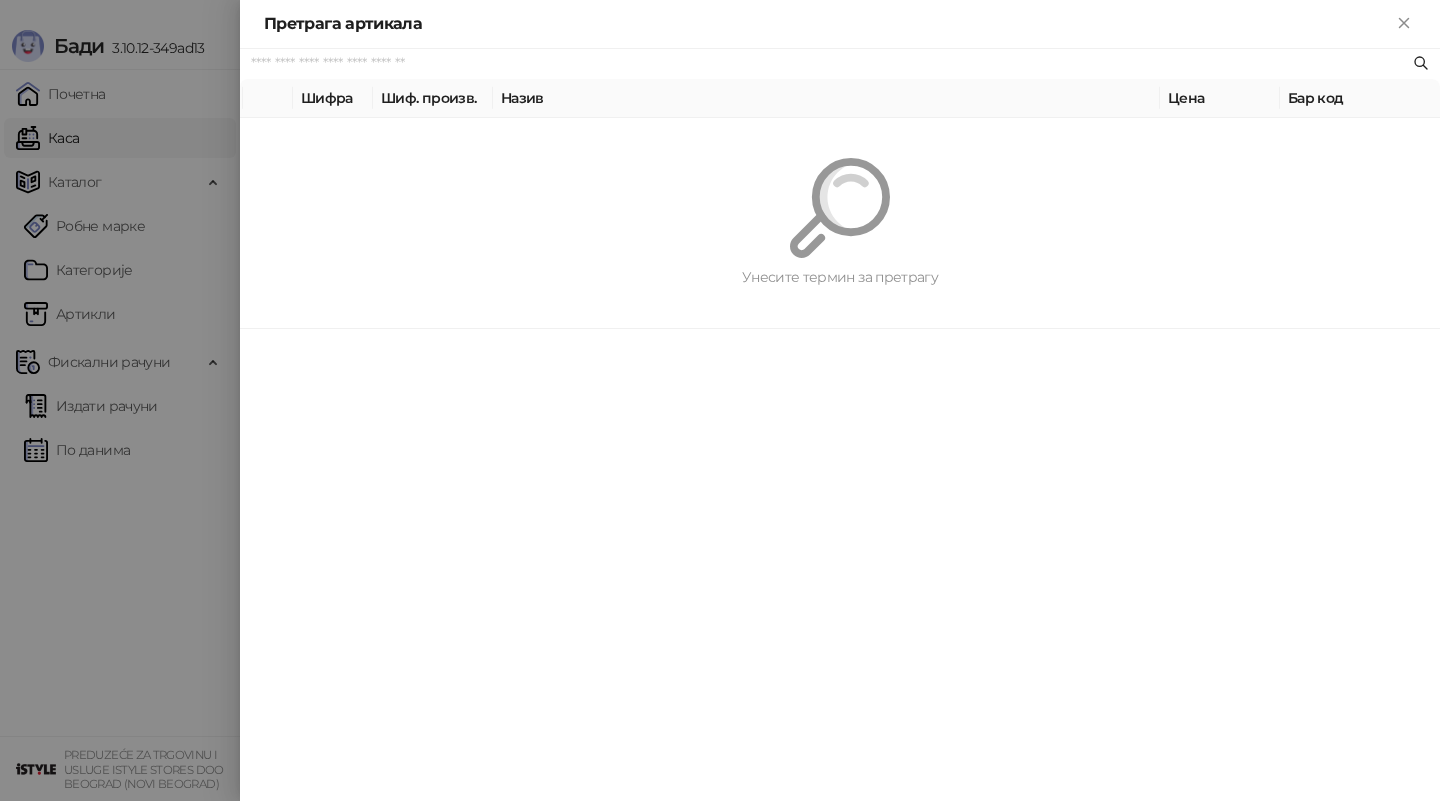 paste on "**********" 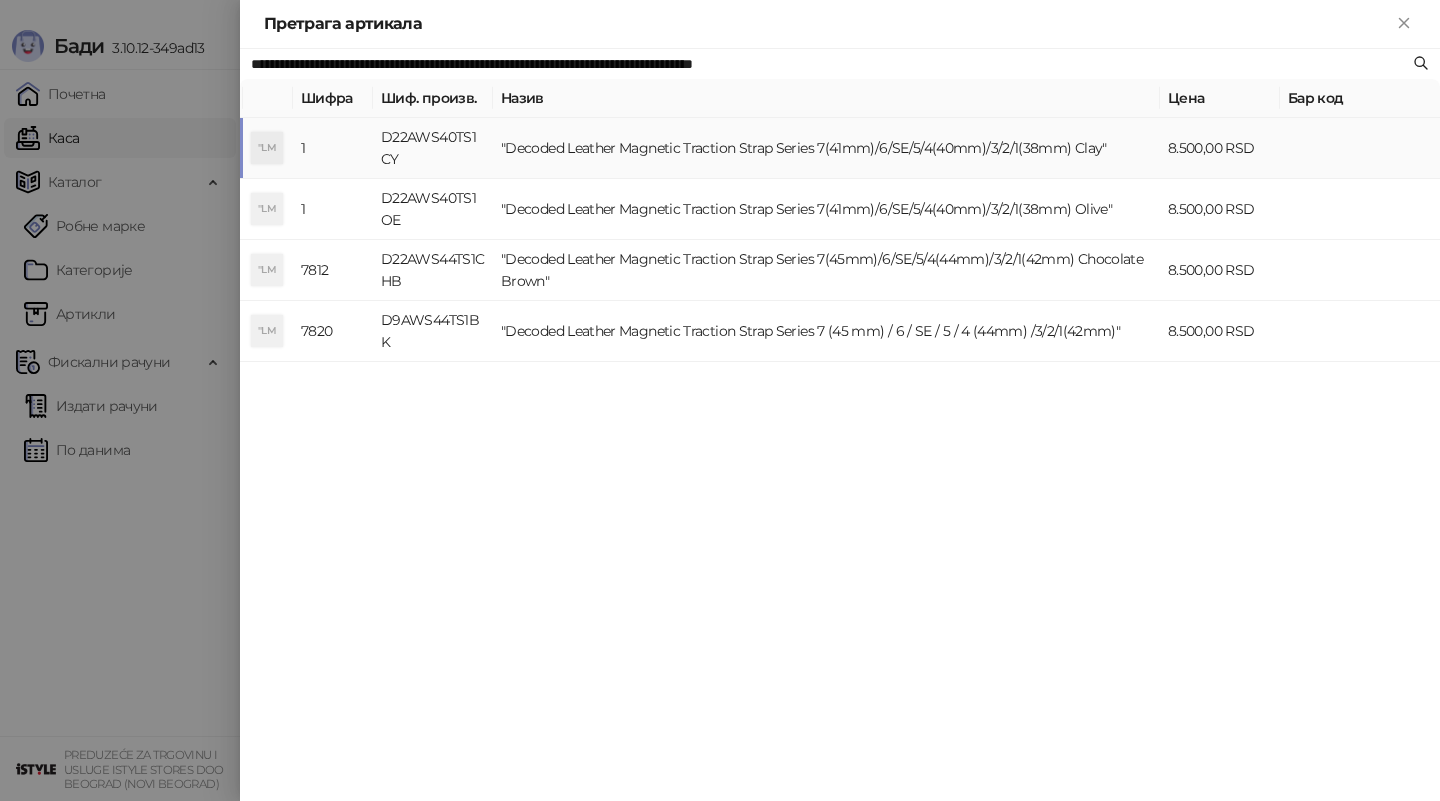 type on "**********" 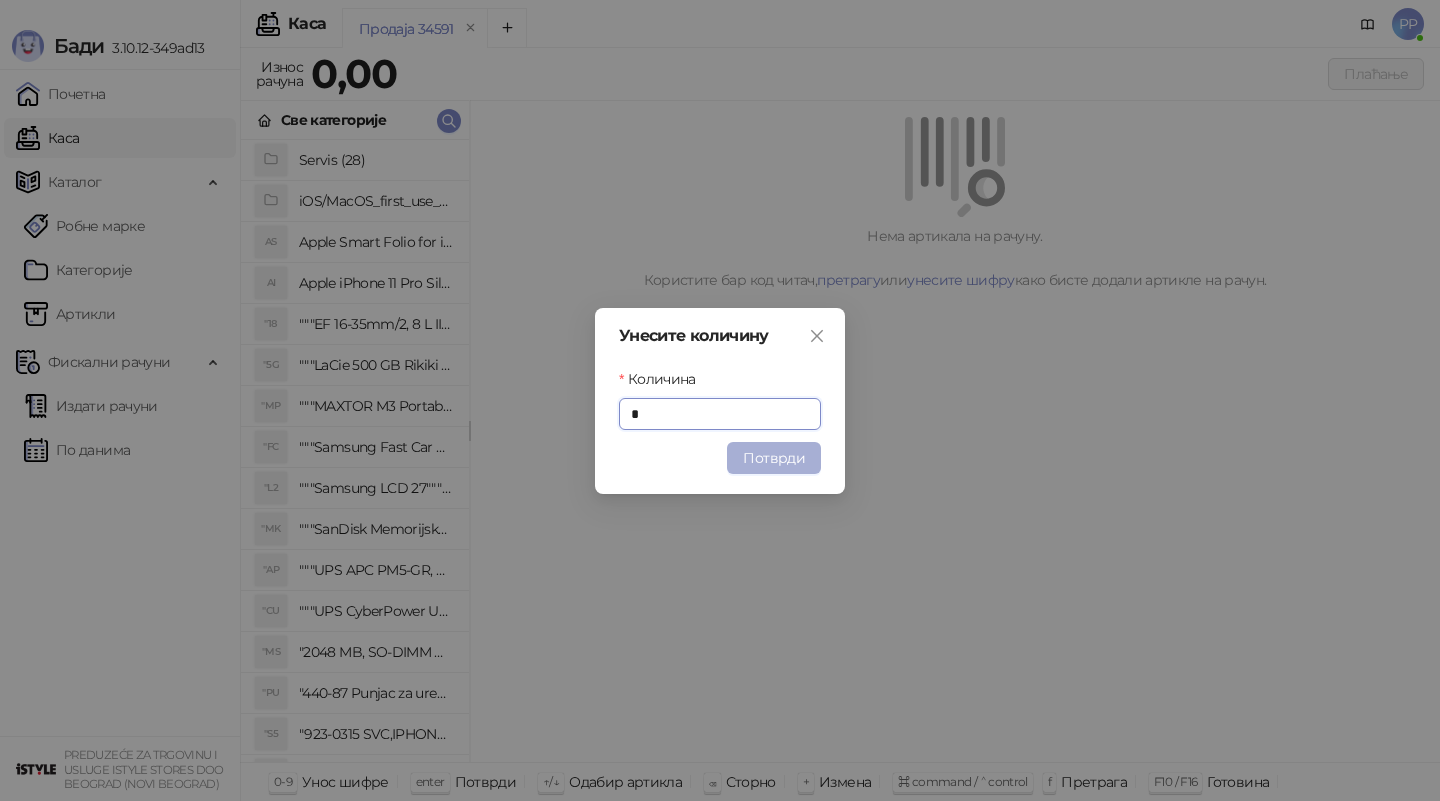 click on "Потврди" at bounding box center [774, 458] 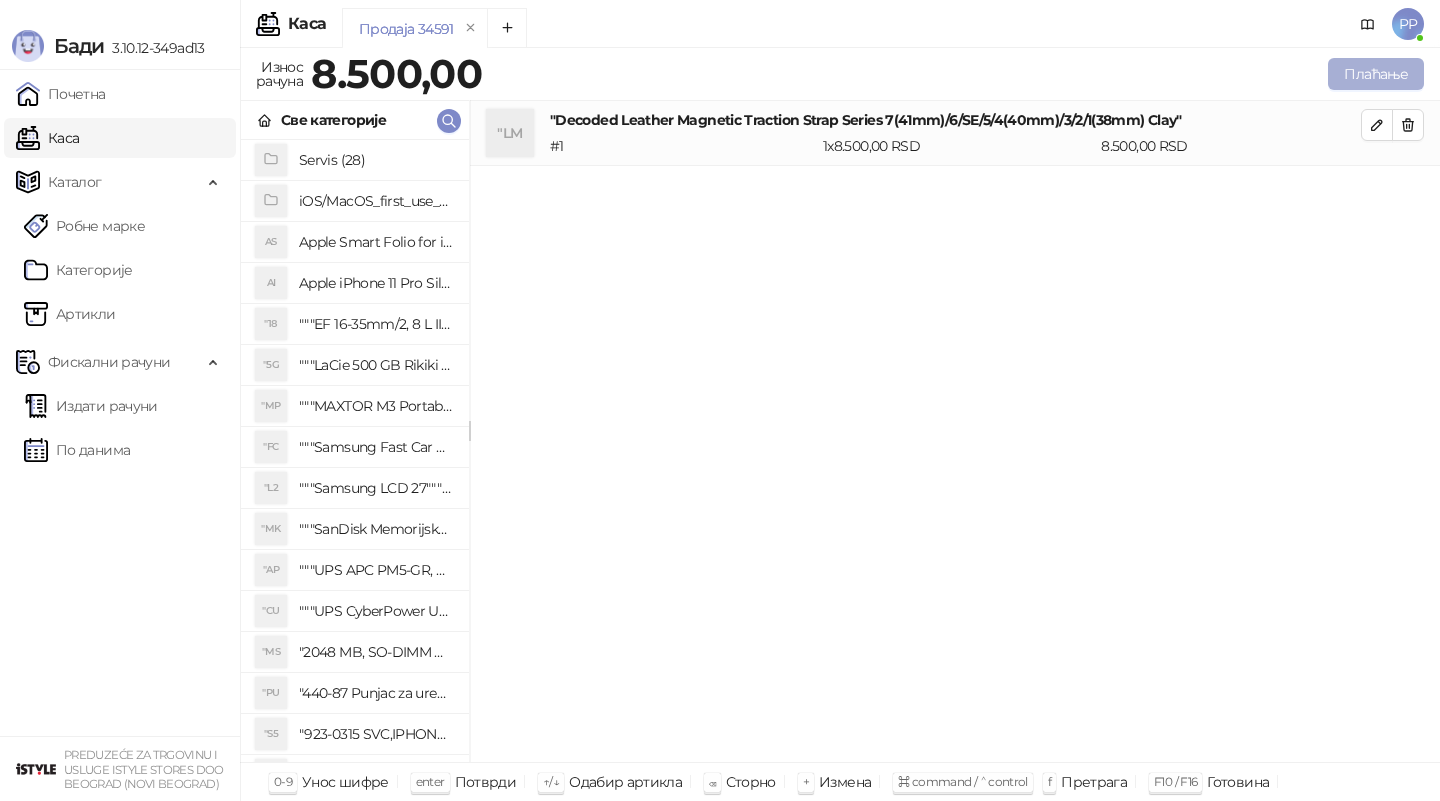 click on "Плаћање" at bounding box center [1376, 74] 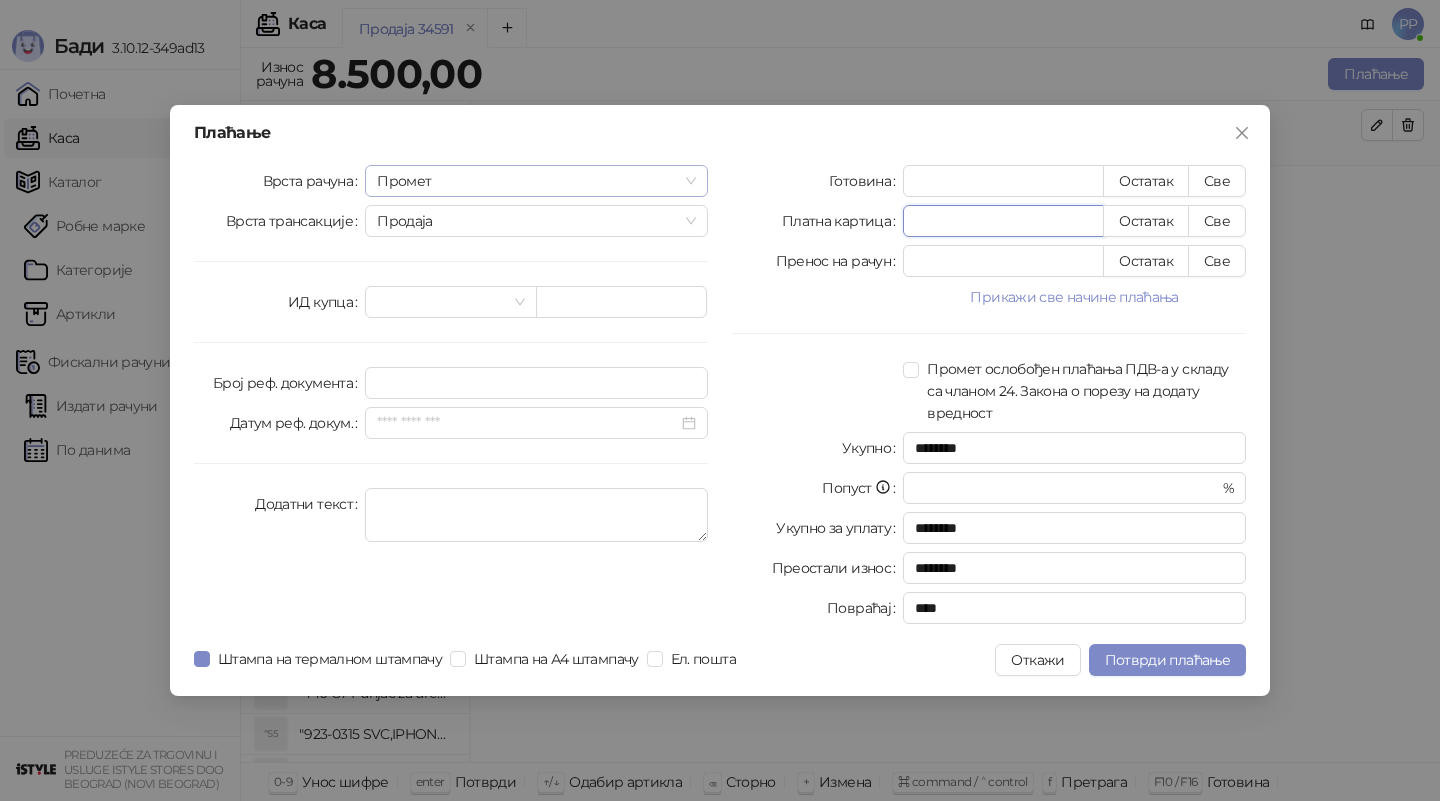drag, startPoint x: 960, startPoint y: 217, endPoint x: 504, endPoint y: 188, distance: 456.9212 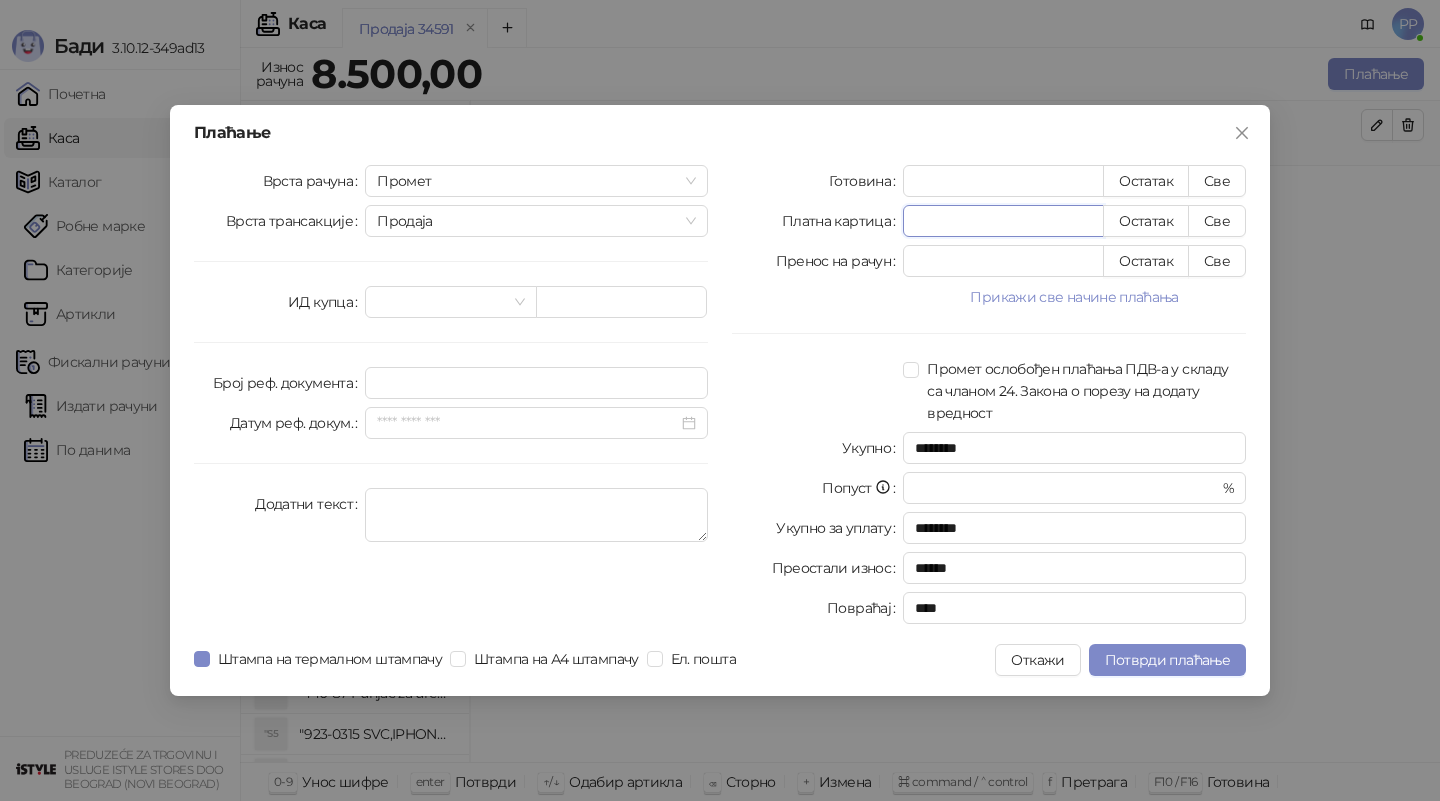 type on "****" 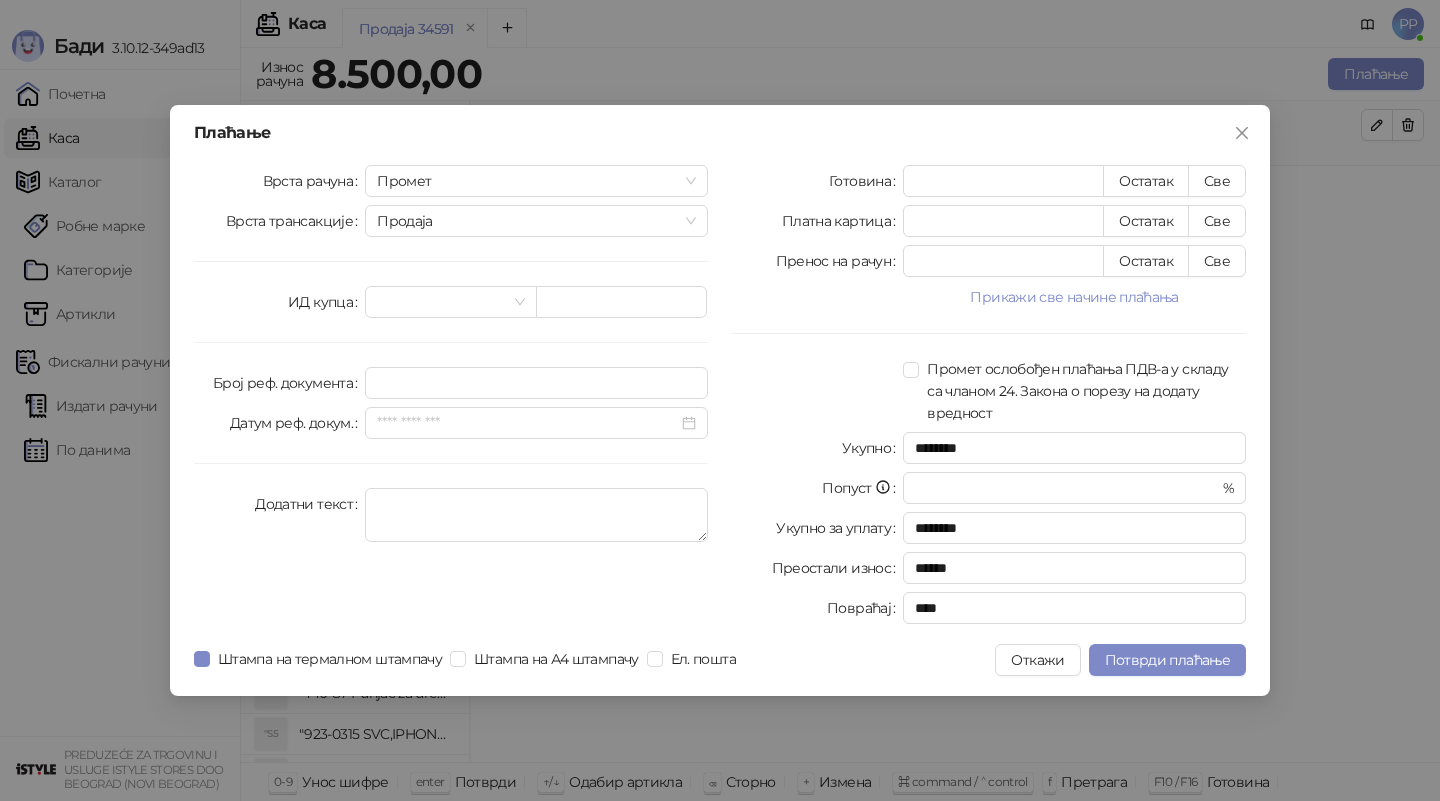 click on "Прикажи све начине плаћања" at bounding box center [1074, 297] 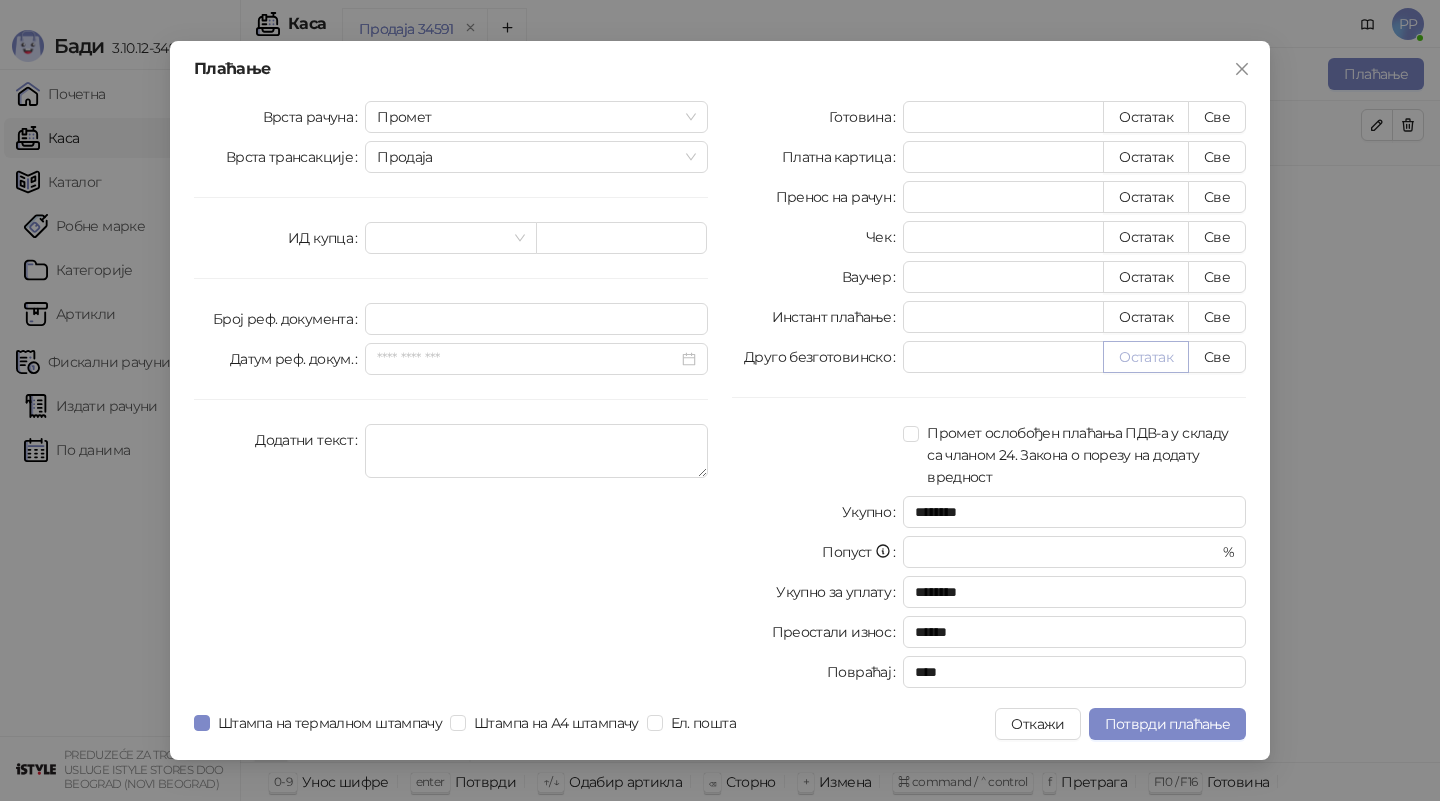 click on "Остатак" at bounding box center [1146, 357] 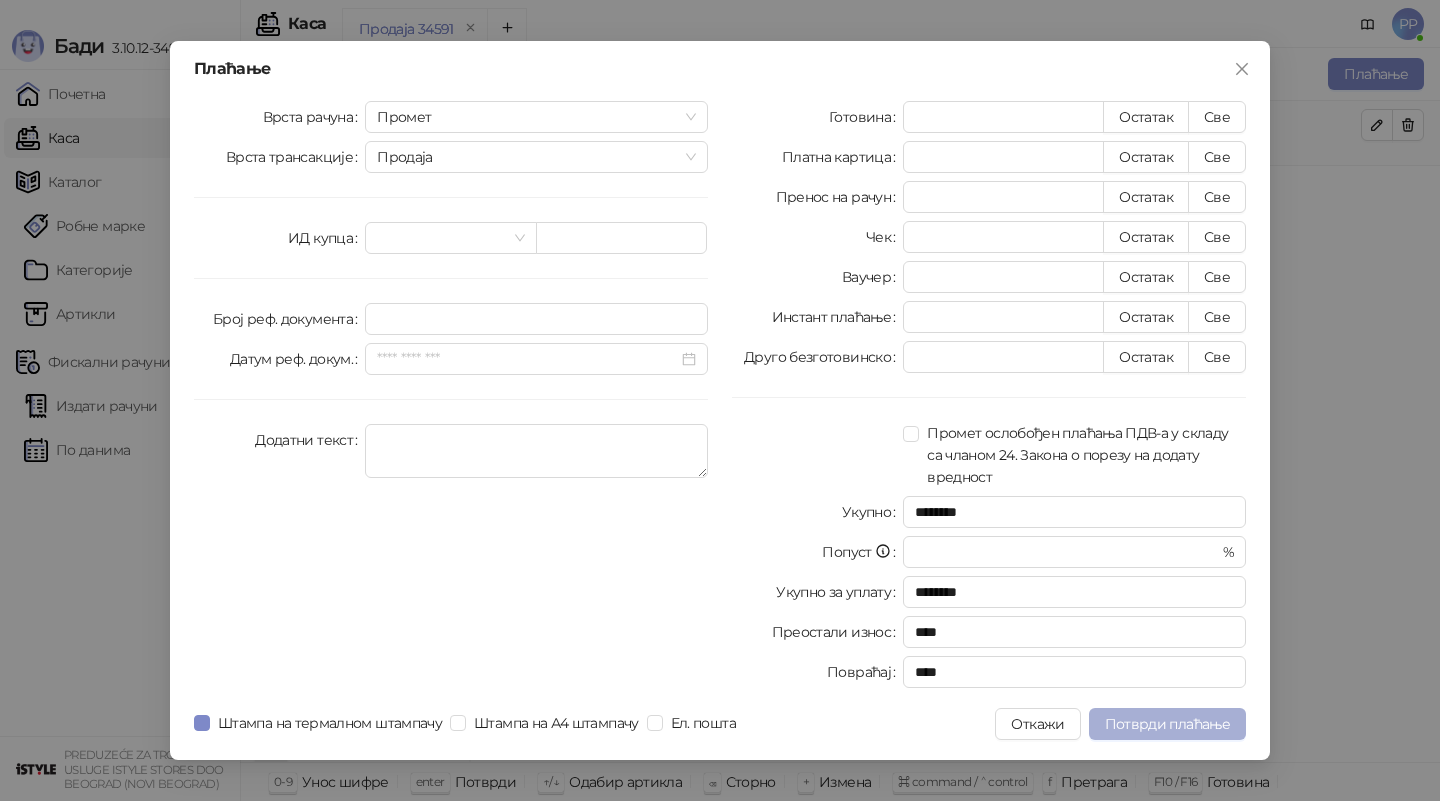 click on "Потврди плаћање" at bounding box center (1167, 724) 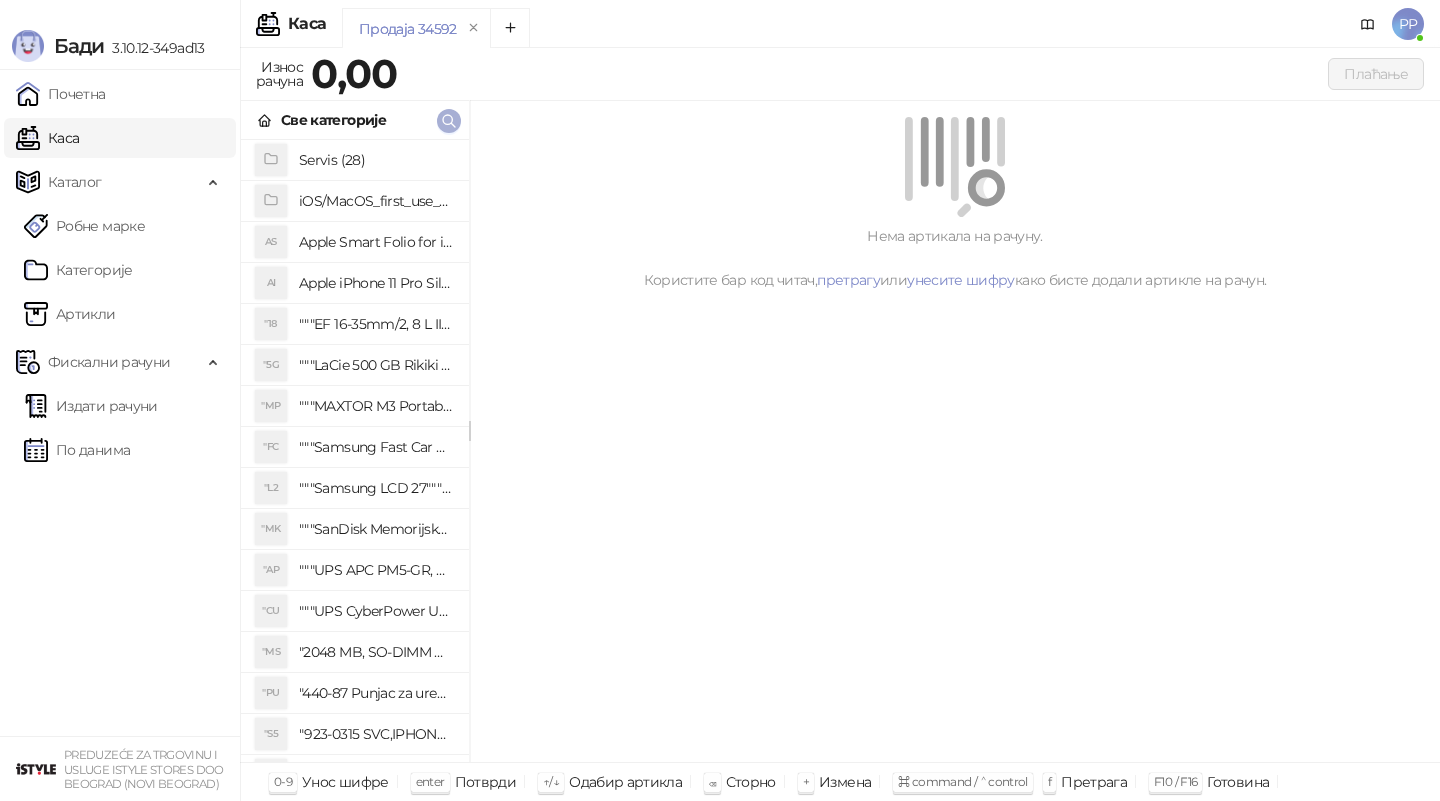 click 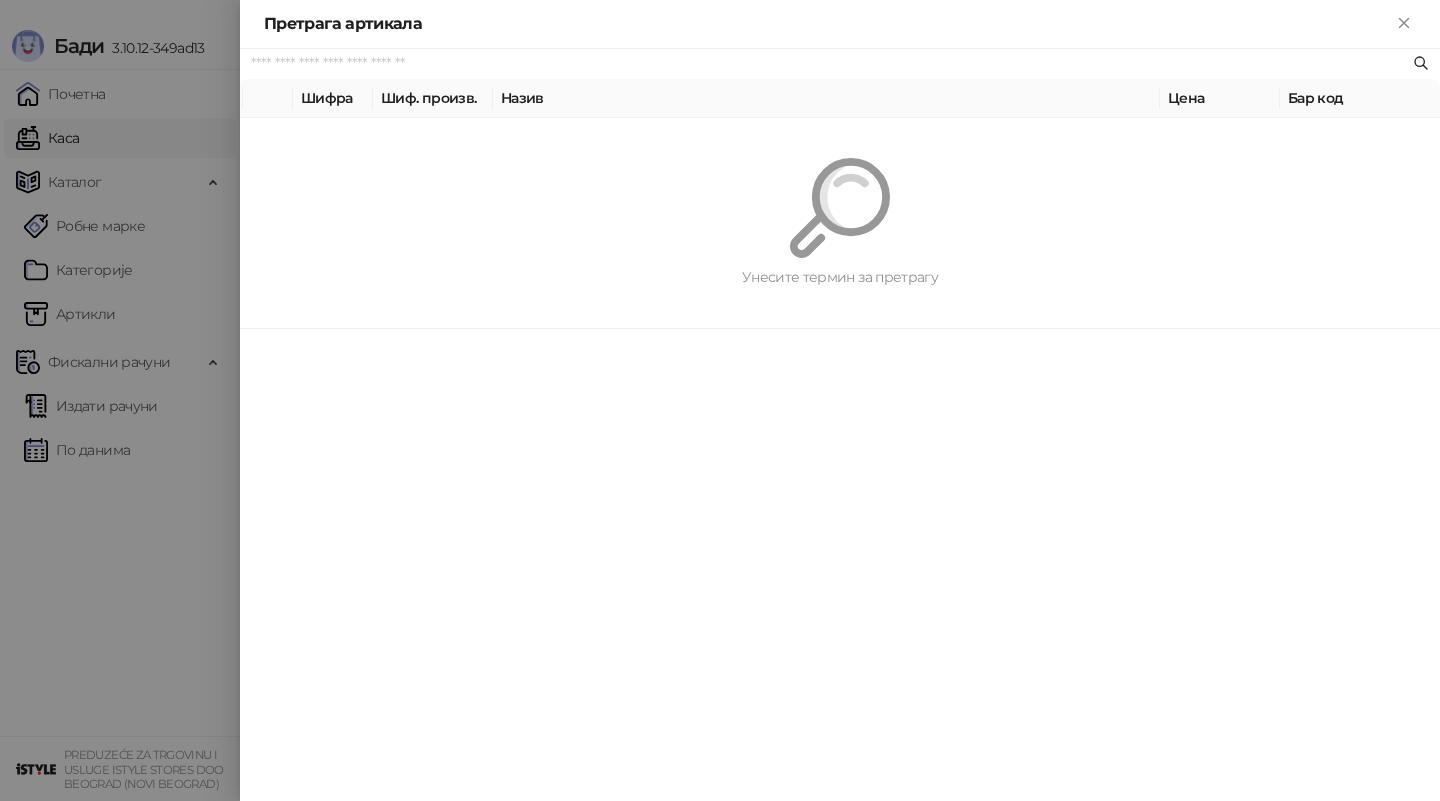 paste on "*********" 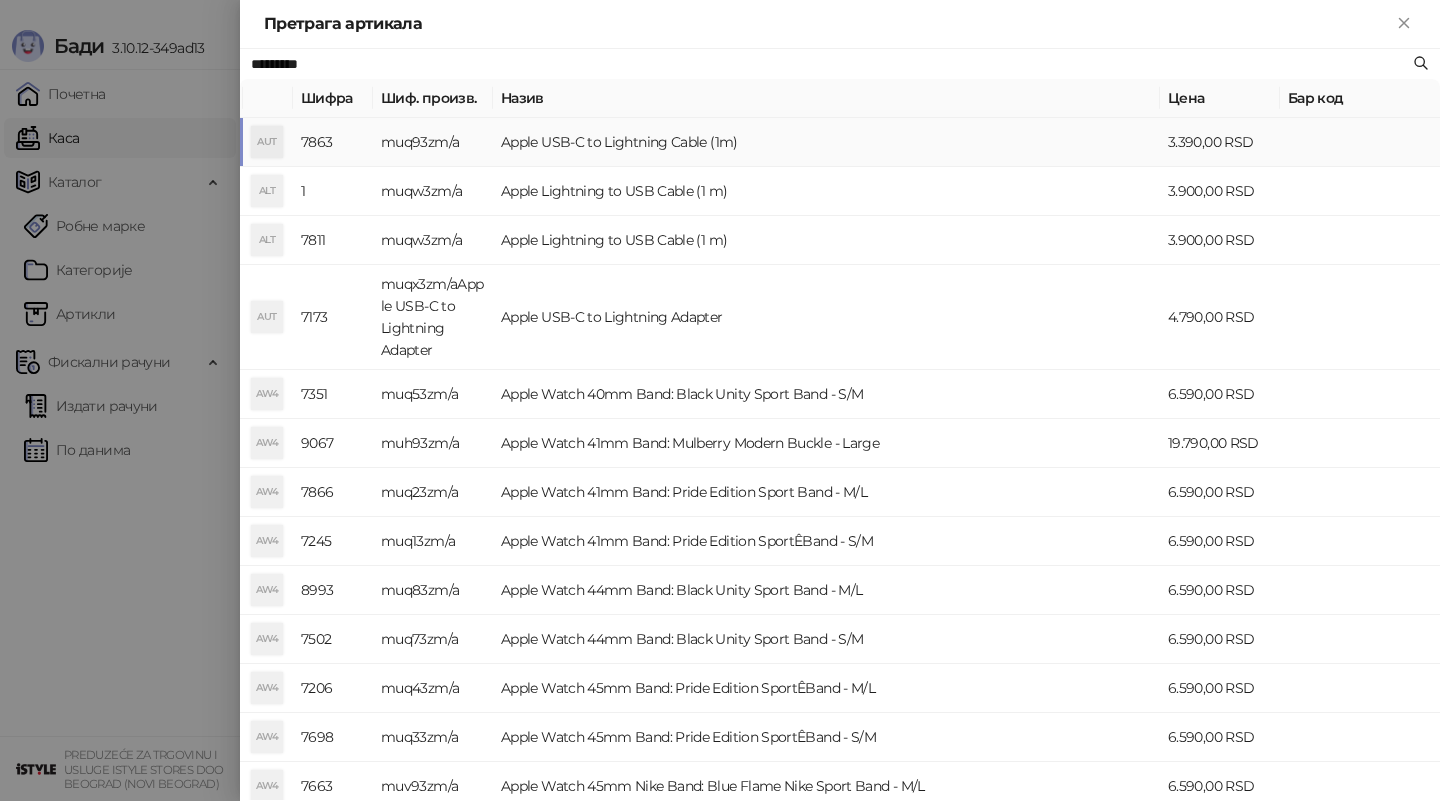type on "*********" 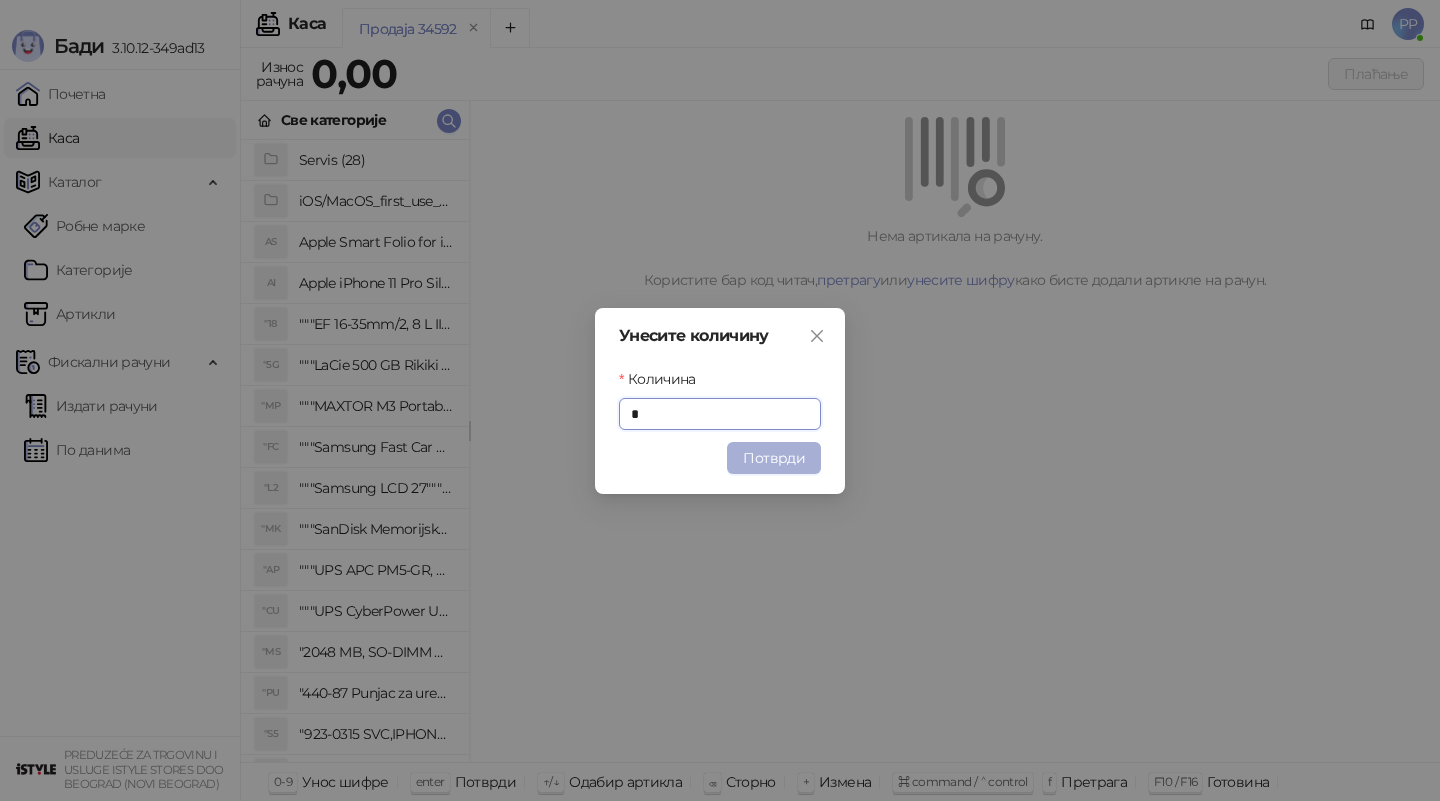 click on "Потврди" at bounding box center (774, 458) 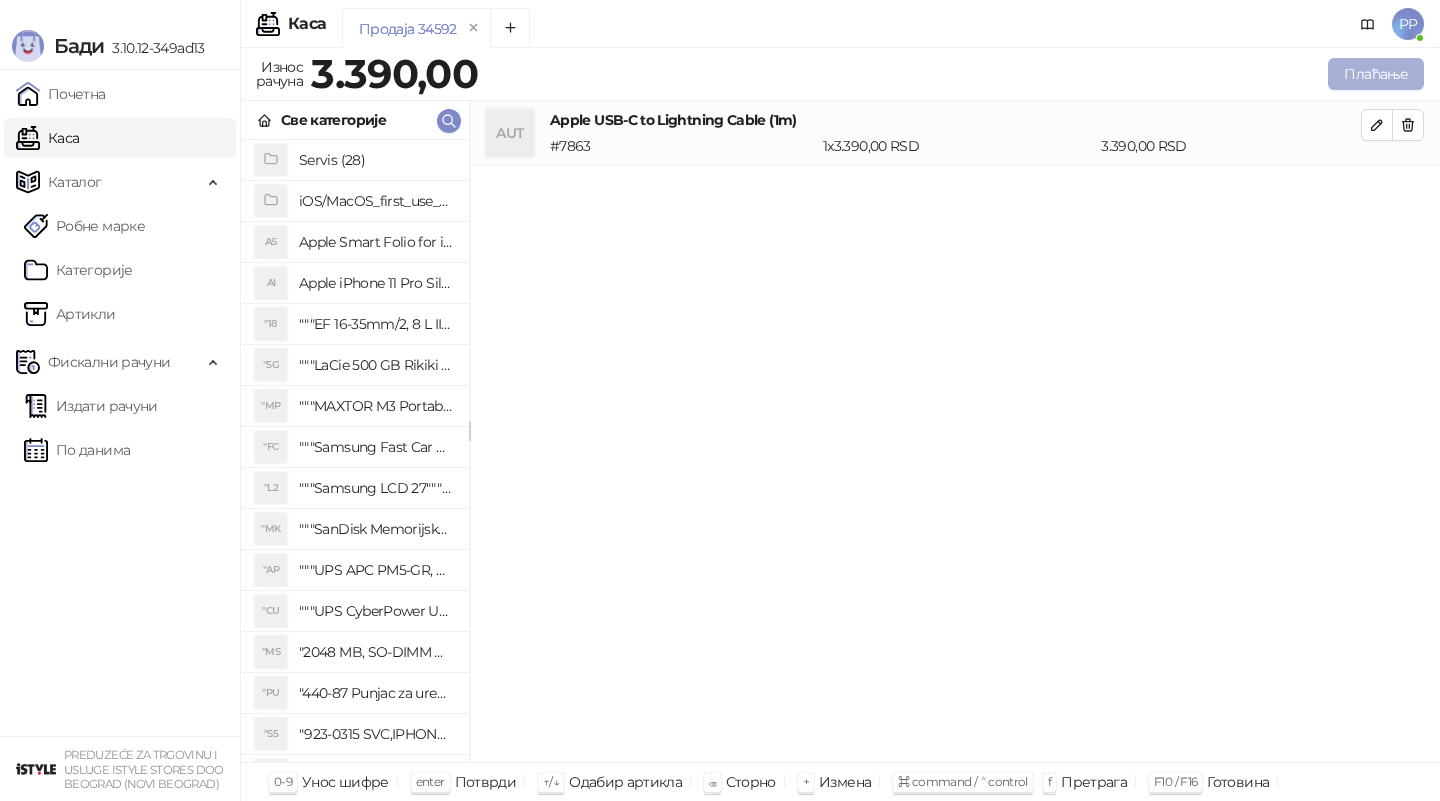 click on "Плаћање" at bounding box center [1376, 74] 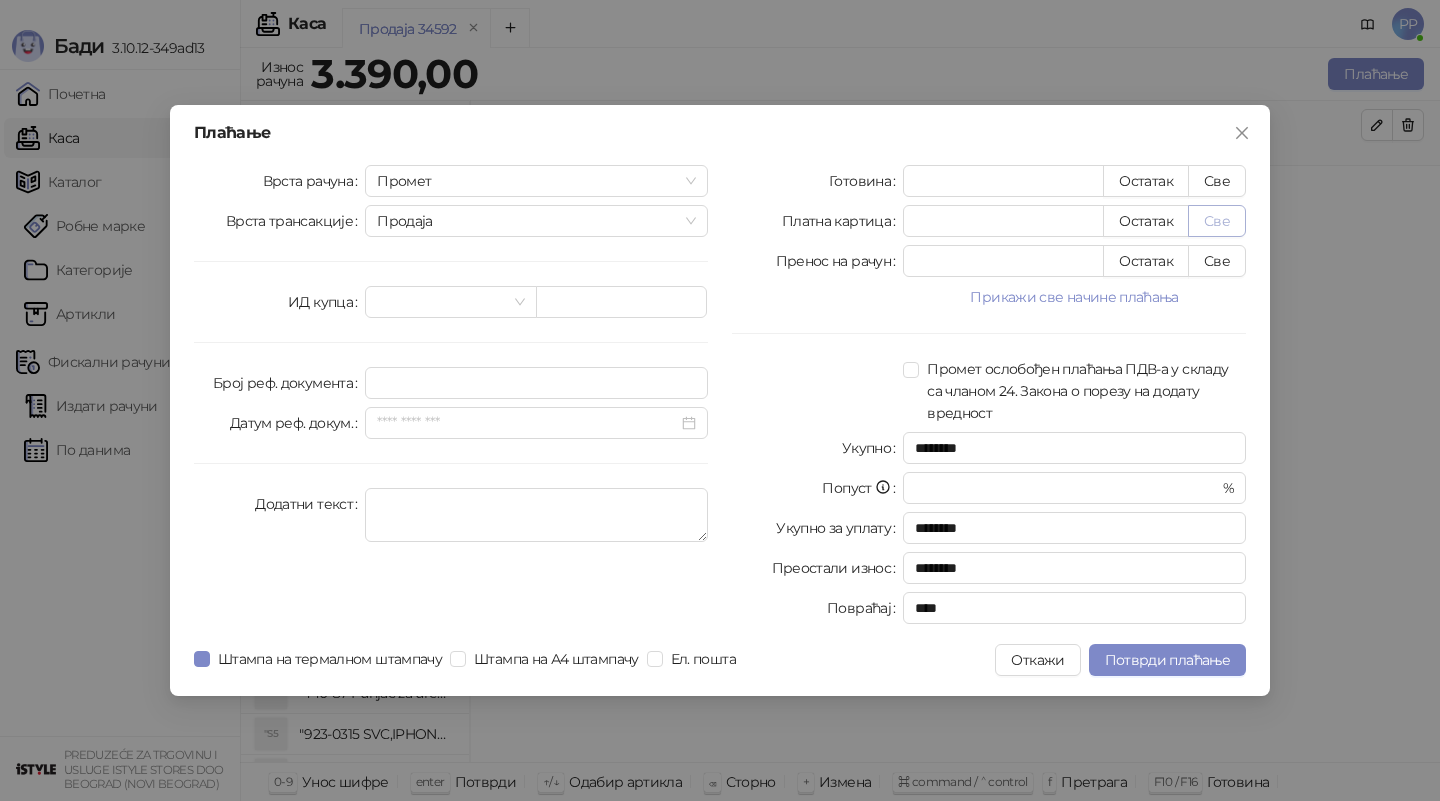 click on "Све" at bounding box center (1217, 221) 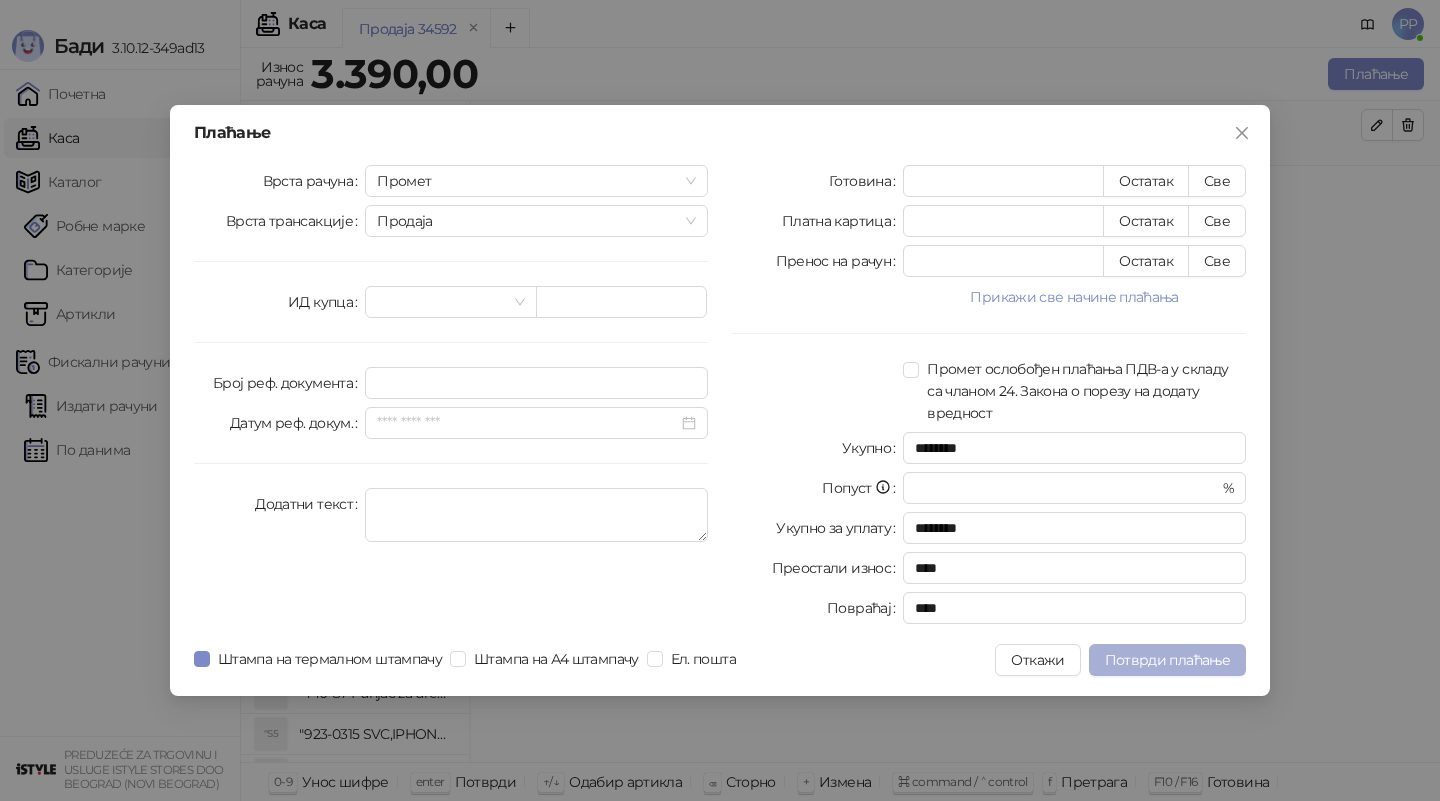 click on "Потврди плаћање" at bounding box center [1167, 660] 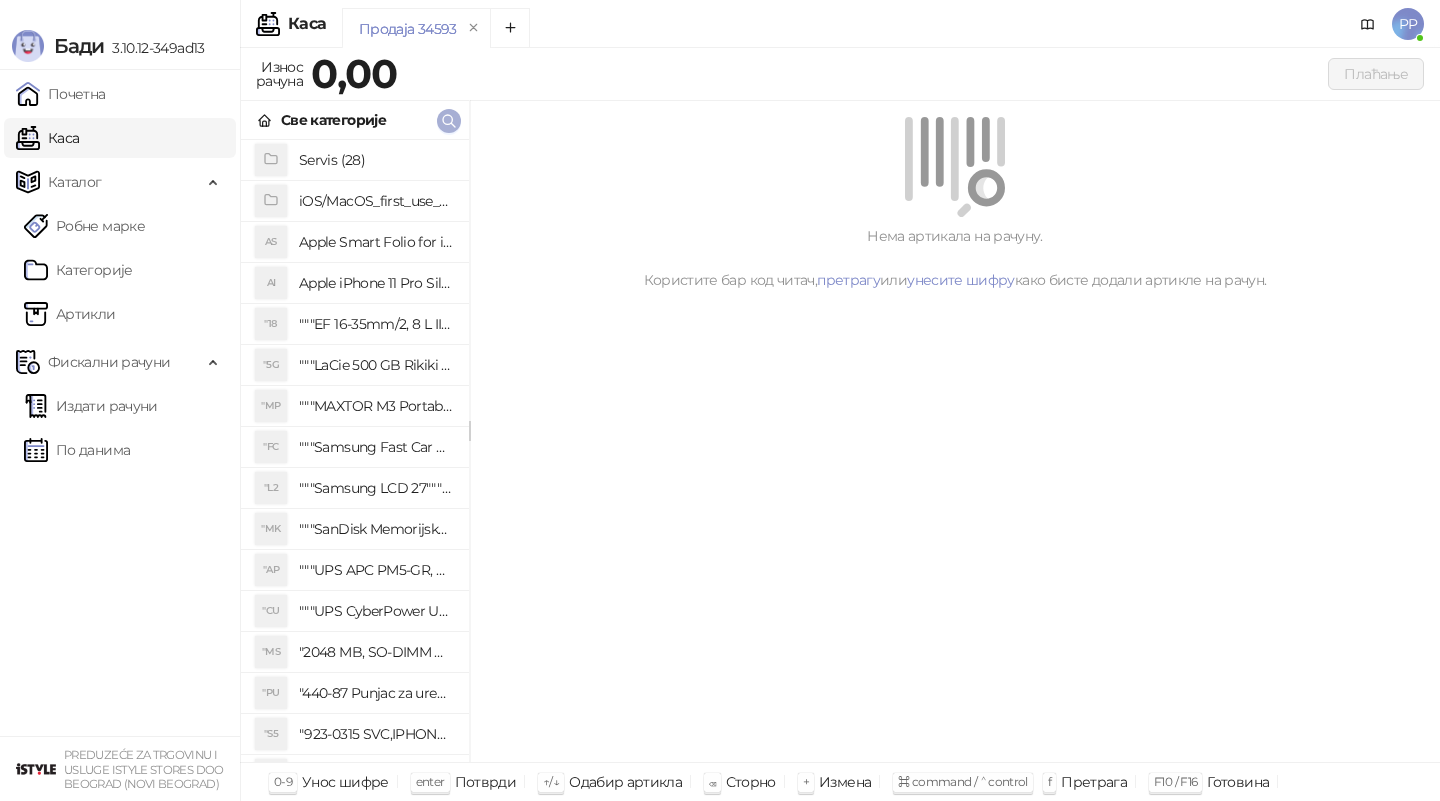 click 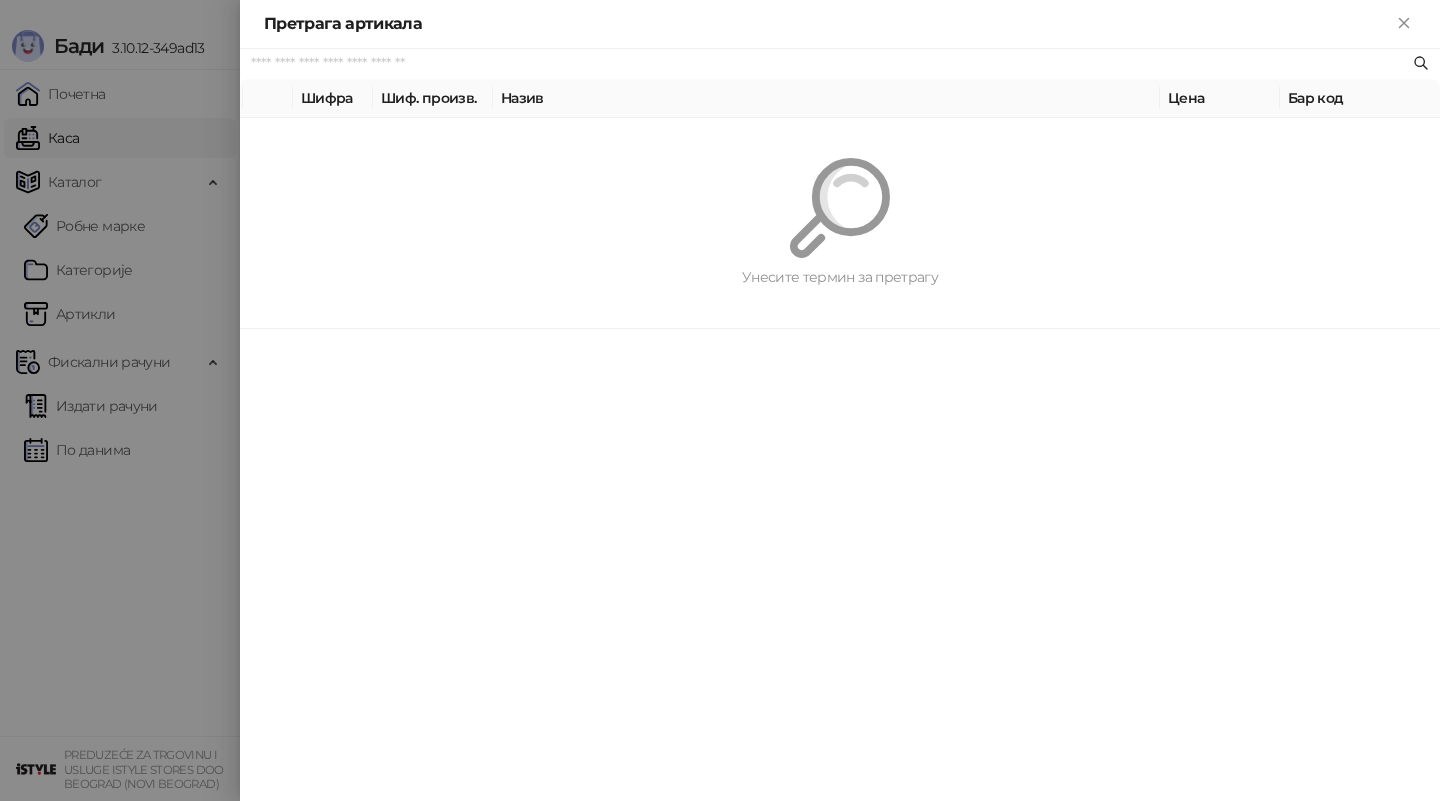paste on "*********" 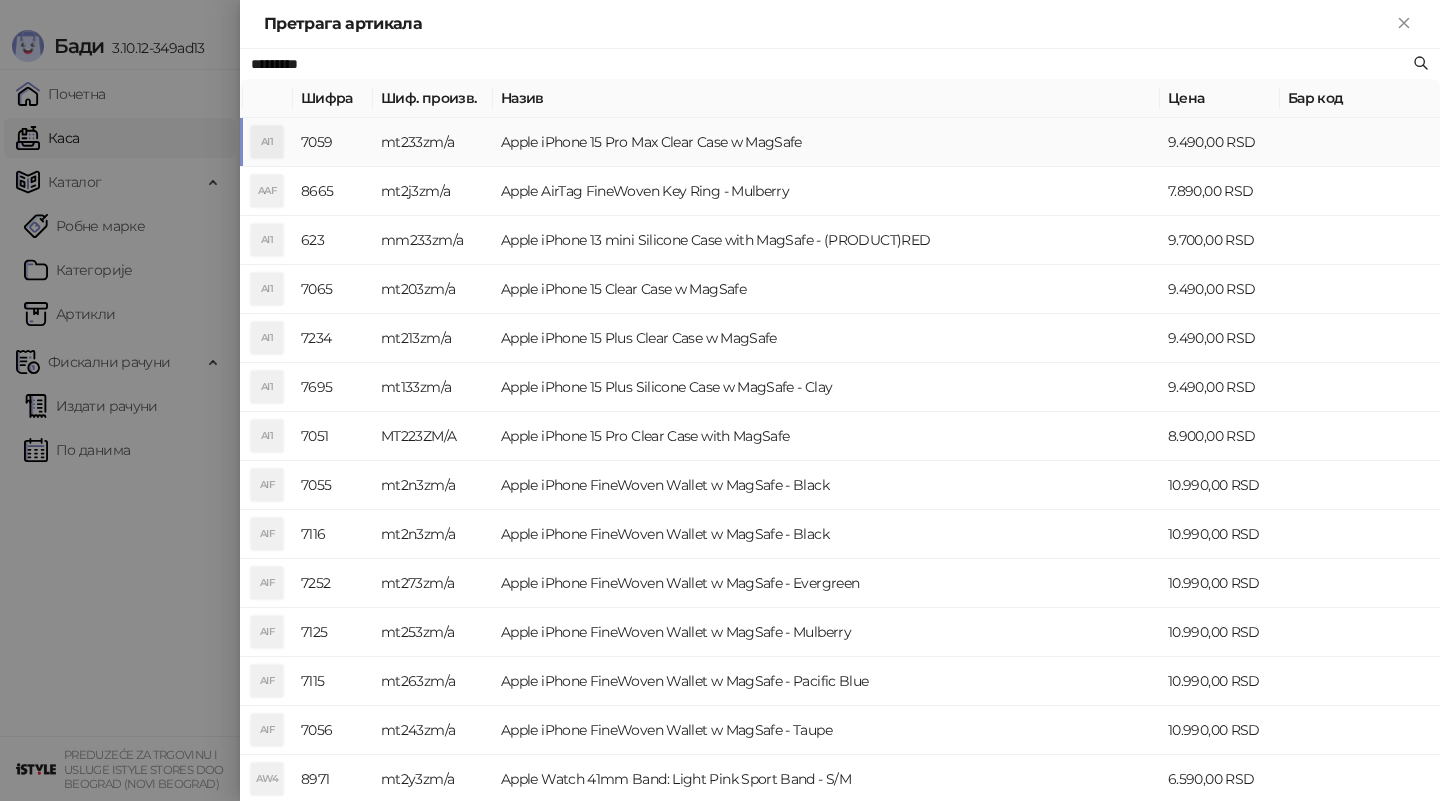 type on "*********" 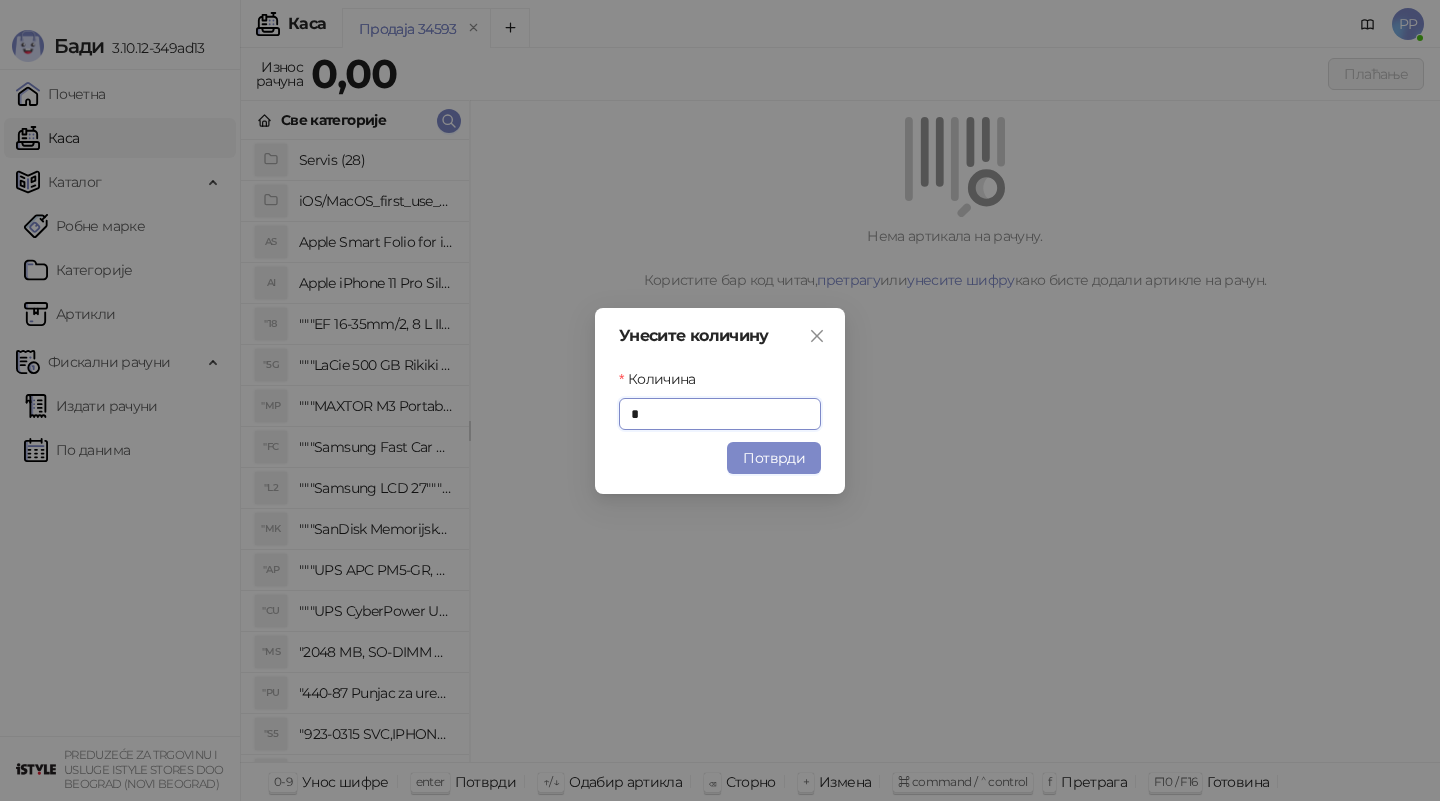 click on "Потврди" at bounding box center (774, 458) 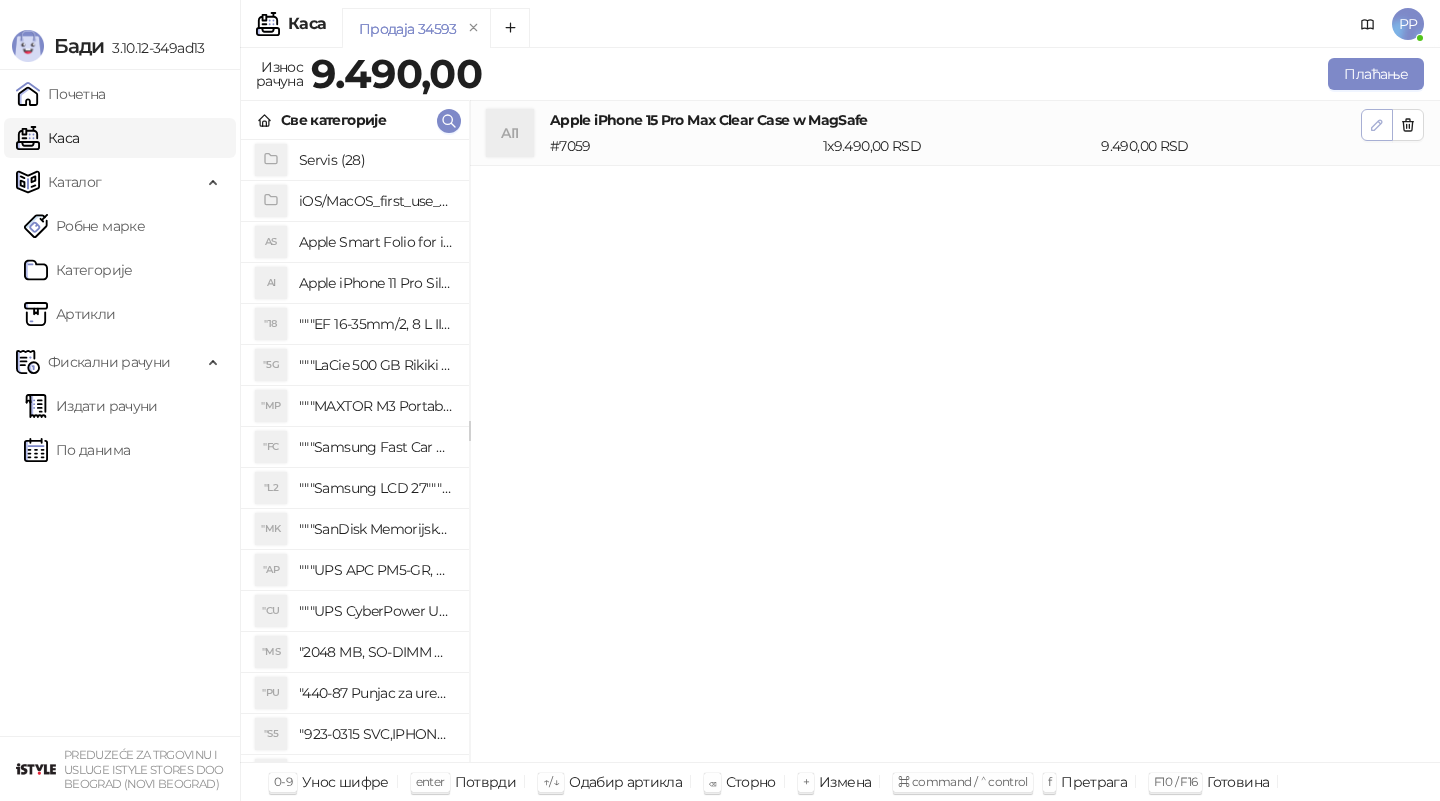 click 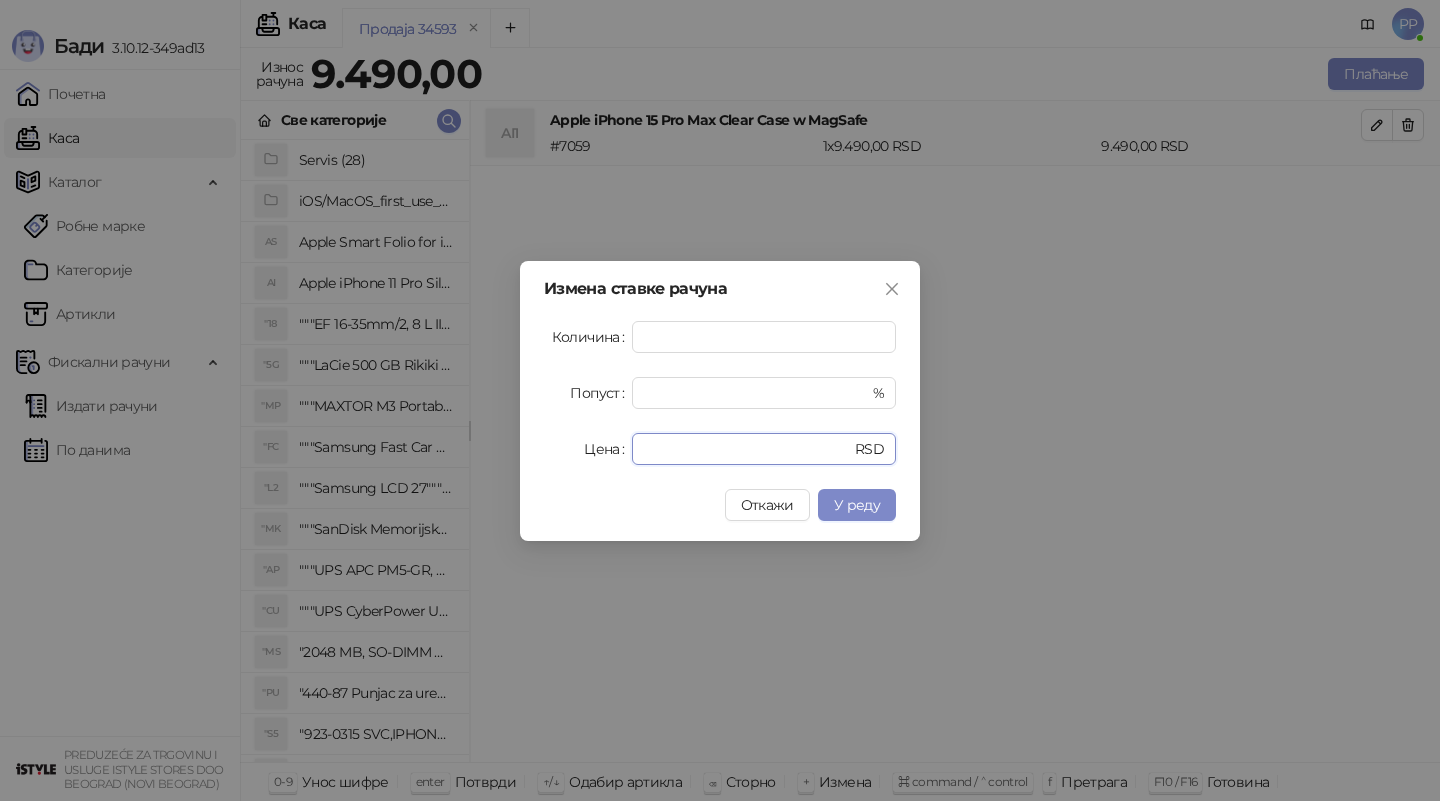 drag, startPoint x: 694, startPoint y: 449, endPoint x: 345, endPoint y: 395, distance: 353.15295 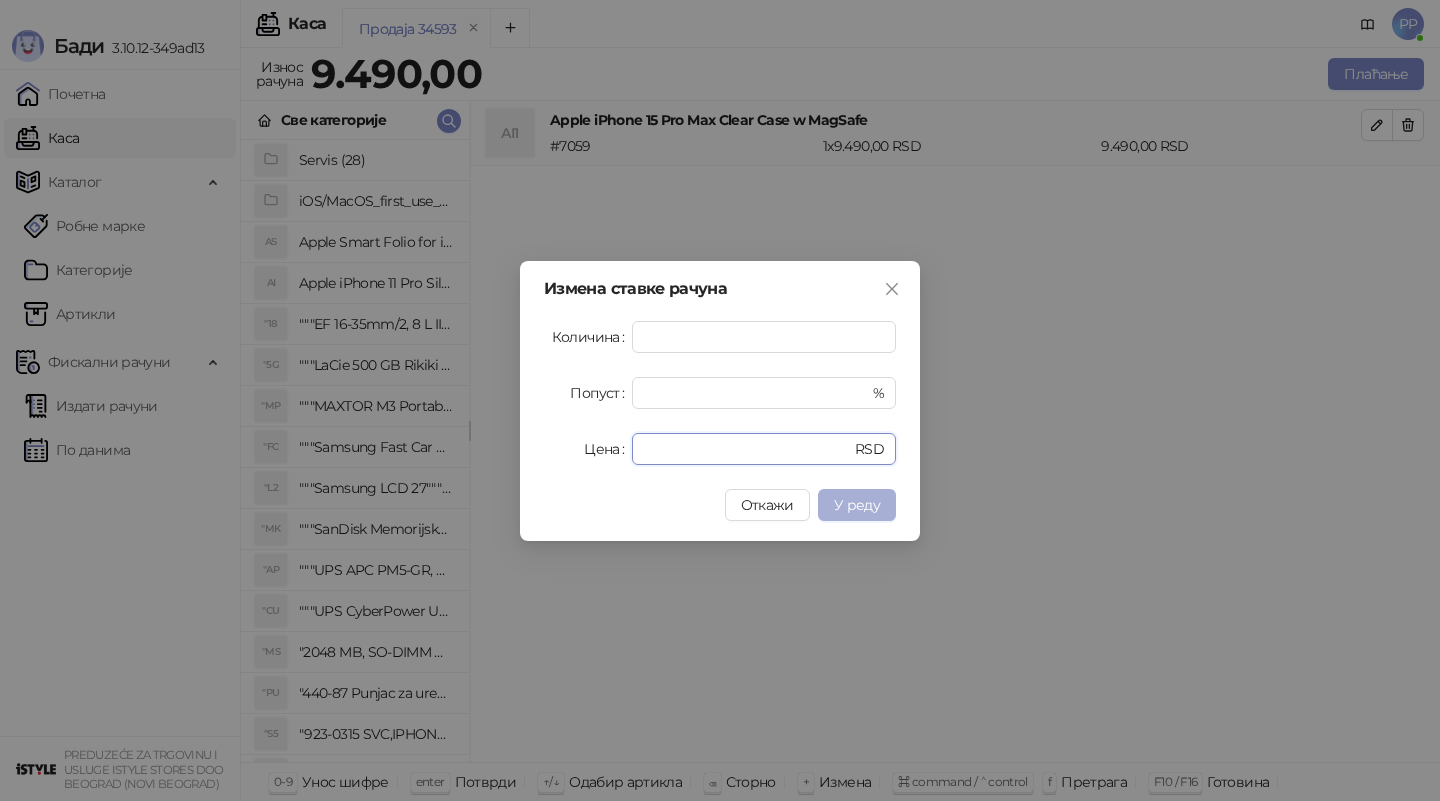 type on "****" 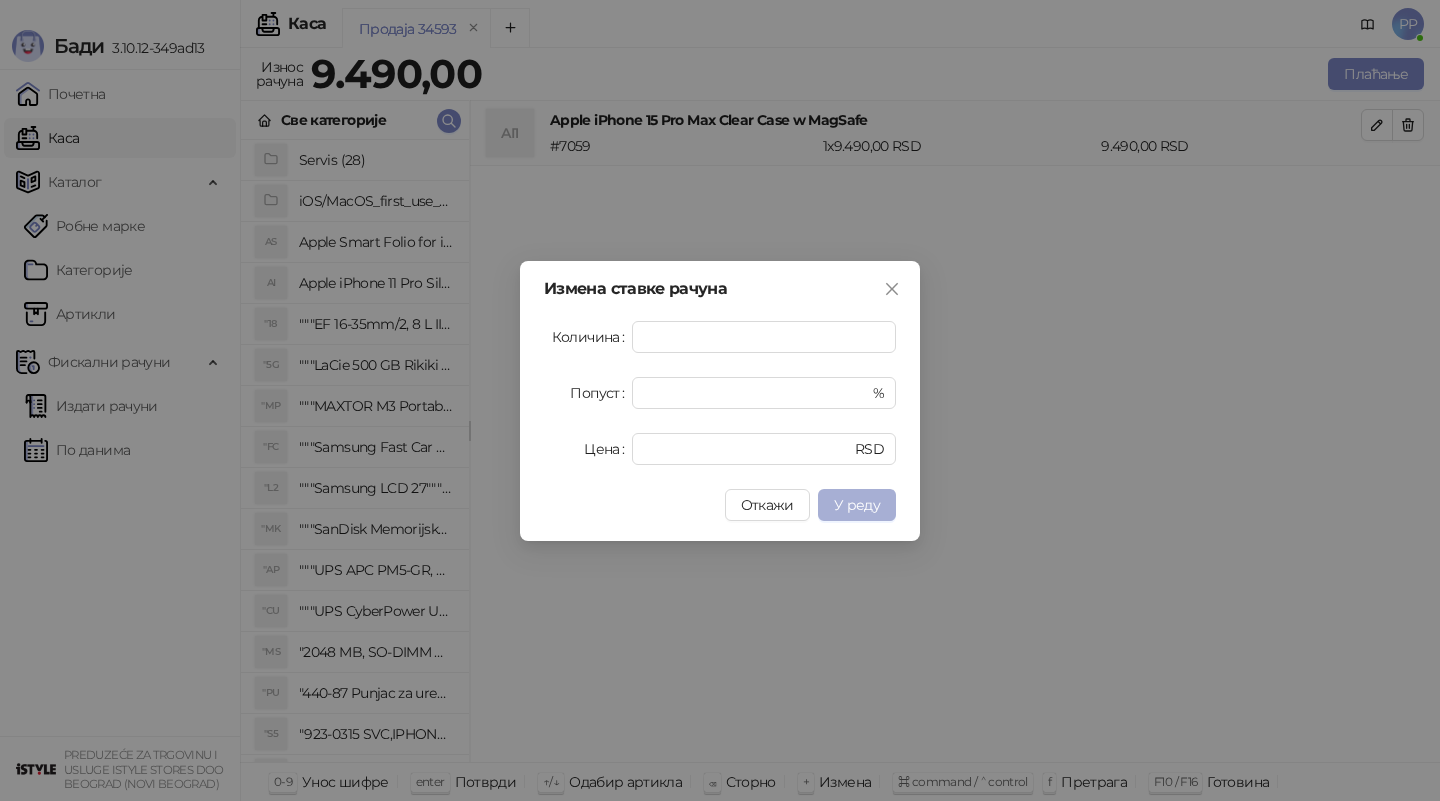 click on "У реду" at bounding box center (857, 505) 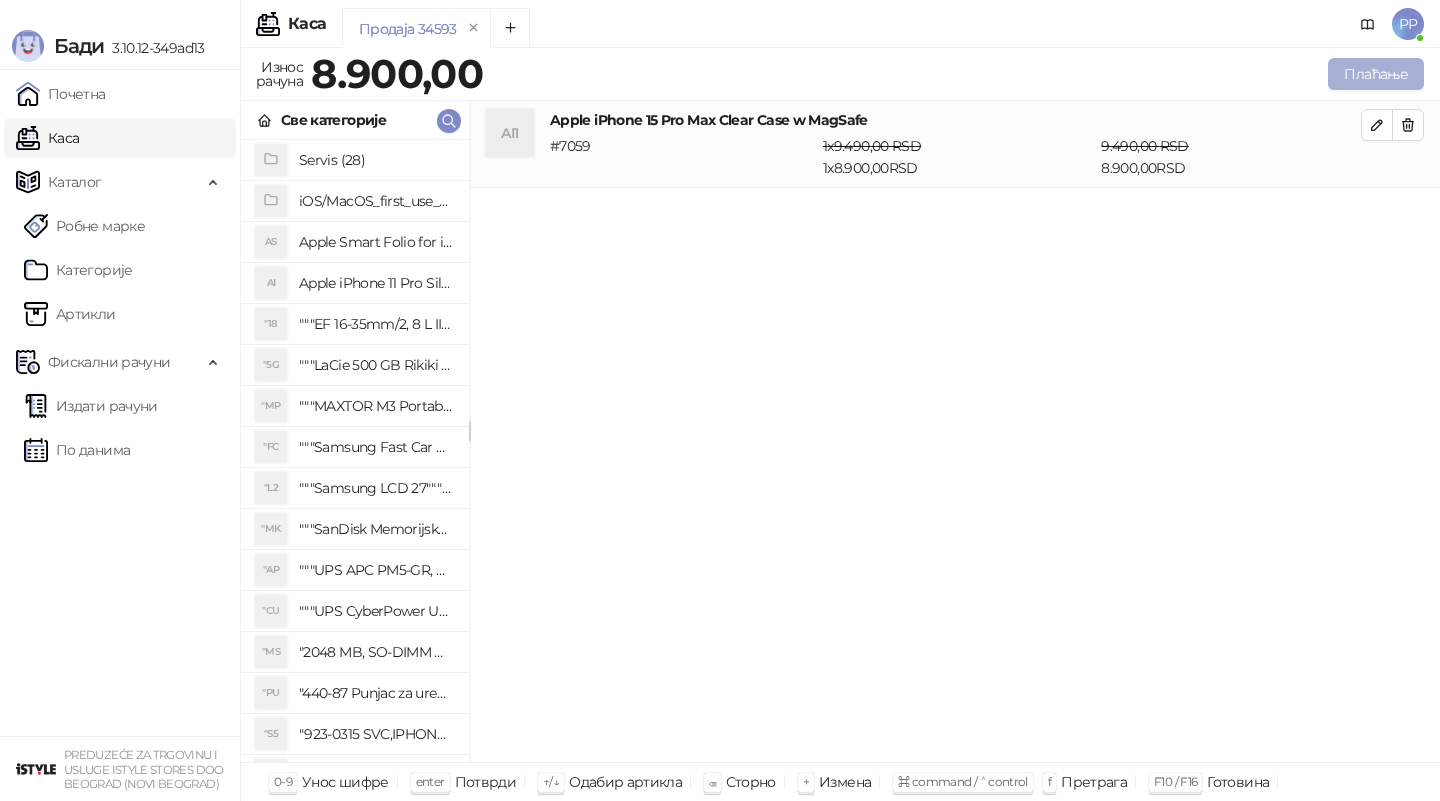 click on "Плаћање" at bounding box center (1376, 74) 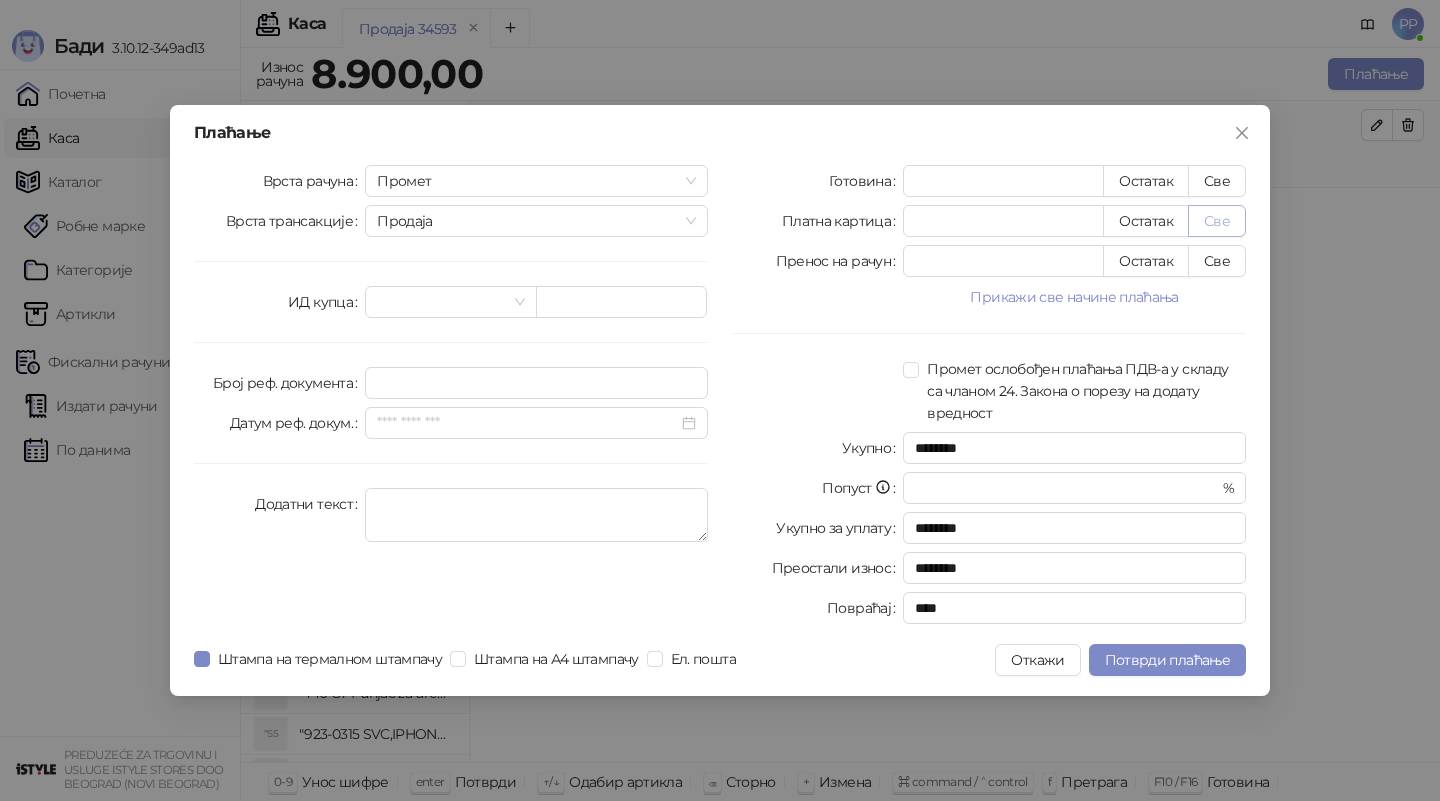 click on "Све" at bounding box center (1217, 221) 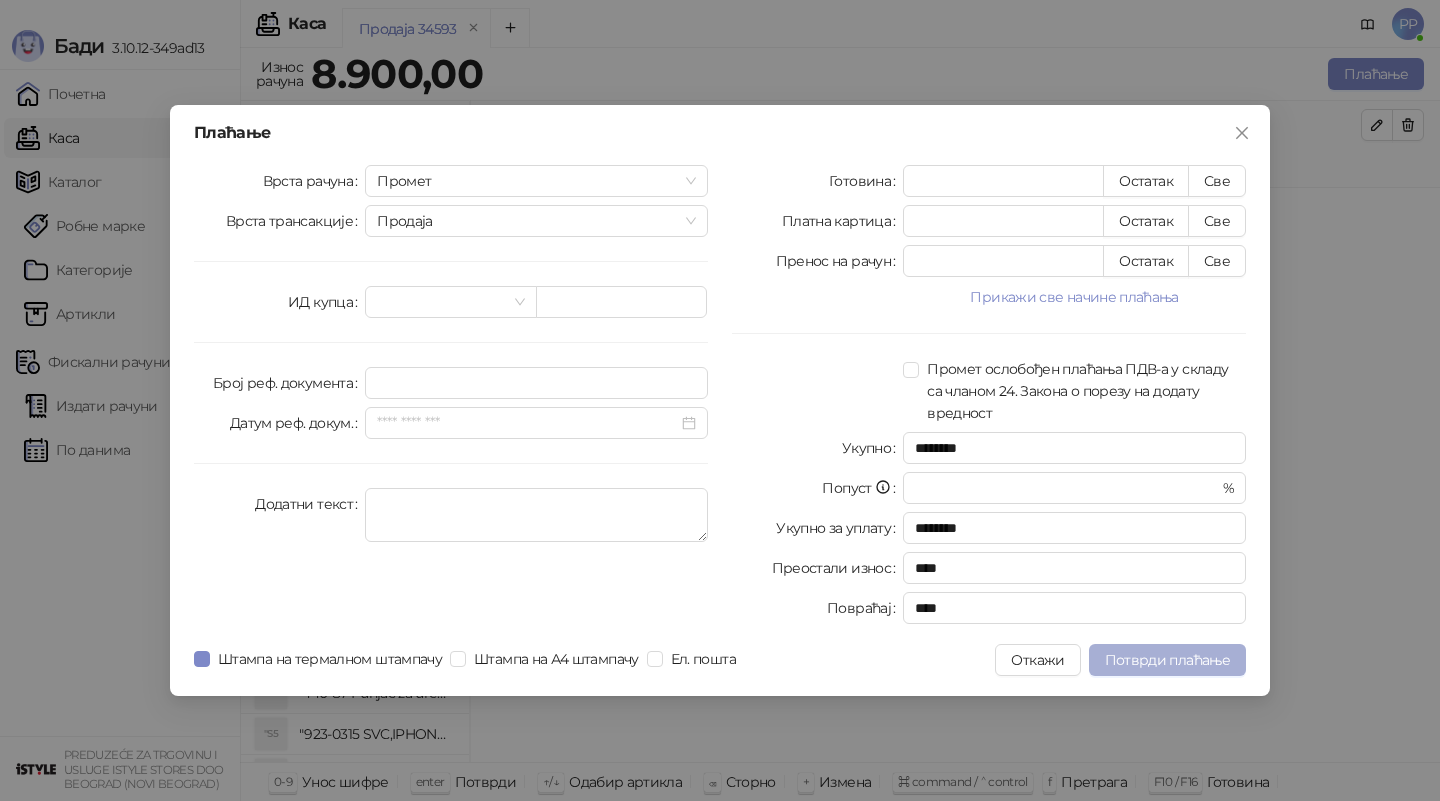 click on "Потврди плаћање" at bounding box center (1167, 660) 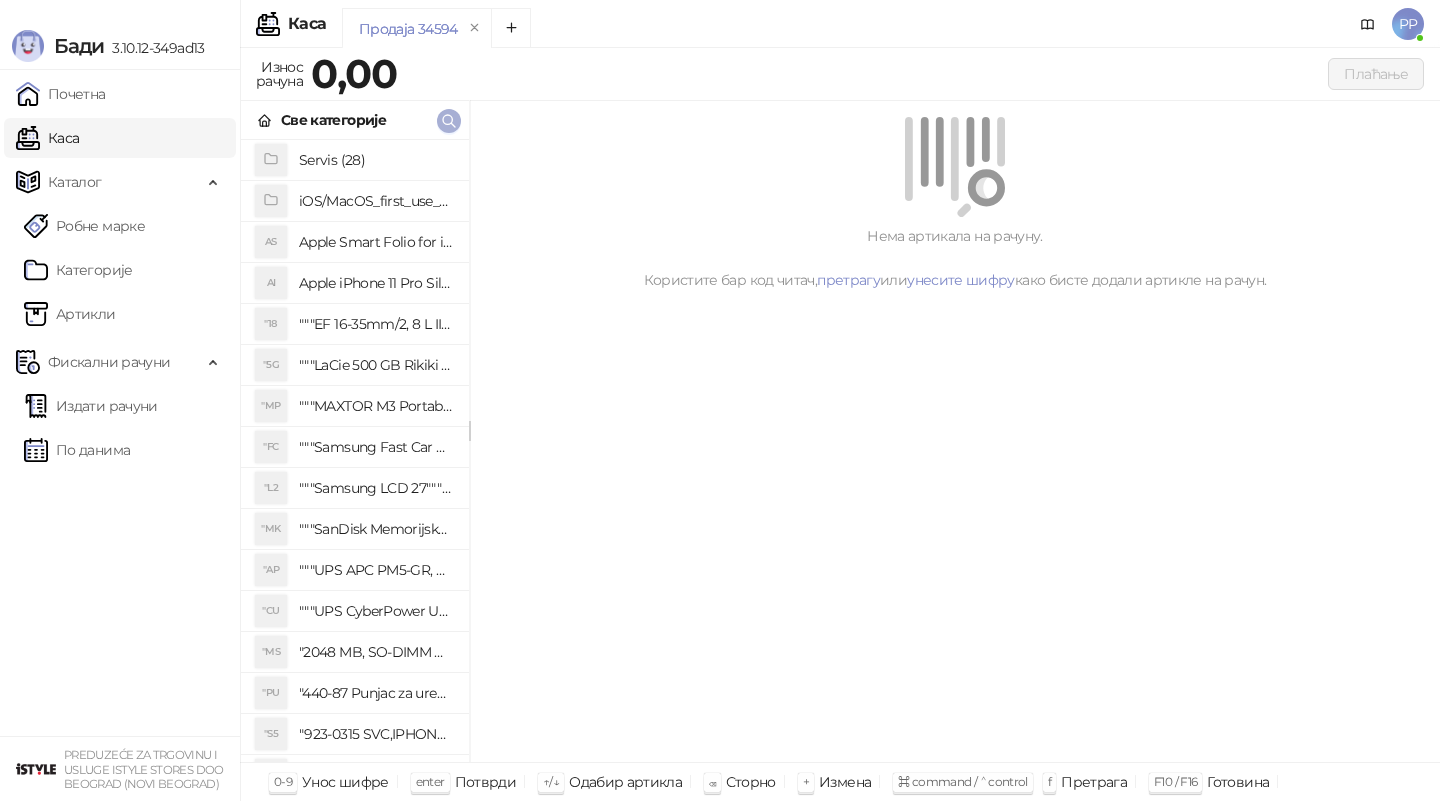 click 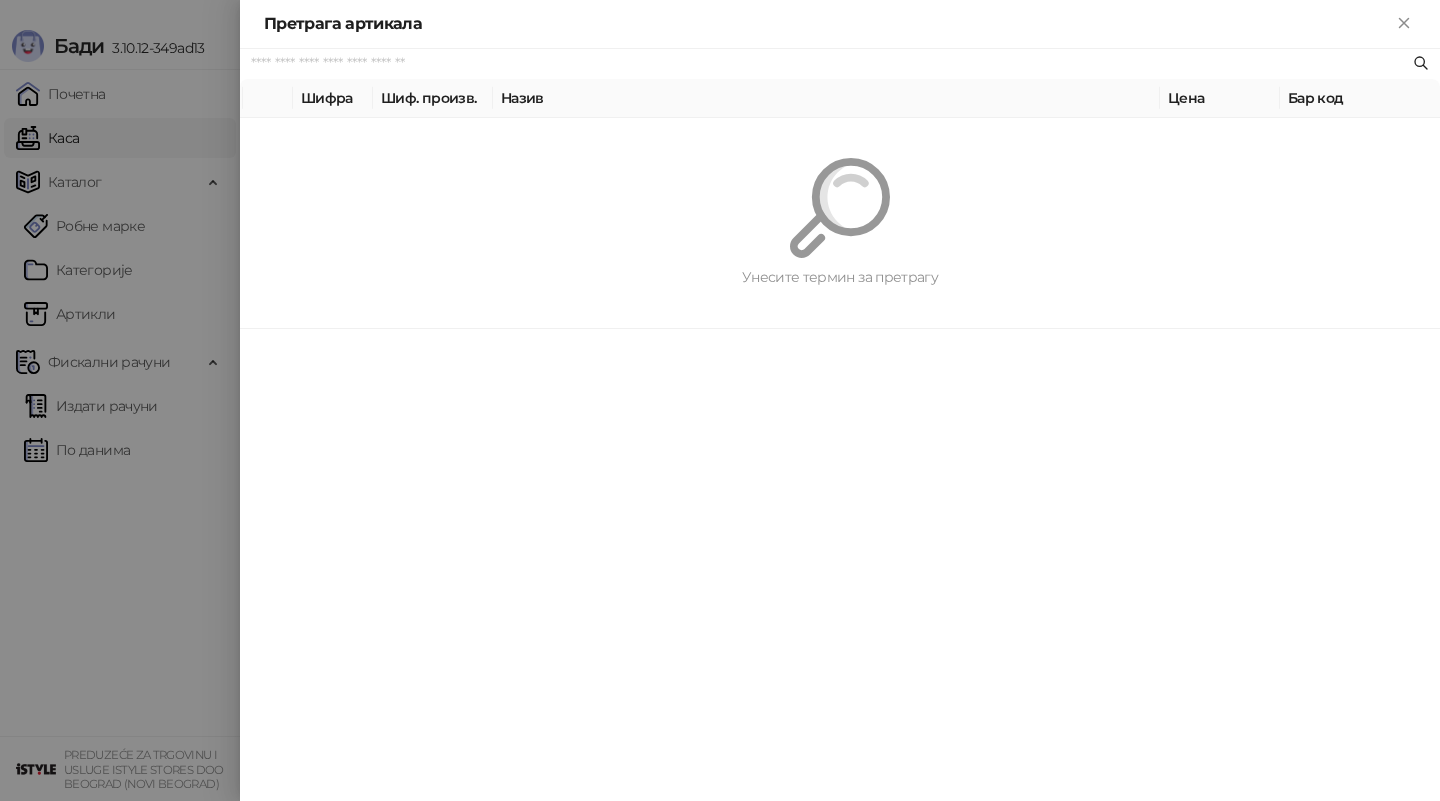 paste on "**********" 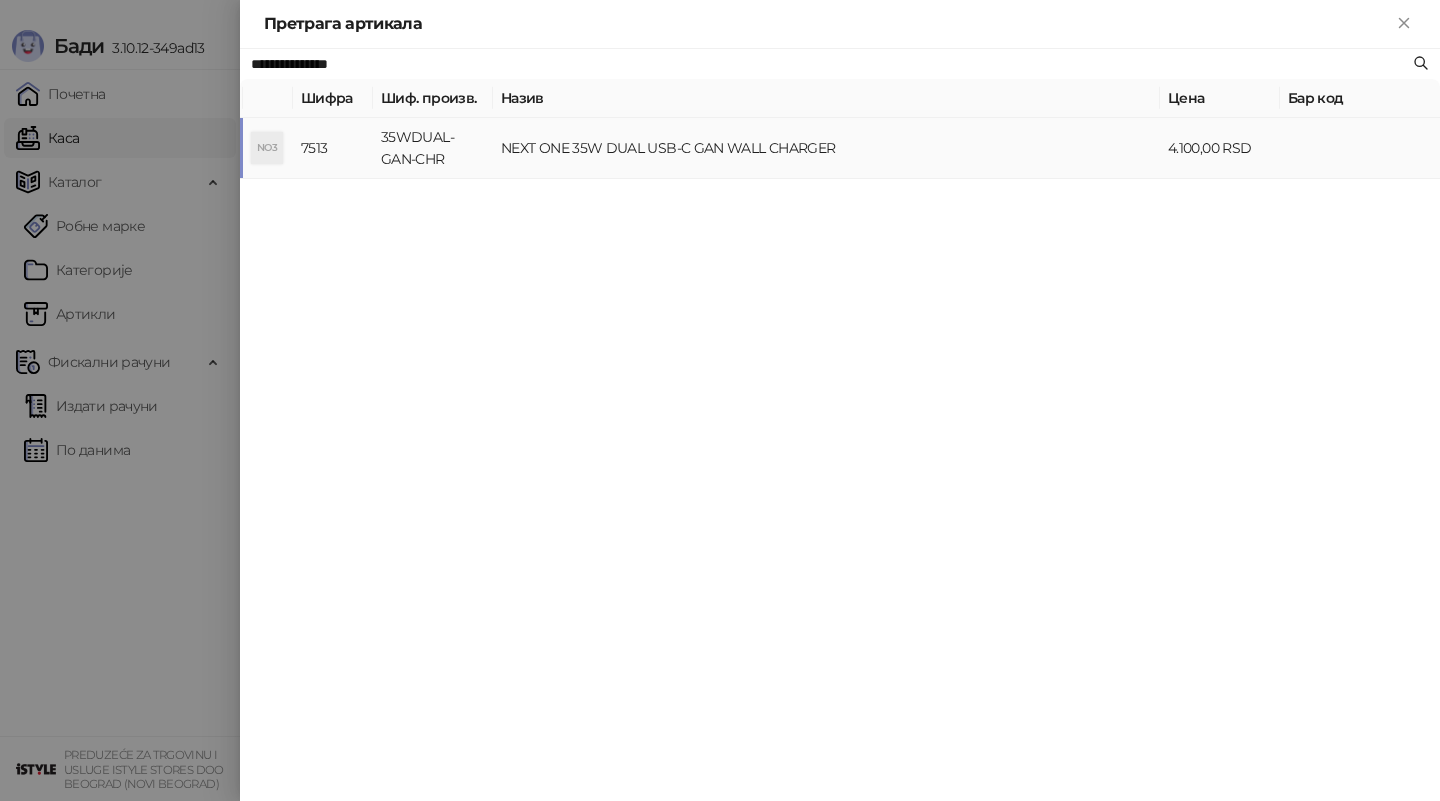 type on "**********" 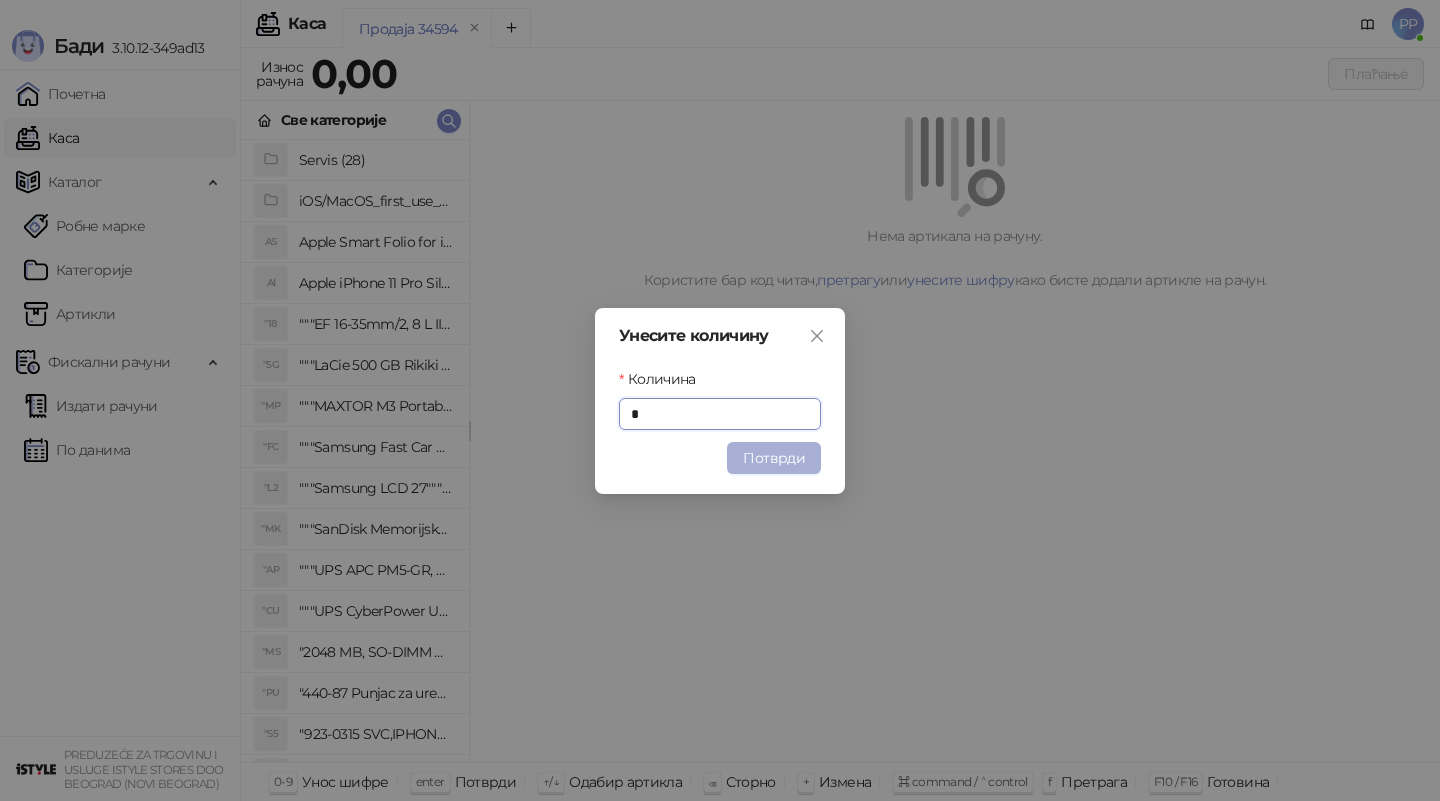 click on "Потврди" at bounding box center (774, 458) 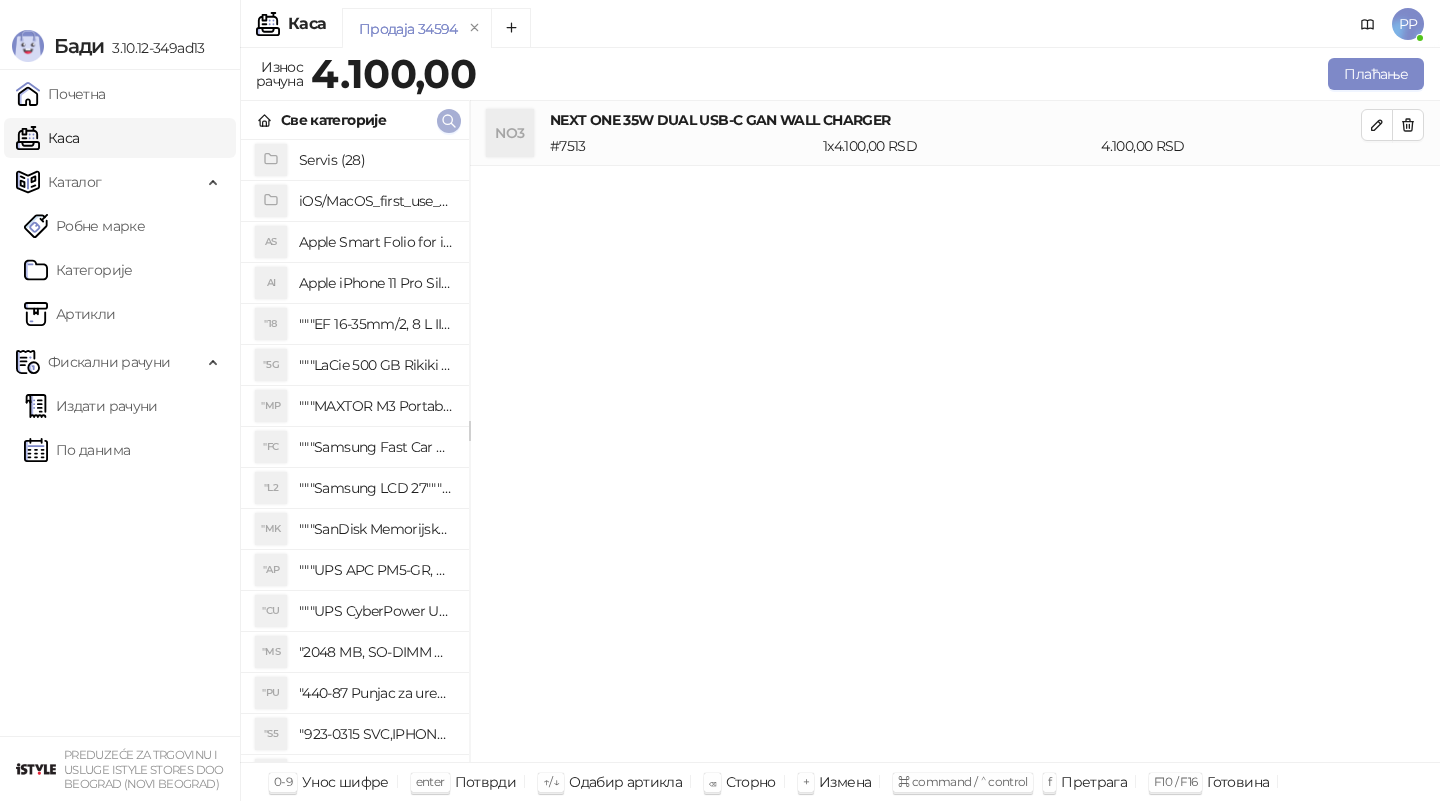 click 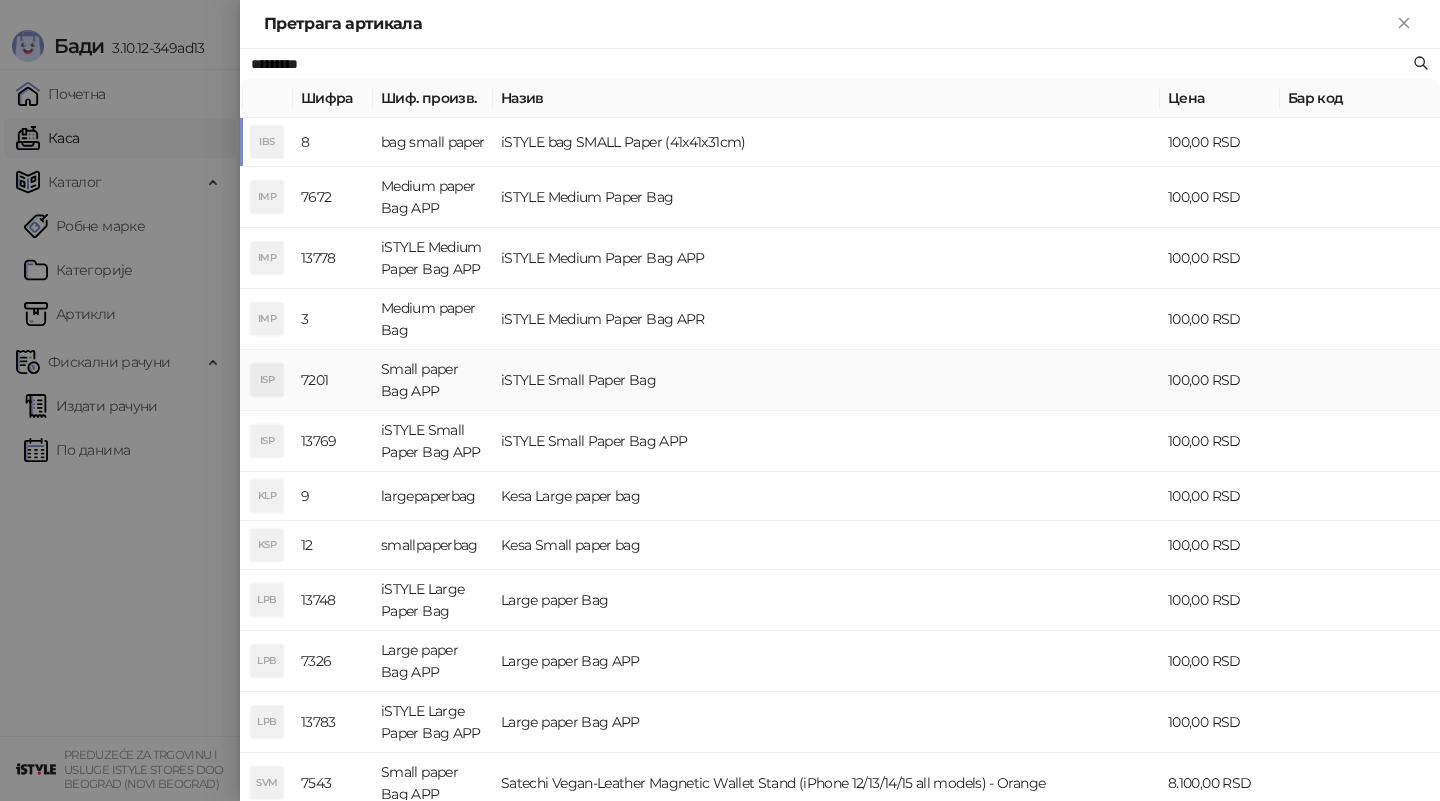 type on "*********" 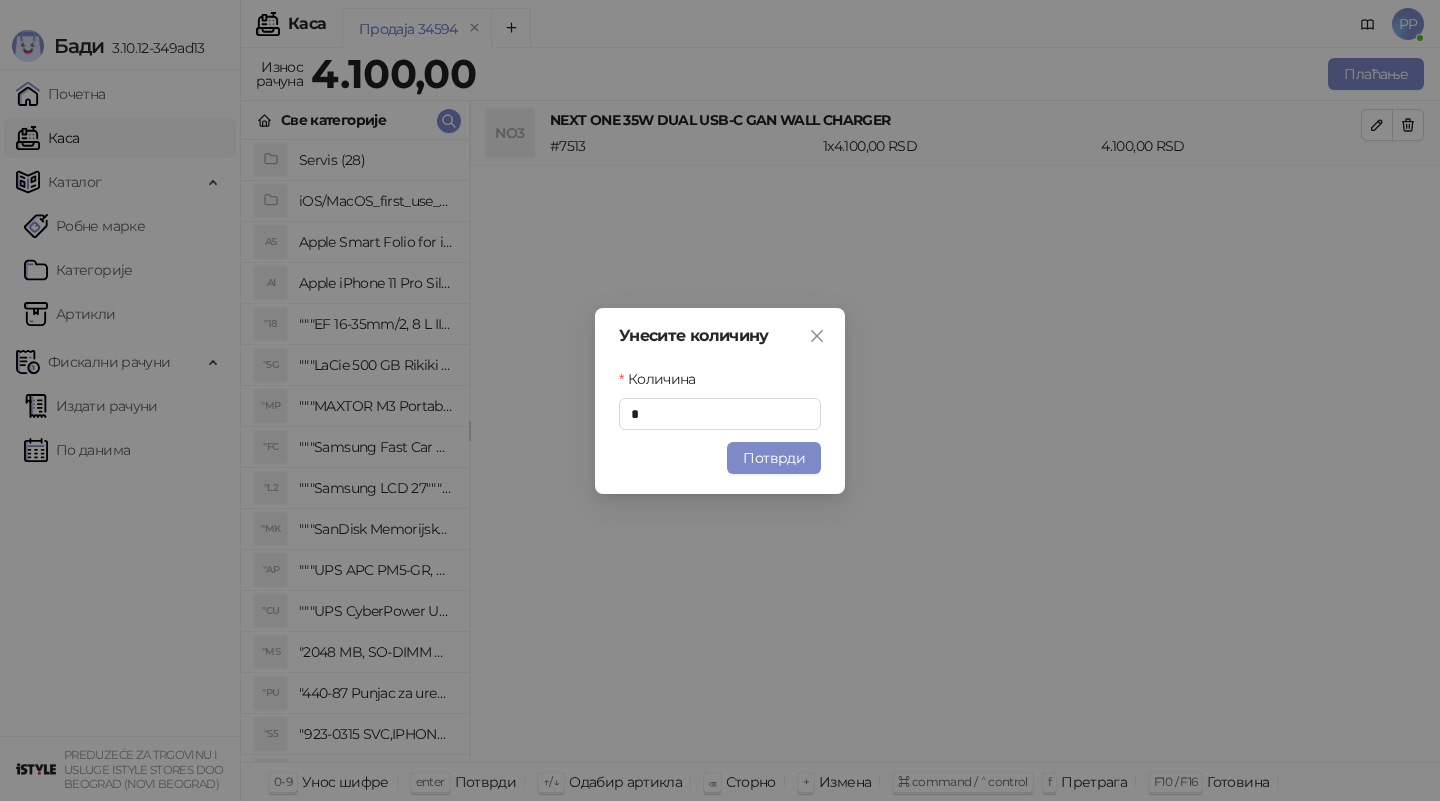 click on "Потврди" at bounding box center [774, 458] 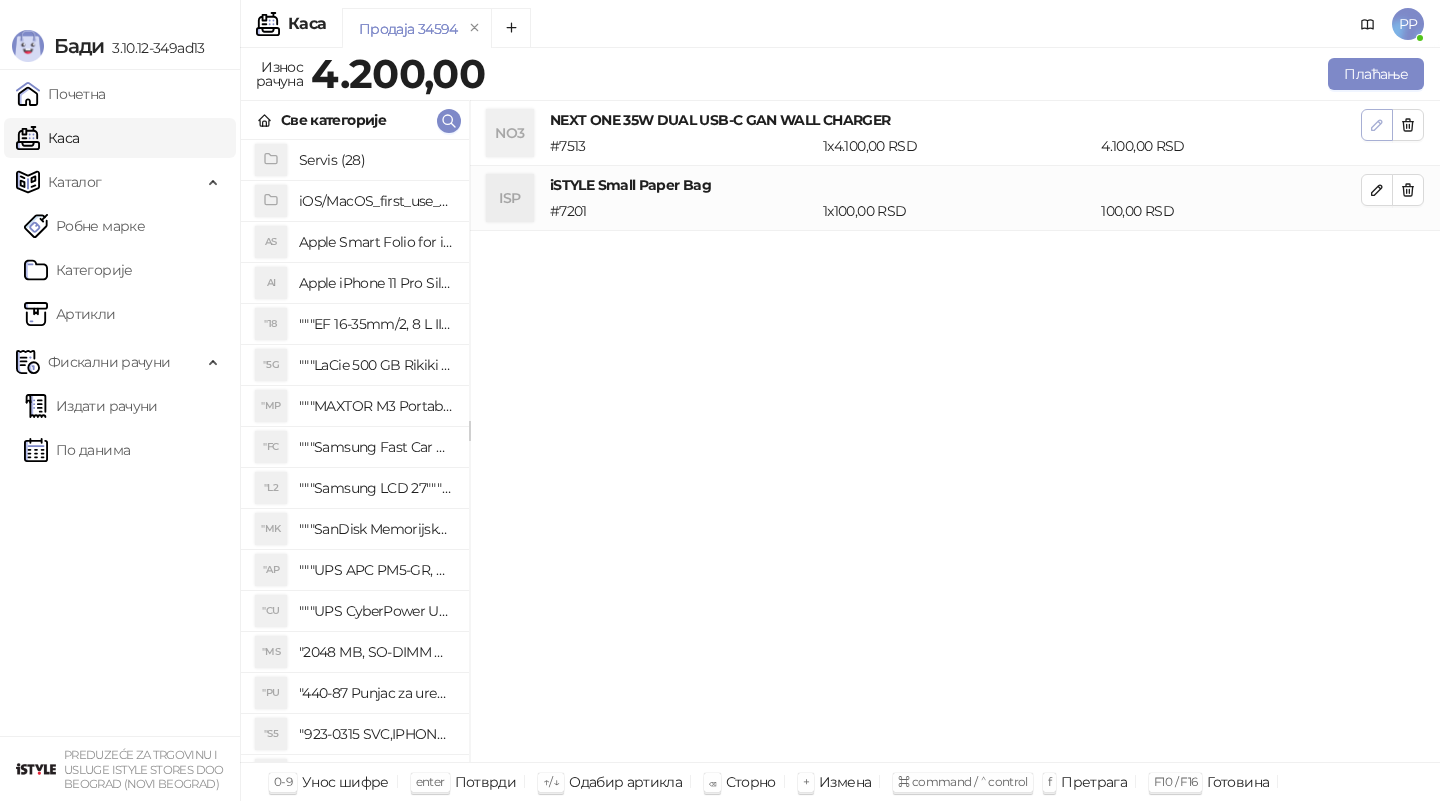 click at bounding box center (1377, 125) 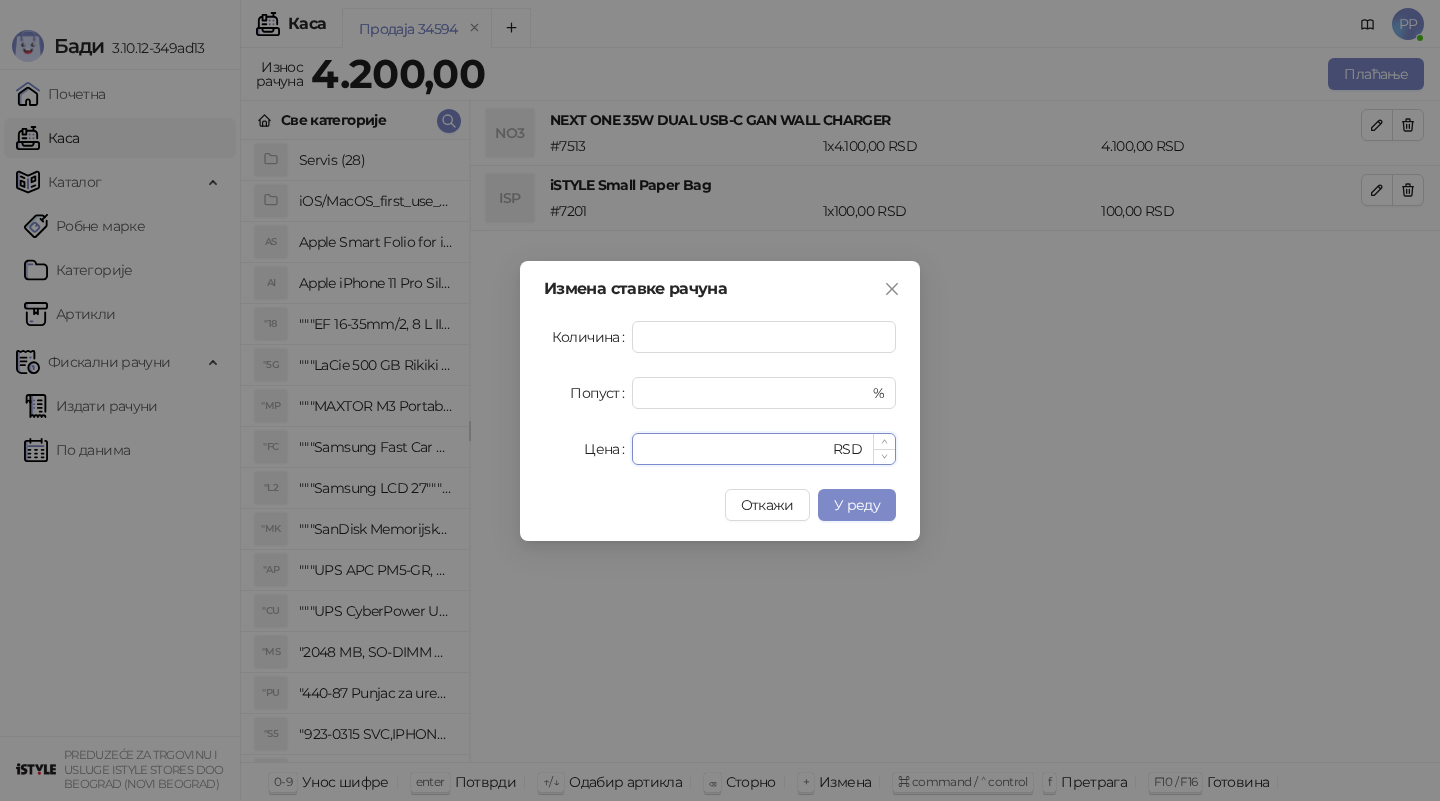 click on "****" at bounding box center [736, 449] 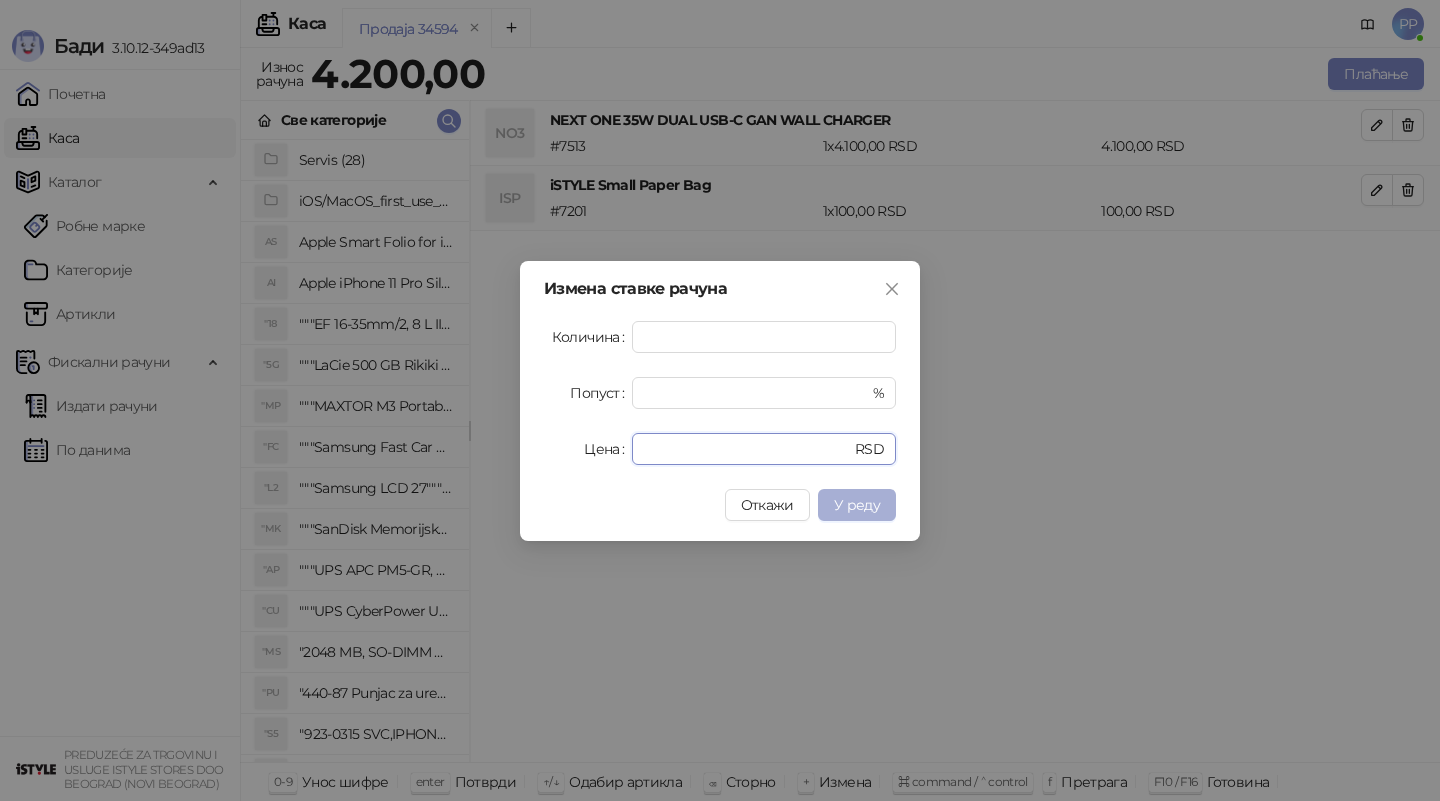 type on "****" 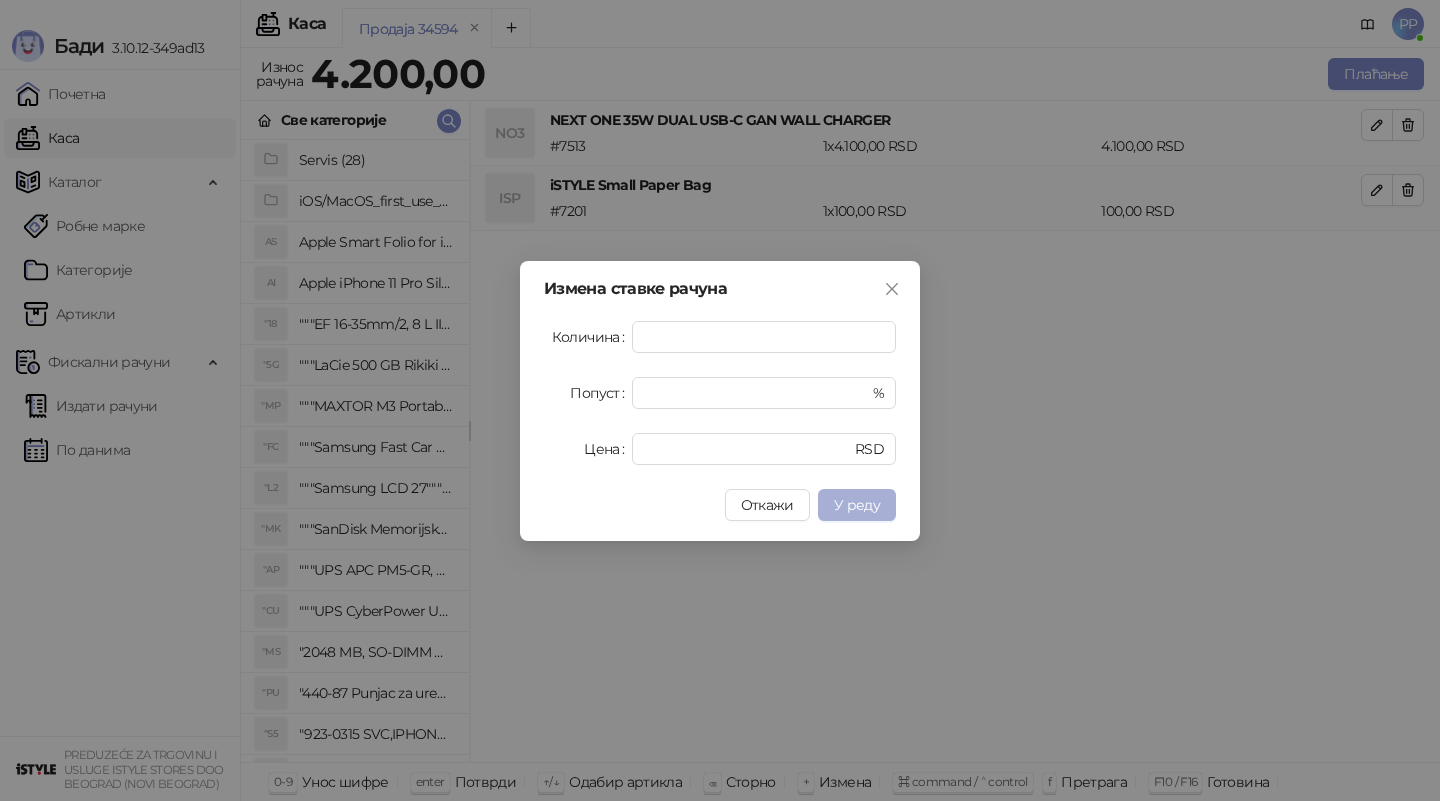 click on "У реду" at bounding box center (857, 505) 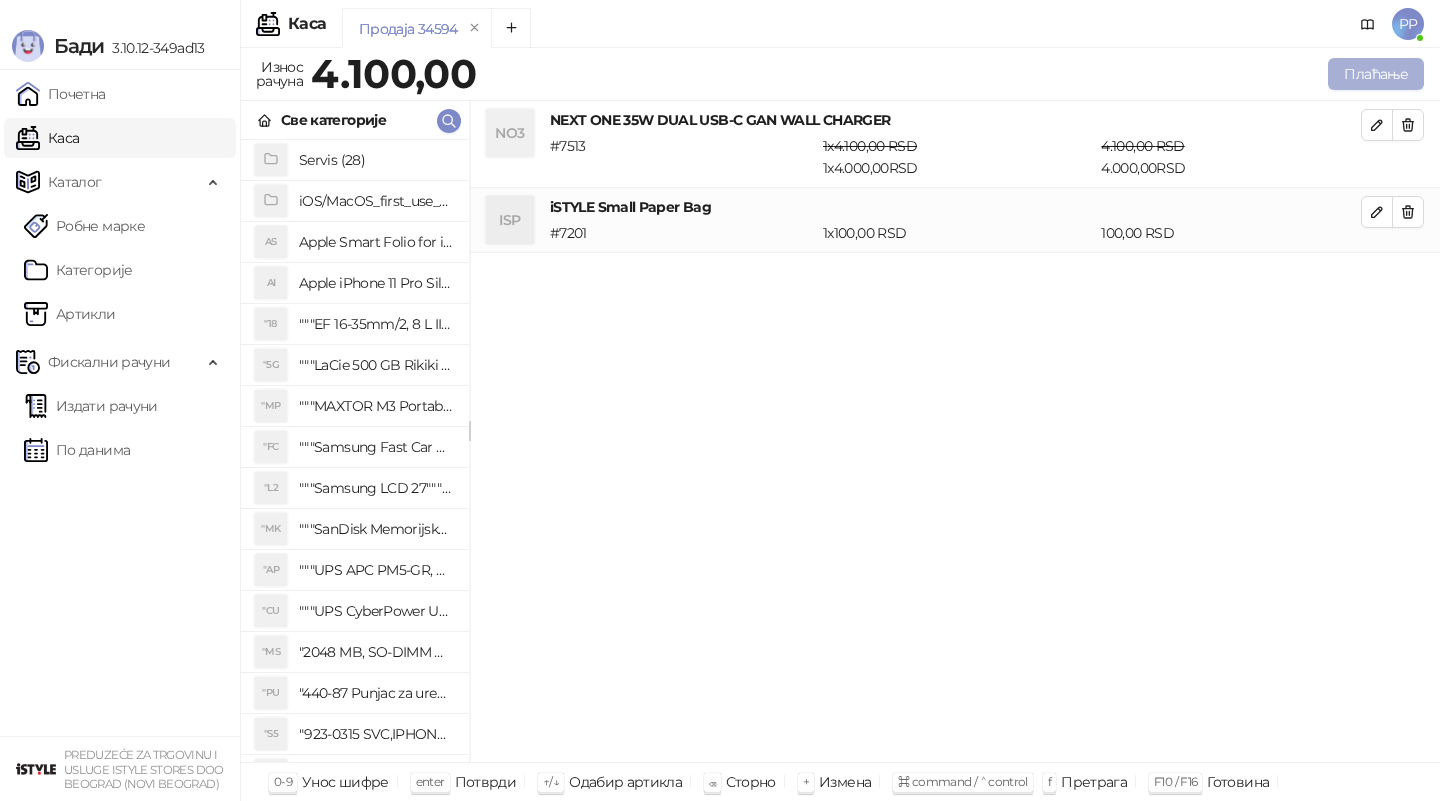 click on "Плаћање" at bounding box center (1376, 74) 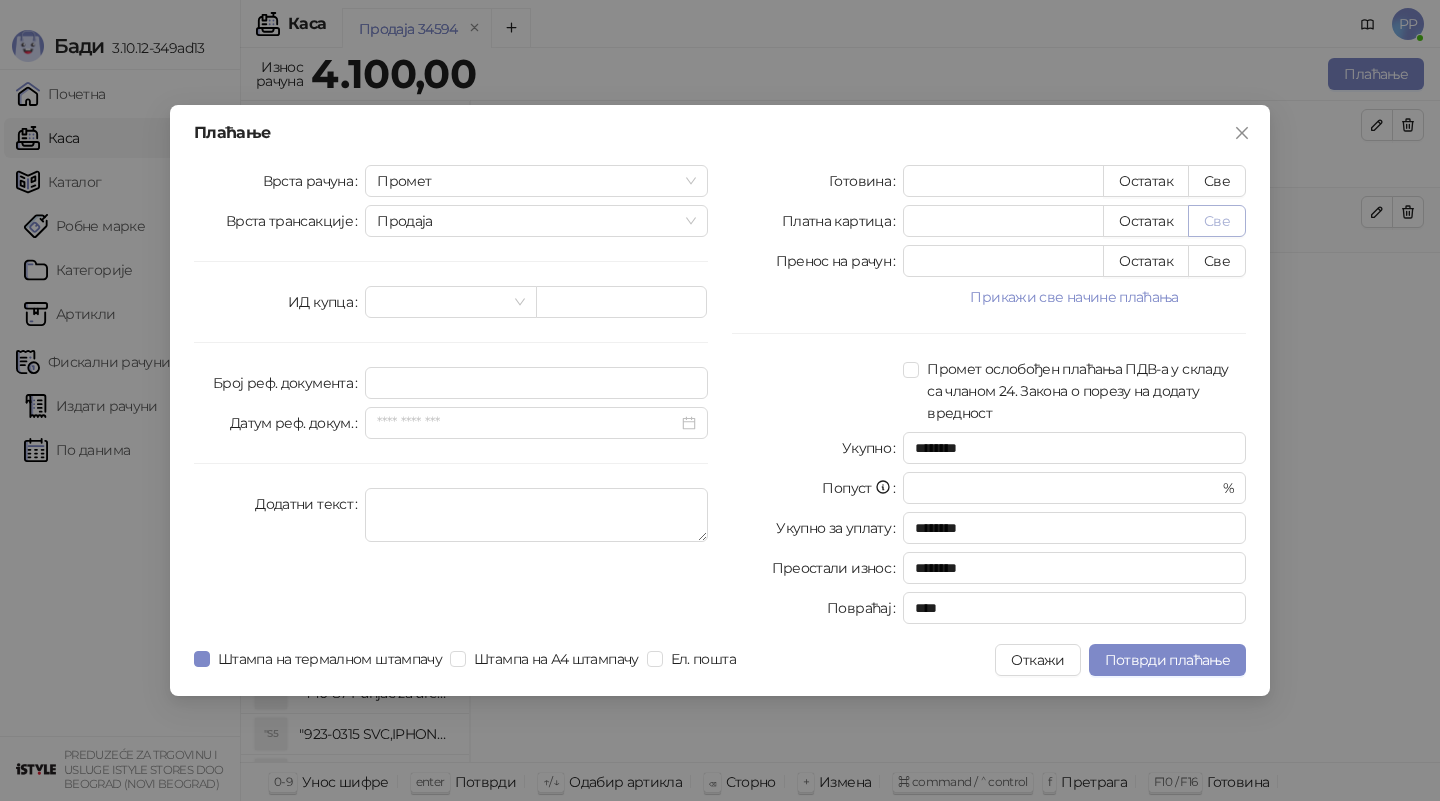 click on "Све" at bounding box center [1217, 221] 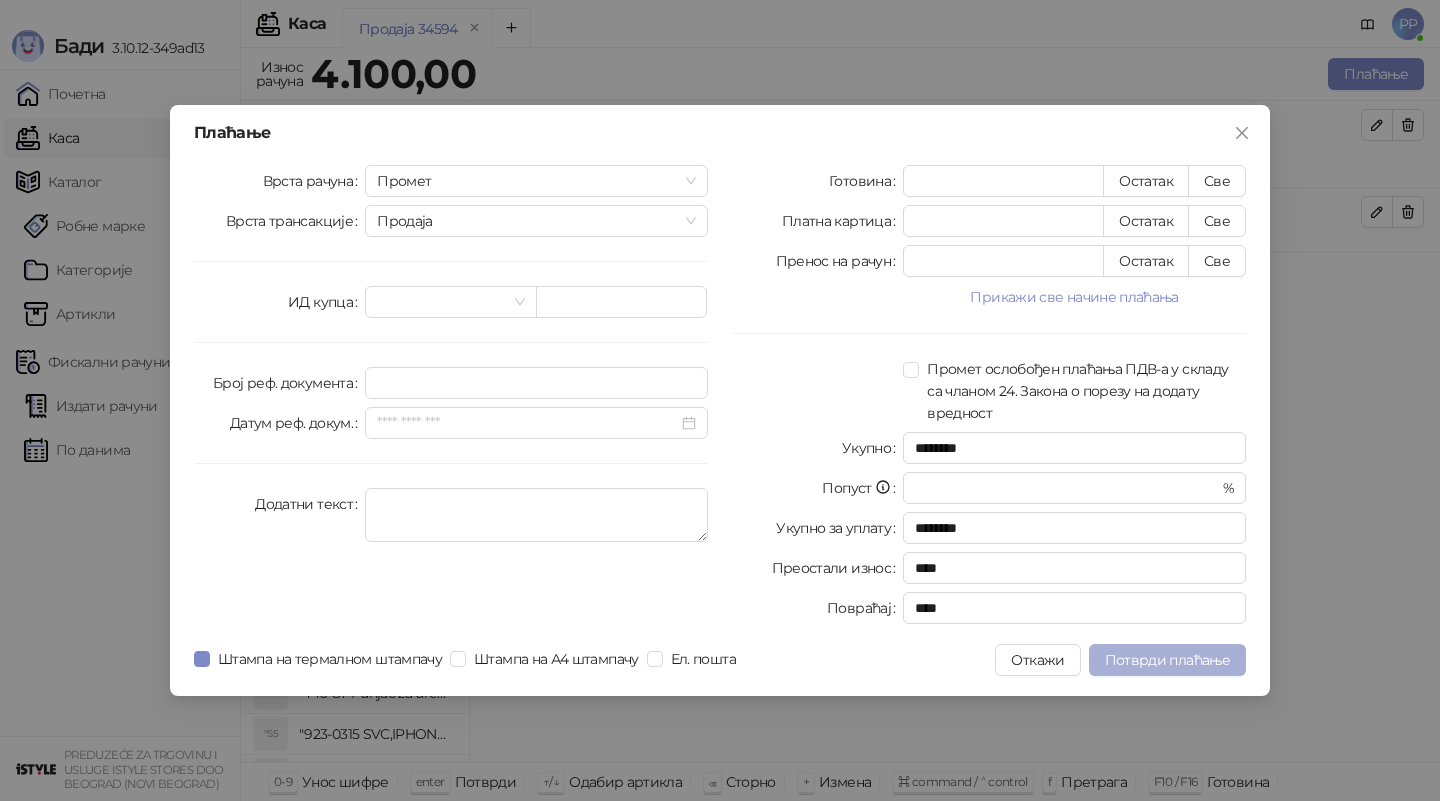 click on "Потврди плаћање" at bounding box center [1167, 660] 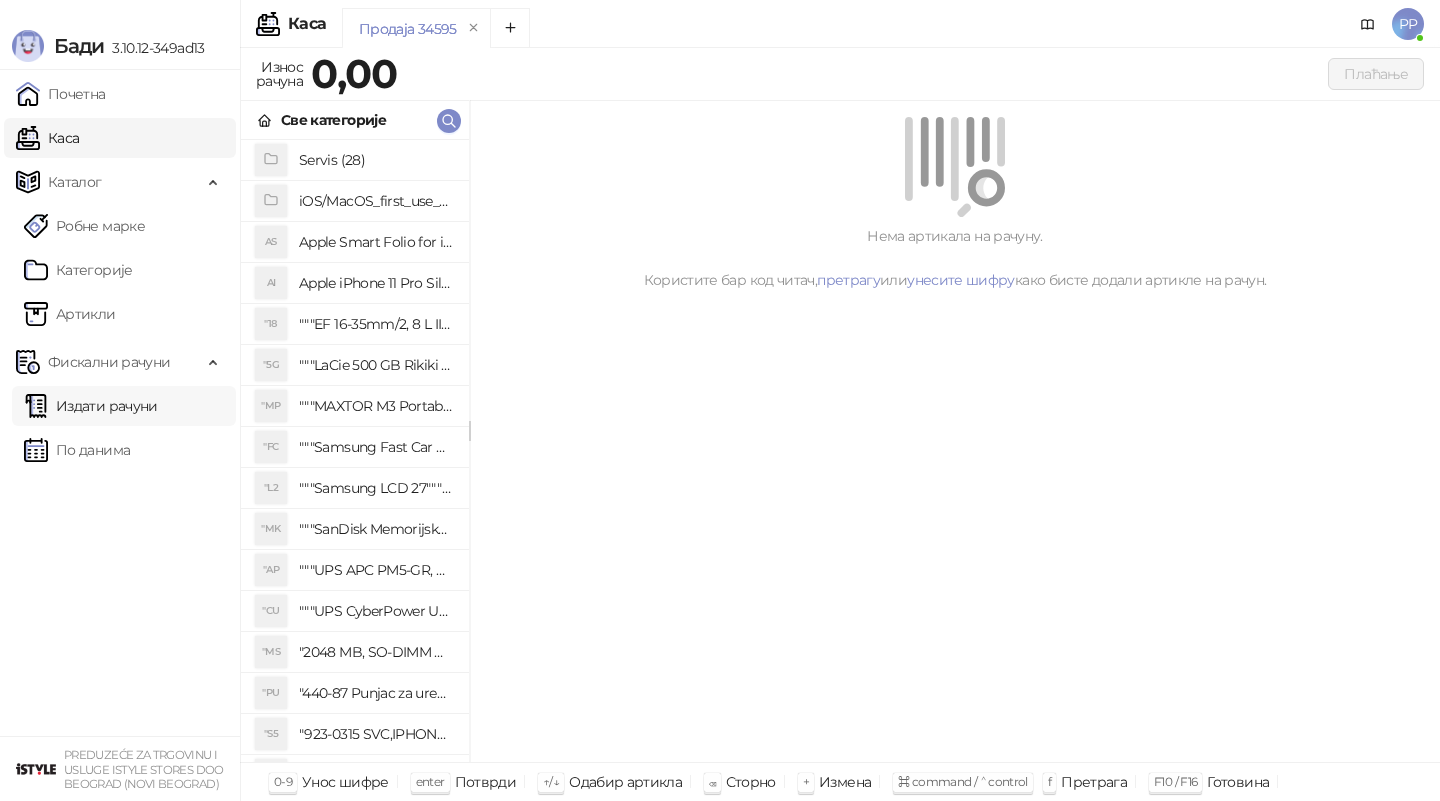 click on "Издати рачуни" at bounding box center [91, 406] 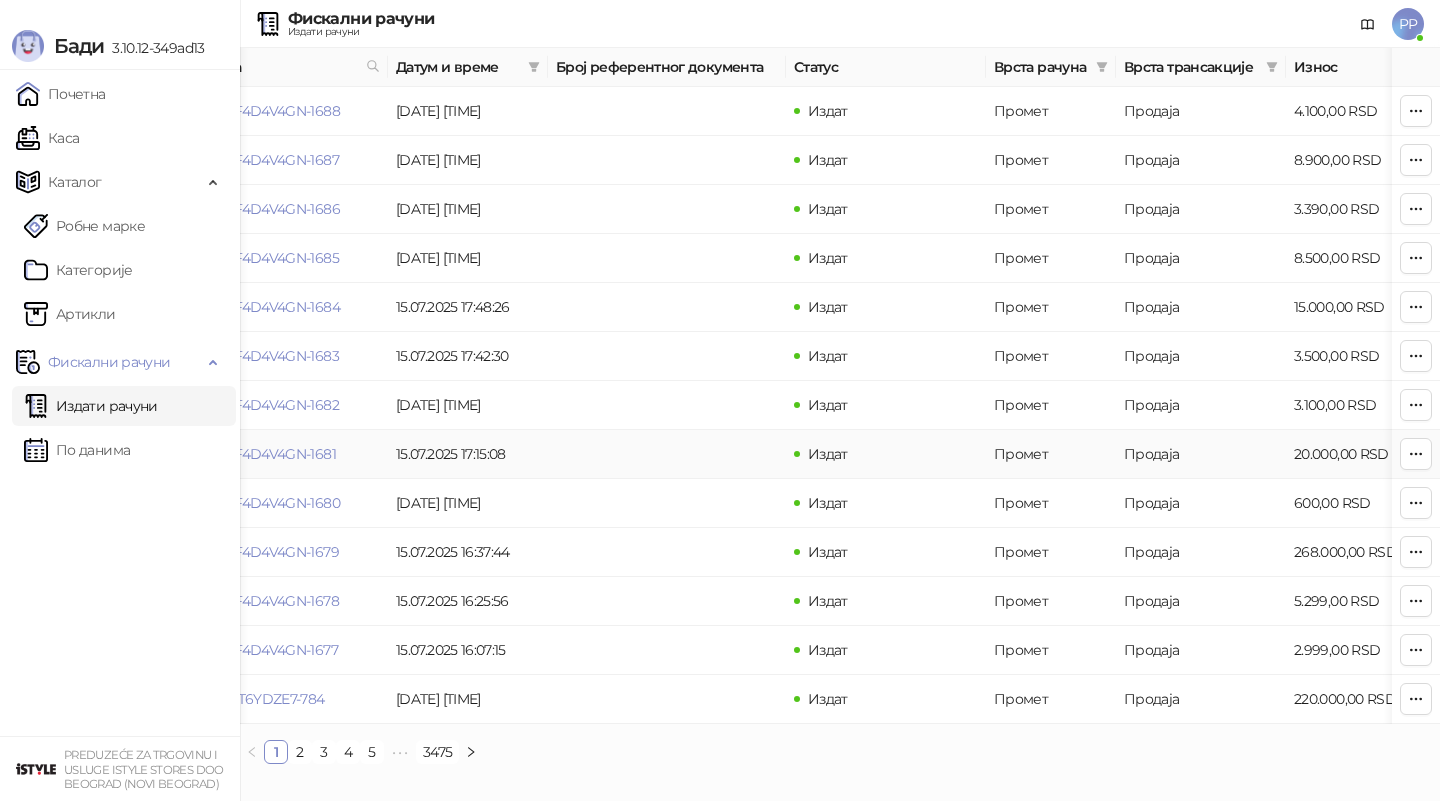 scroll, scrollTop: 0, scrollLeft: 0, axis: both 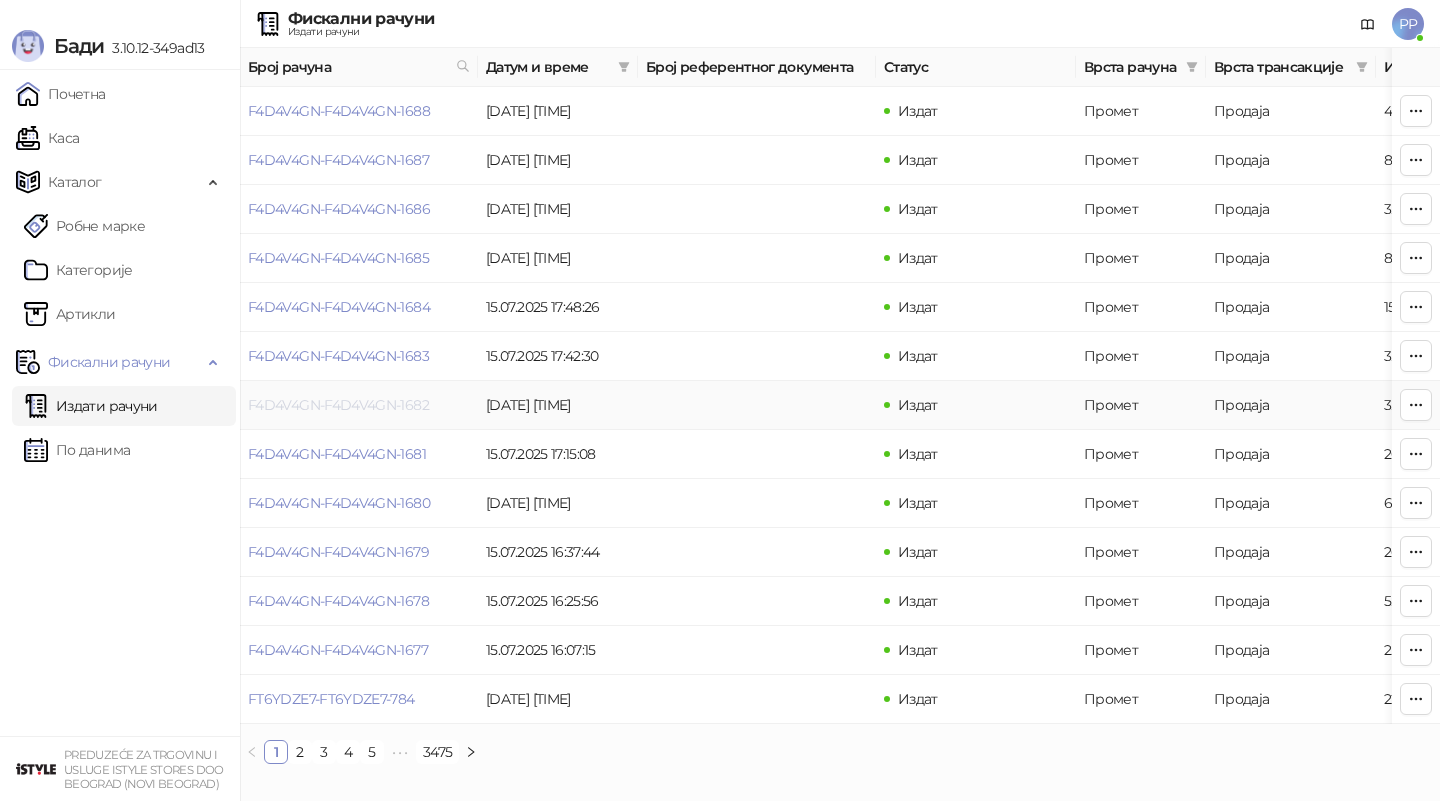 click on "F4D4V4GN-F4D4V4GN-1682" at bounding box center [338, 405] 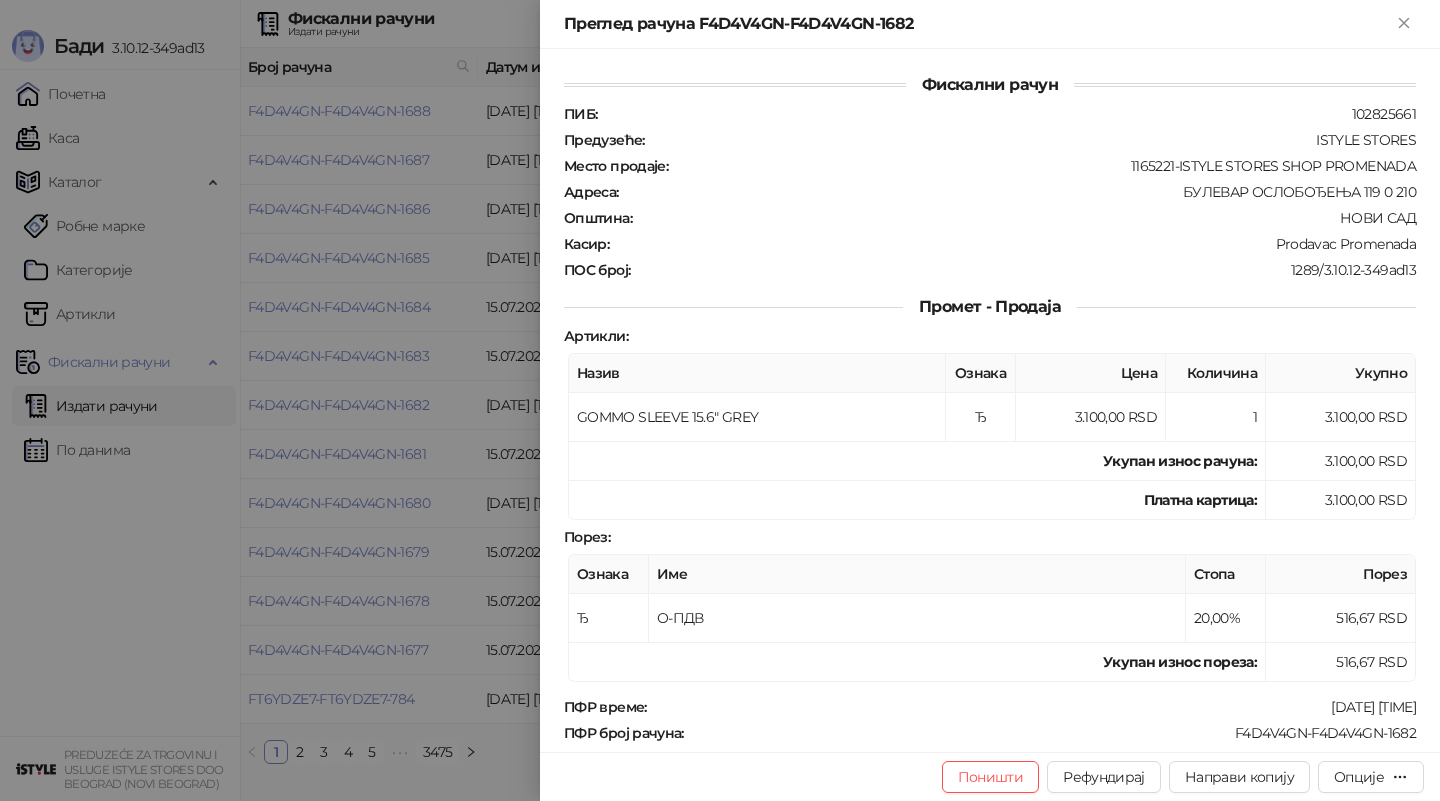 click at bounding box center (720, 400) 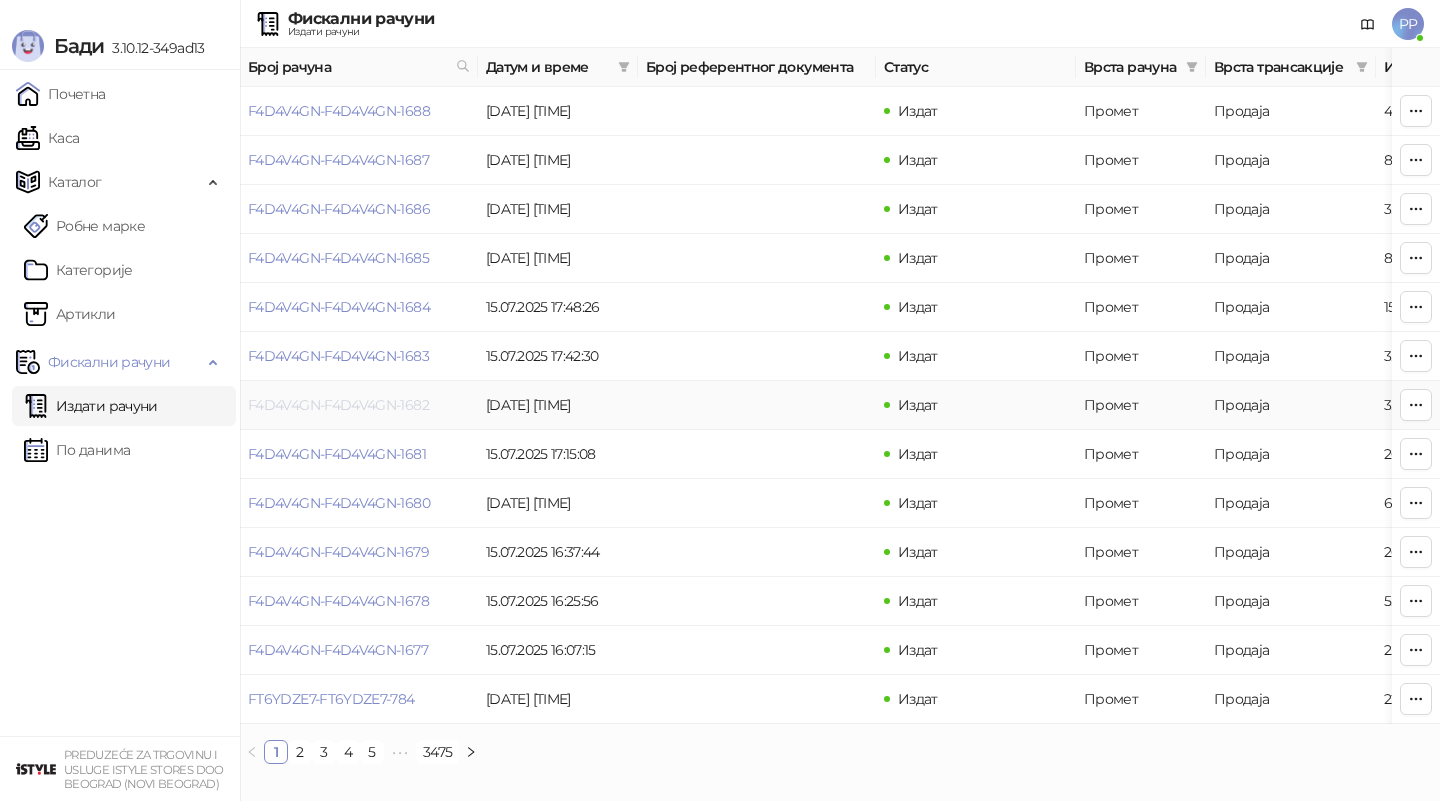 click on "F4D4V4GN-F4D4V4GN-1682" at bounding box center (338, 405) 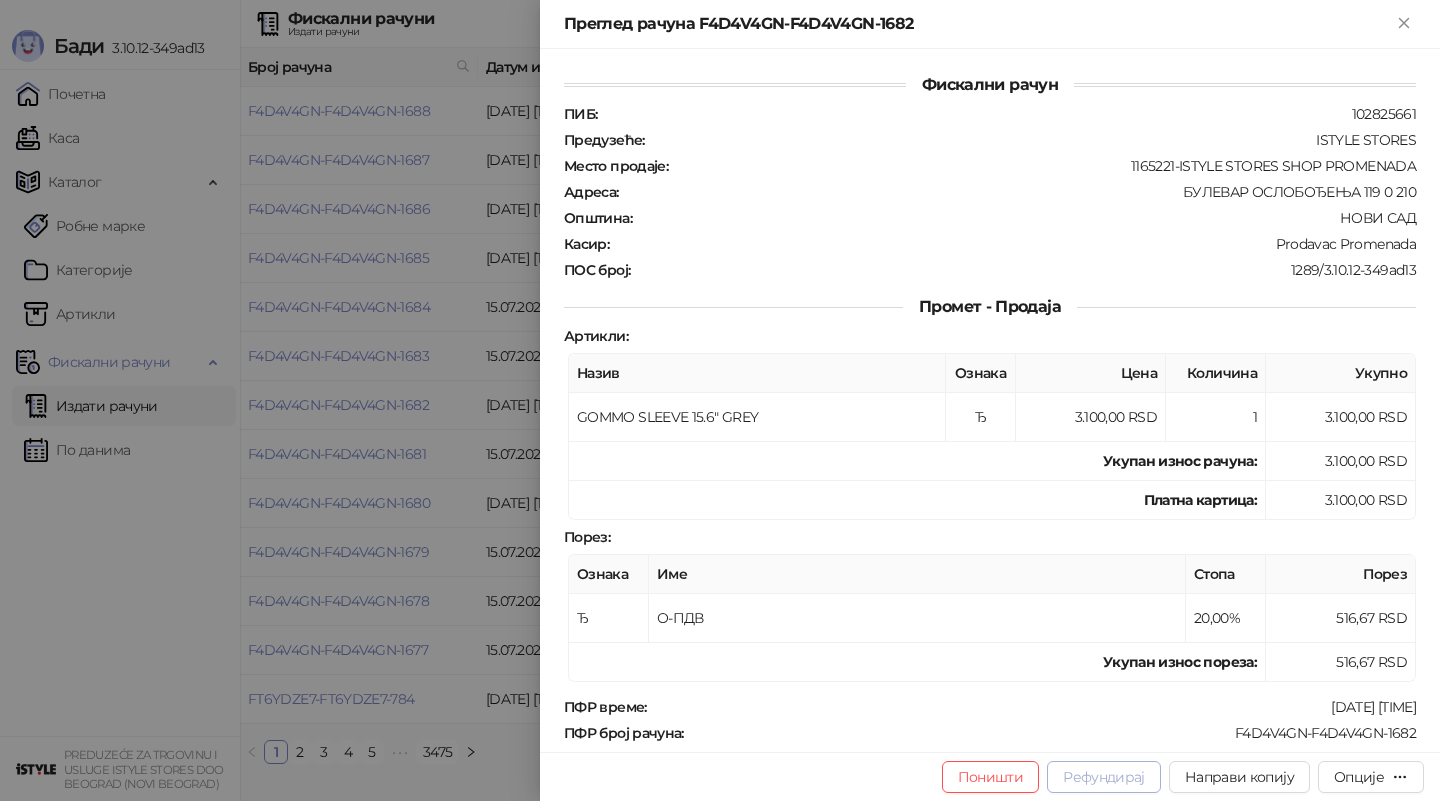 click on "Рефундирај" at bounding box center [1104, 777] 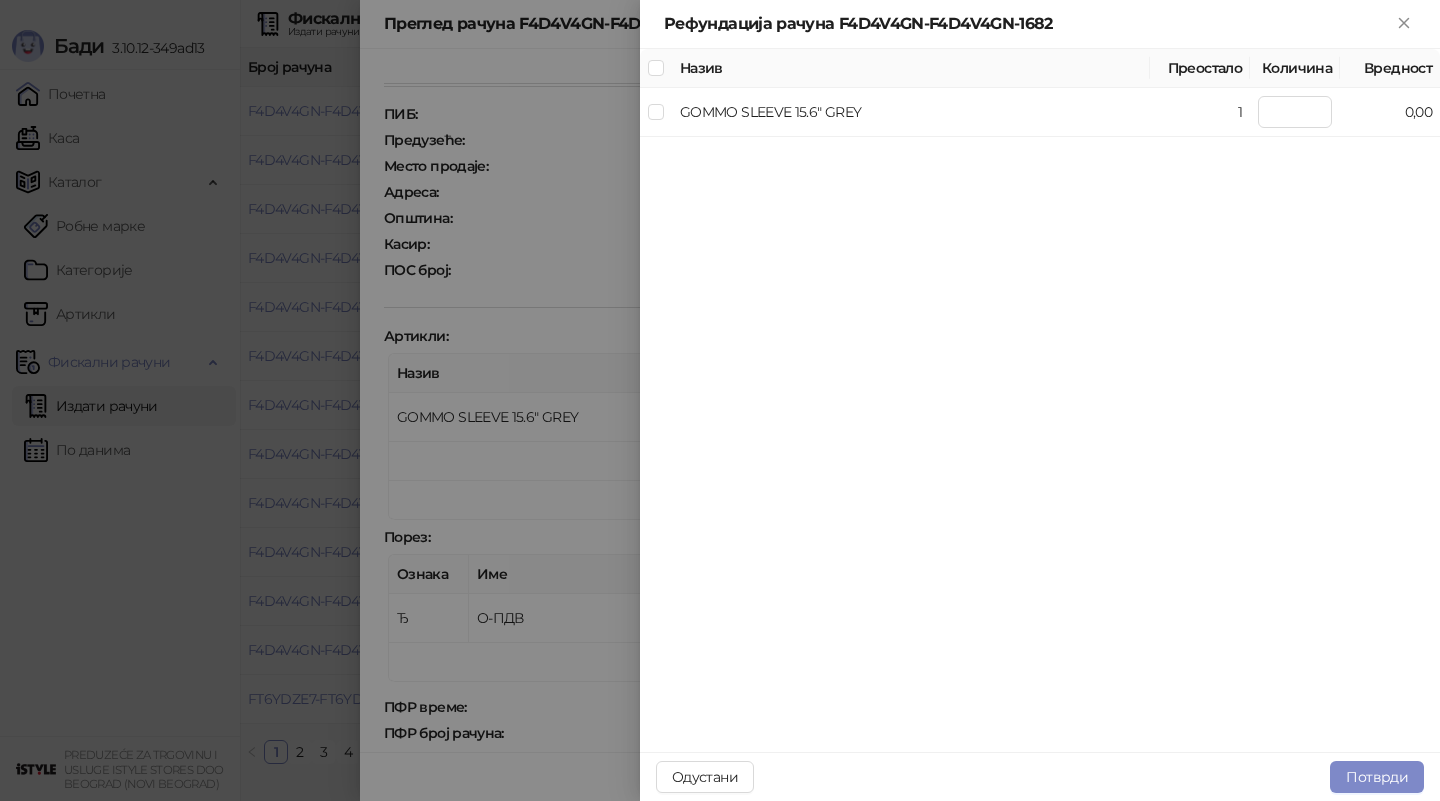 click at bounding box center [656, 68] 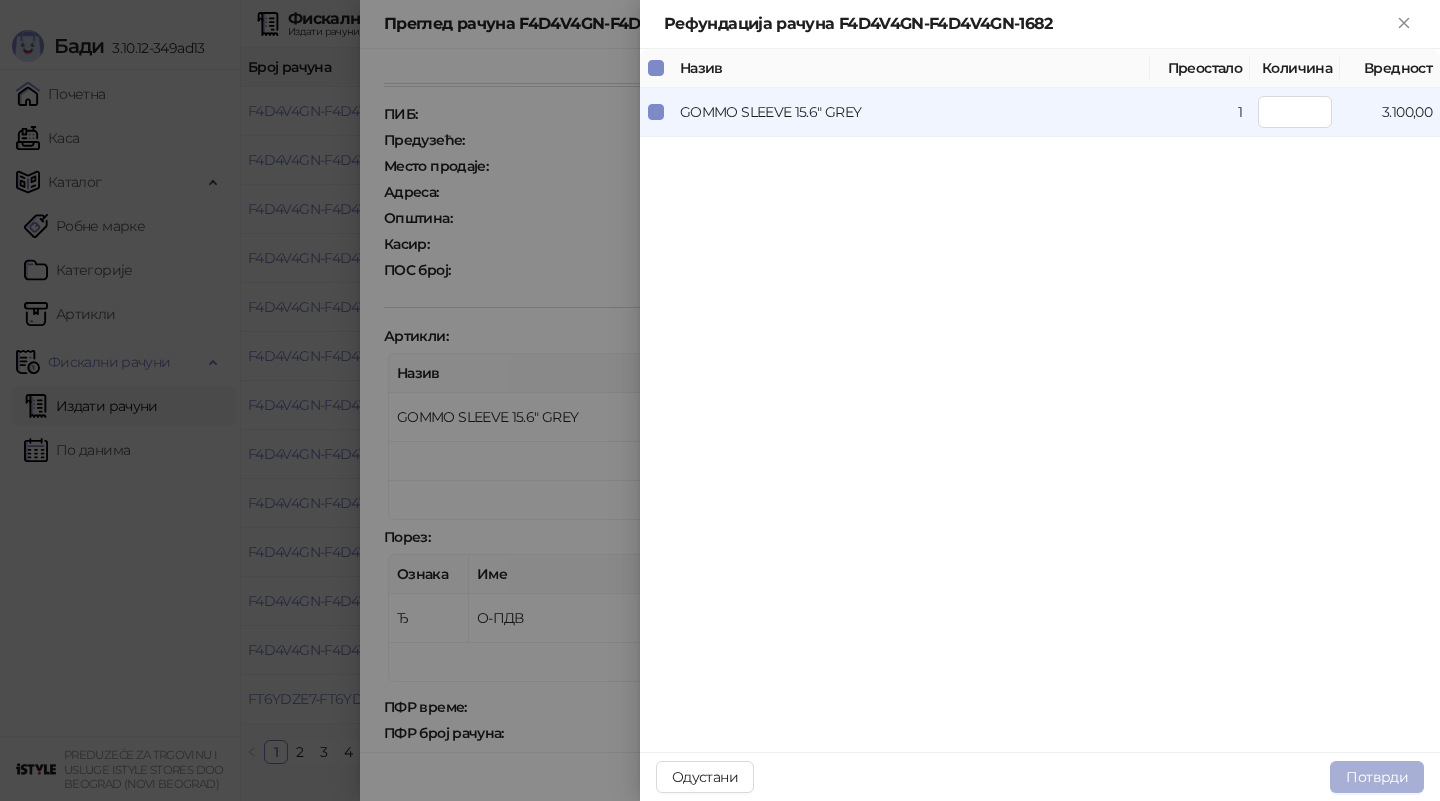 click on "Потврди" at bounding box center (1377, 777) 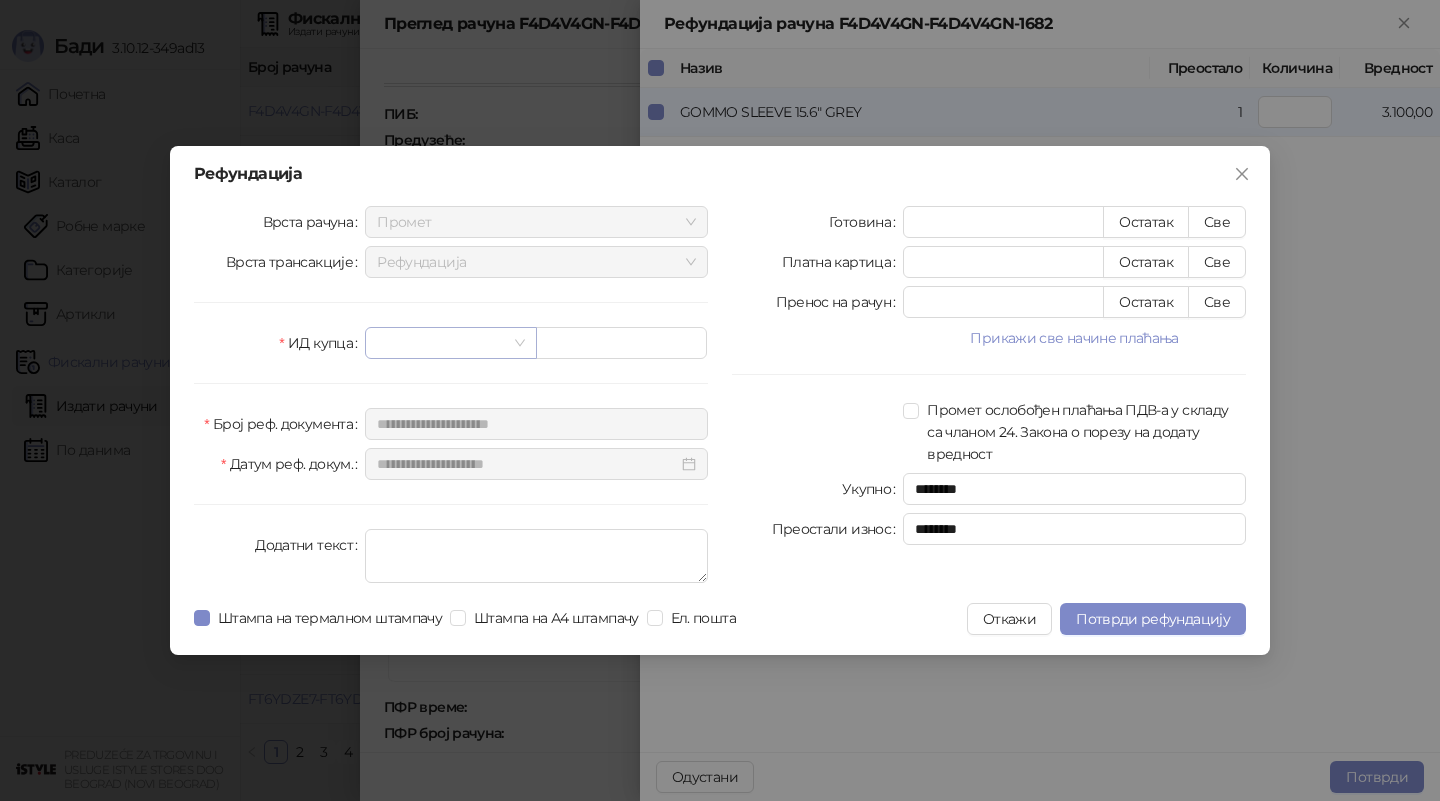 click at bounding box center (441, 343) 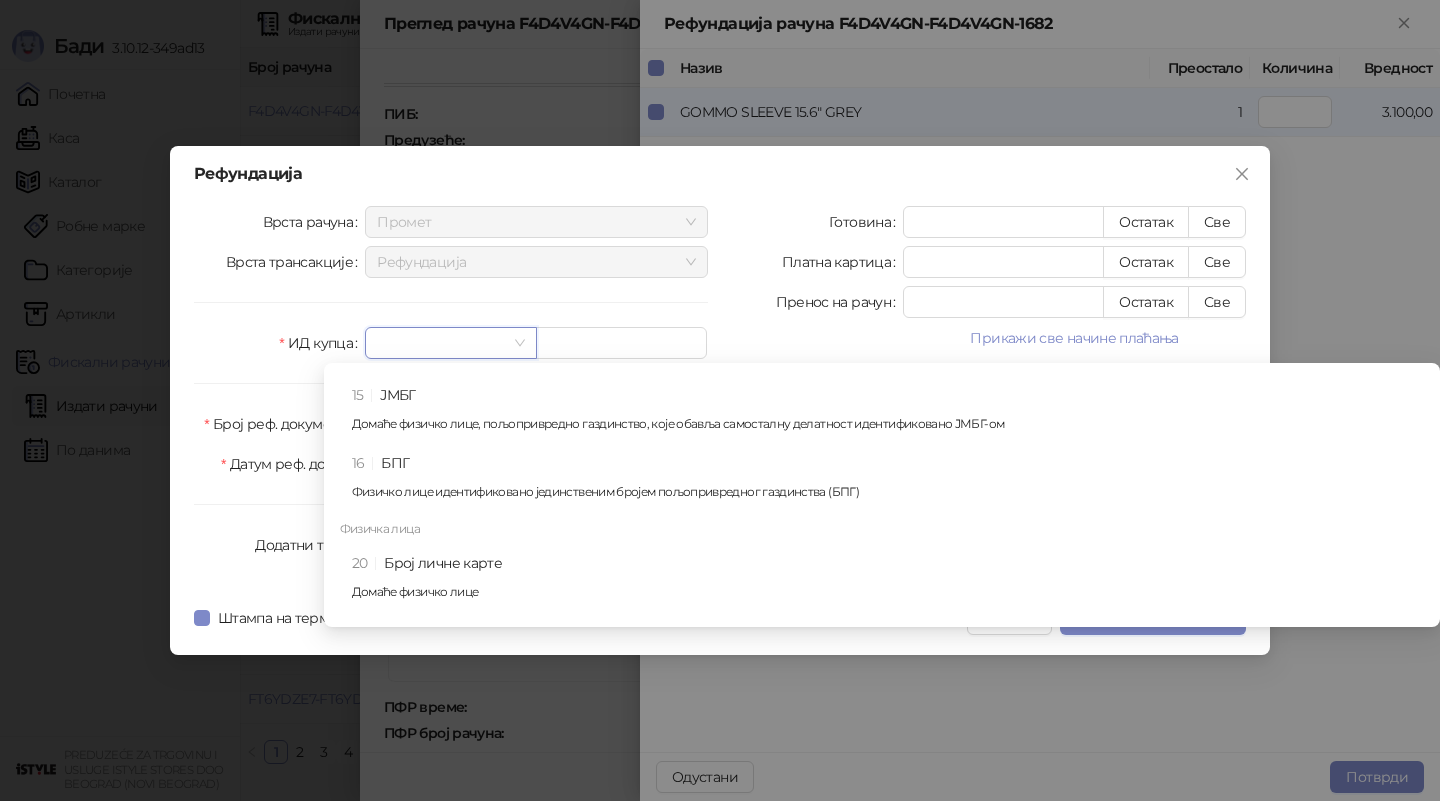 scroll, scrollTop: 379, scrollLeft: 0, axis: vertical 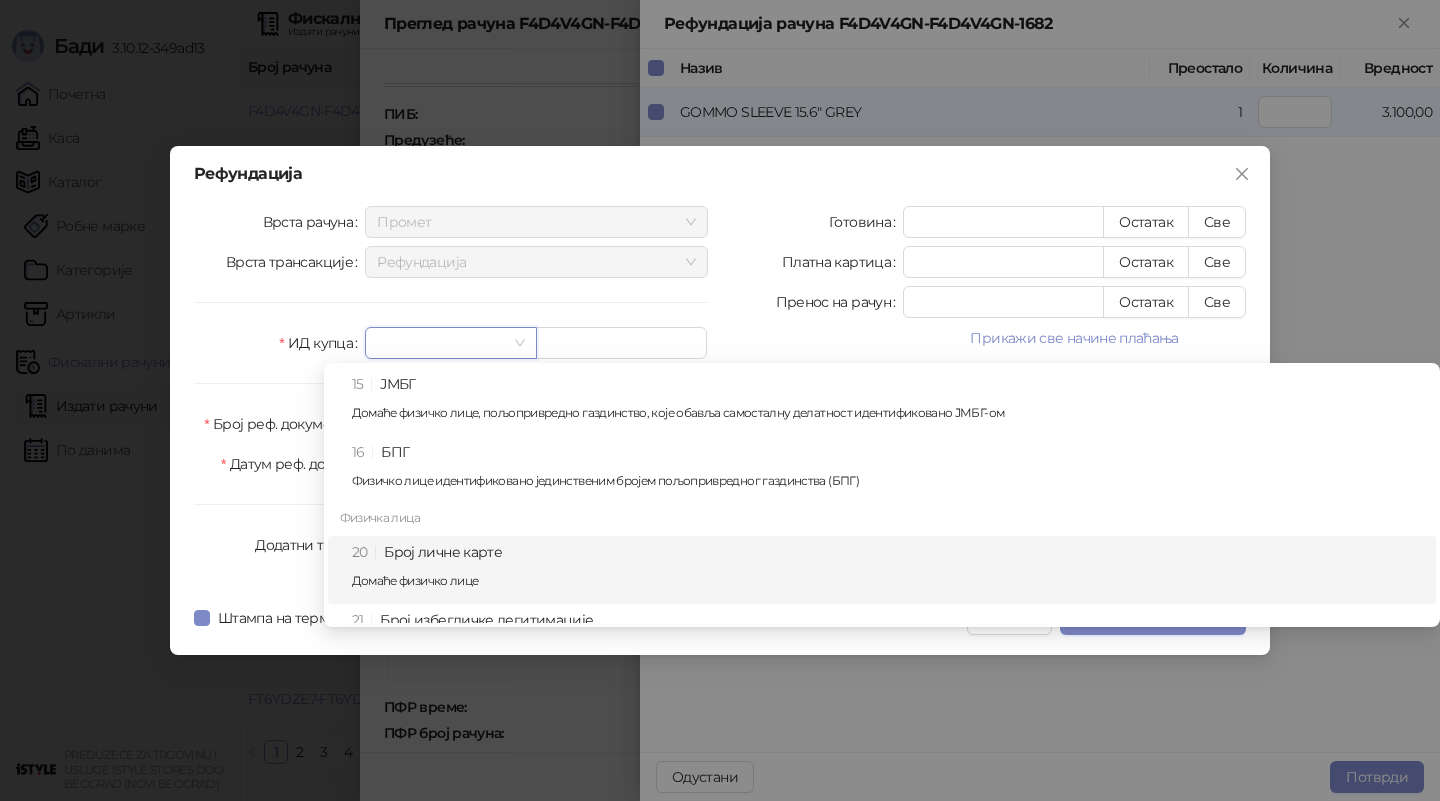 click on "20 Број личне карте Домаће физичко лице" at bounding box center [888, 570] 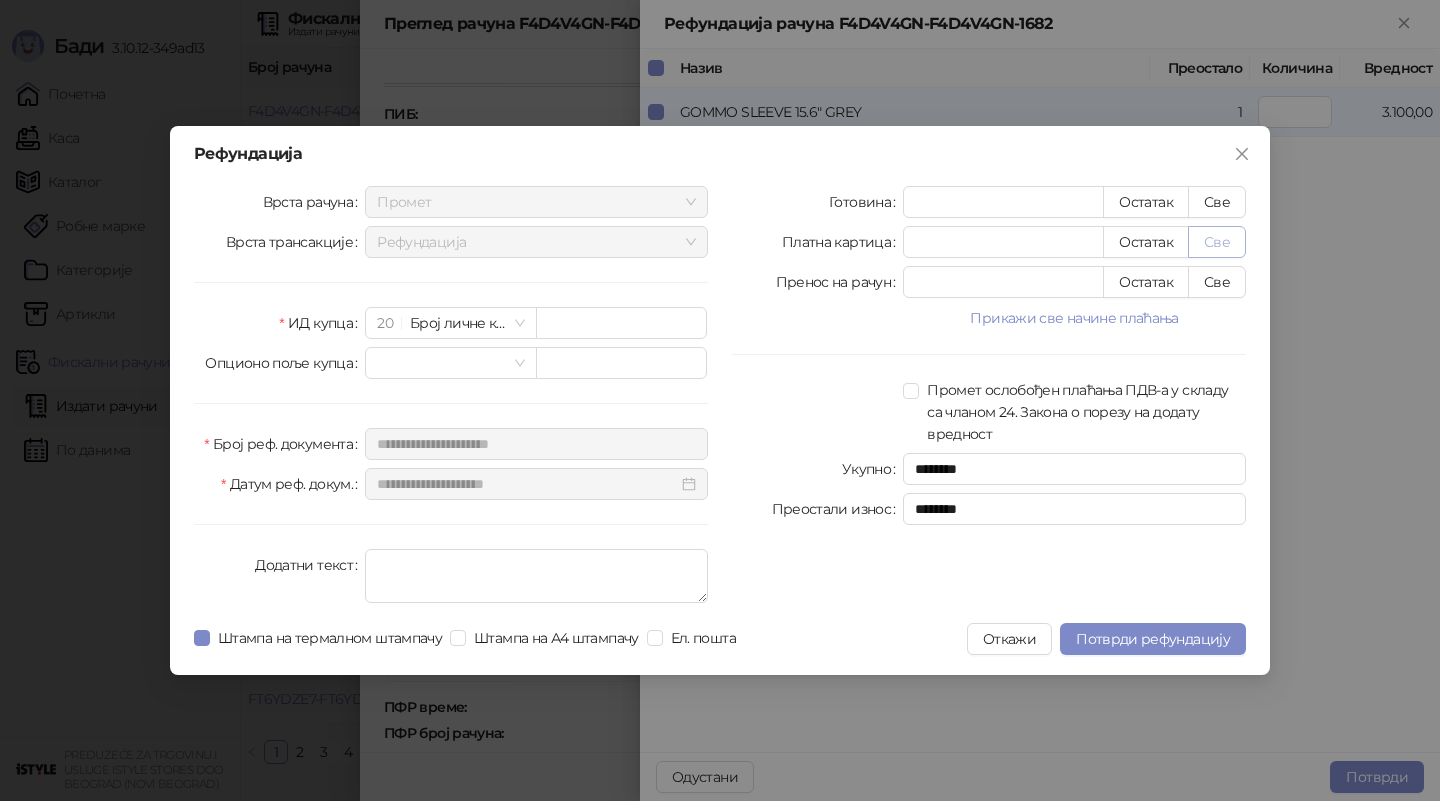 click on "Све" at bounding box center (1217, 242) 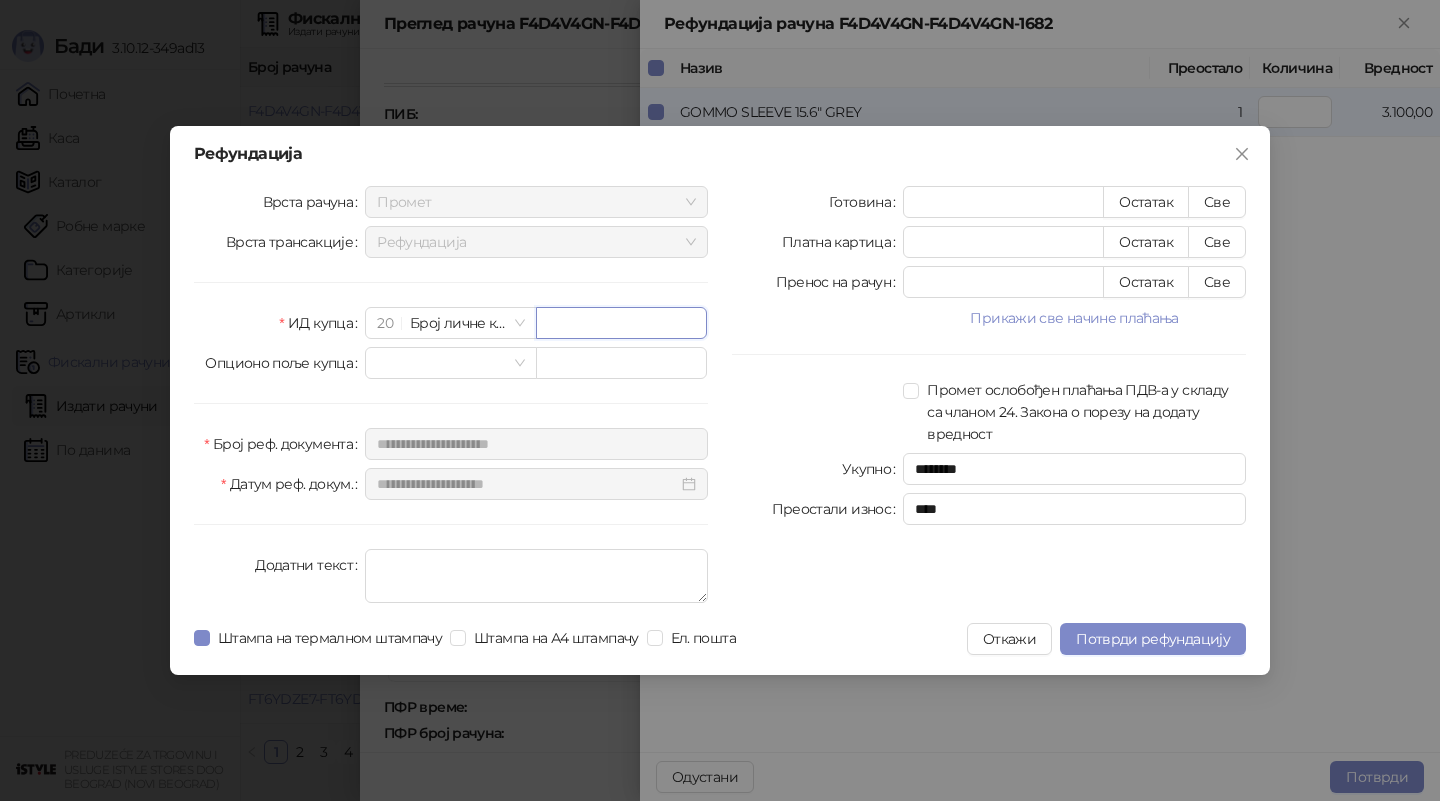click at bounding box center [621, 323] 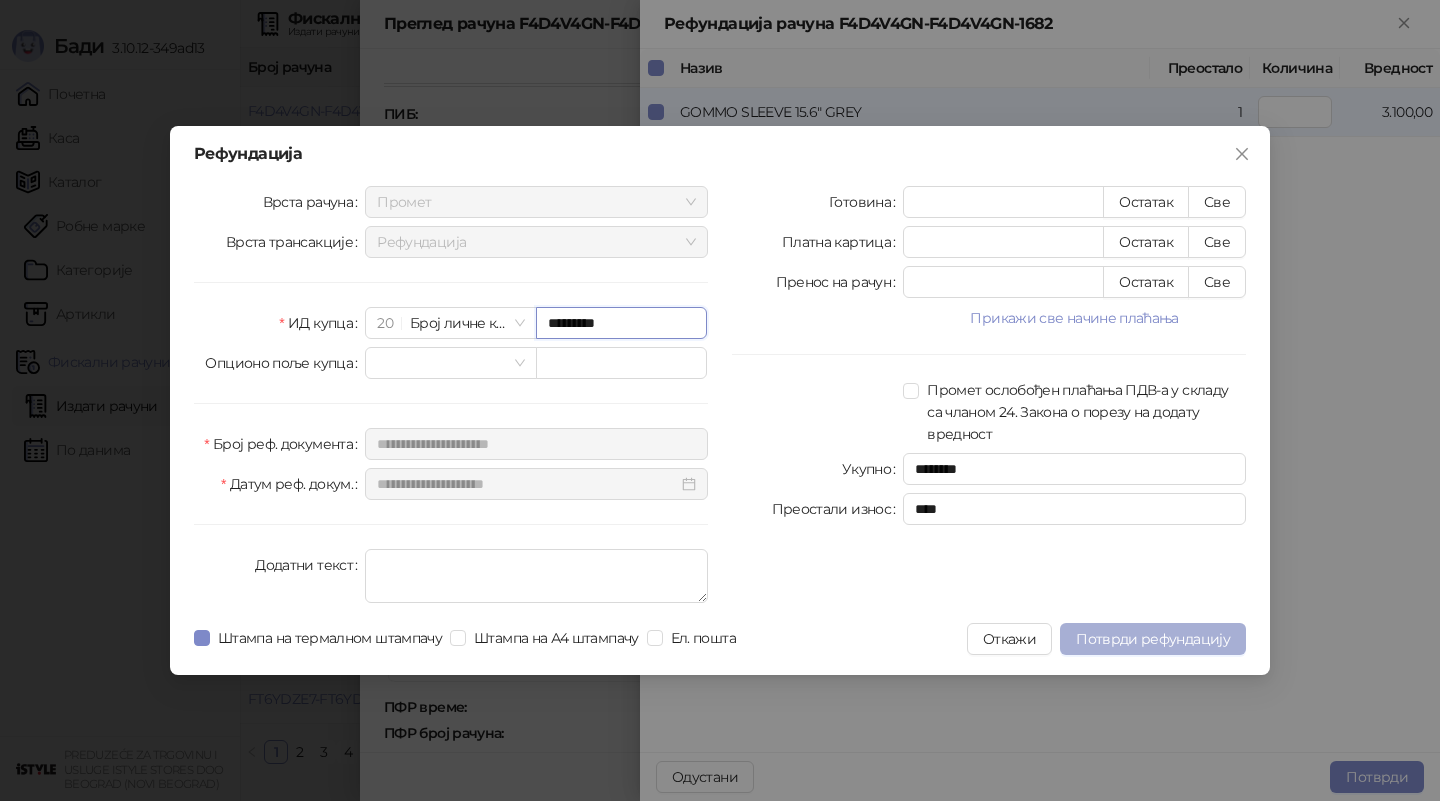 type on "*********" 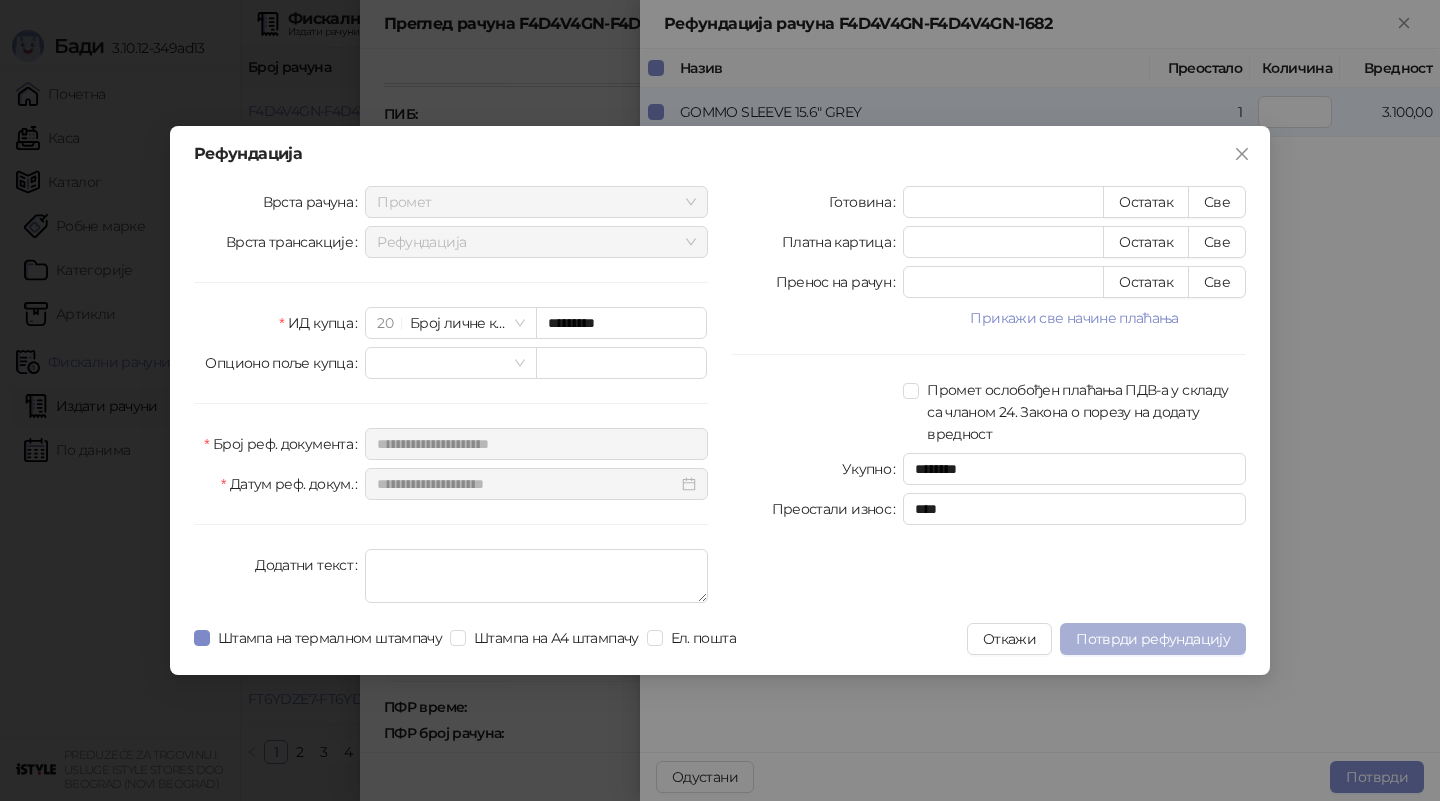 click on "Потврди рефундацију" at bounding box center [1153, 639] 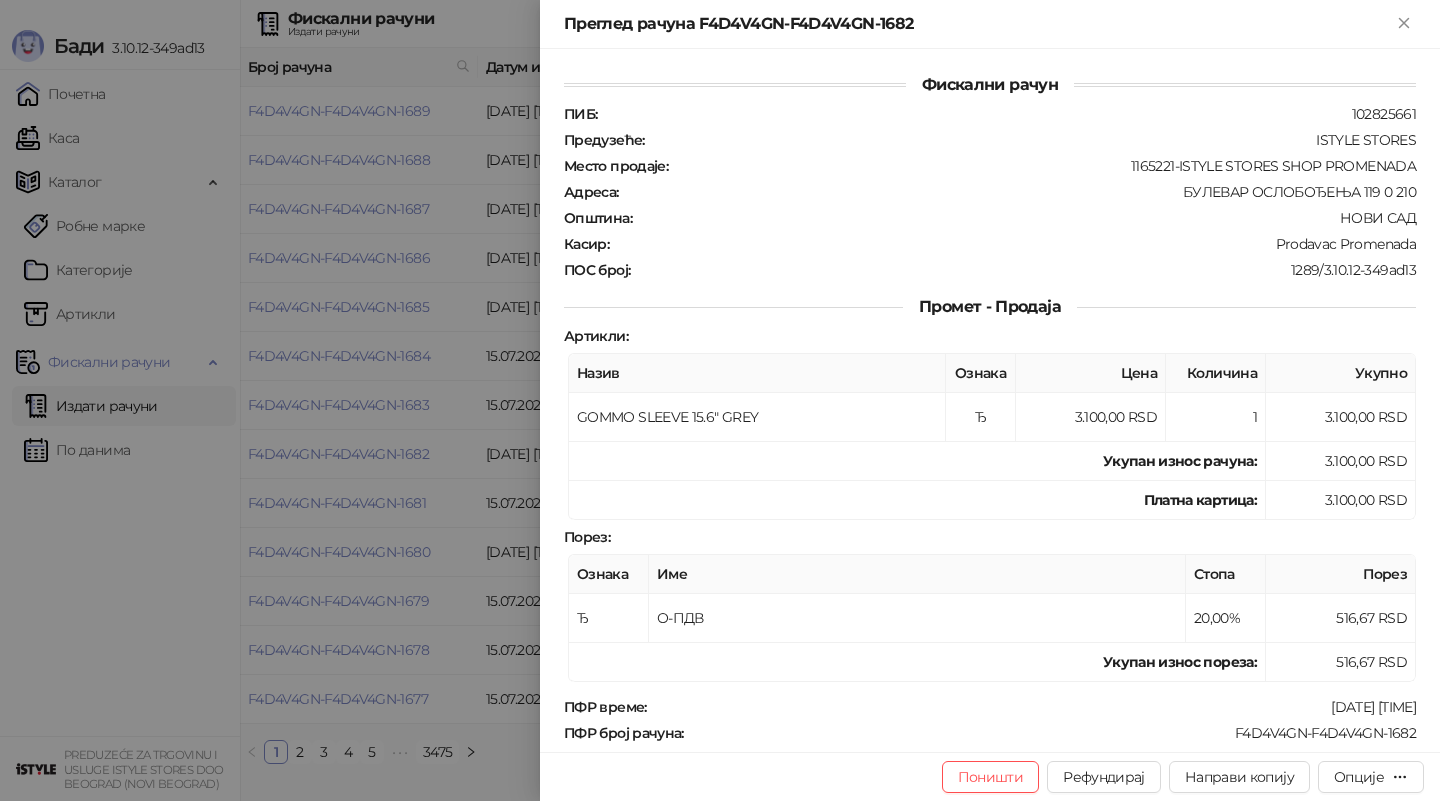 click at bounding box center [720, 400] 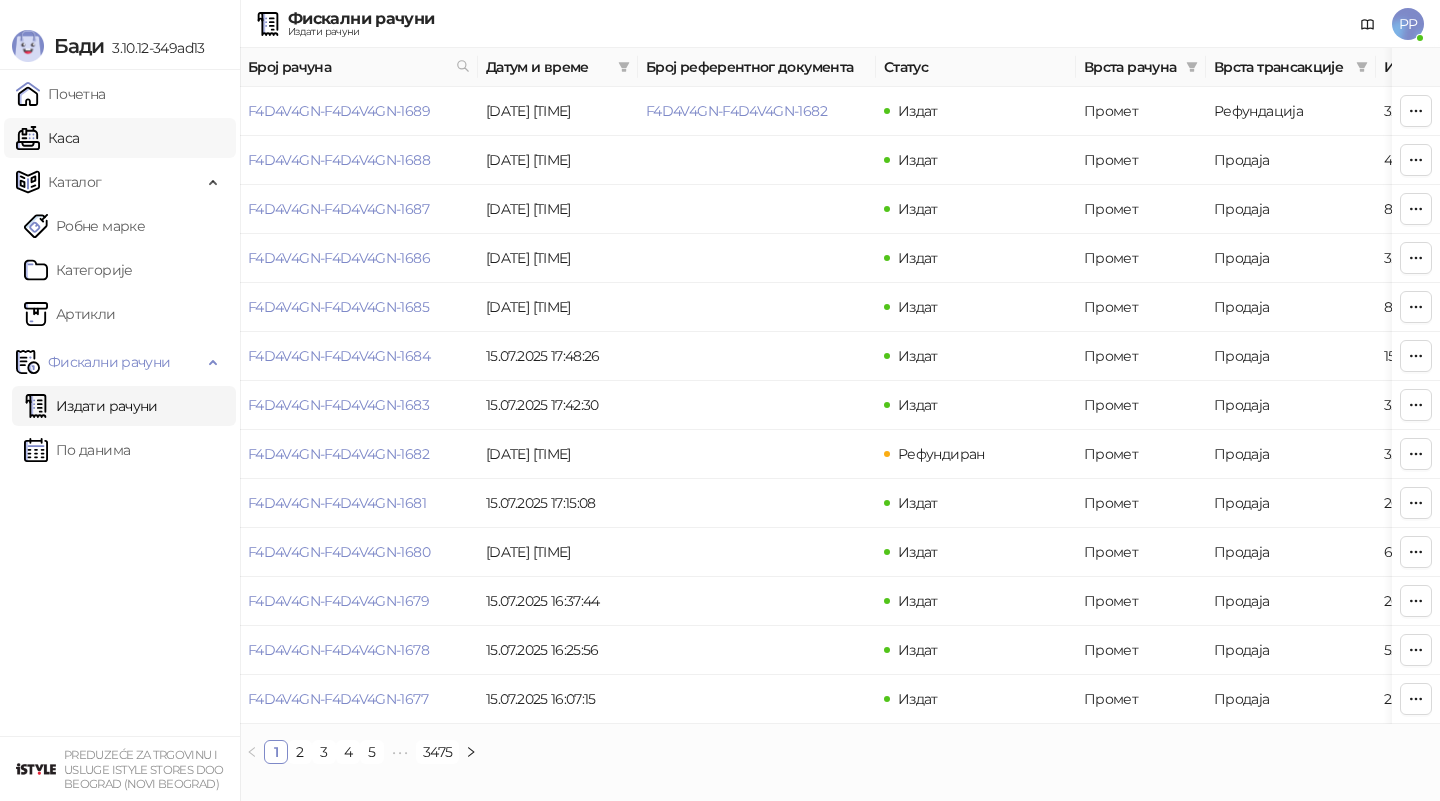 click on "Каса" at bounding box center (47, 138) 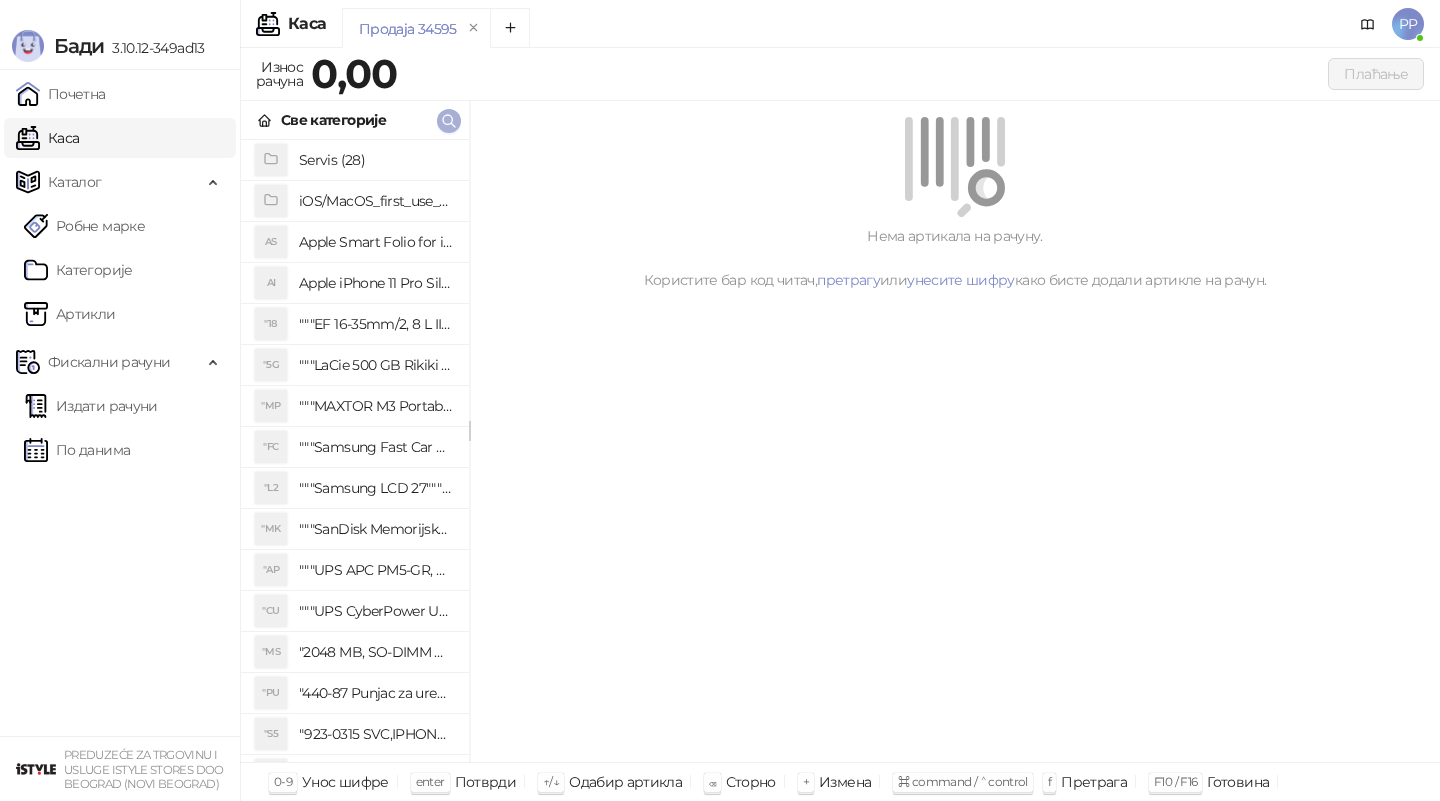 click 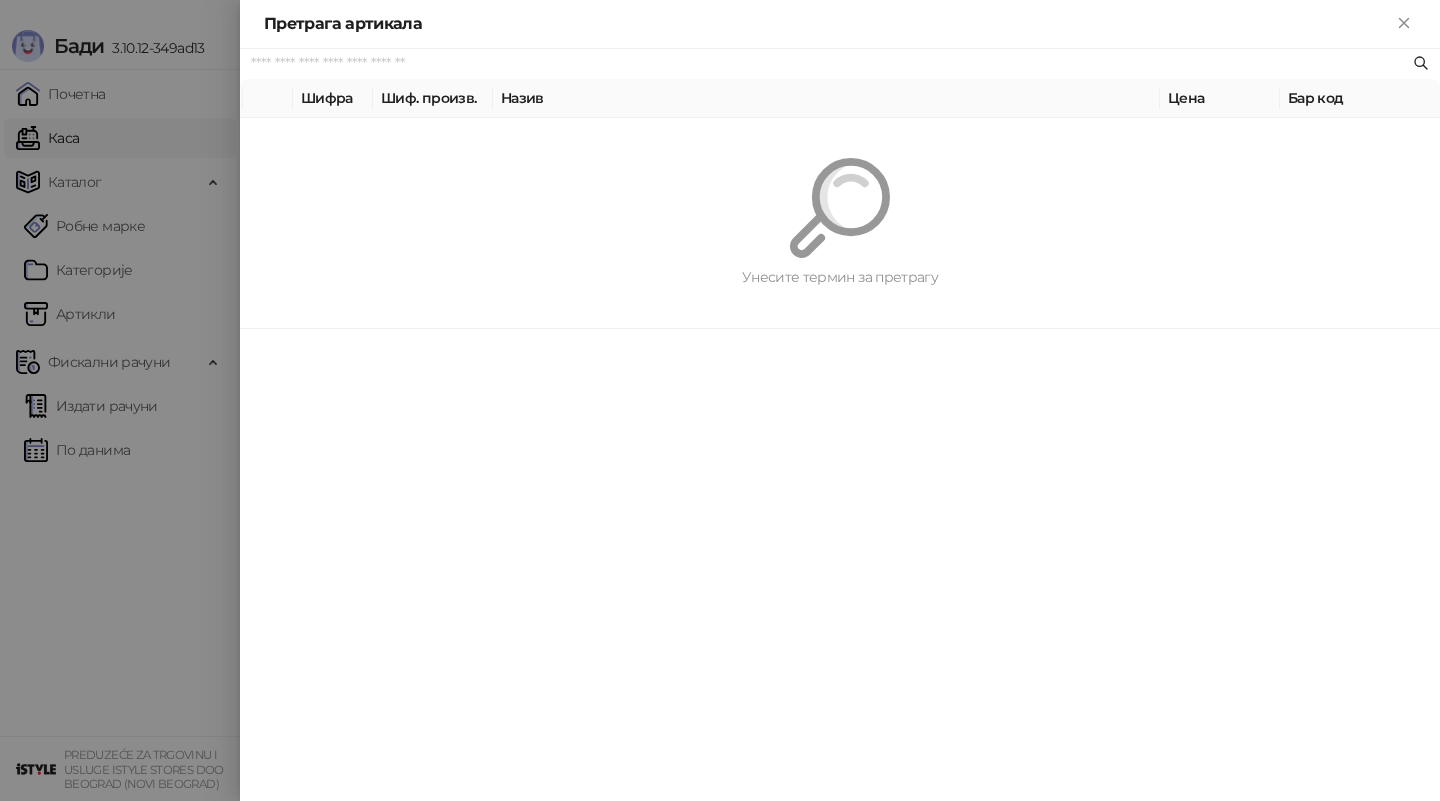 paste on "*********" 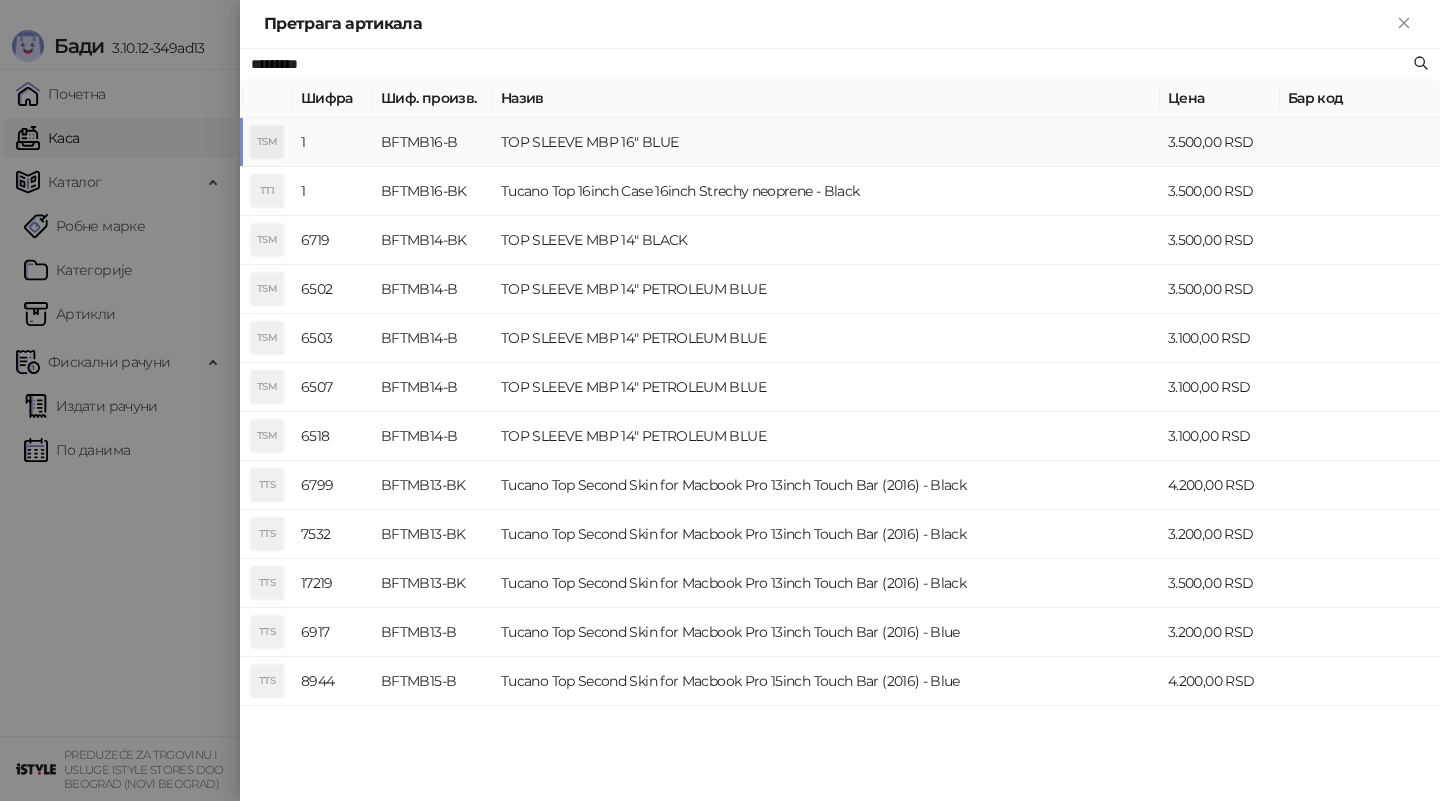 type on "*********" 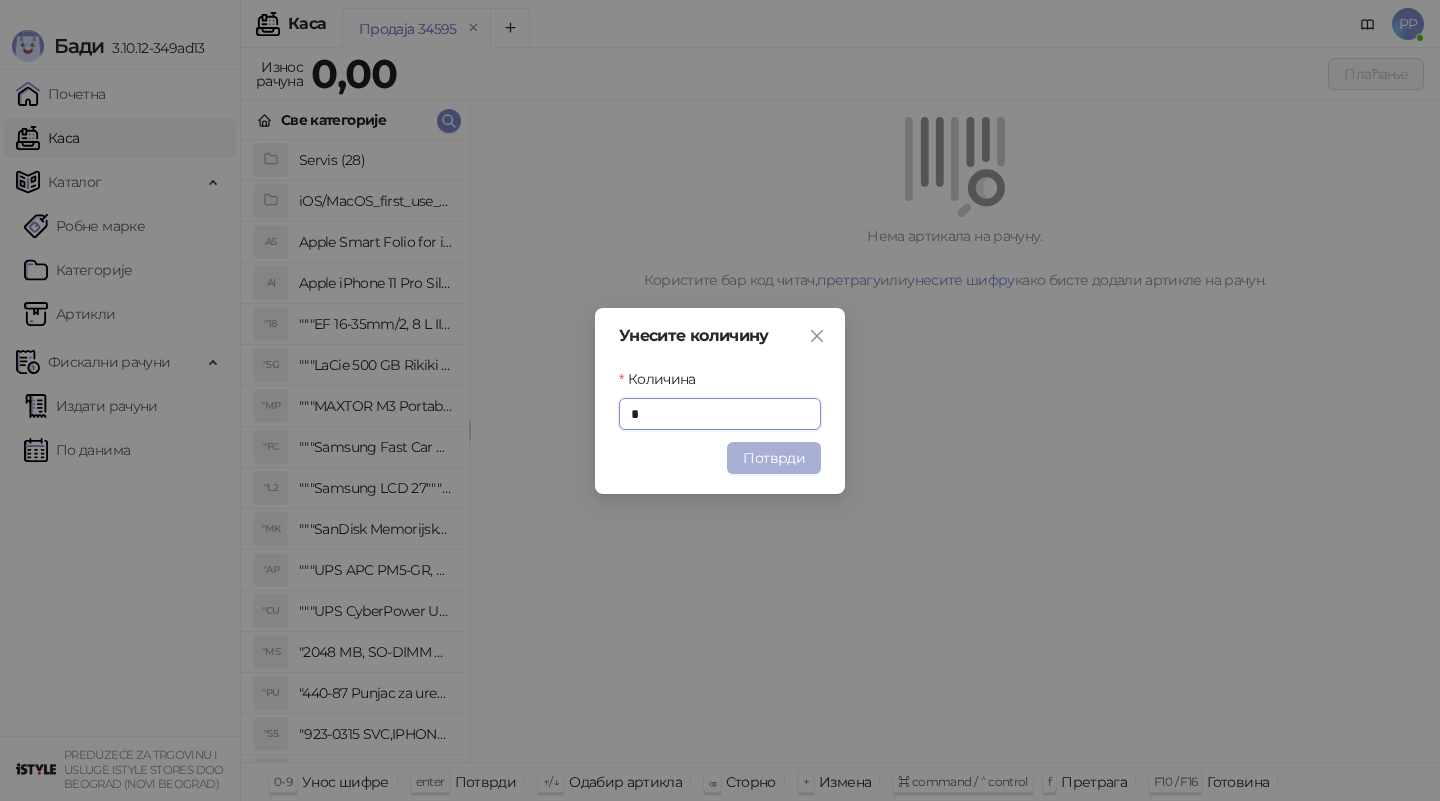 click on "Потврди" at bounding box center (774, 458) 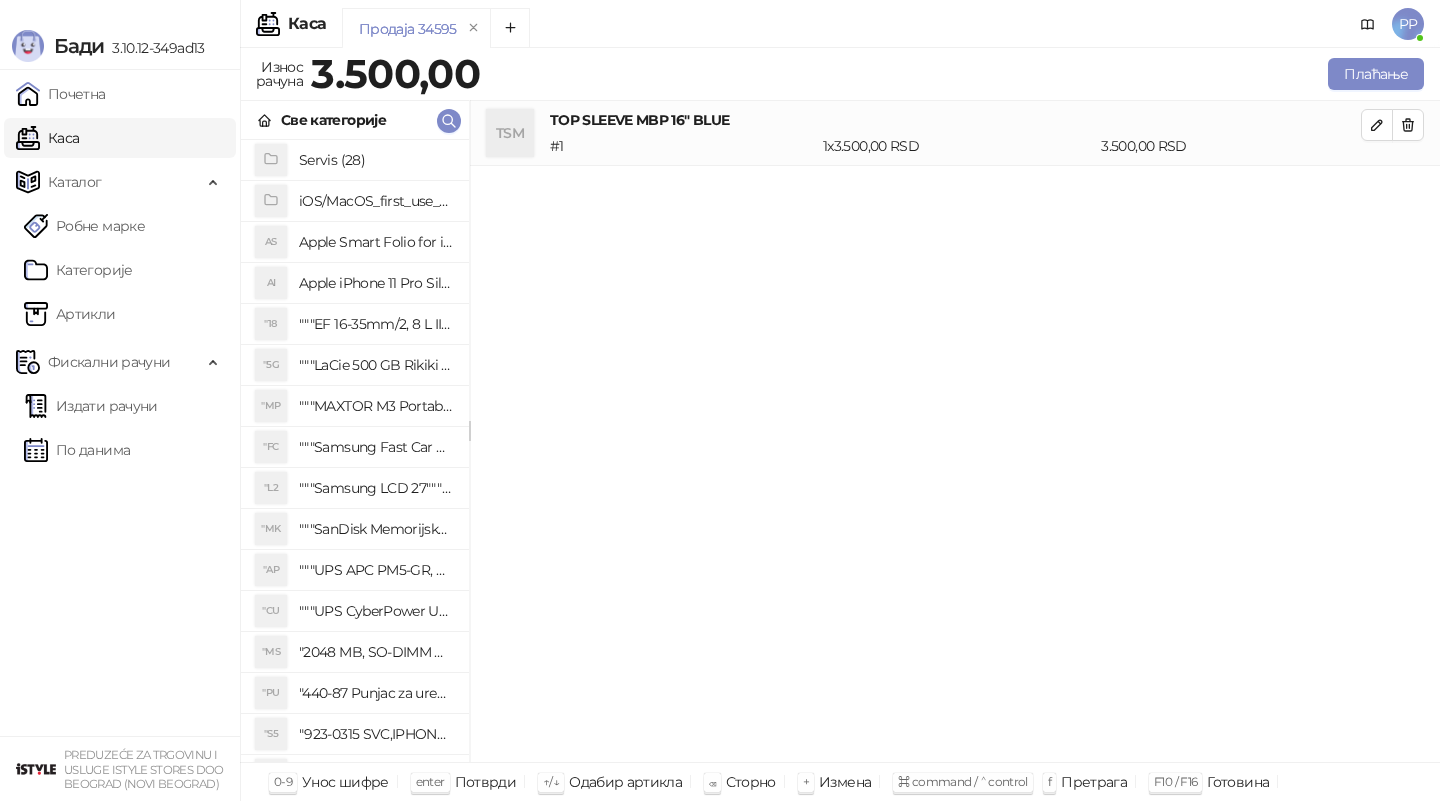 click on "TSM TOP SLEEVE MBP 16" BLUE    # 1 1  x  3.500,00 RSD 3.500,00 RSD" at bounding box center [955, 432] 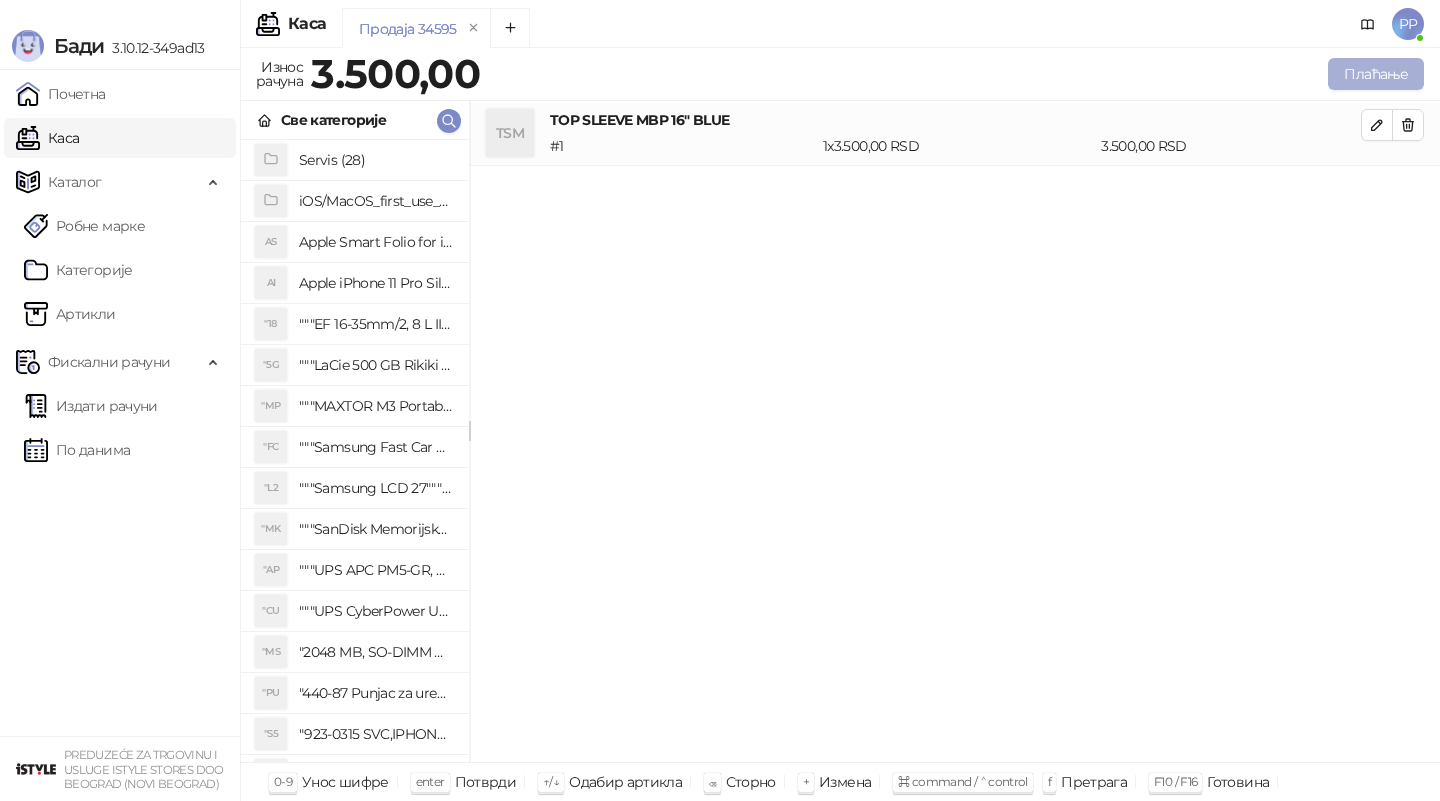 click on "Плаћање" at bounding box center (1376, 74) 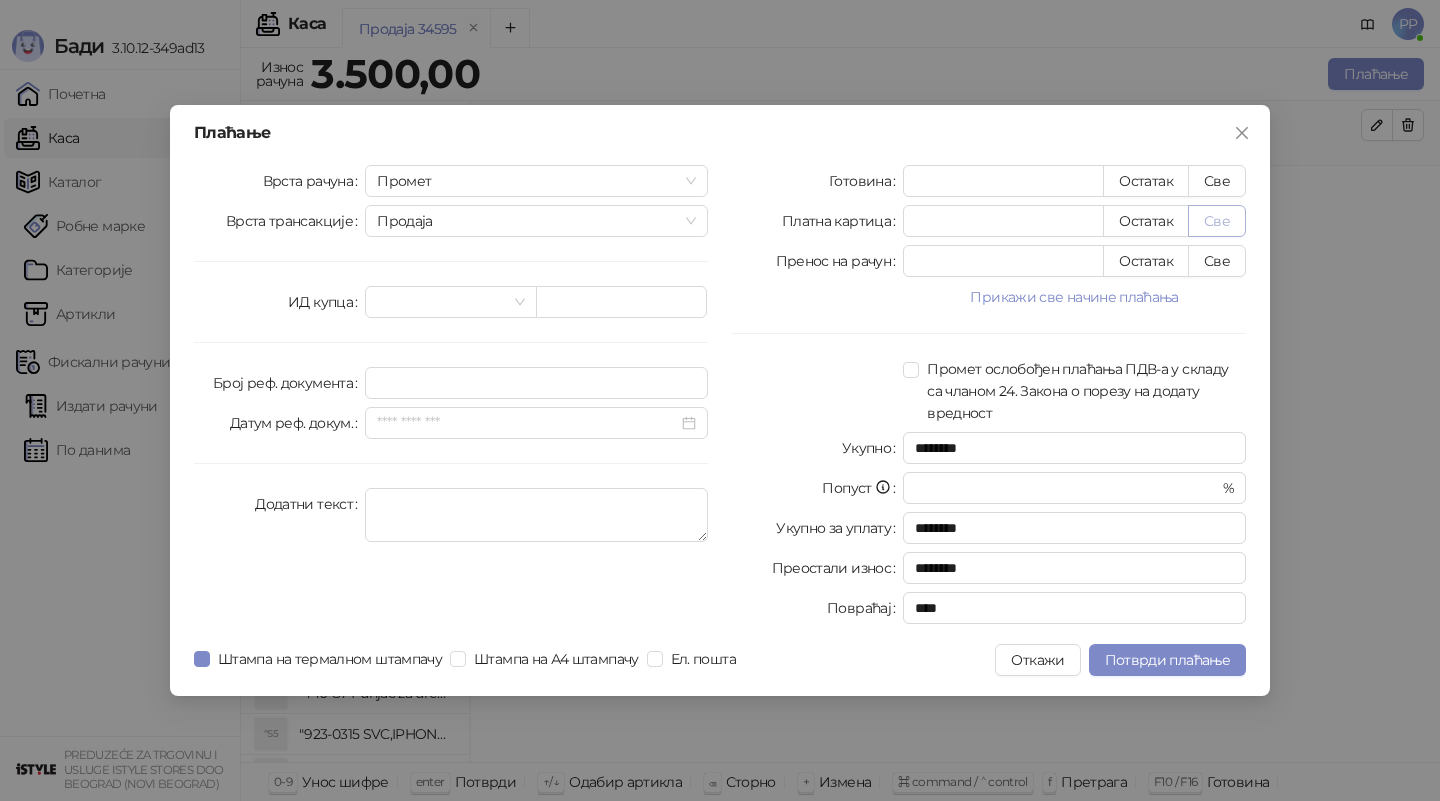 click on "Све" at bounding box center [1217, 221] 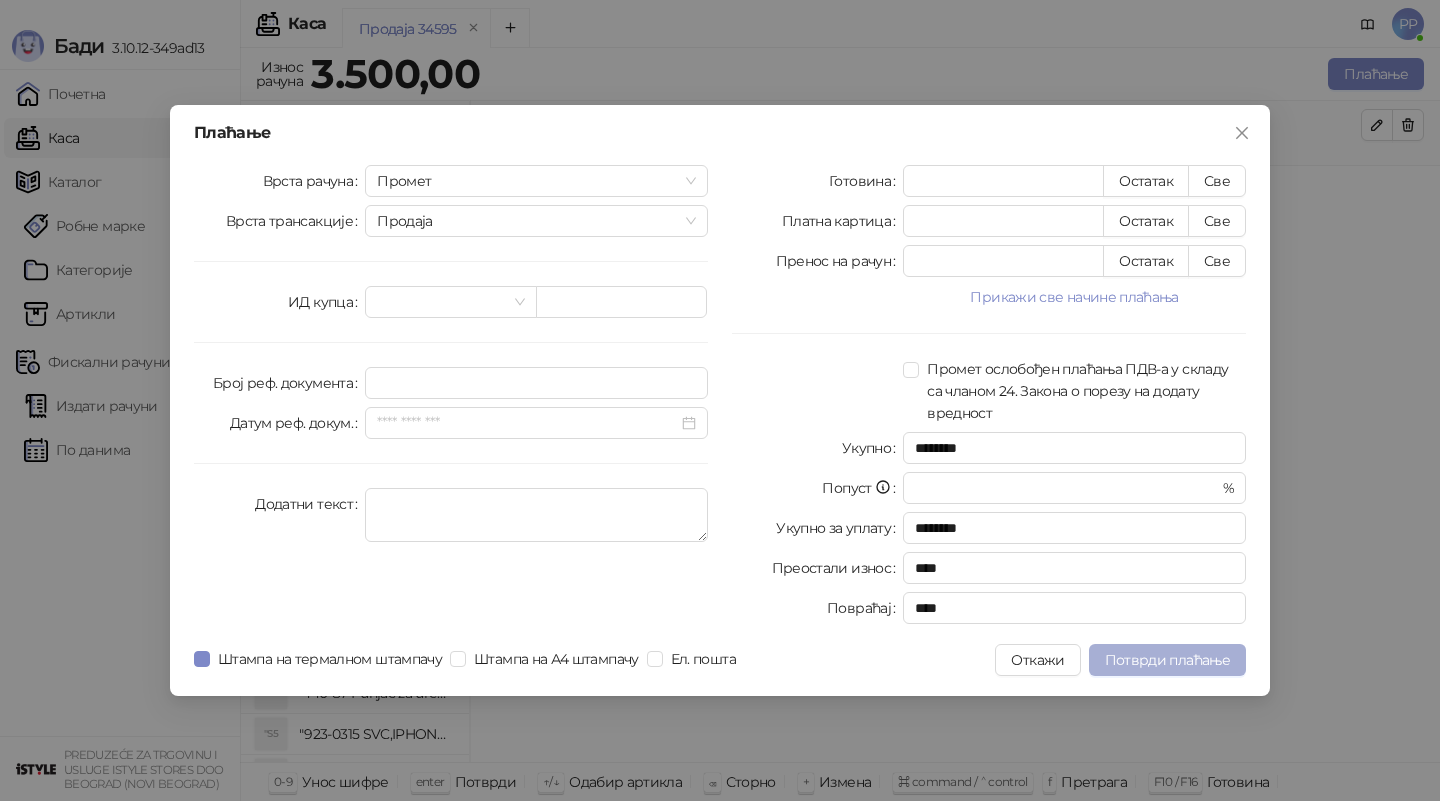 click on "Потврди плаћање" at bounding box center (1167, 660) 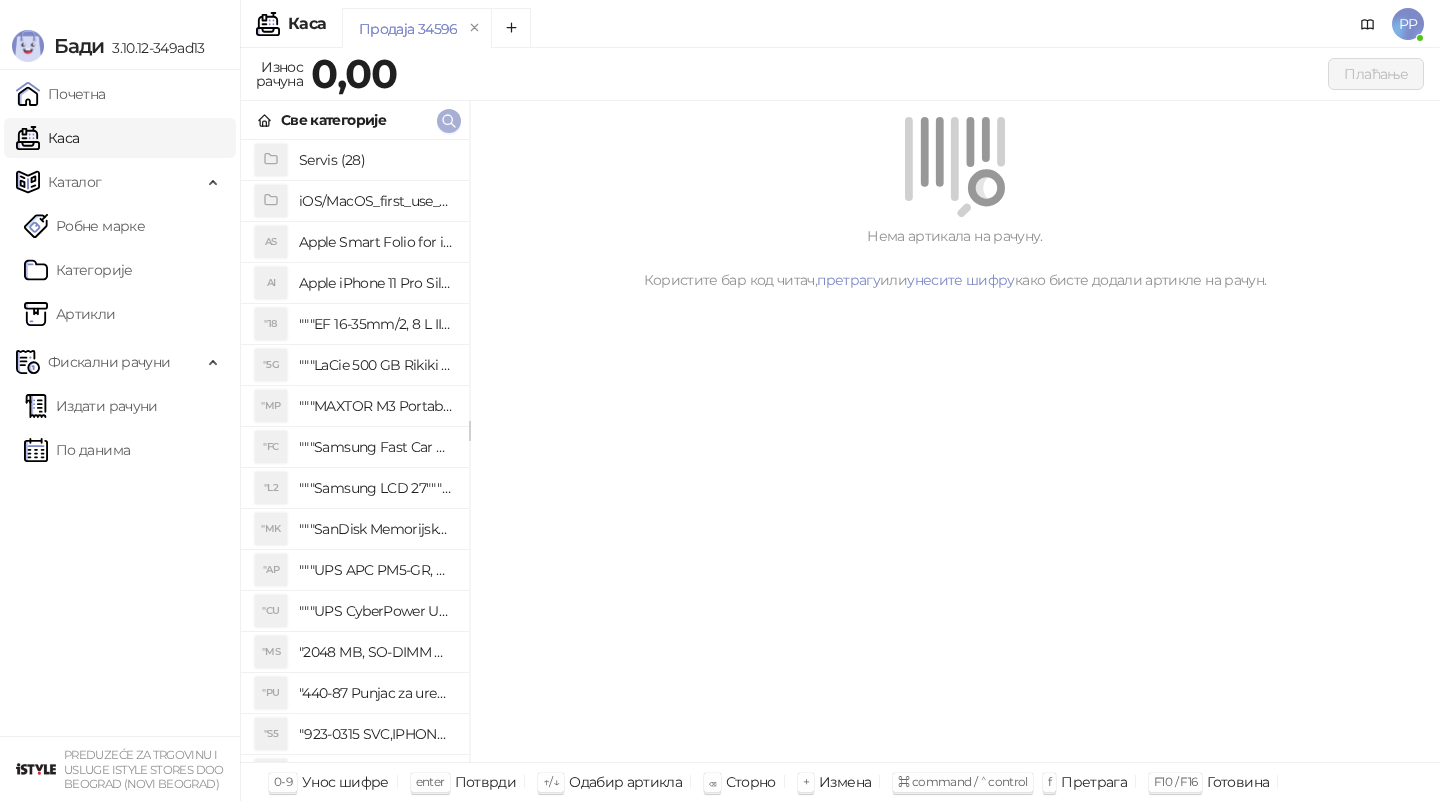 click 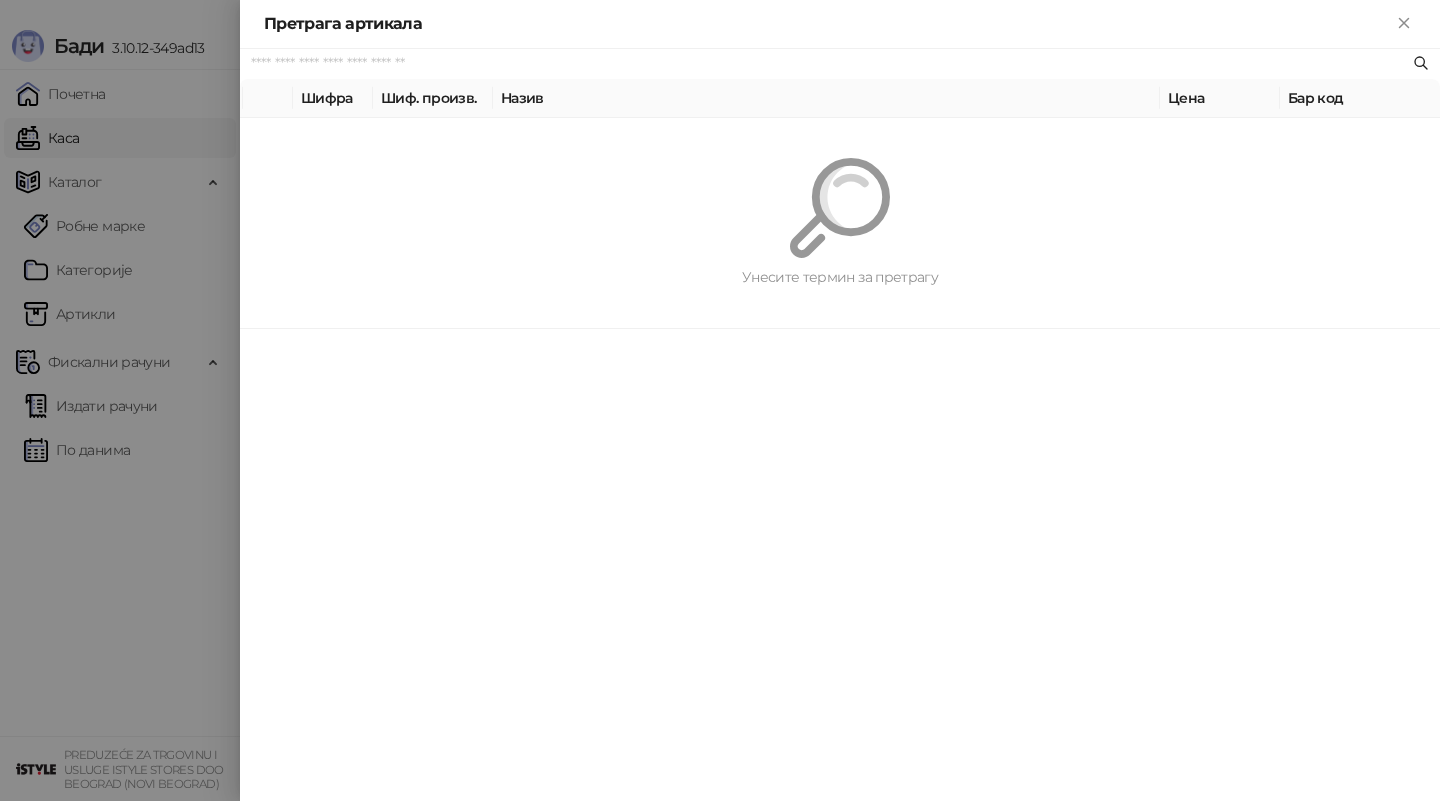 type on "*" 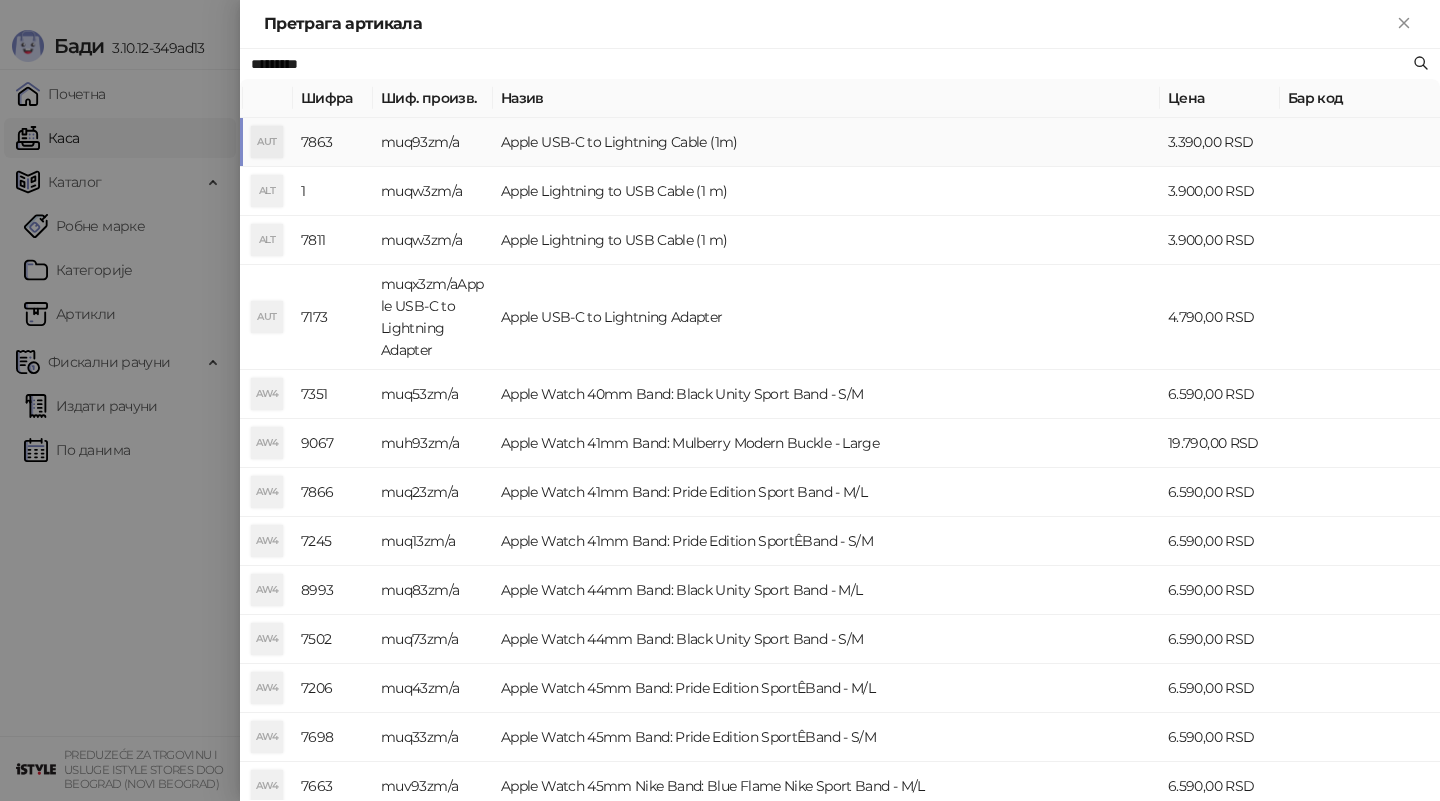 type on "*********" 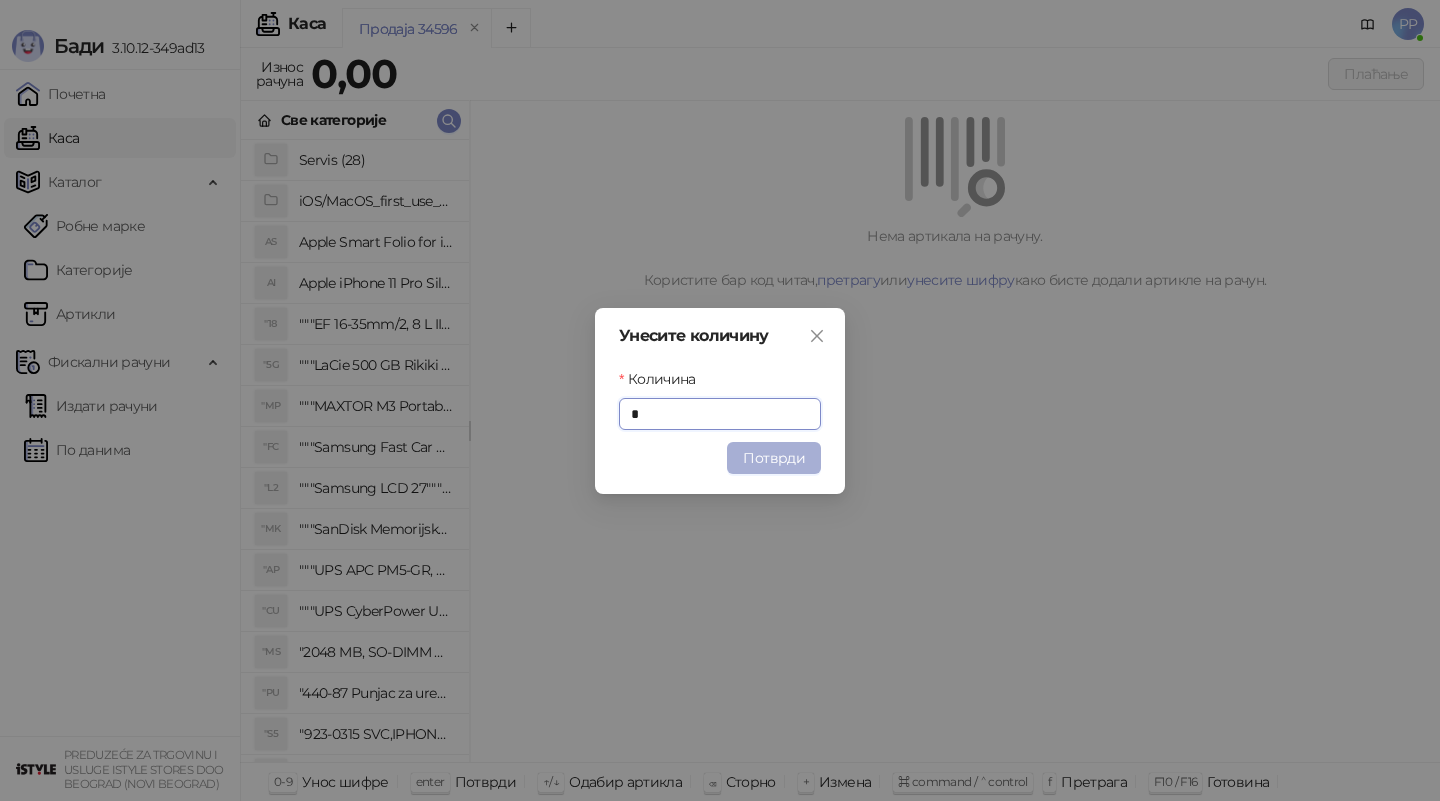 click on "Потврди" at bounding box center (774, 458) 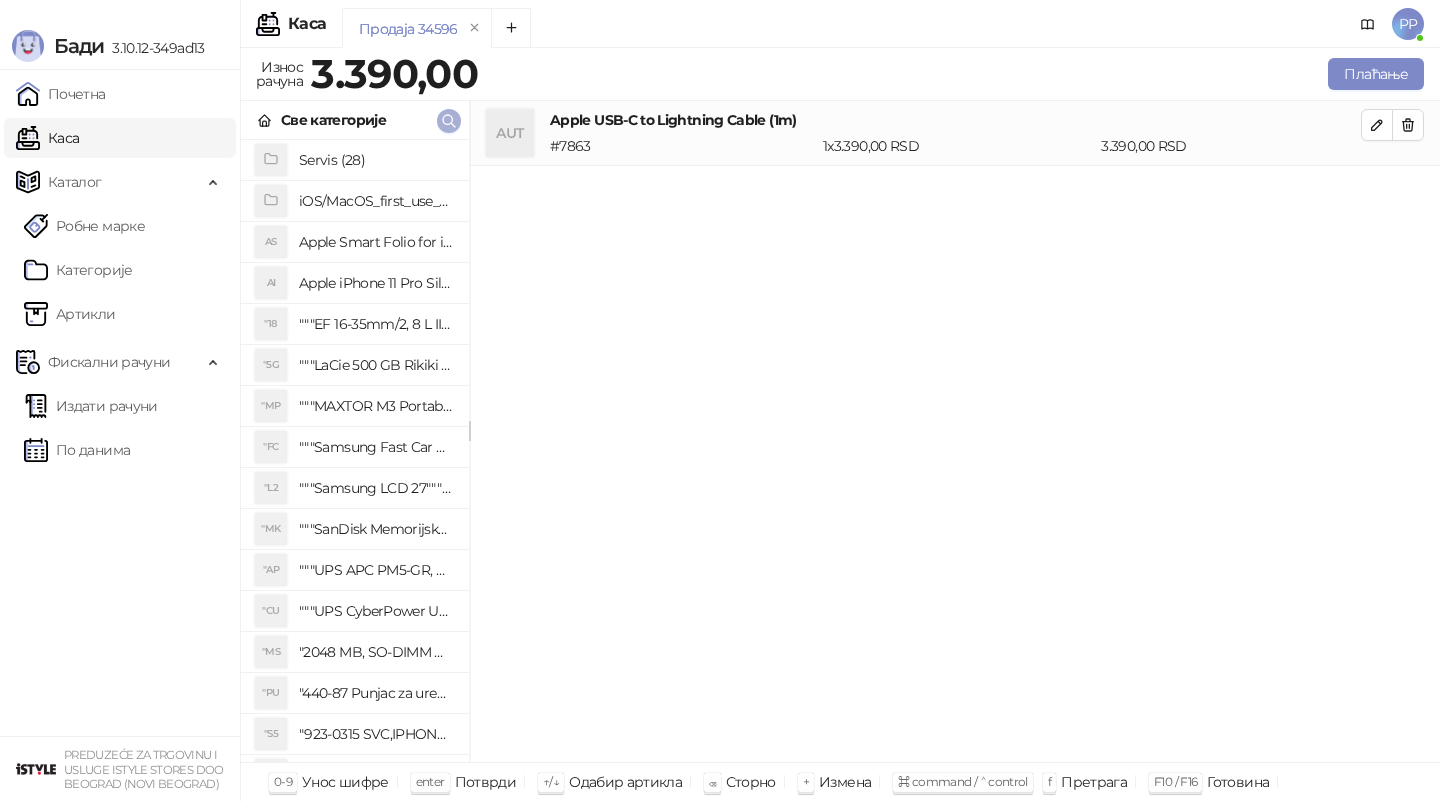 click 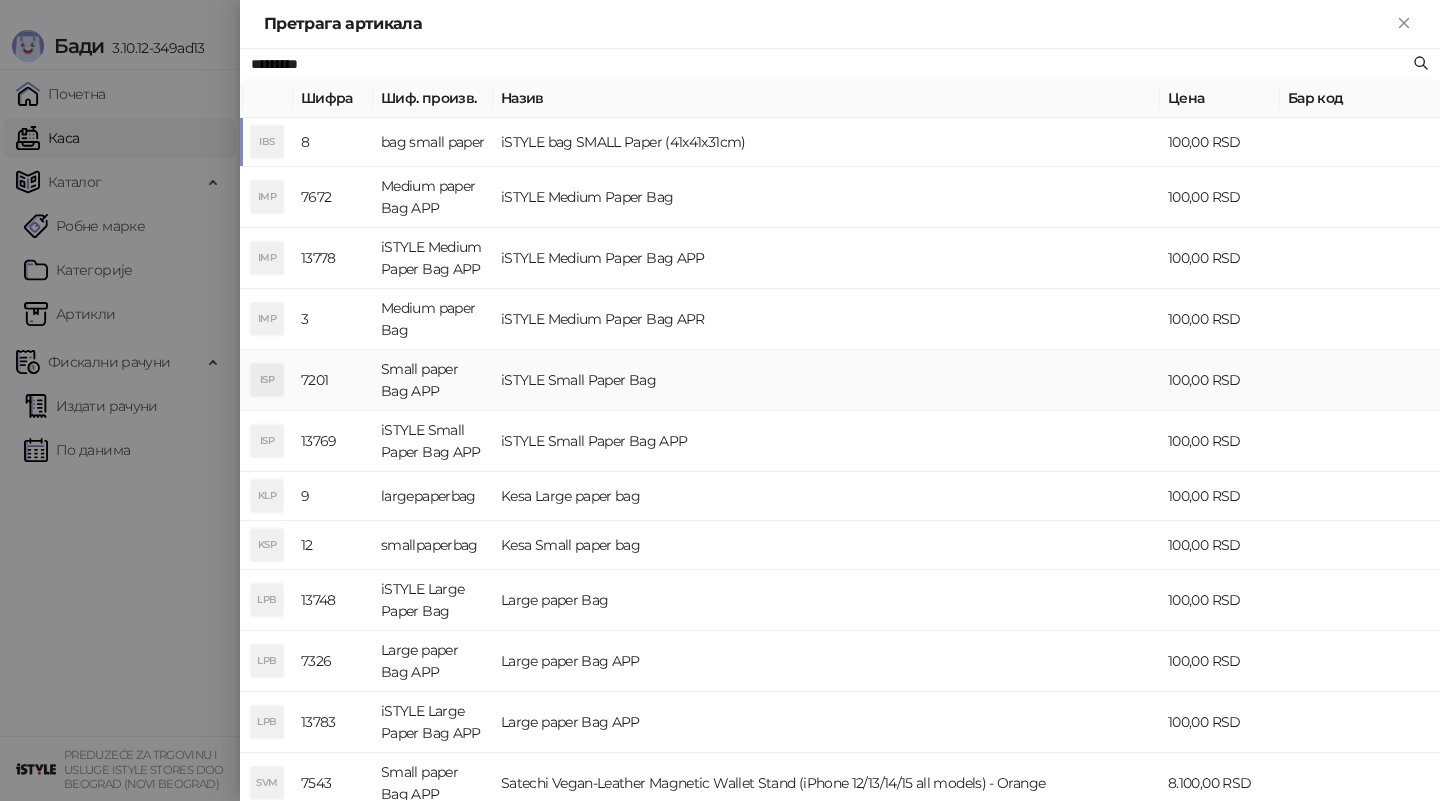 type on "*********" 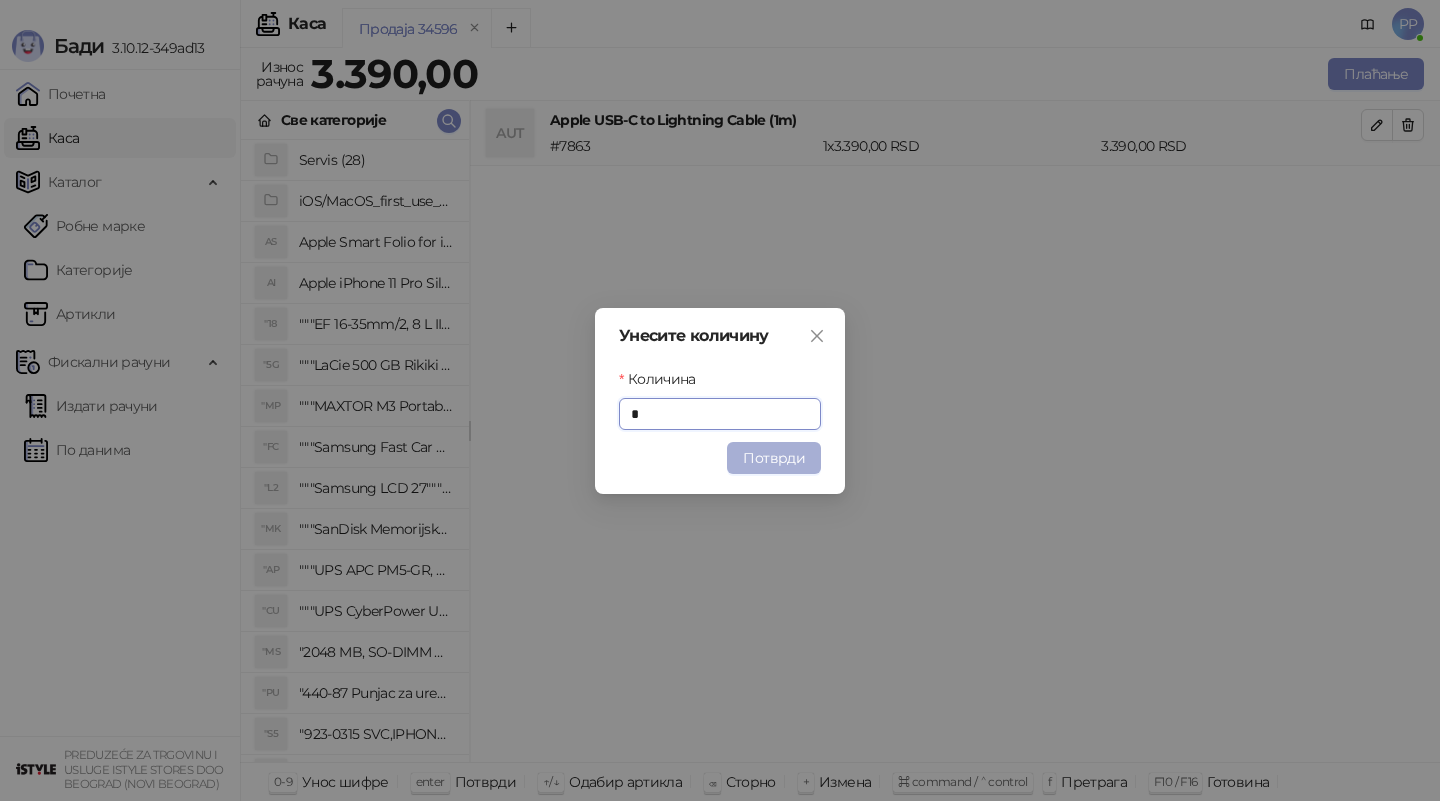 click on "Потврди" at bounding box center [774, 458] 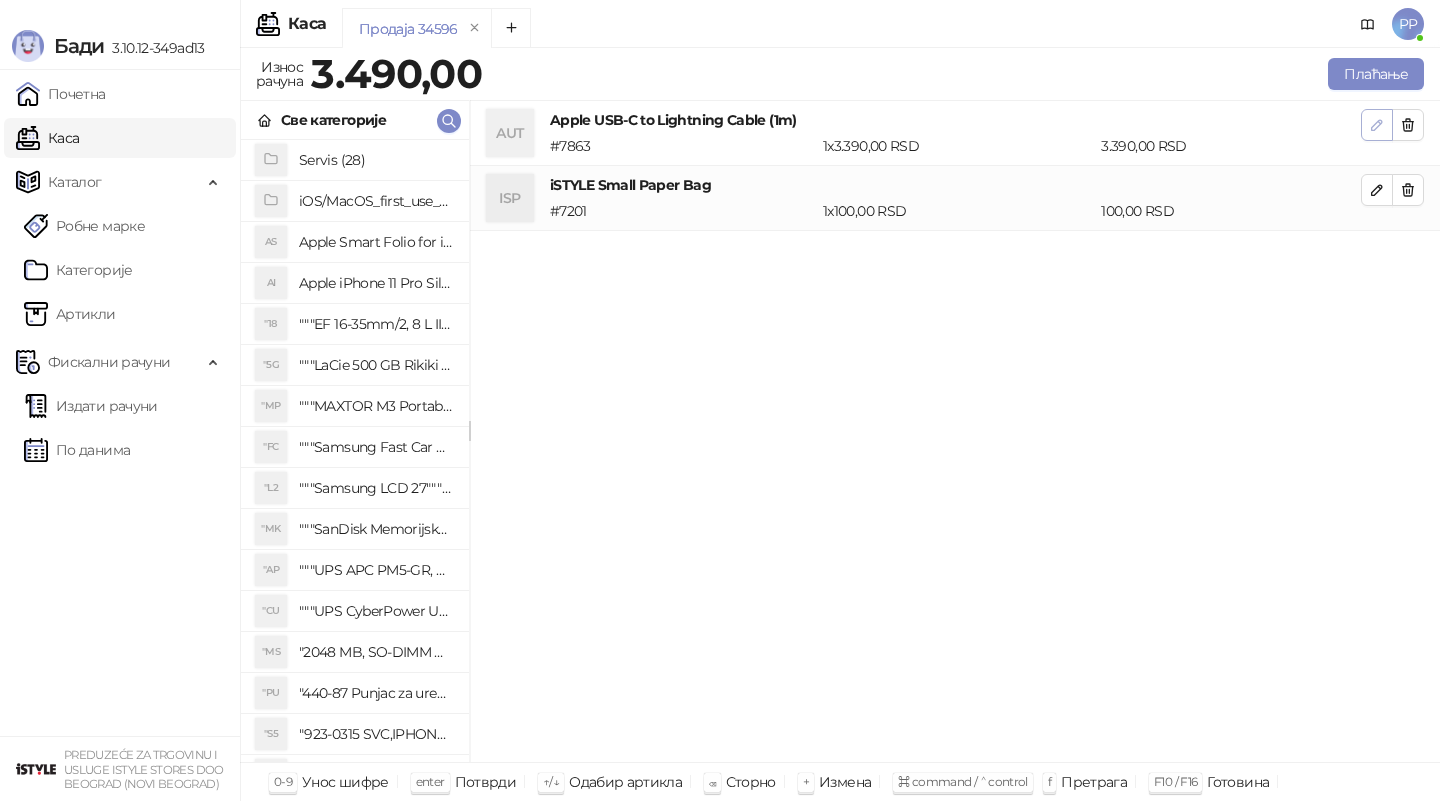 click at bounding box center [1377, 124] 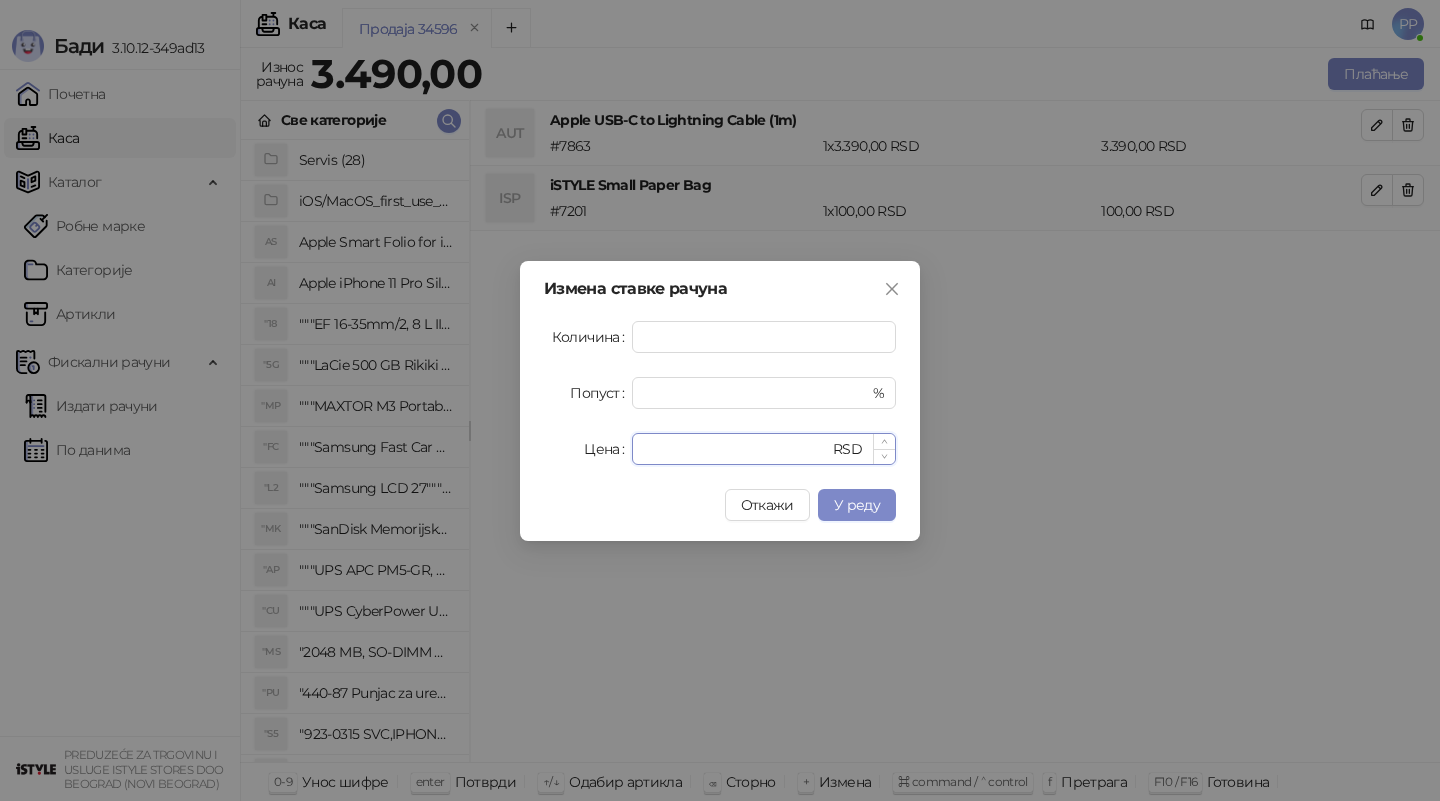 click on "****" at bounding box center [736, 449] 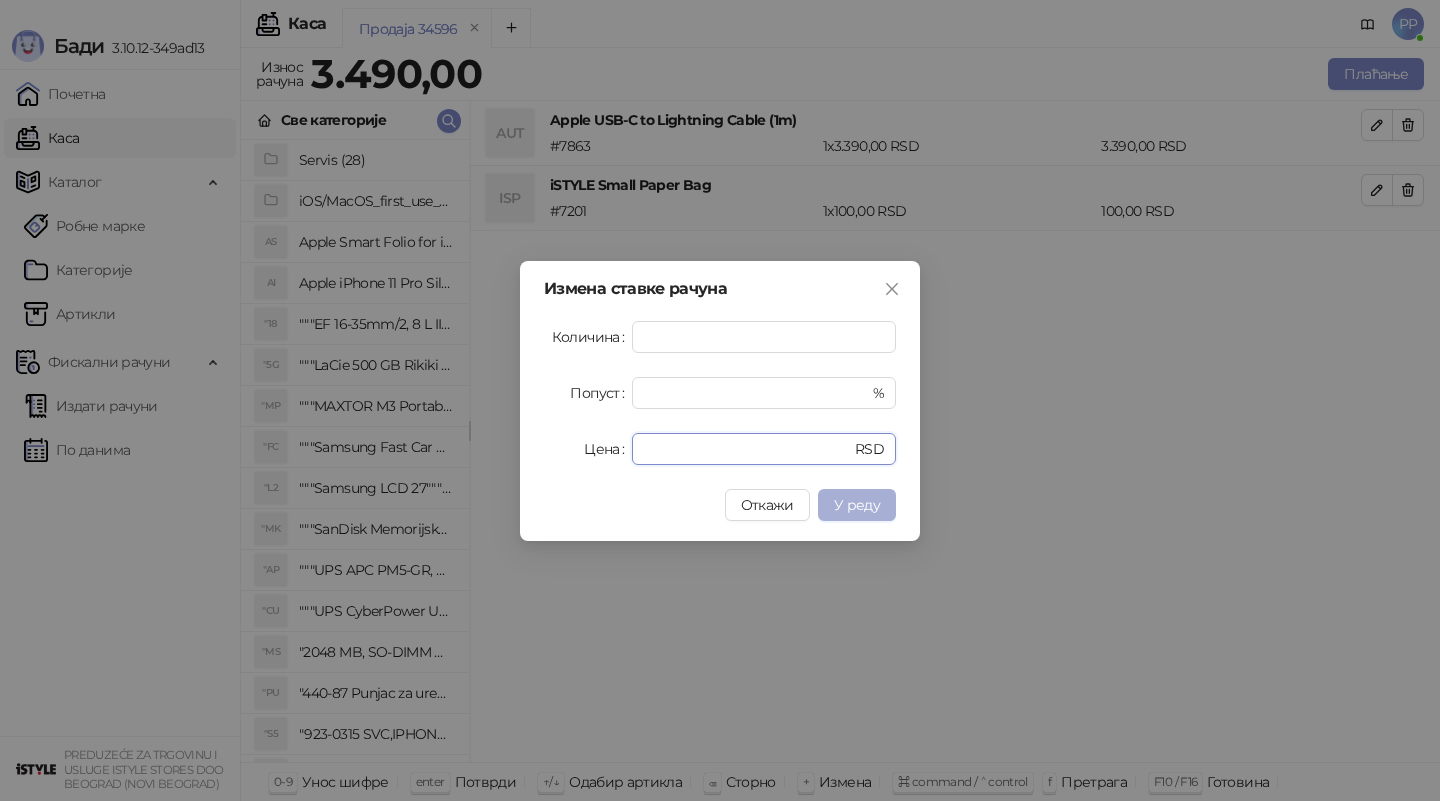 type on "****" 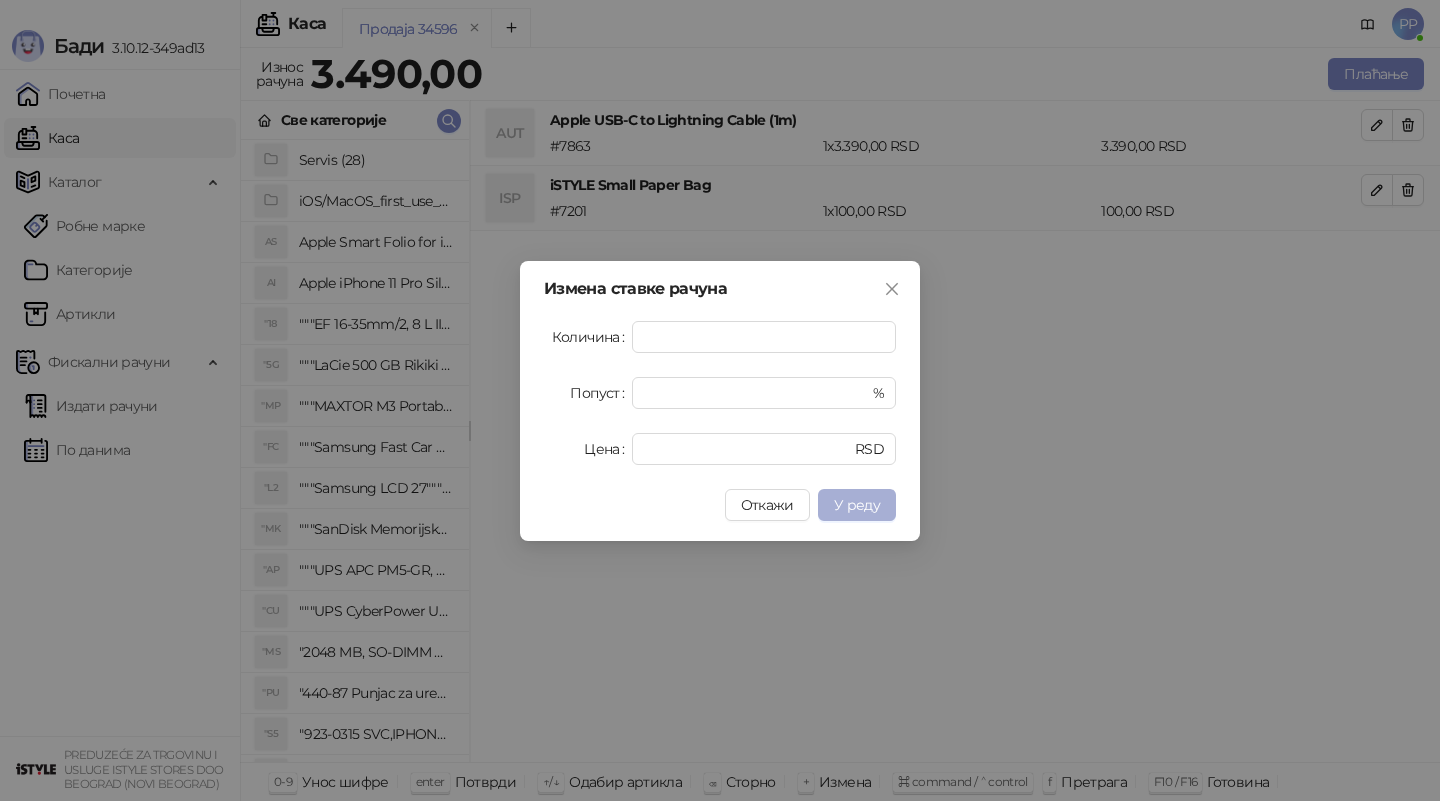 click on "У реду" at bounding box center (857, 505) 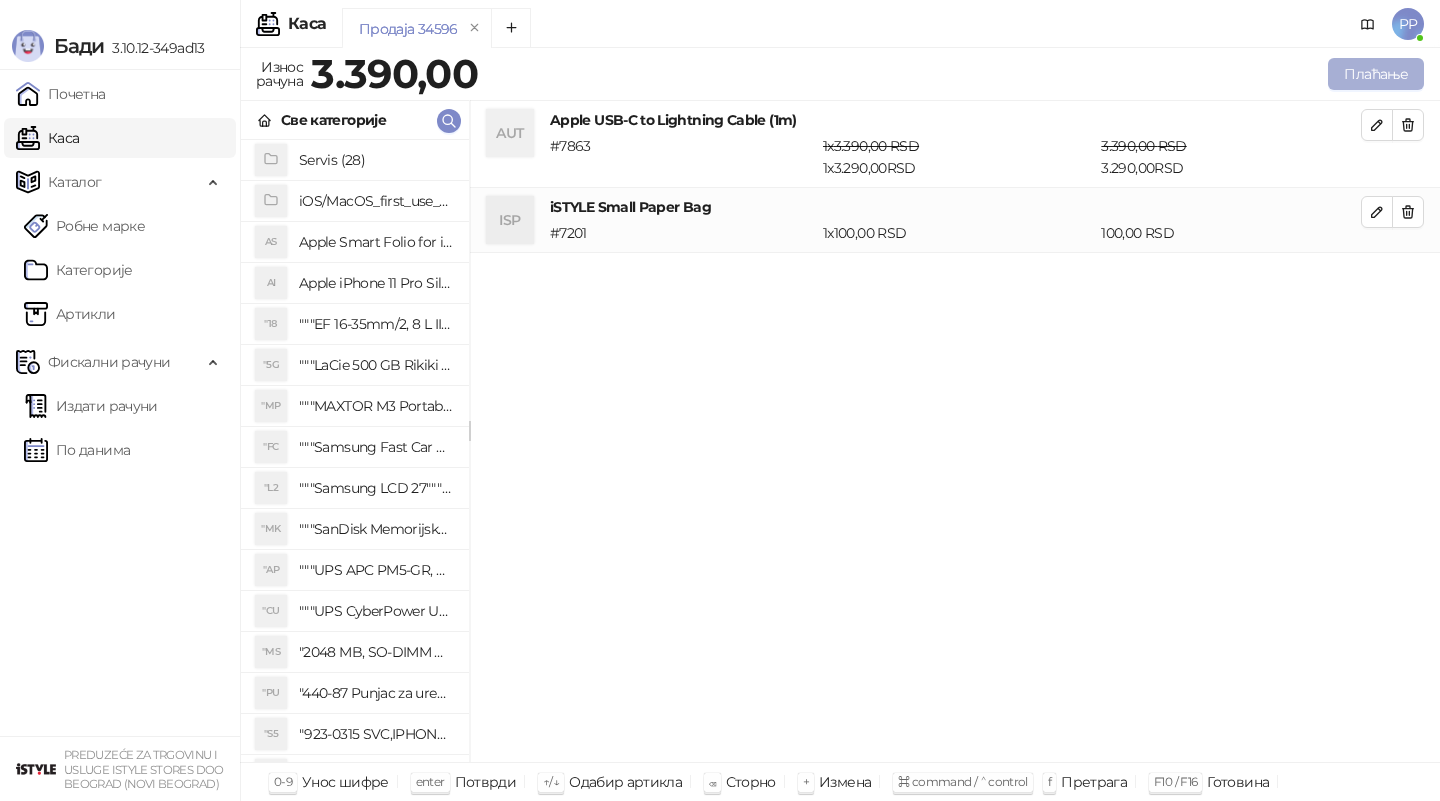 click on "Плаћање" at bounding box center [1376, 74] 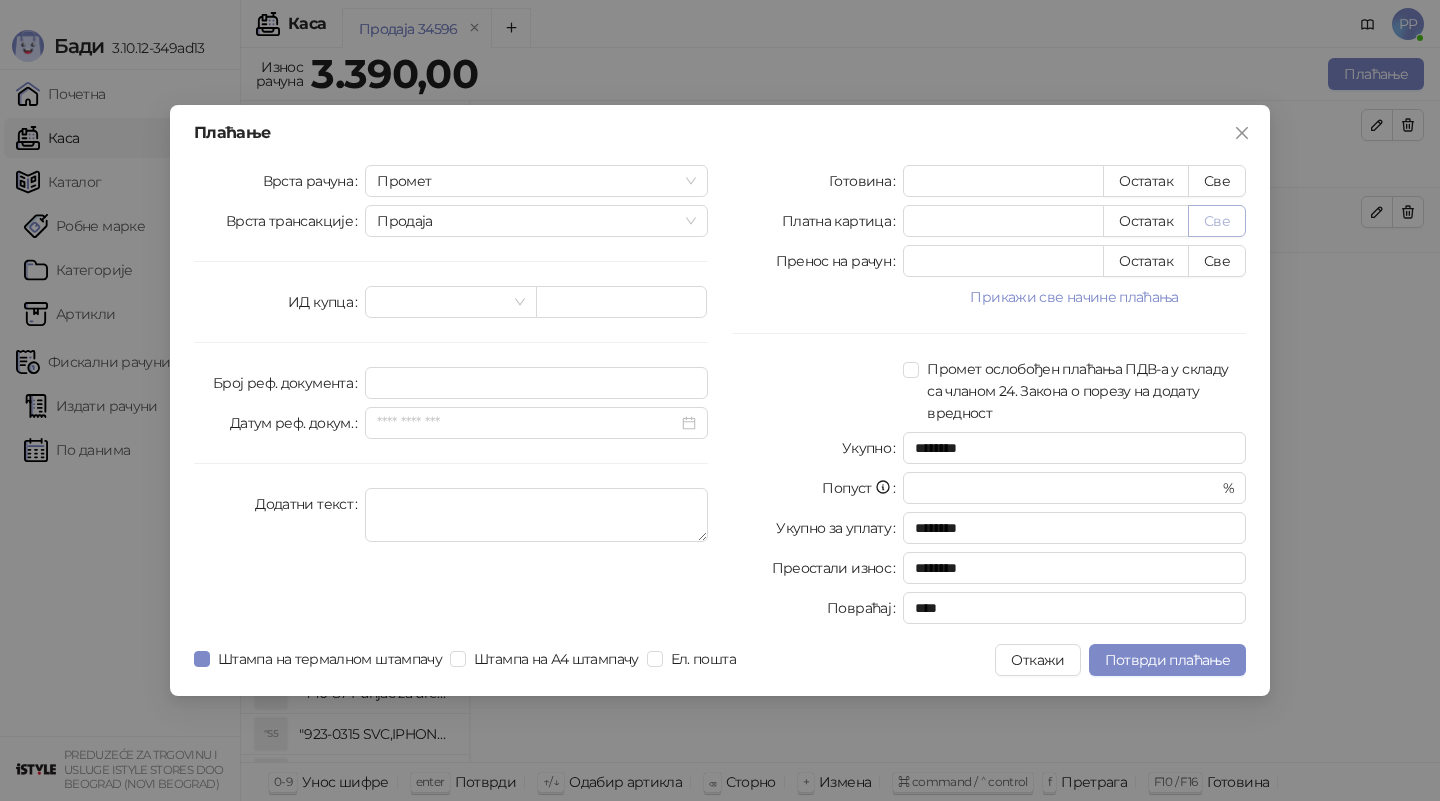 click on "Све" at bounding box center (1217, 221) 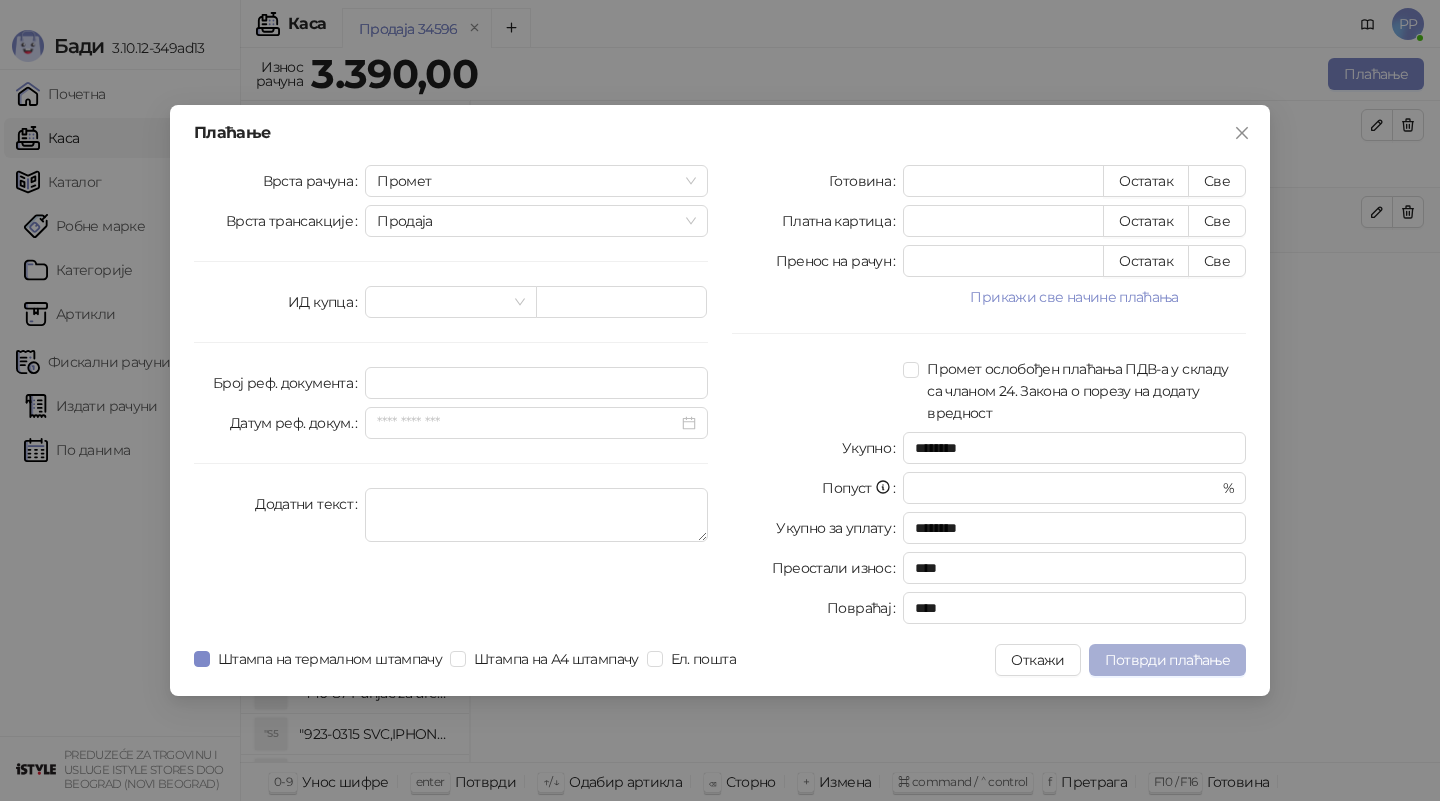 click on "Потврди плаћање" at bounding box center [1167, 660] 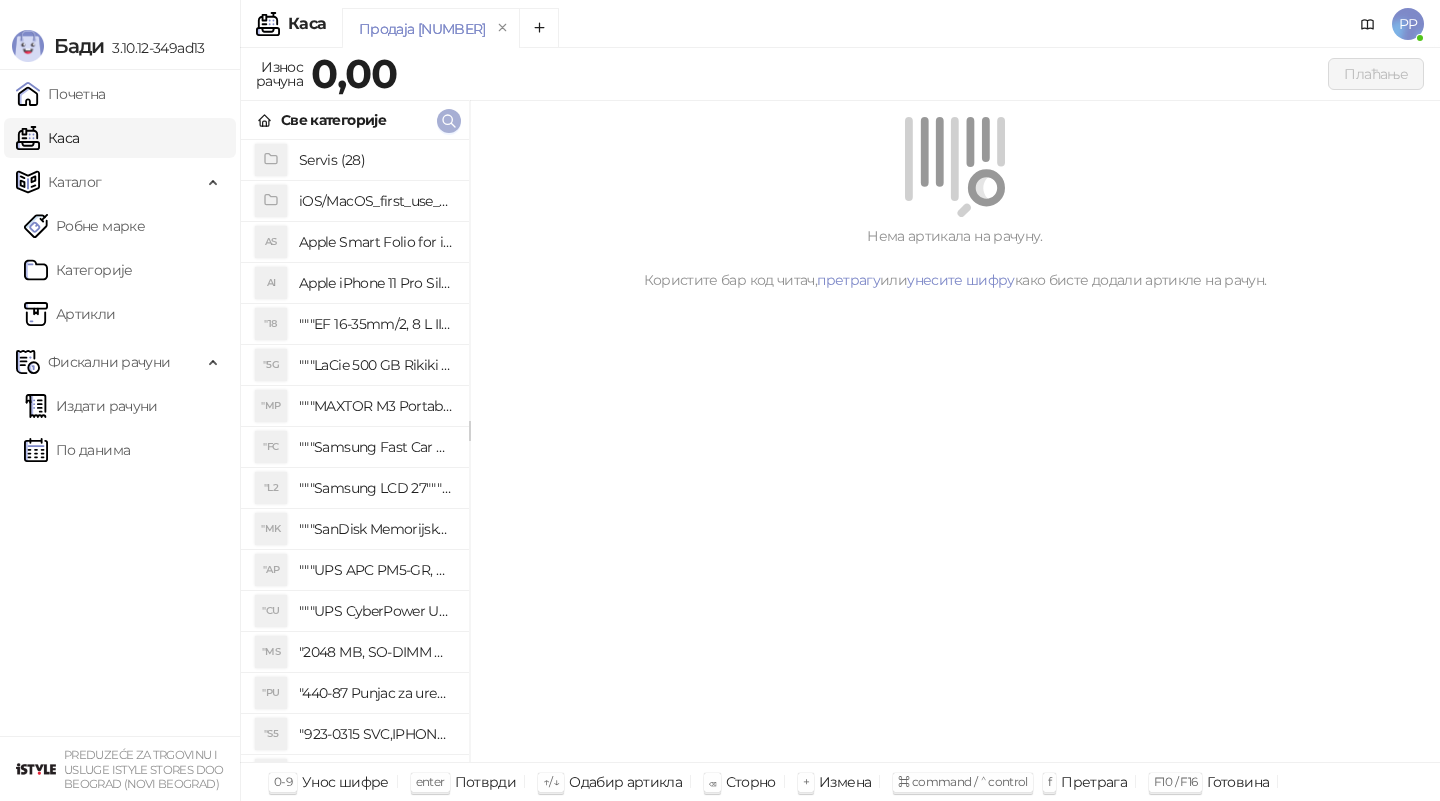 click 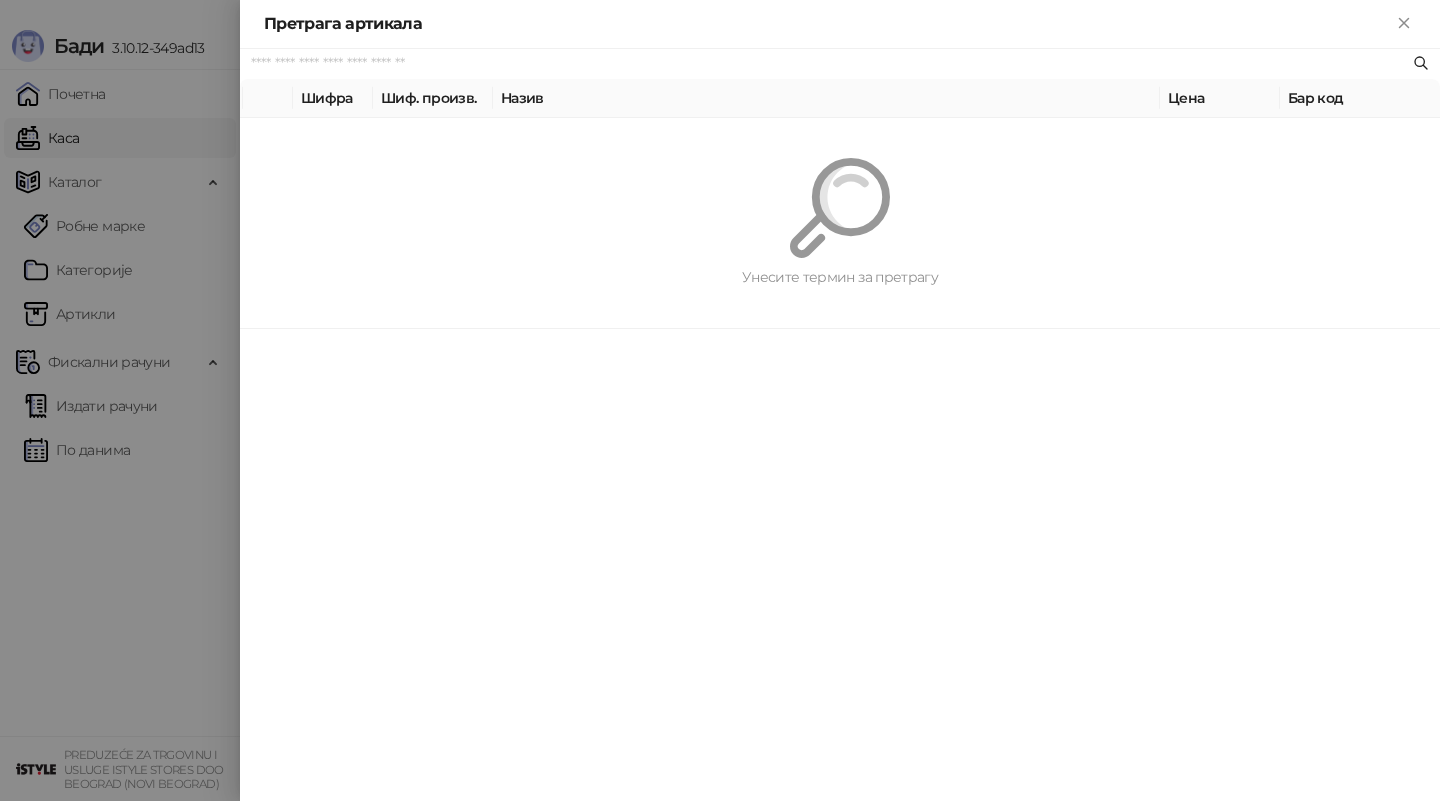 paste on "*********" 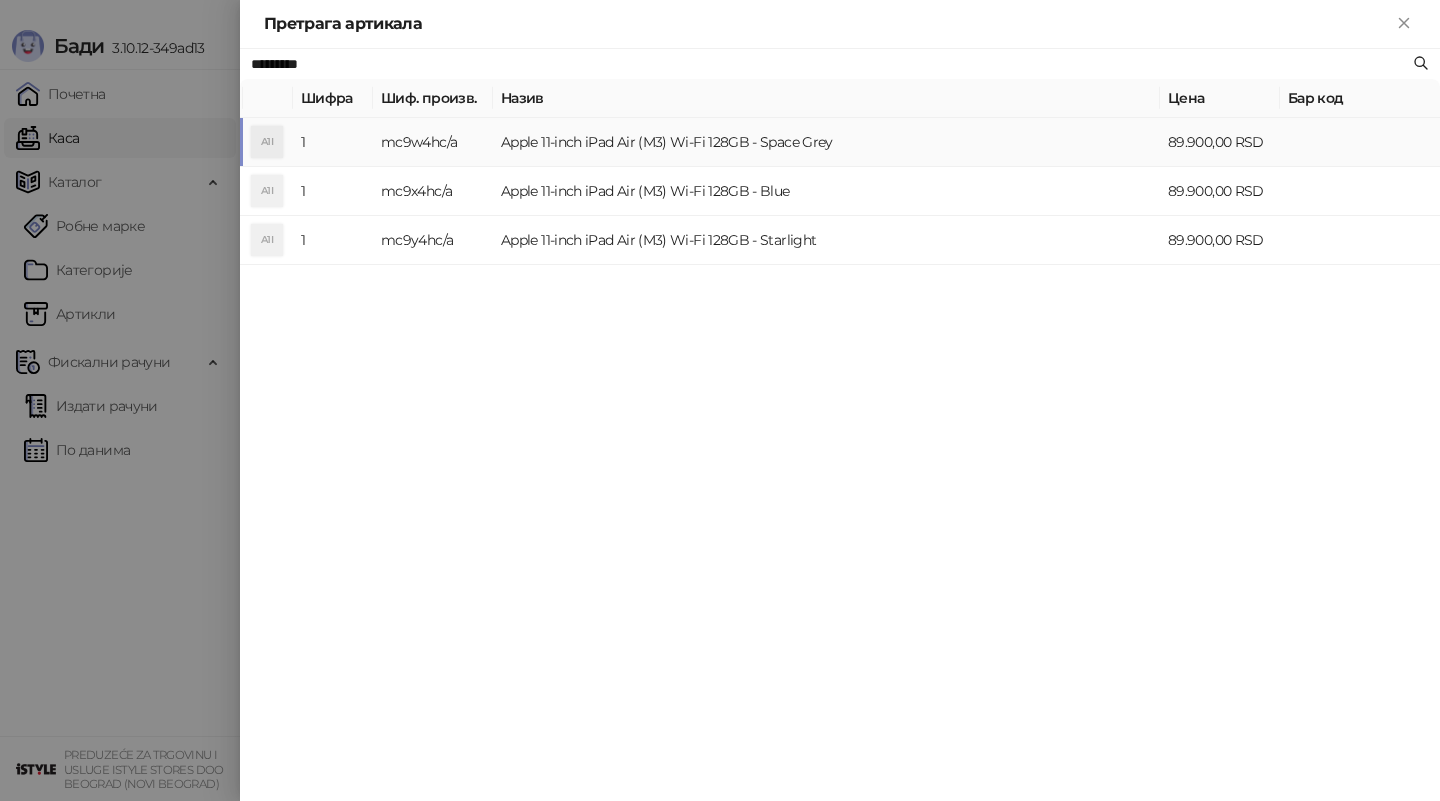 type on "*********" 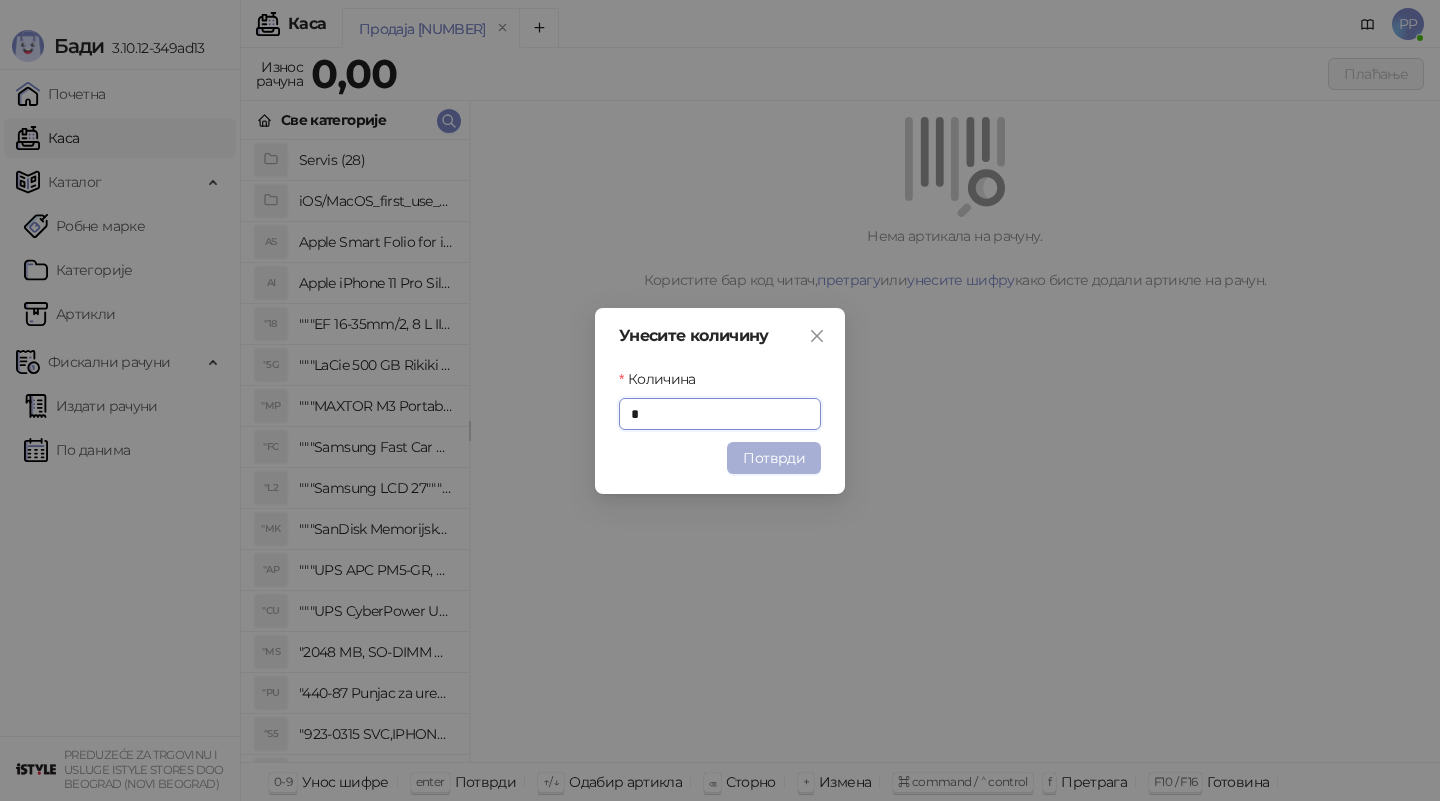 click on "Потврди" at bounding box center (774, 458) 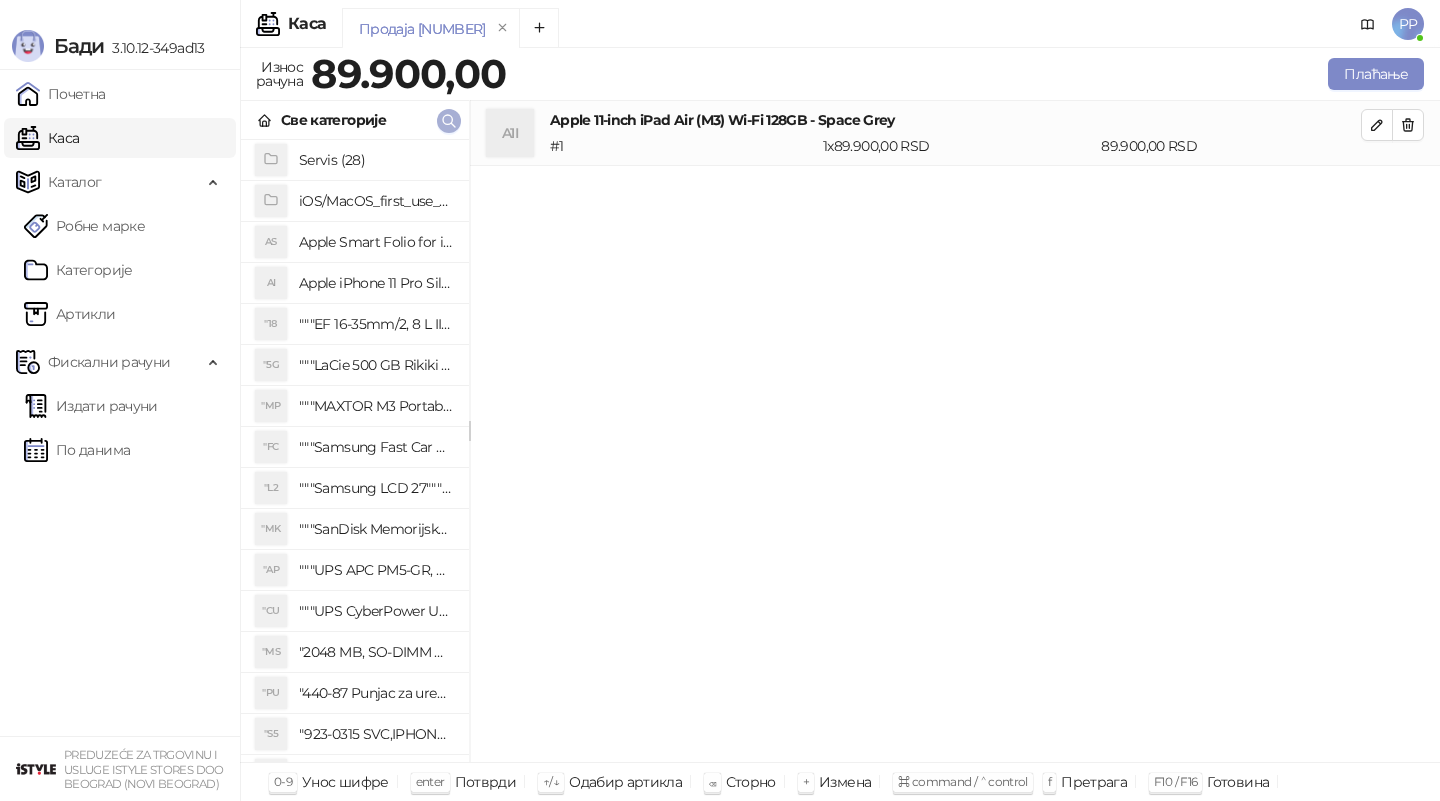 click 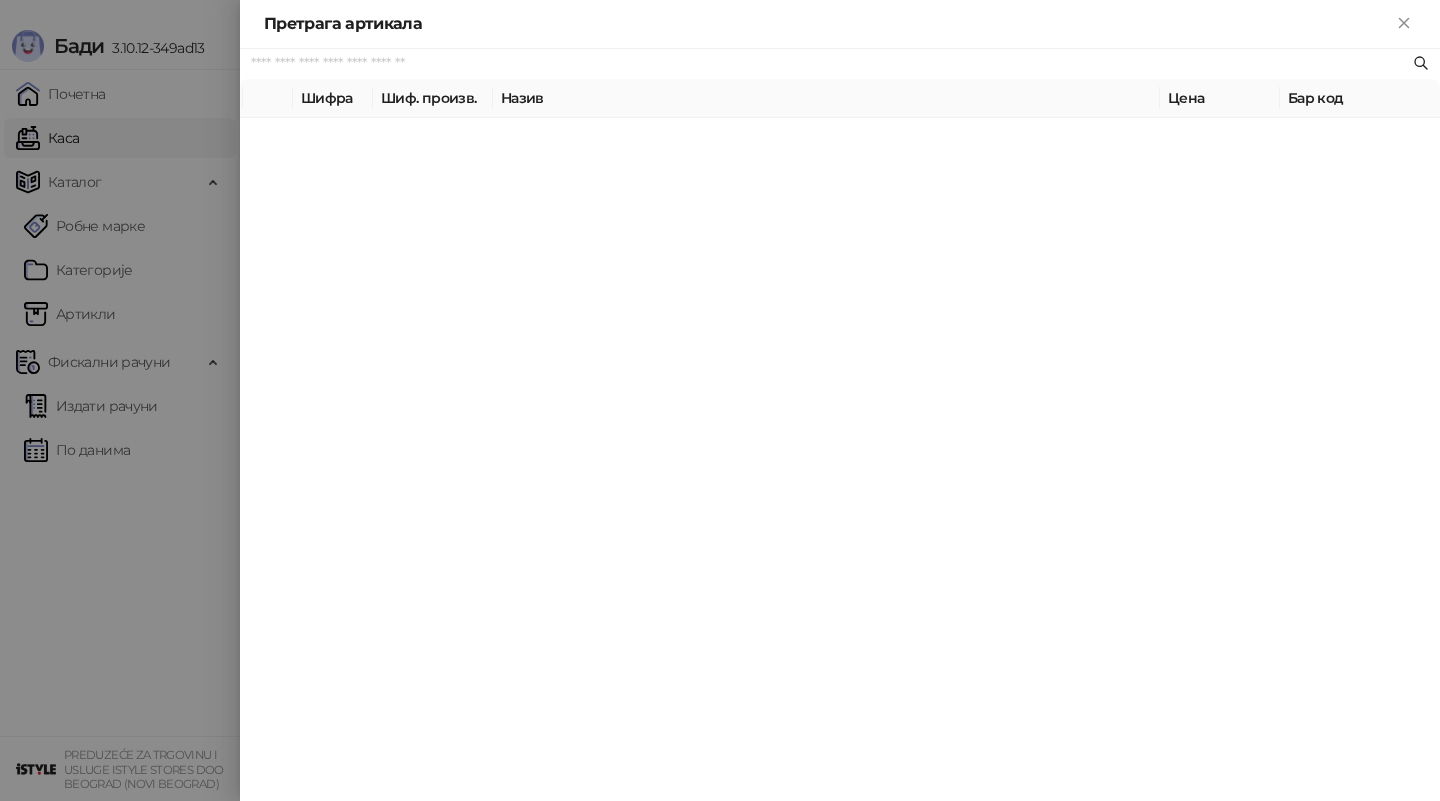 paste on "**********" 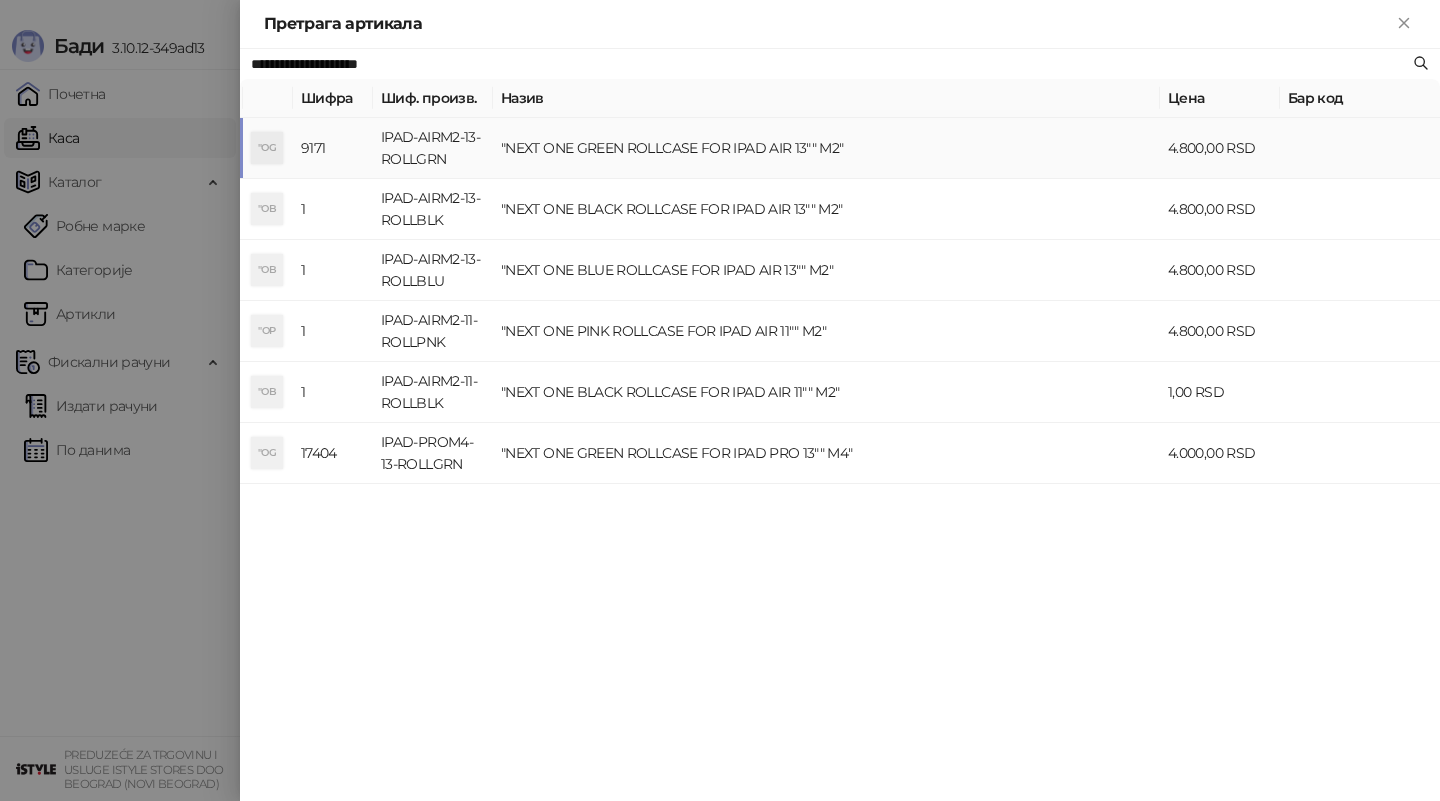 type on "**********" 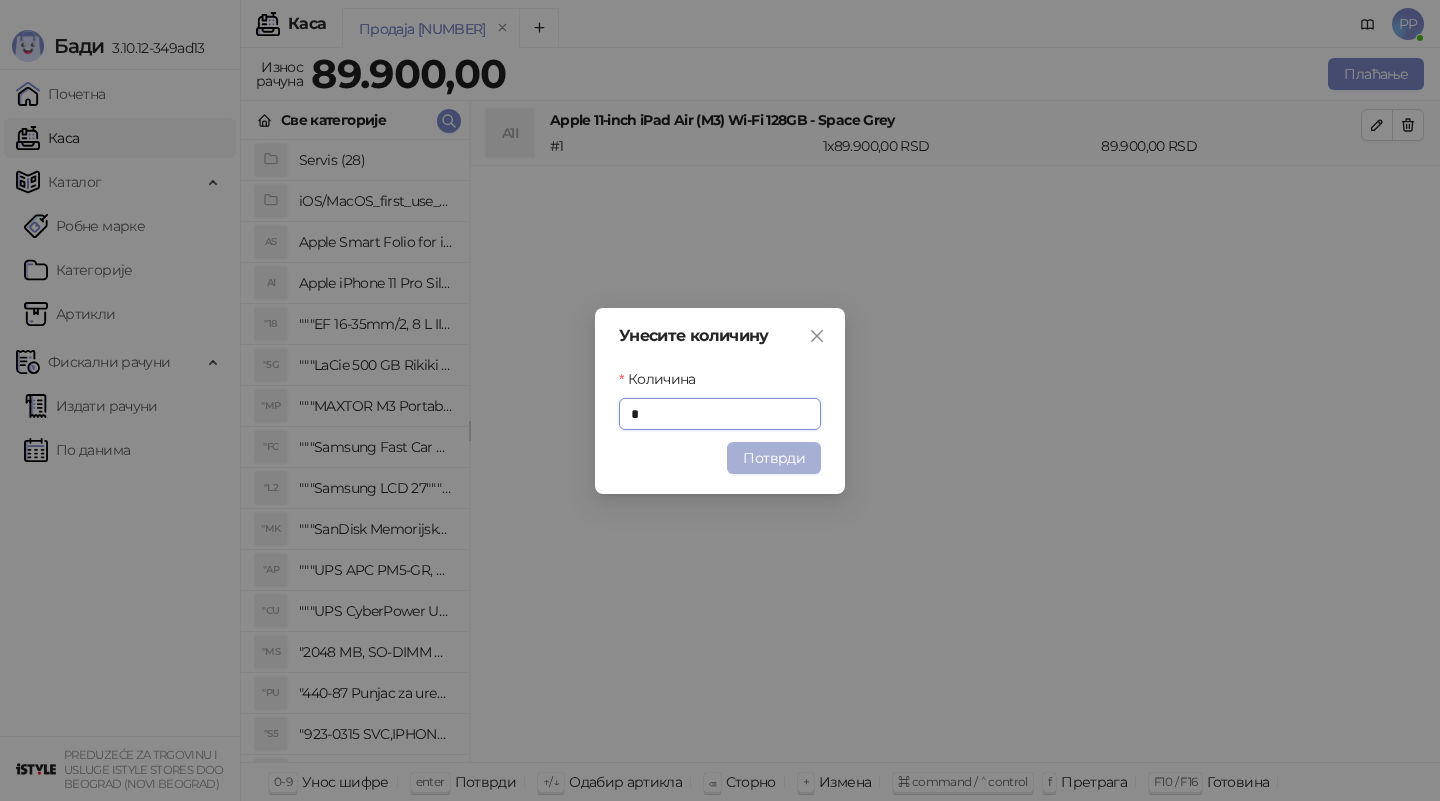 click on "Потврди" at bounding box center [774, 458] 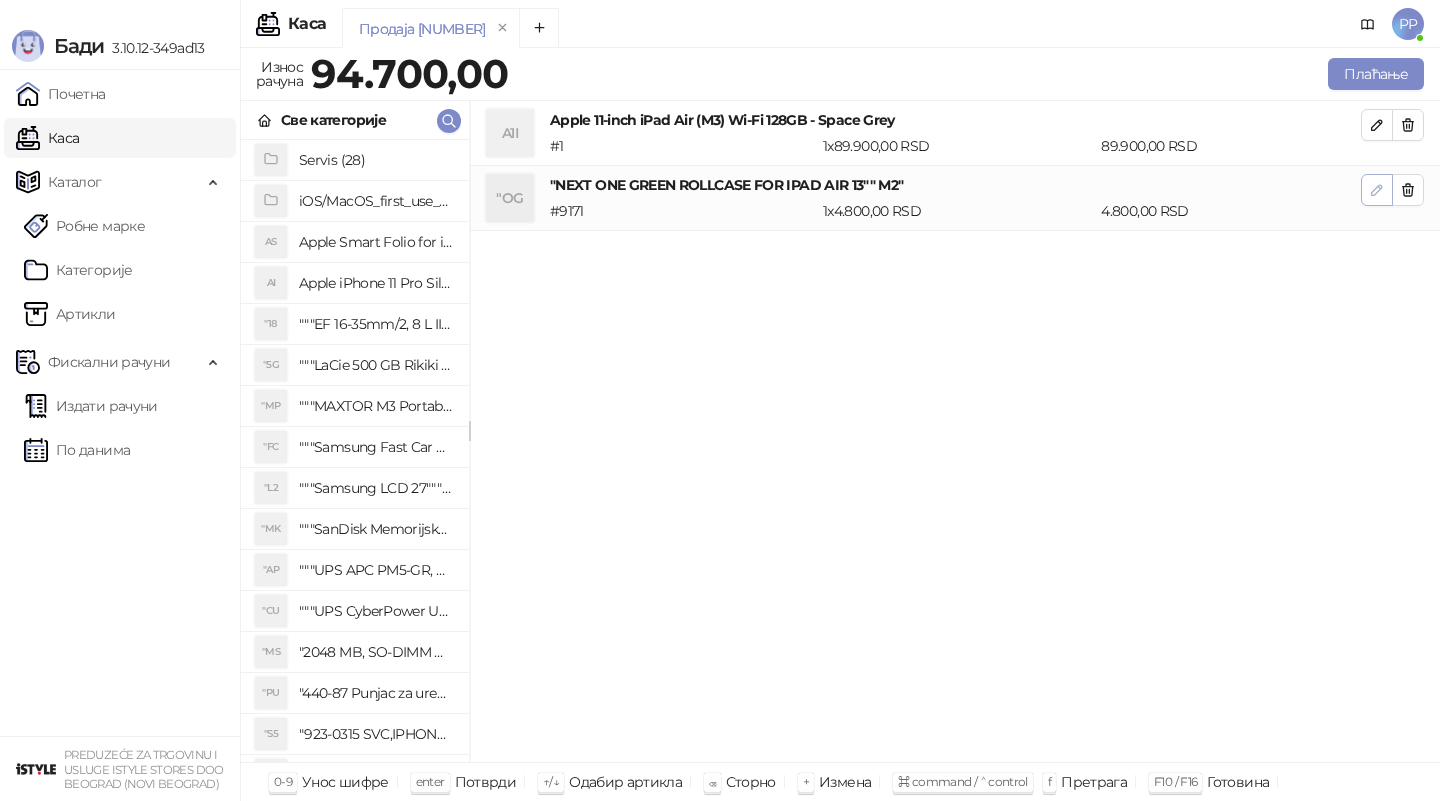 click 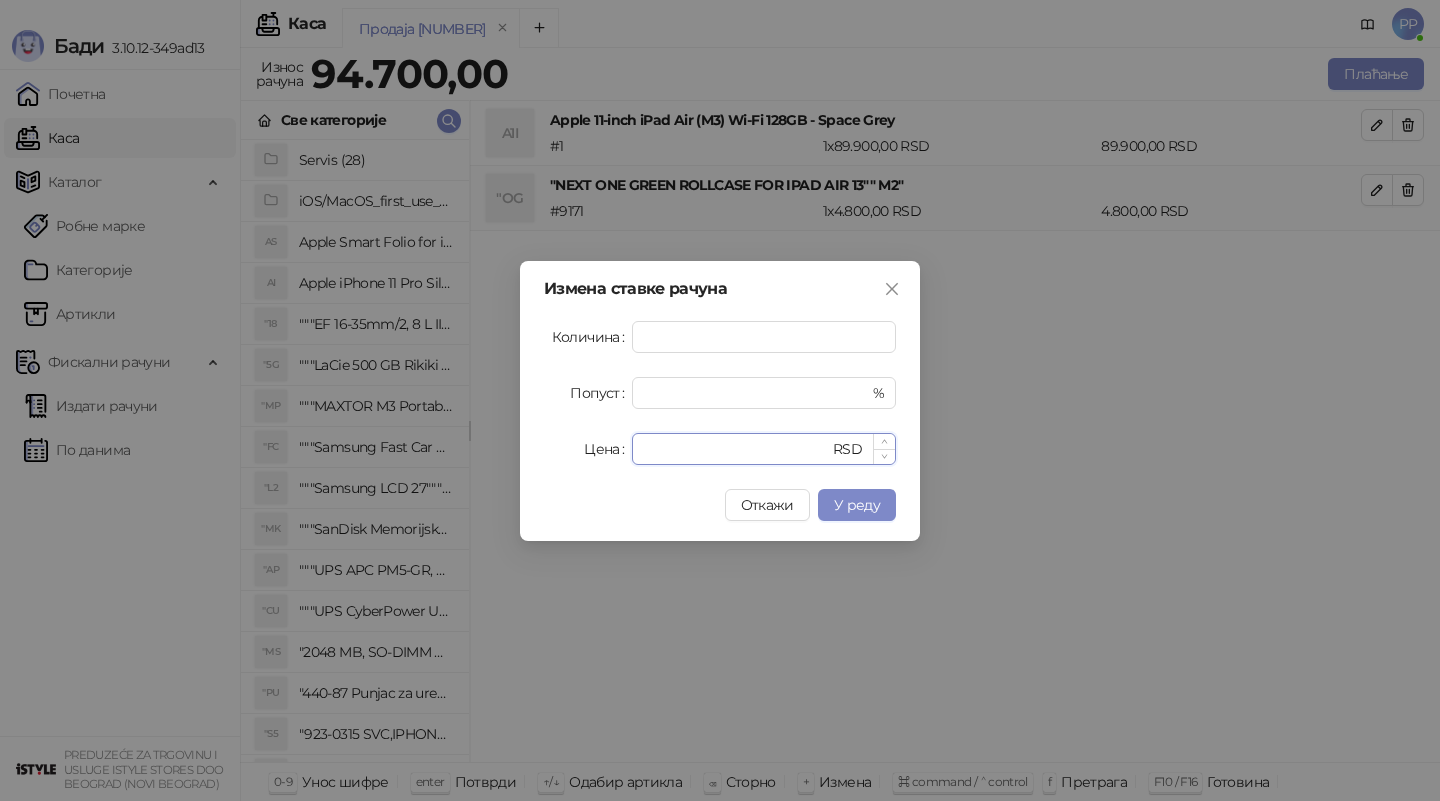 drag, startPoint x: 692, startPoint y: 434, endPoint x: 667, endPoint y: 444, distance: 26.925823 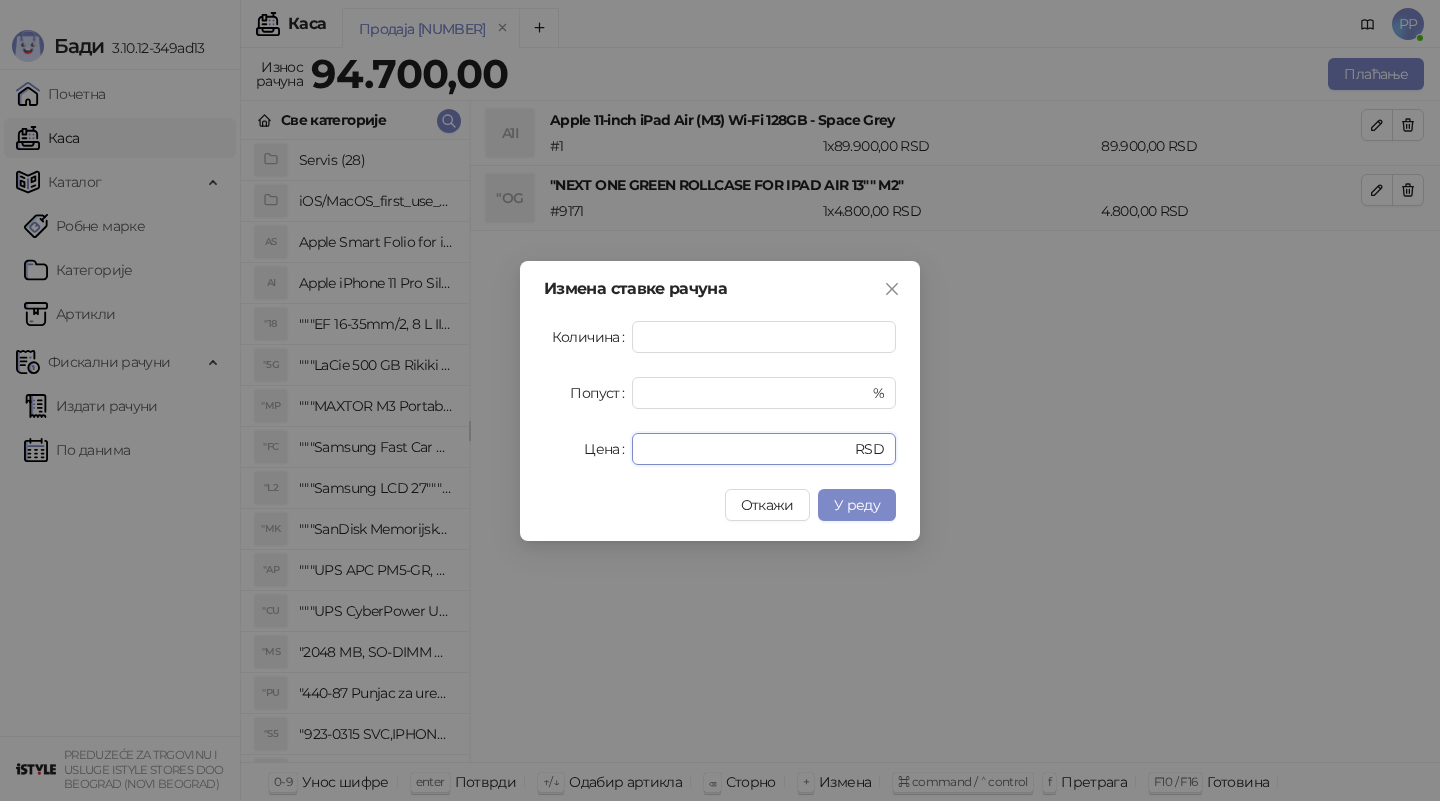 drag, startPoint x: 685, startPoint y: 444, endPoint x: 534, endPoint y: 437, distance: 151.16217 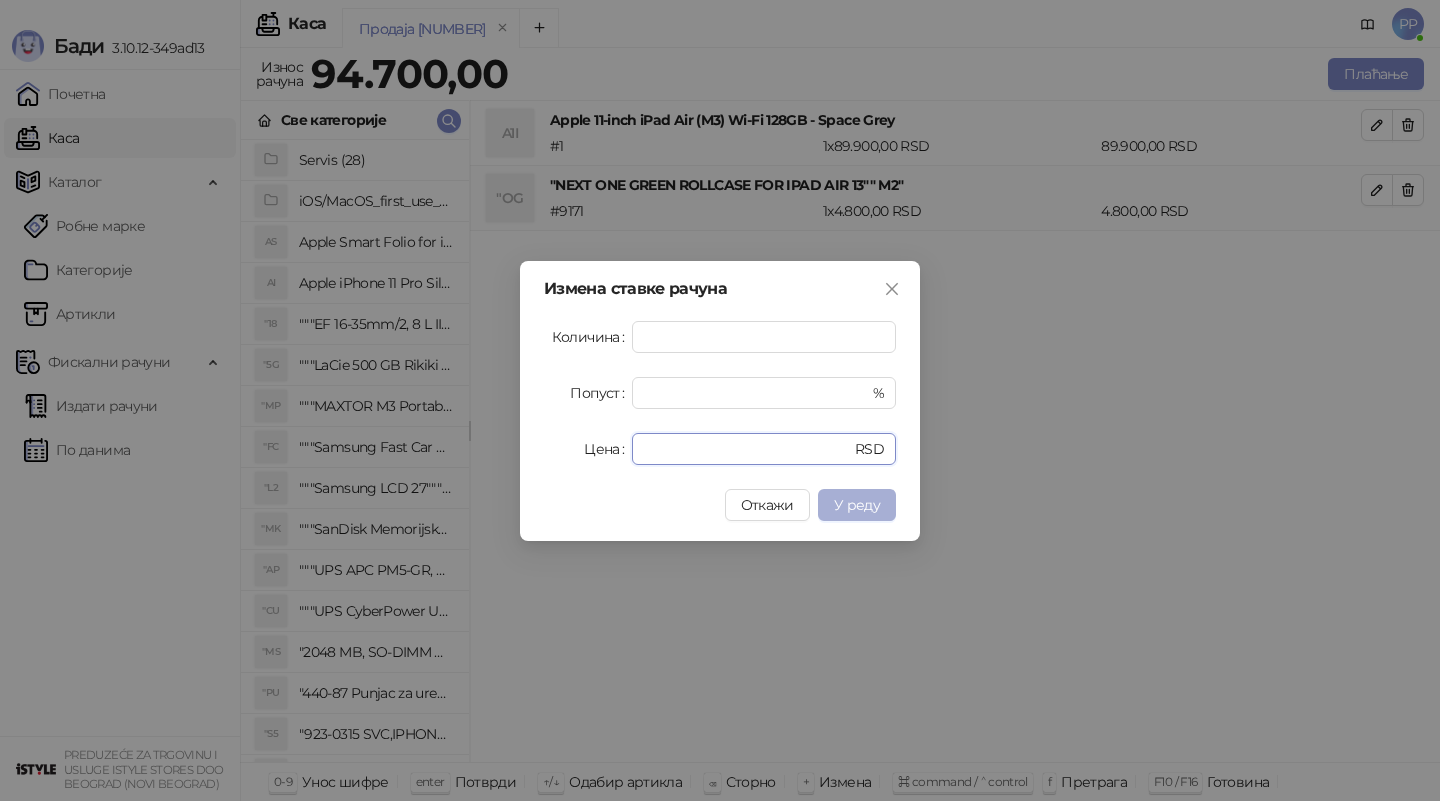 type on "*" 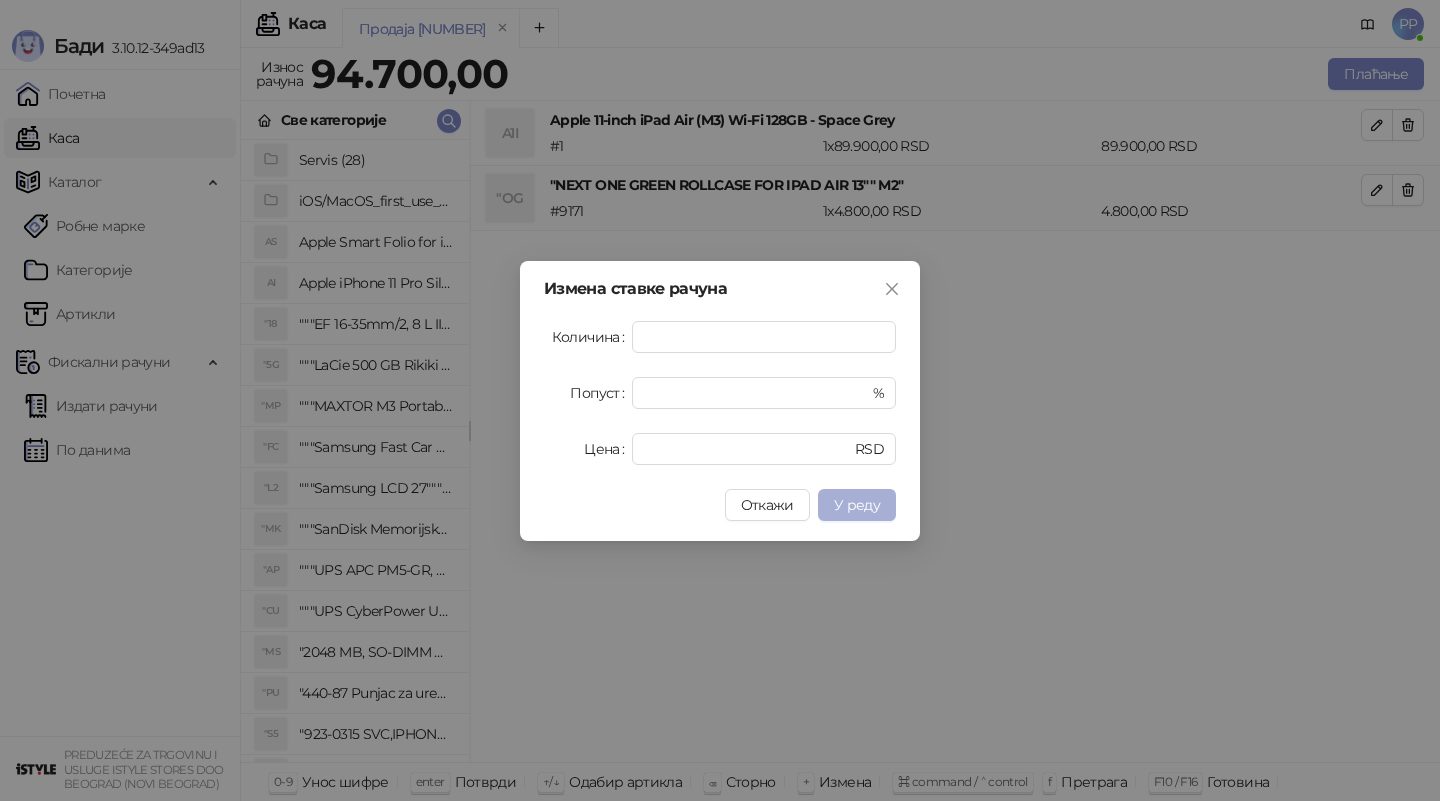 click on "У реду" at bounding box center [857, 505] 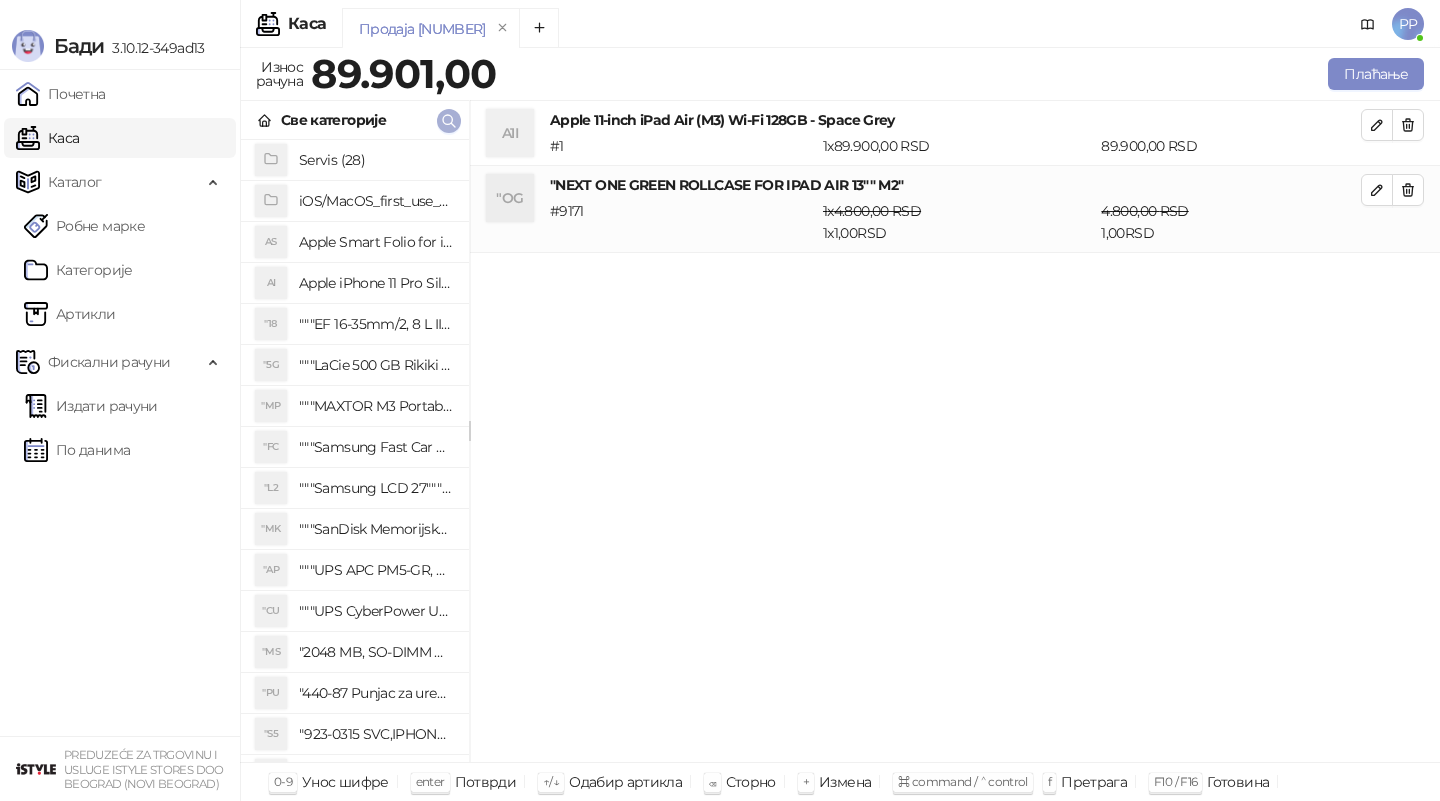 click 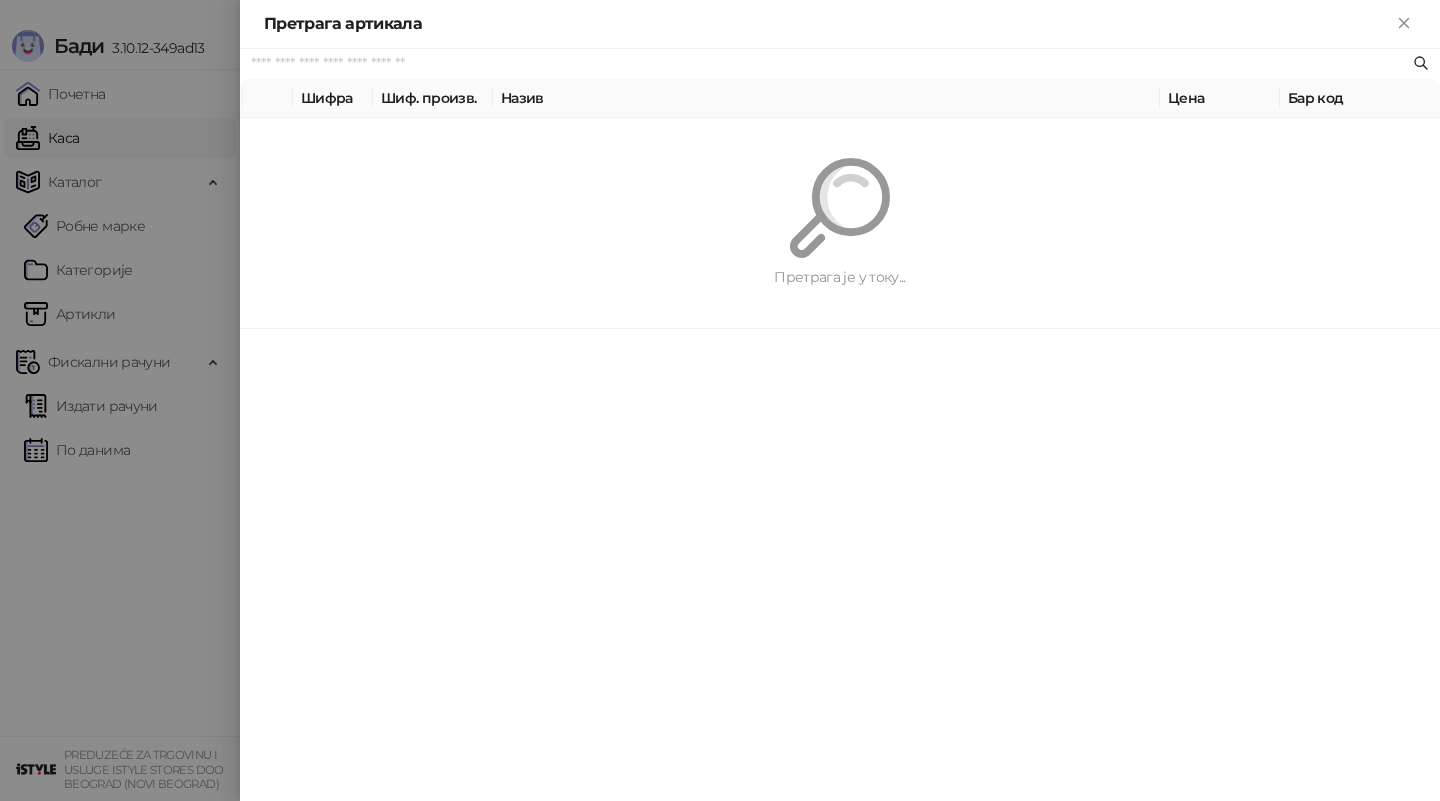 paste on "**********" 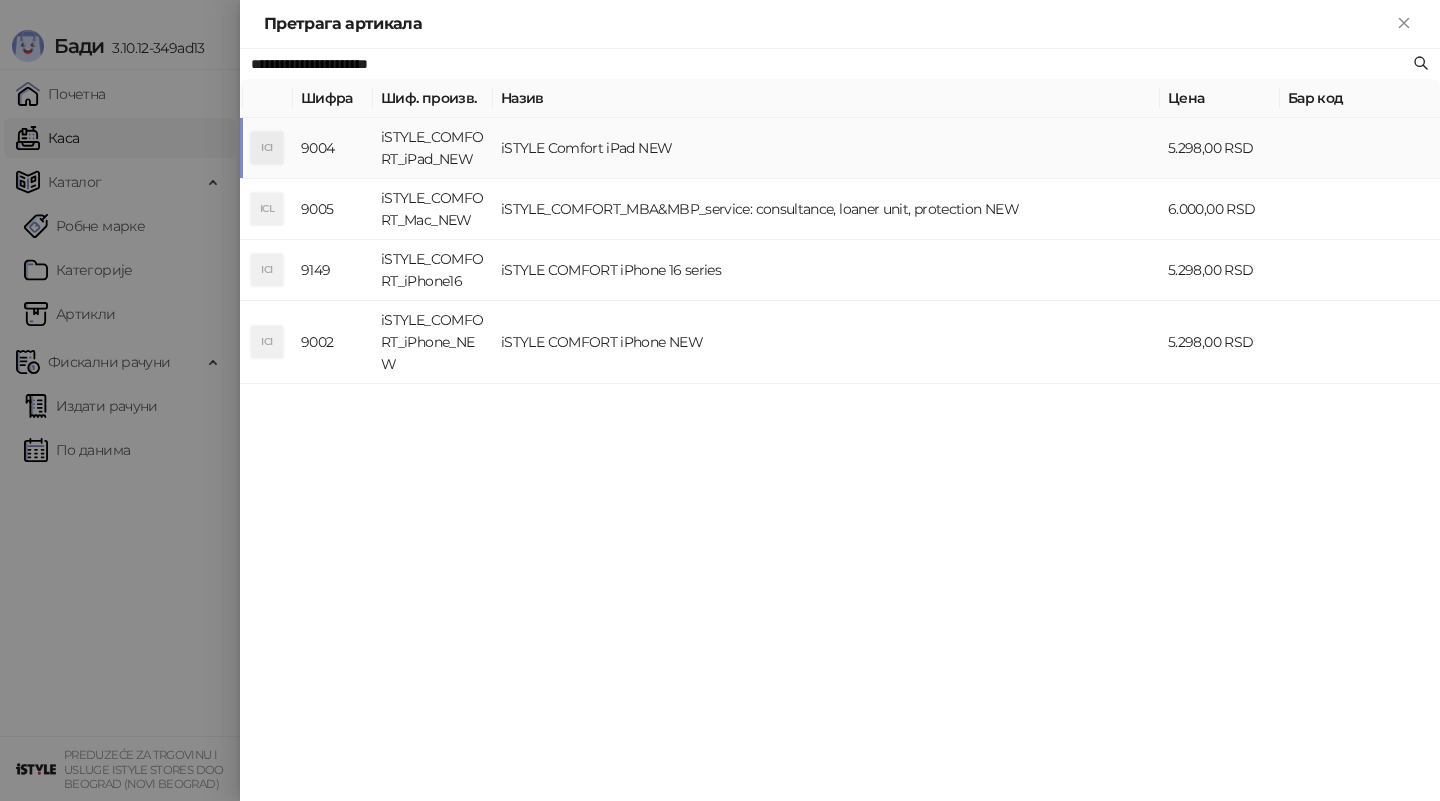 type on "**********" 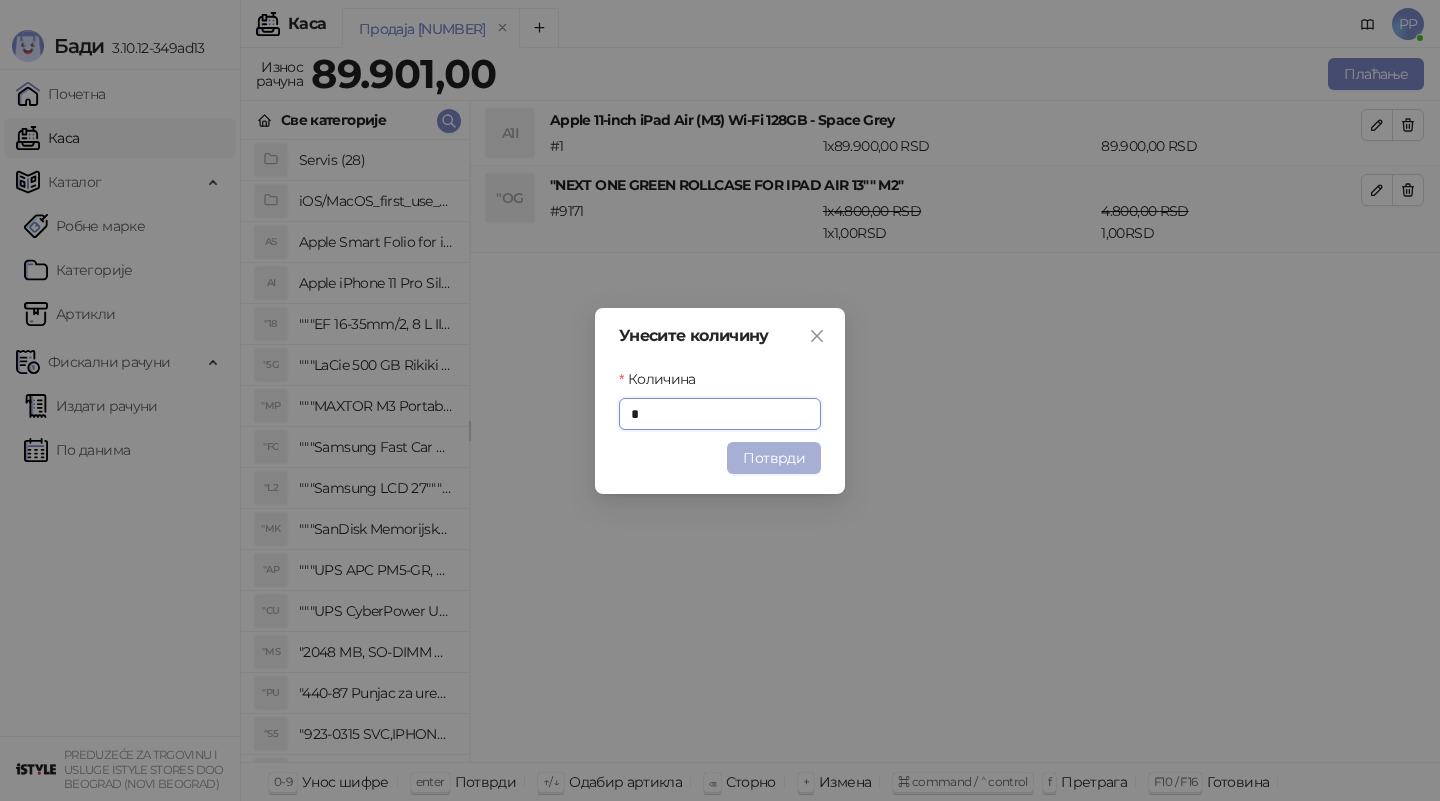 click on "Потврди" at bounding box center (774, 458) 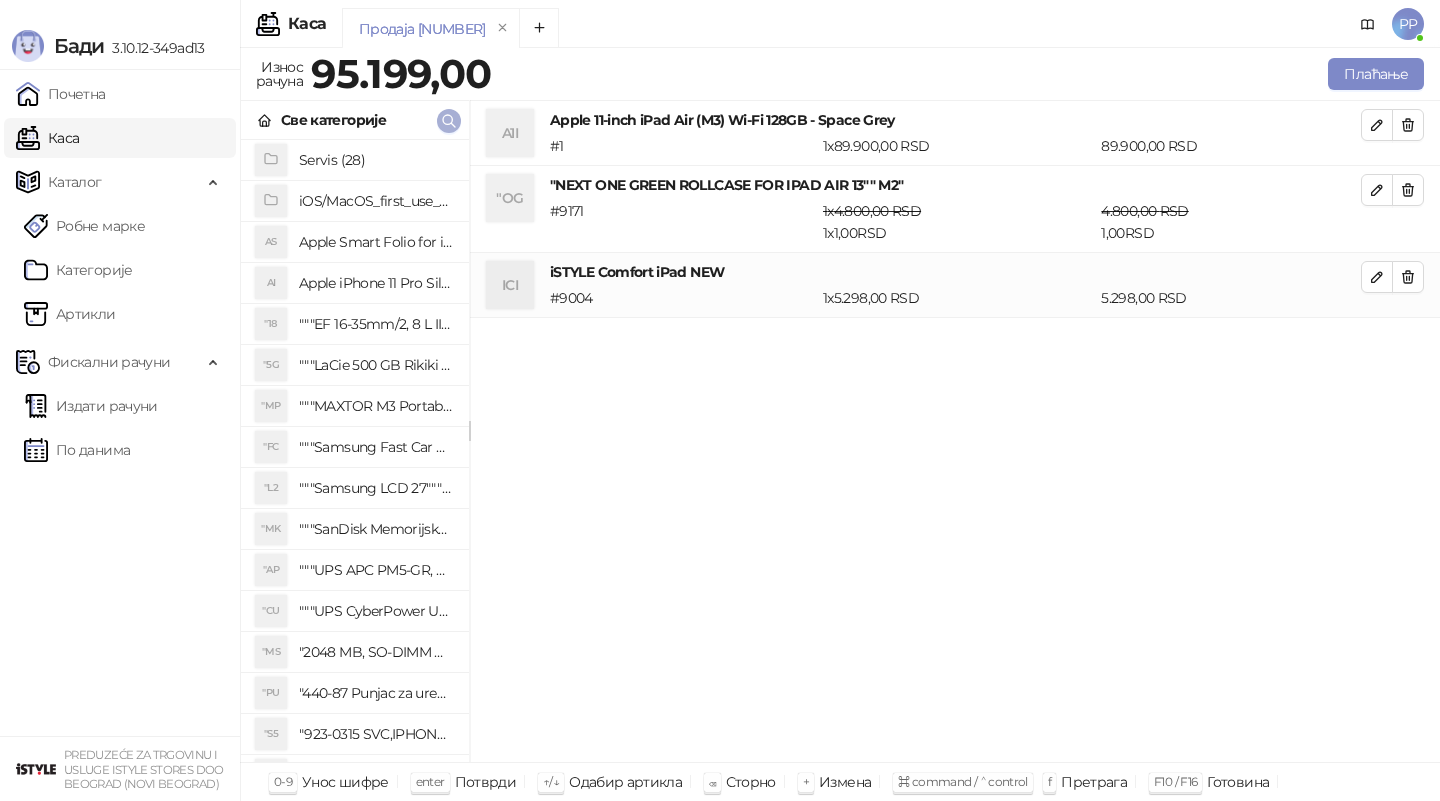 click 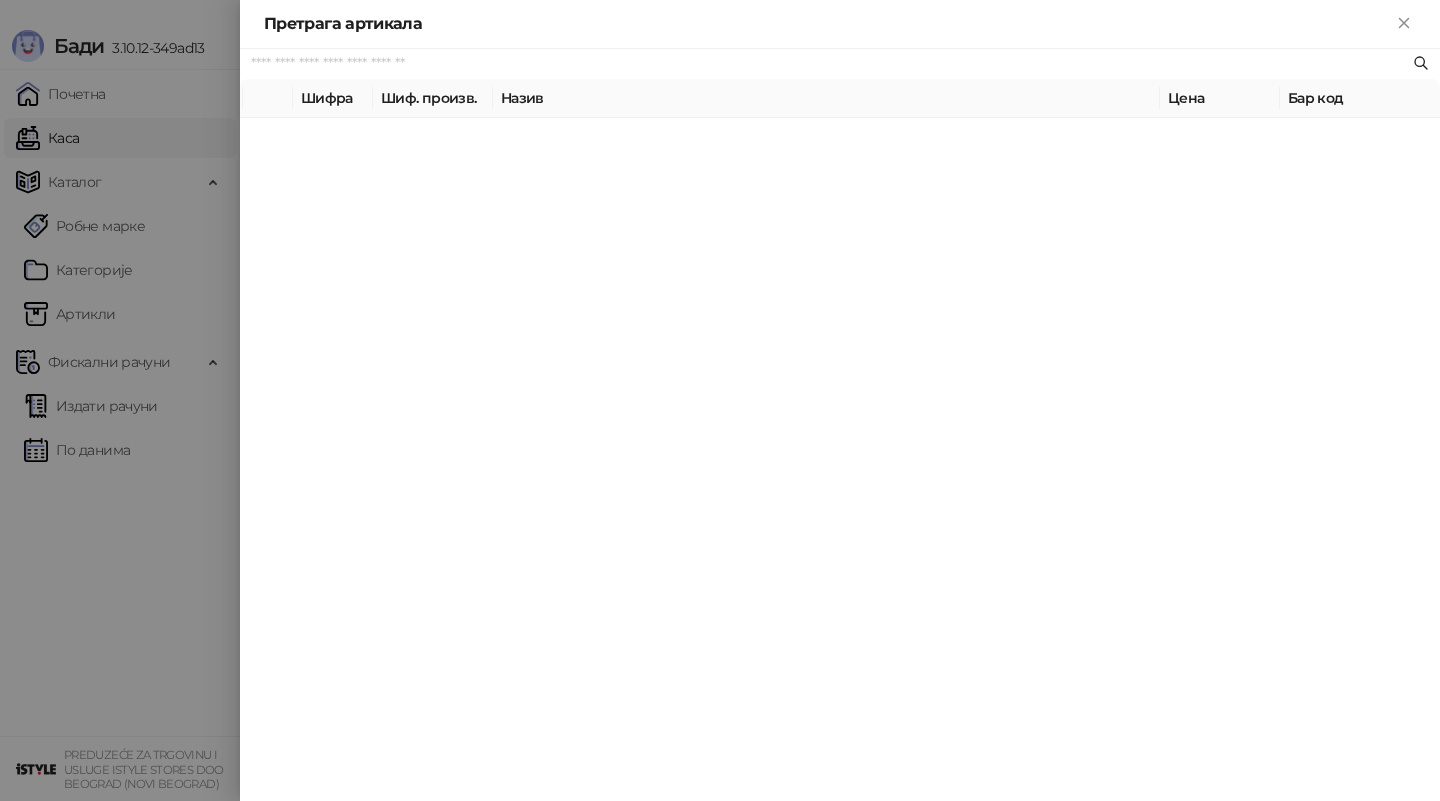 paste on "**********" 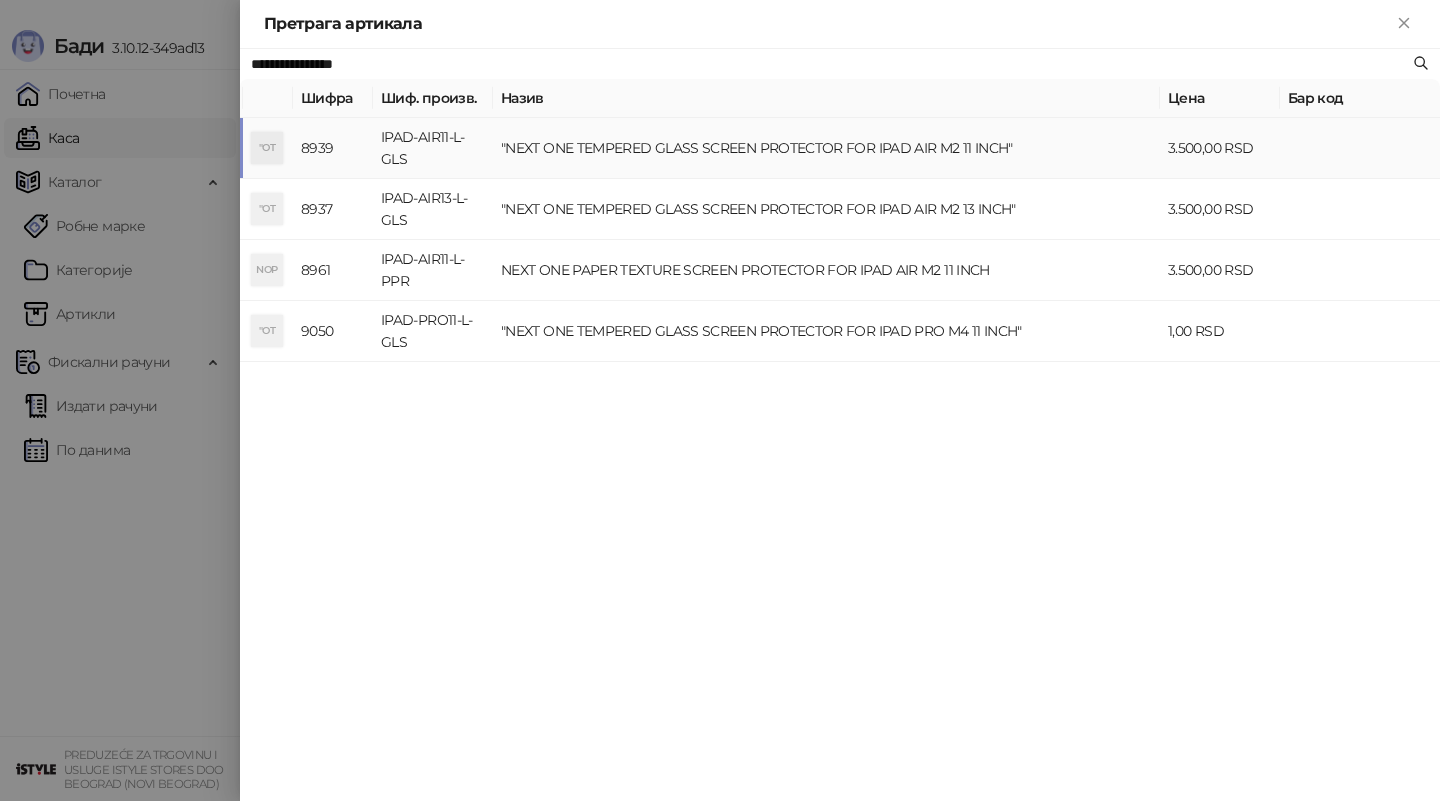 type on "**********" 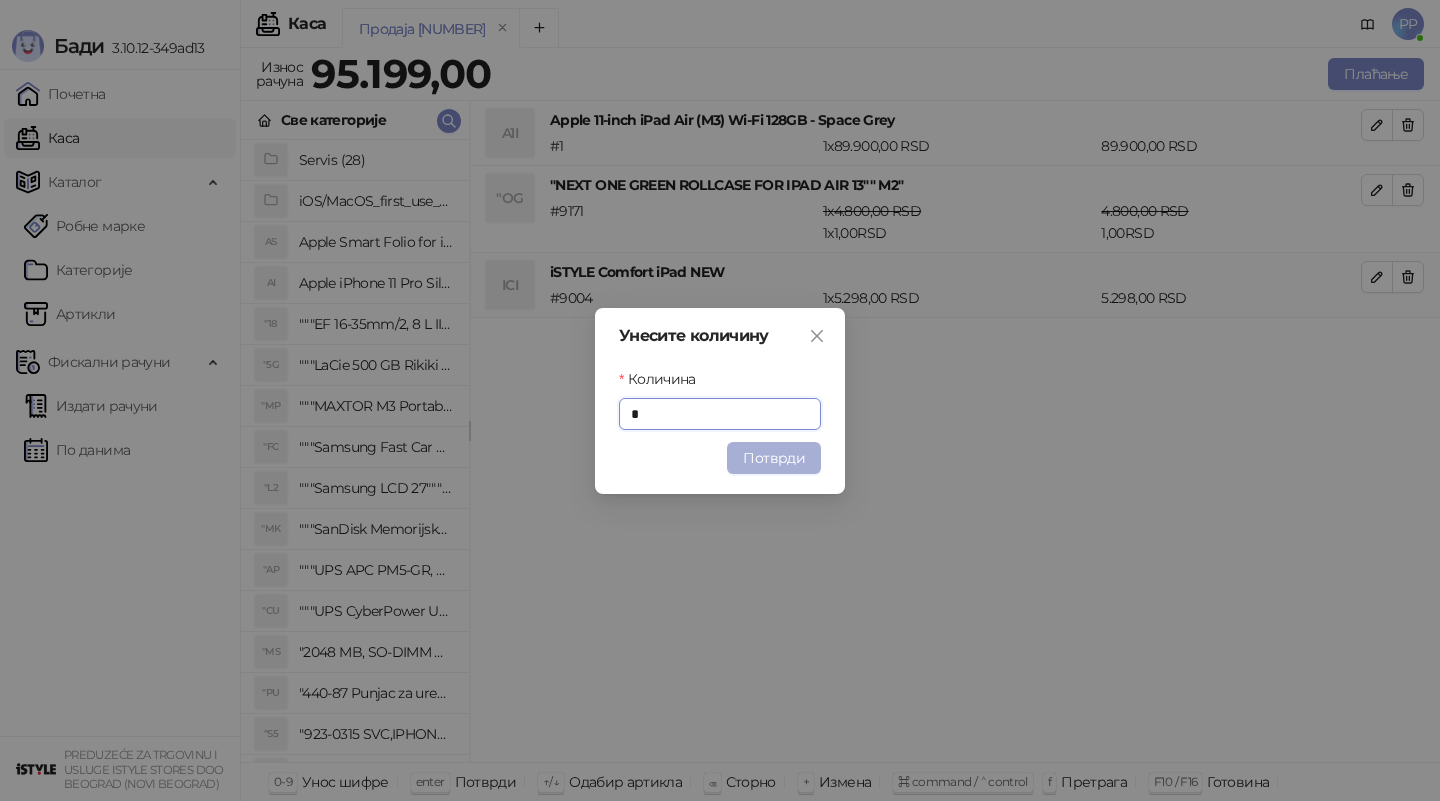 click on "Потврди" at bounding box center (774, 458) 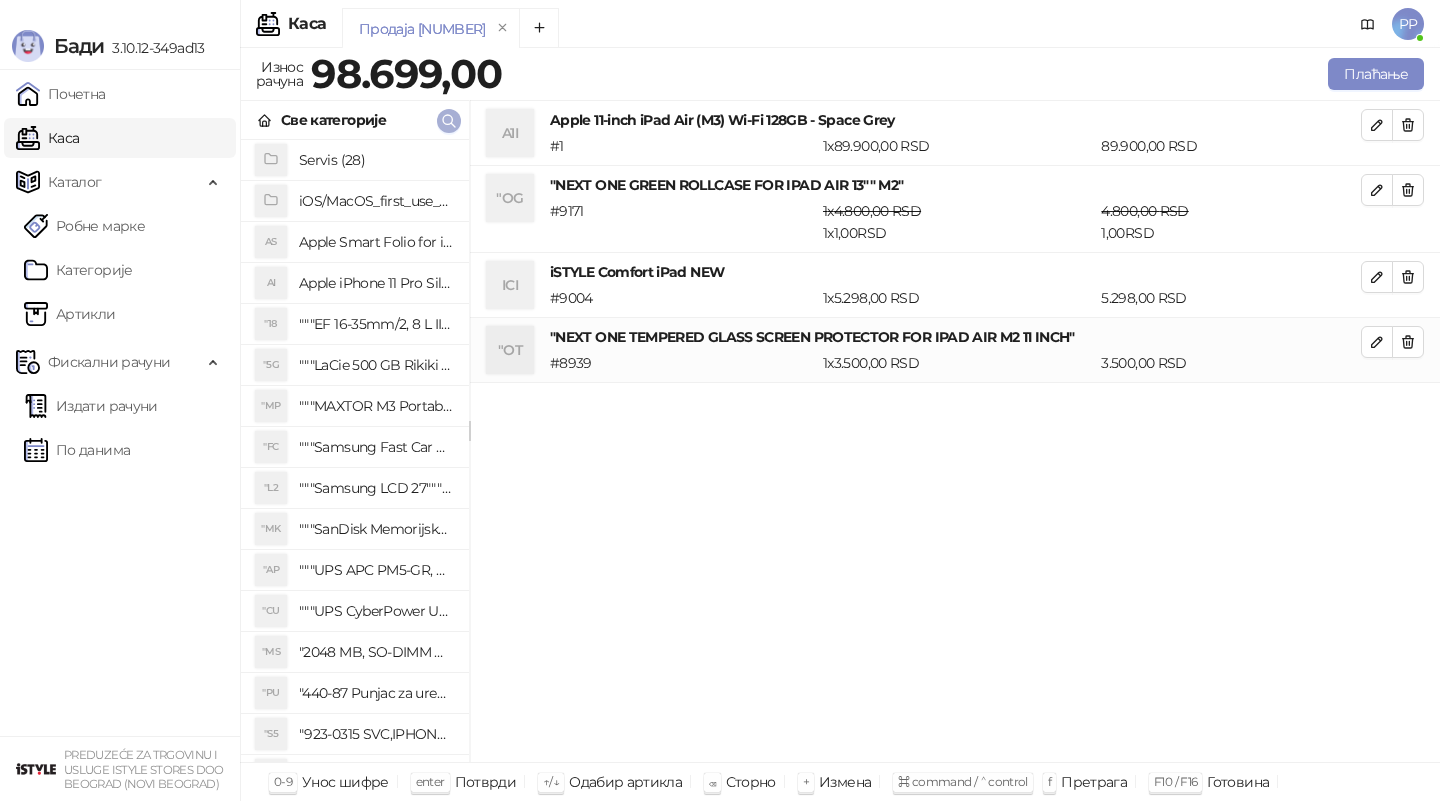 click 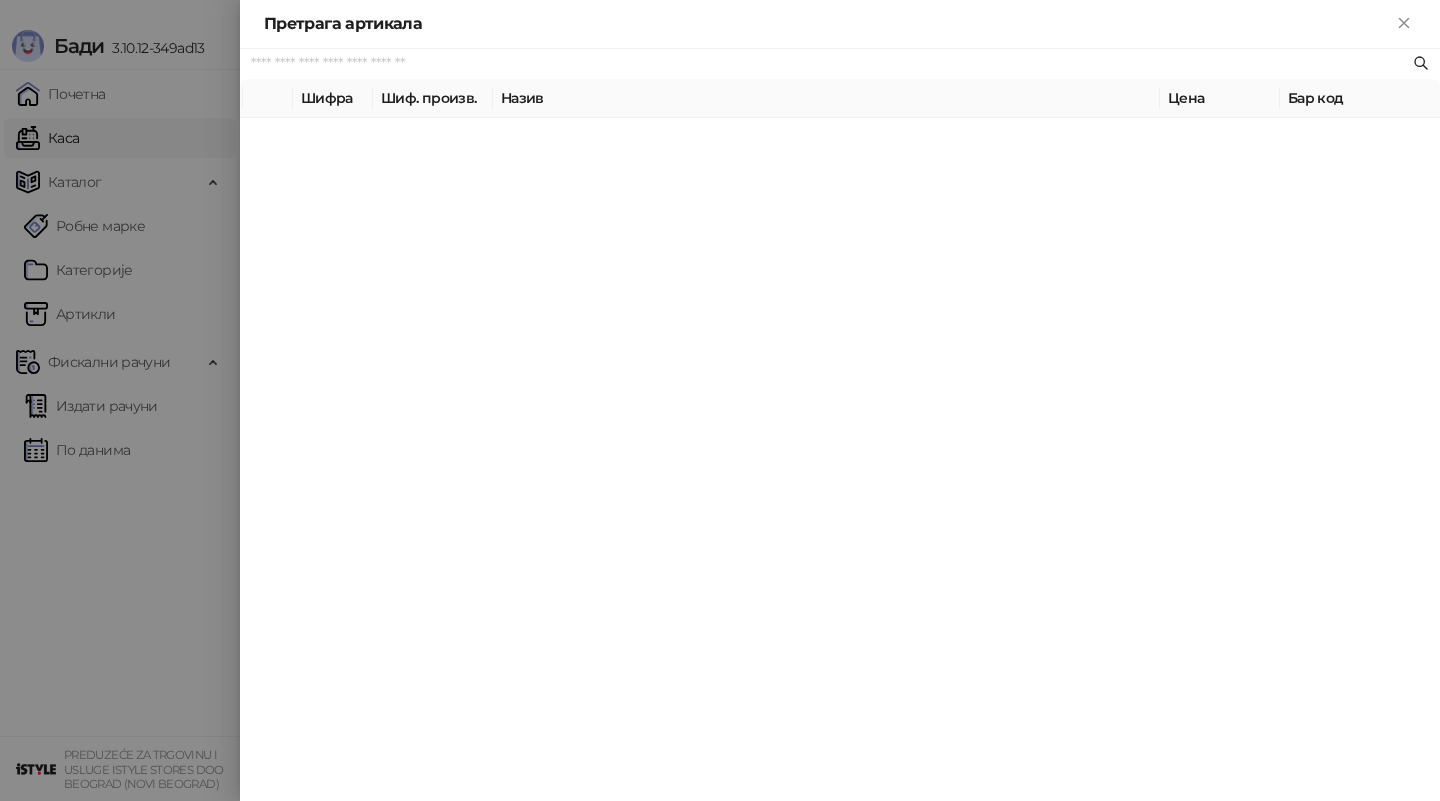 paste on "**********" 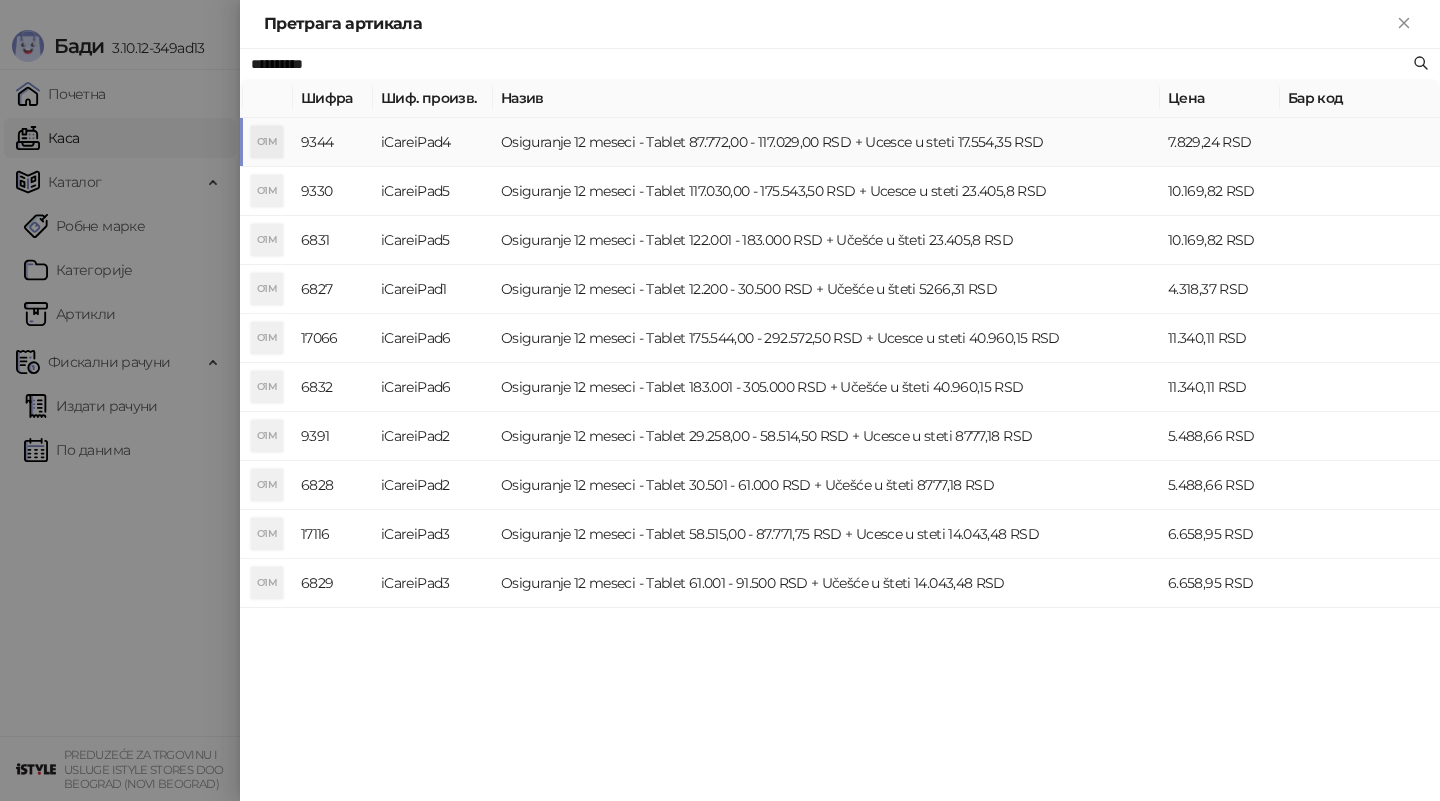 type on "**********" 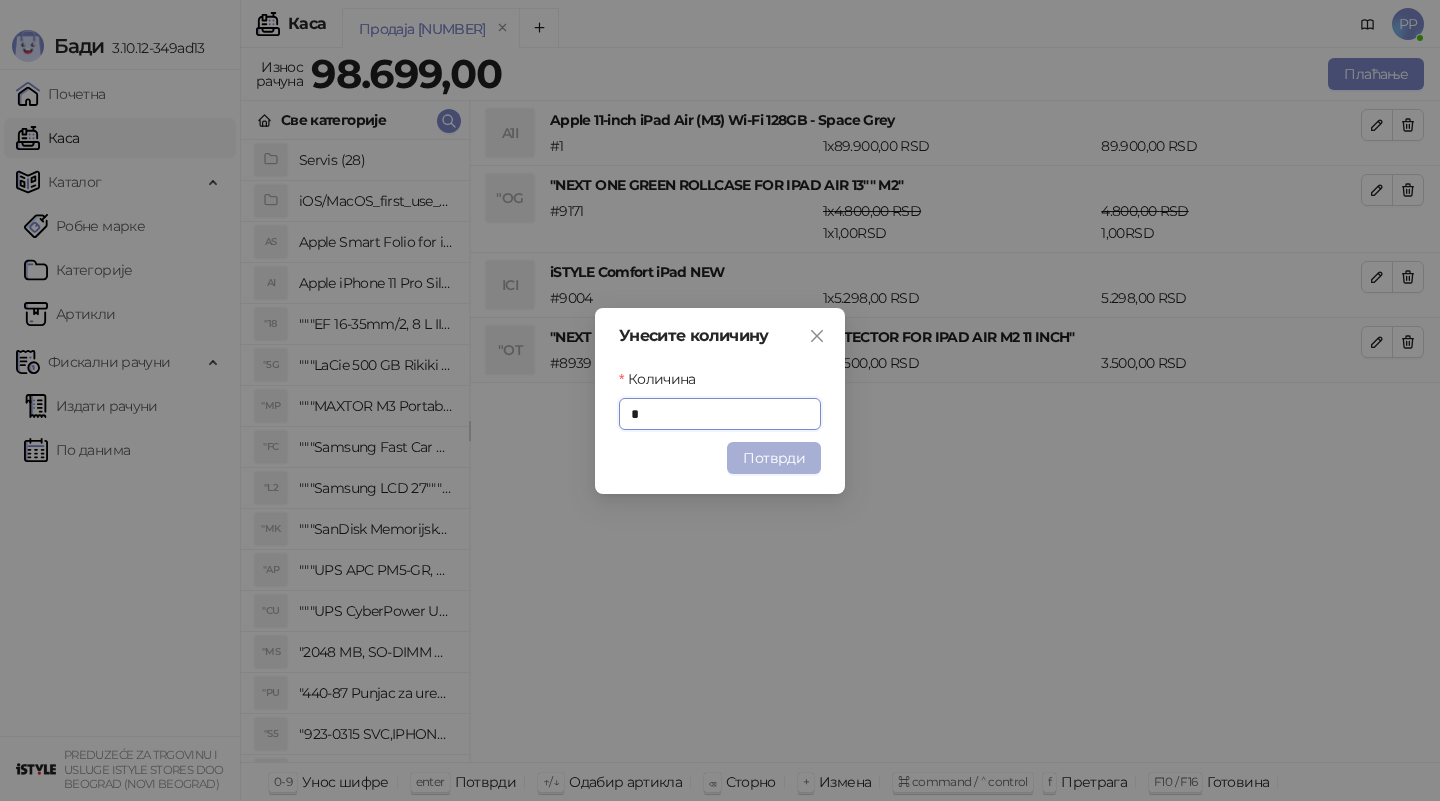 click on "Потврди" at bounding box center [774, 458] 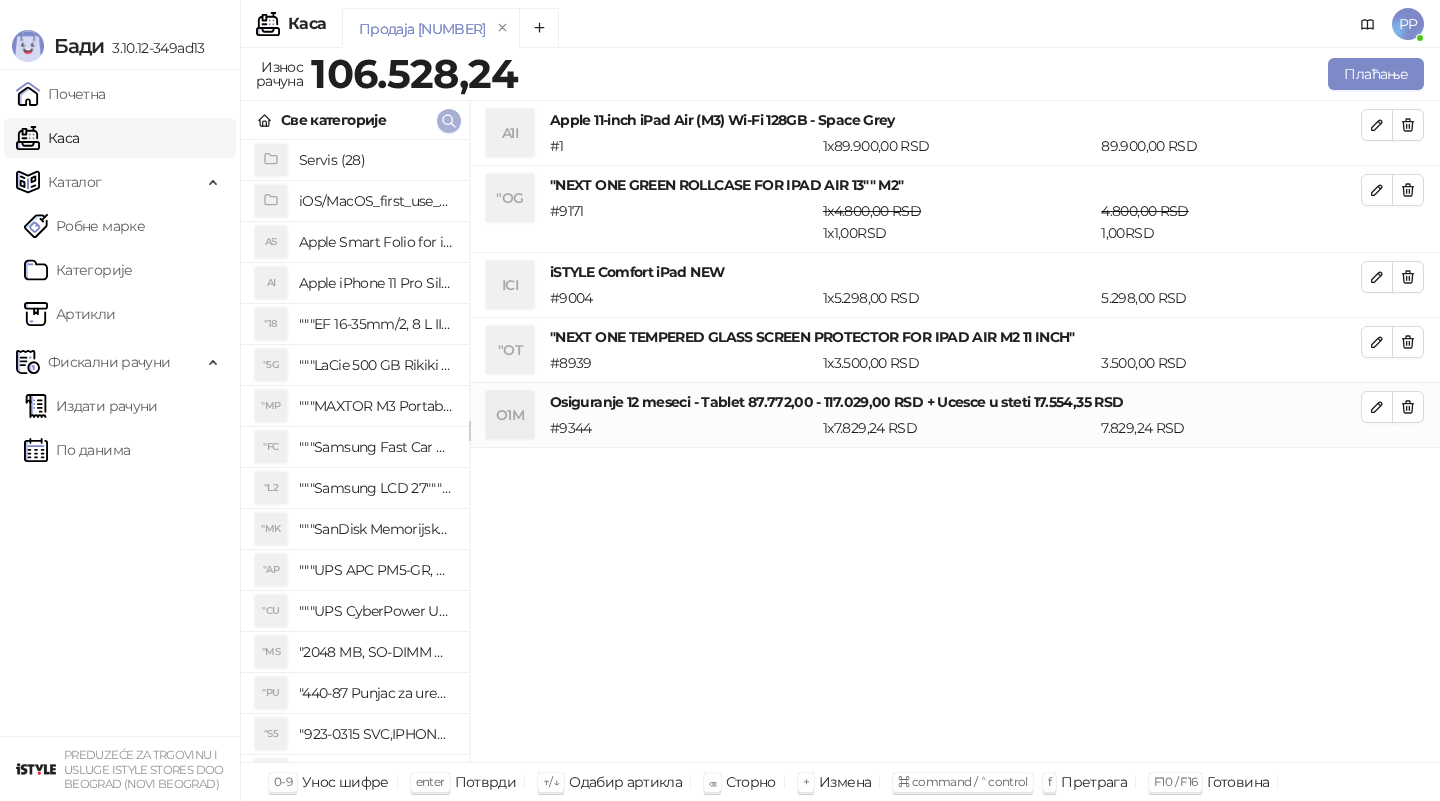 click 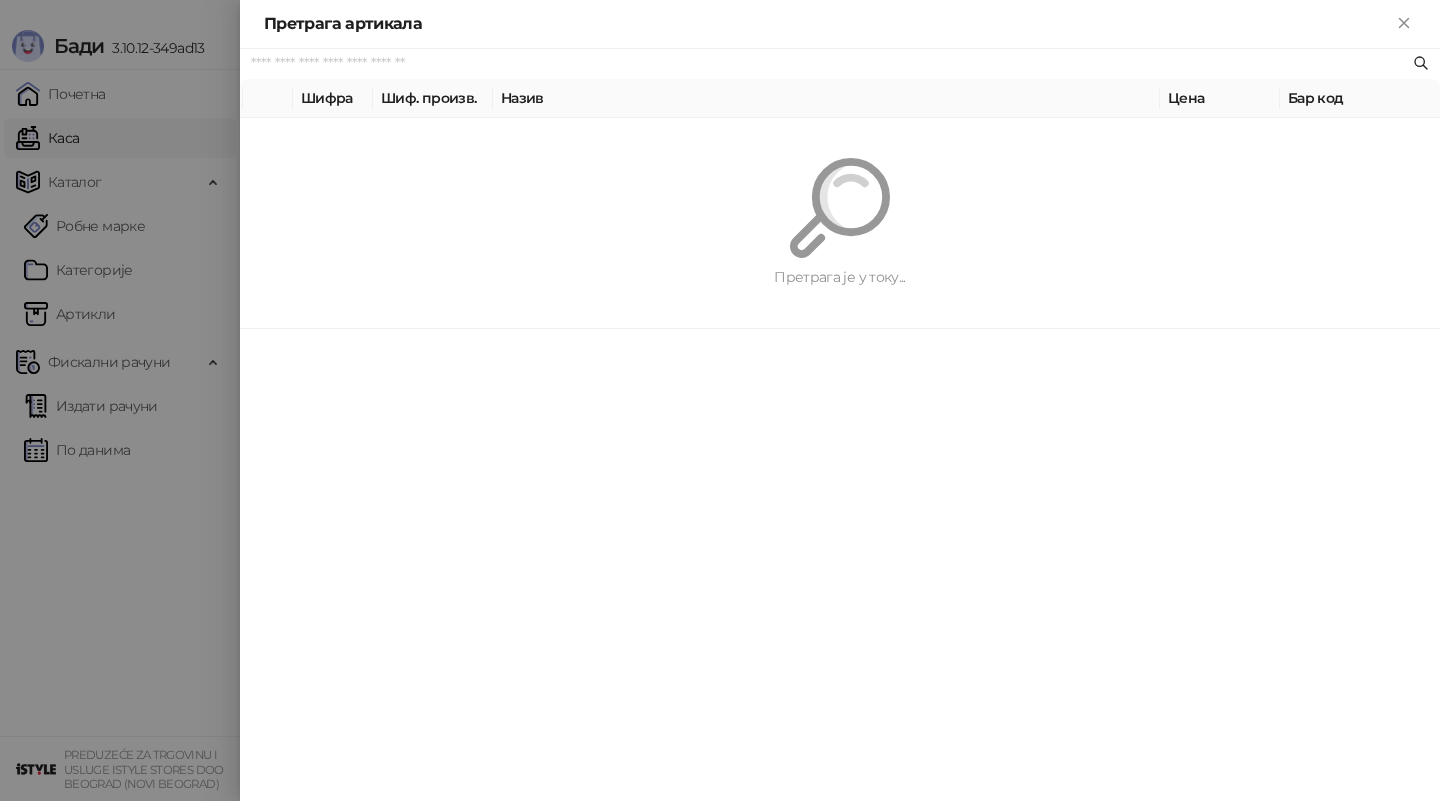 paste on "**********" 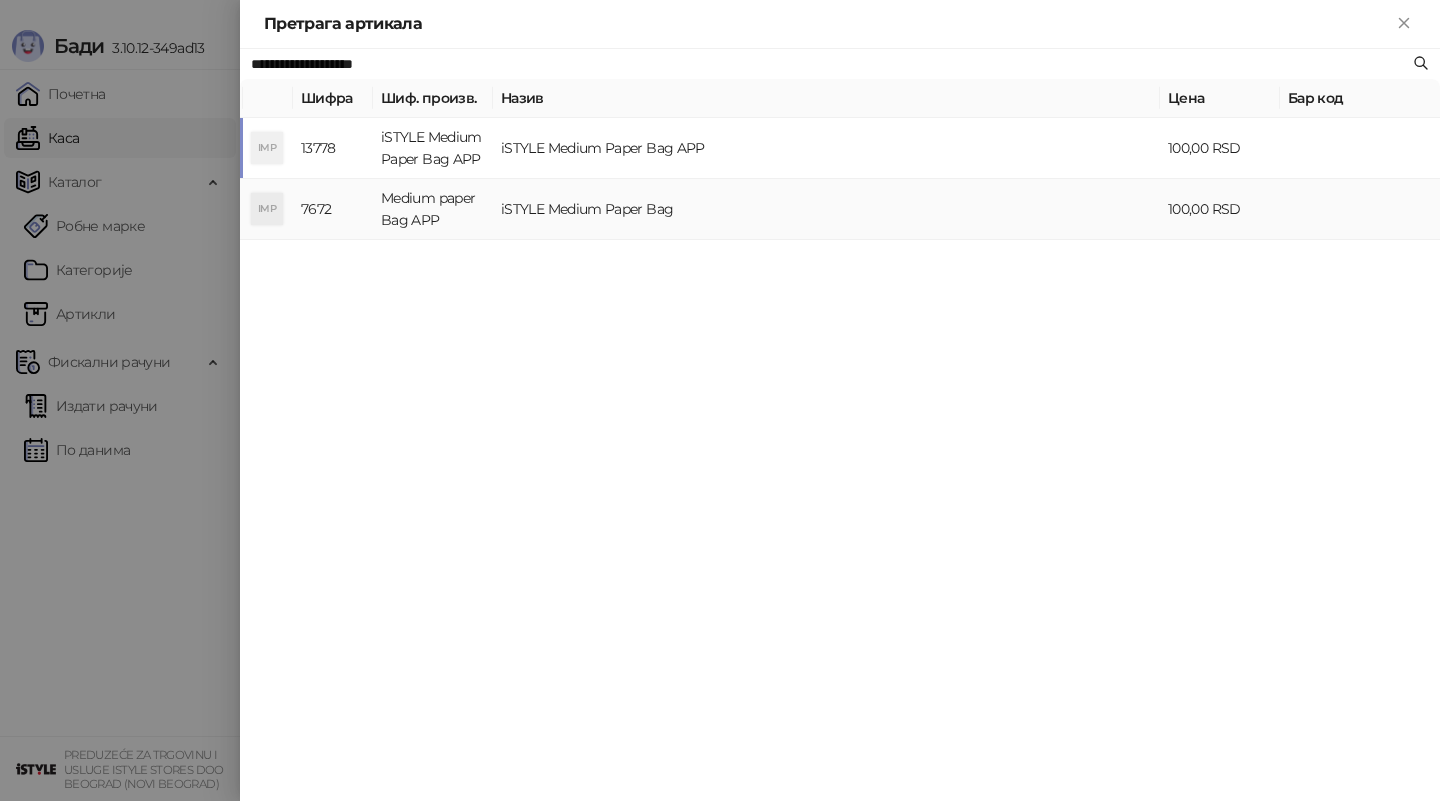 type on "**********" 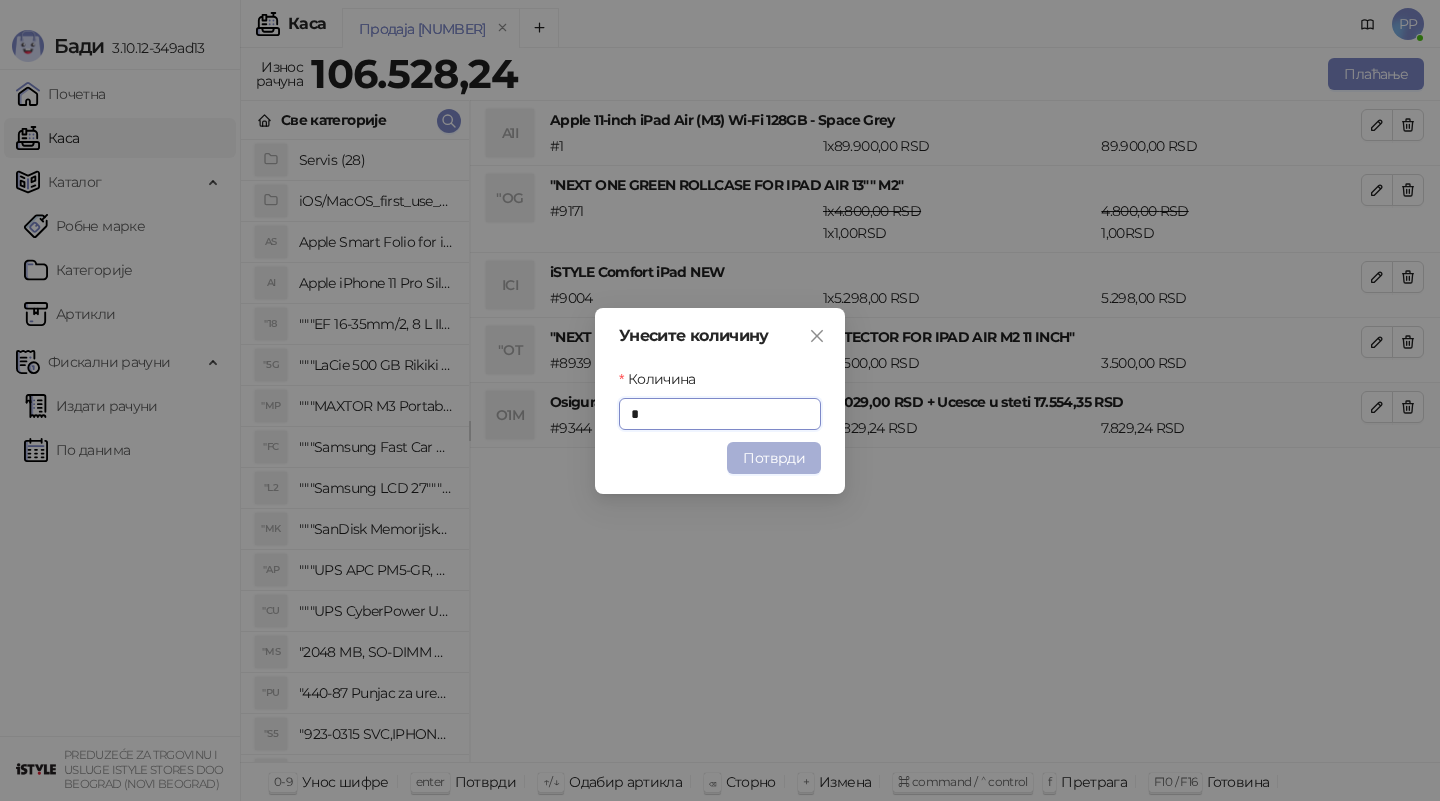 click on "Потврди" at bounding box center [774, 458] 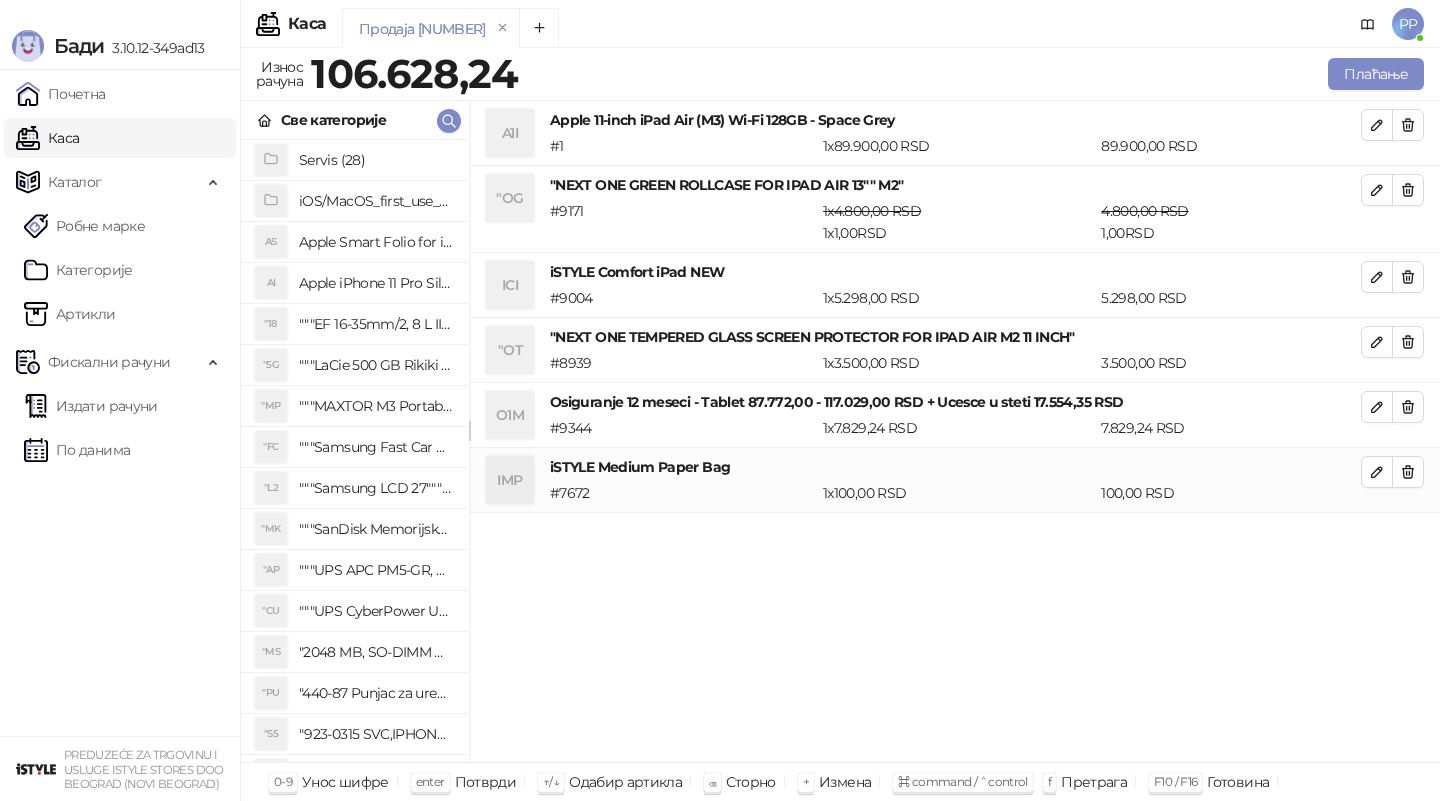 click on "A1I Apple 11-inch iPad Air (M3) Wi-Fi 128GB - Space Grey    # 1 1  x  89.900,00 RSD 89.900,00 RSD "OG "NEXT ONE GREEN ROLLCASE FOR IPAD AIR 13"" M2"    # 9171 1  x  4.800,00   RSD 1  x  1,00  RSD  4.800,00   RSD 1,00  RSD  ICI iSTYLE Comfort iPad NEW    # 9004 1  x  5.298,00 RSD 5.298,00 RSD "OT "NEXT ONE TEMPERED GLASS SCREEN PROTECTOR FOR IPAD AIR M2 11 INCH"    # 8939 1  x  3.500,00 RSD 3.500,00 RSD O1M Osiguranje 12 meseci - Tablet 87.772,00 - 117.029,00 RSD + Ucesce u steti 17.554,35 RSD    # 9344 1  x  7.829,24 RSD 7.829,24 RSD IMP iSTYLE Medium Paper Bag    # 7672 1  x  100,00 RSD 100,00 RSD" at bounding box center (955, 432) 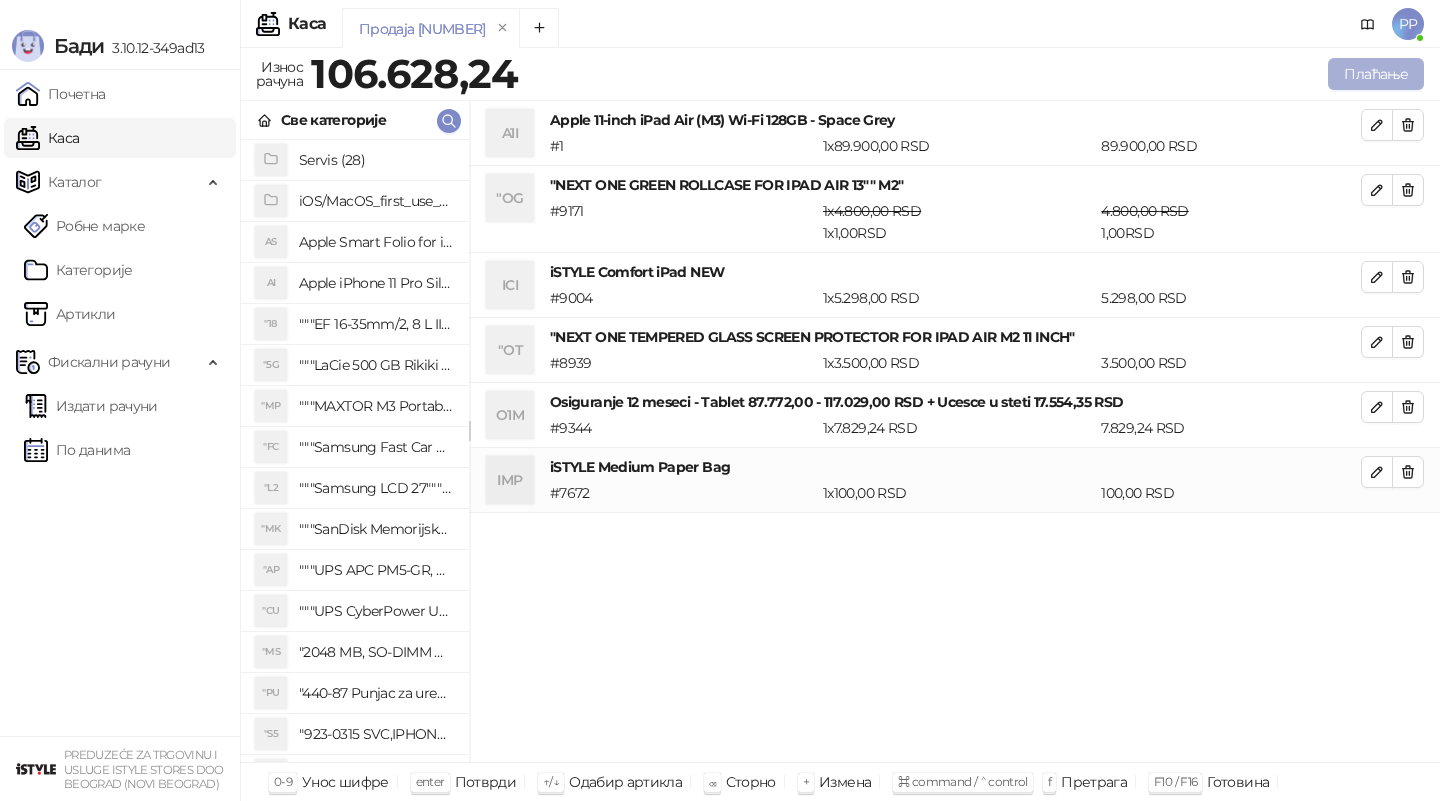 click on "Плаћање" at bounding box center [1376, 74] 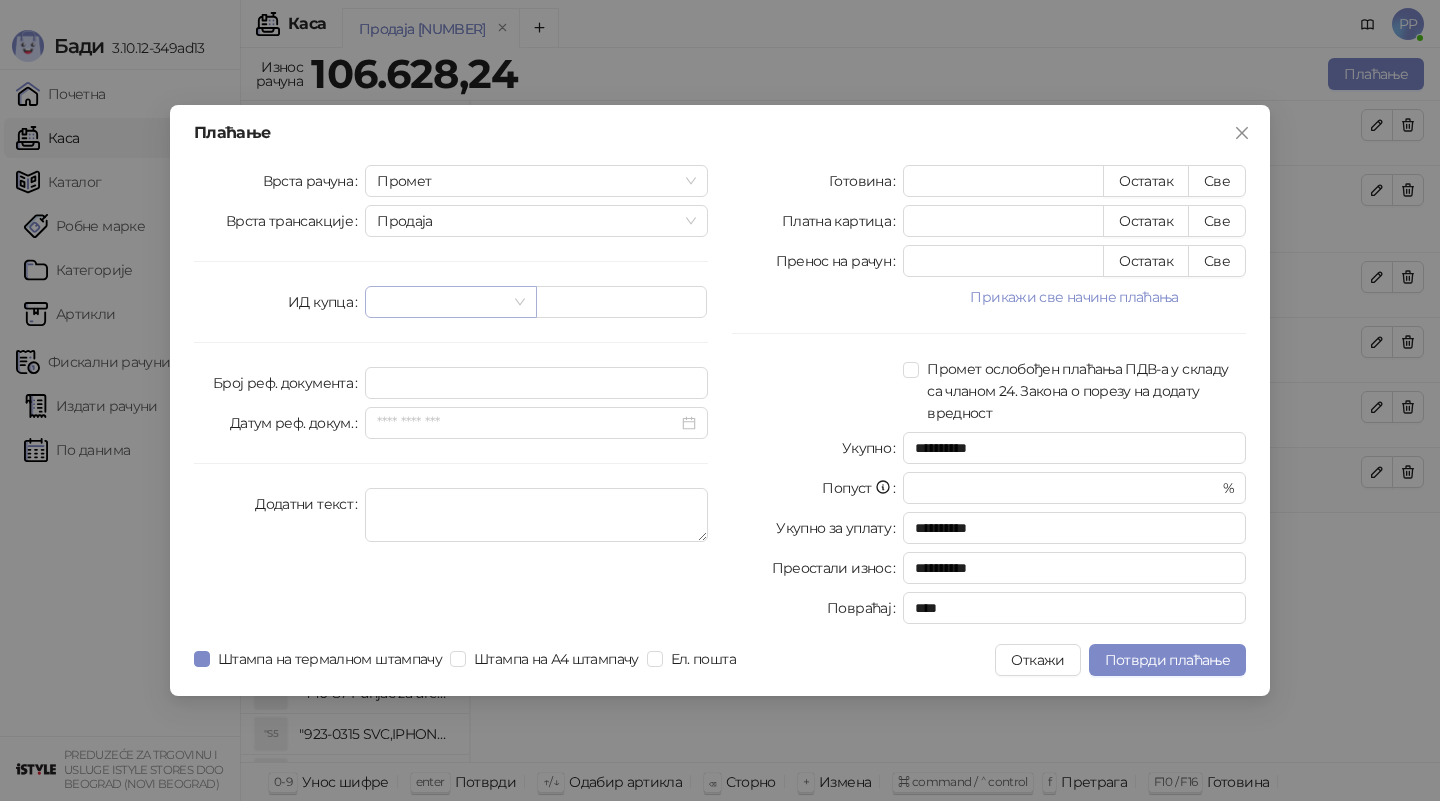 click at bounding box center (441, 302) 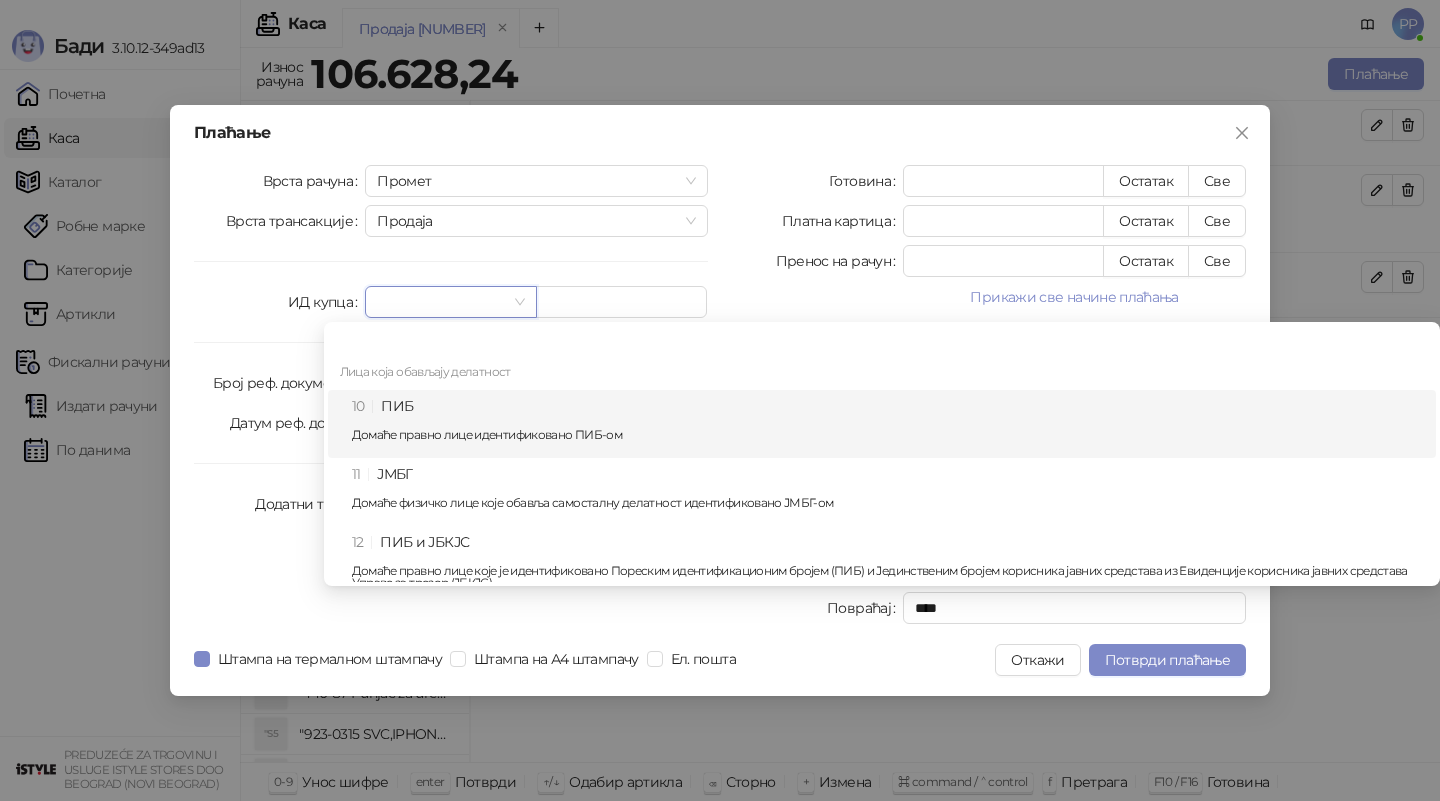 click on "10 ПИБ Домаће правно лице идентификовано ПИБ-ом" at bounding box center (888, 424) 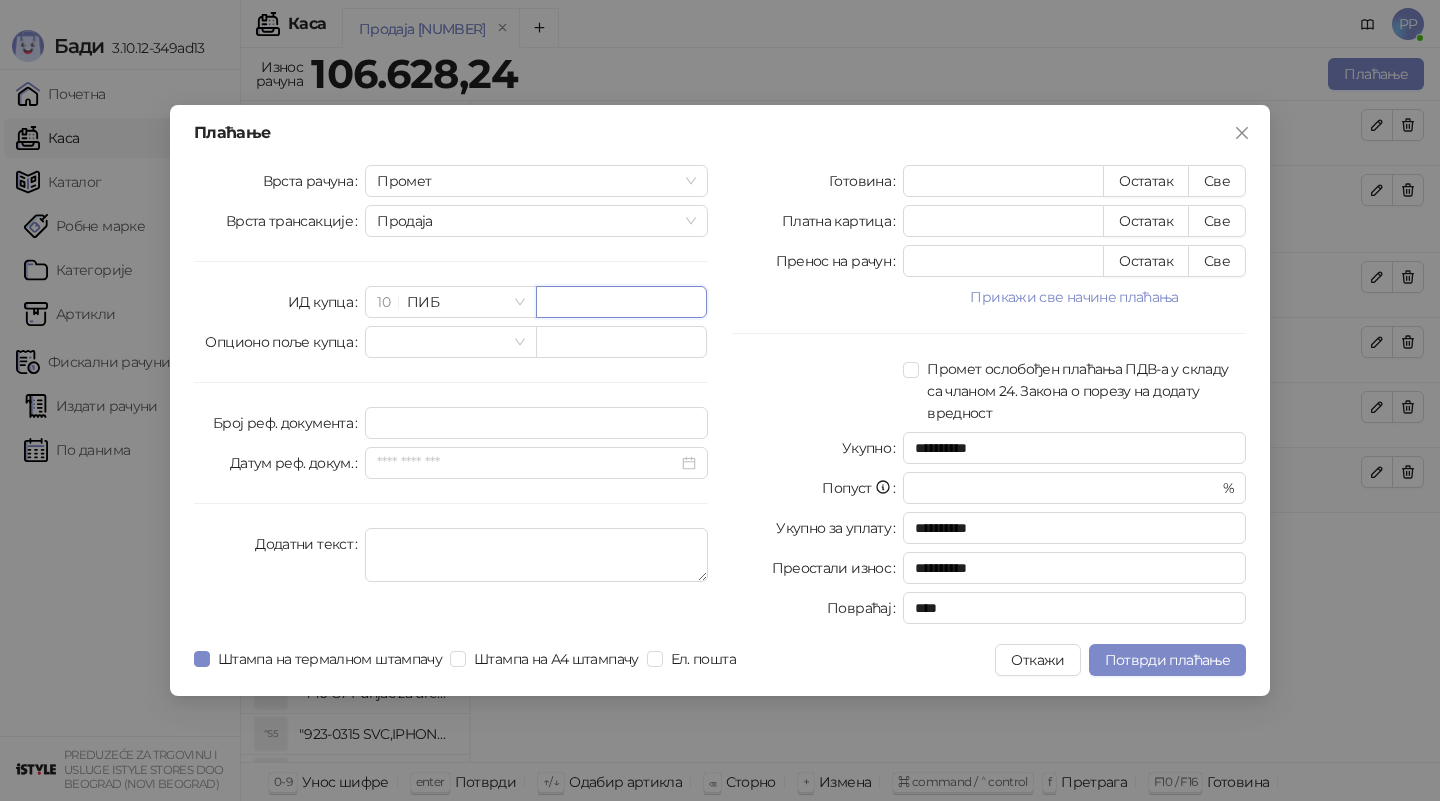 click at bounding box center (621, 302) 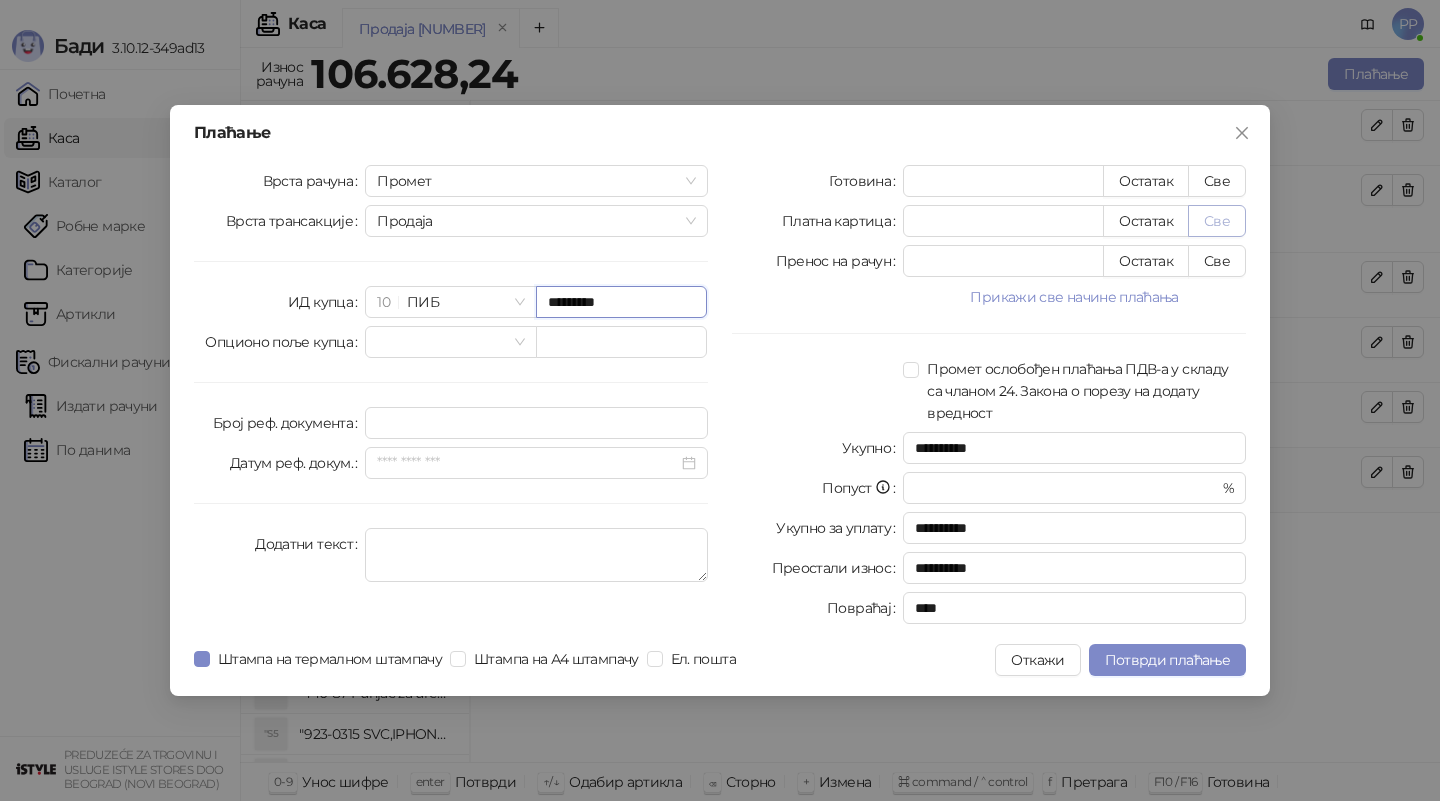 type on "*********" 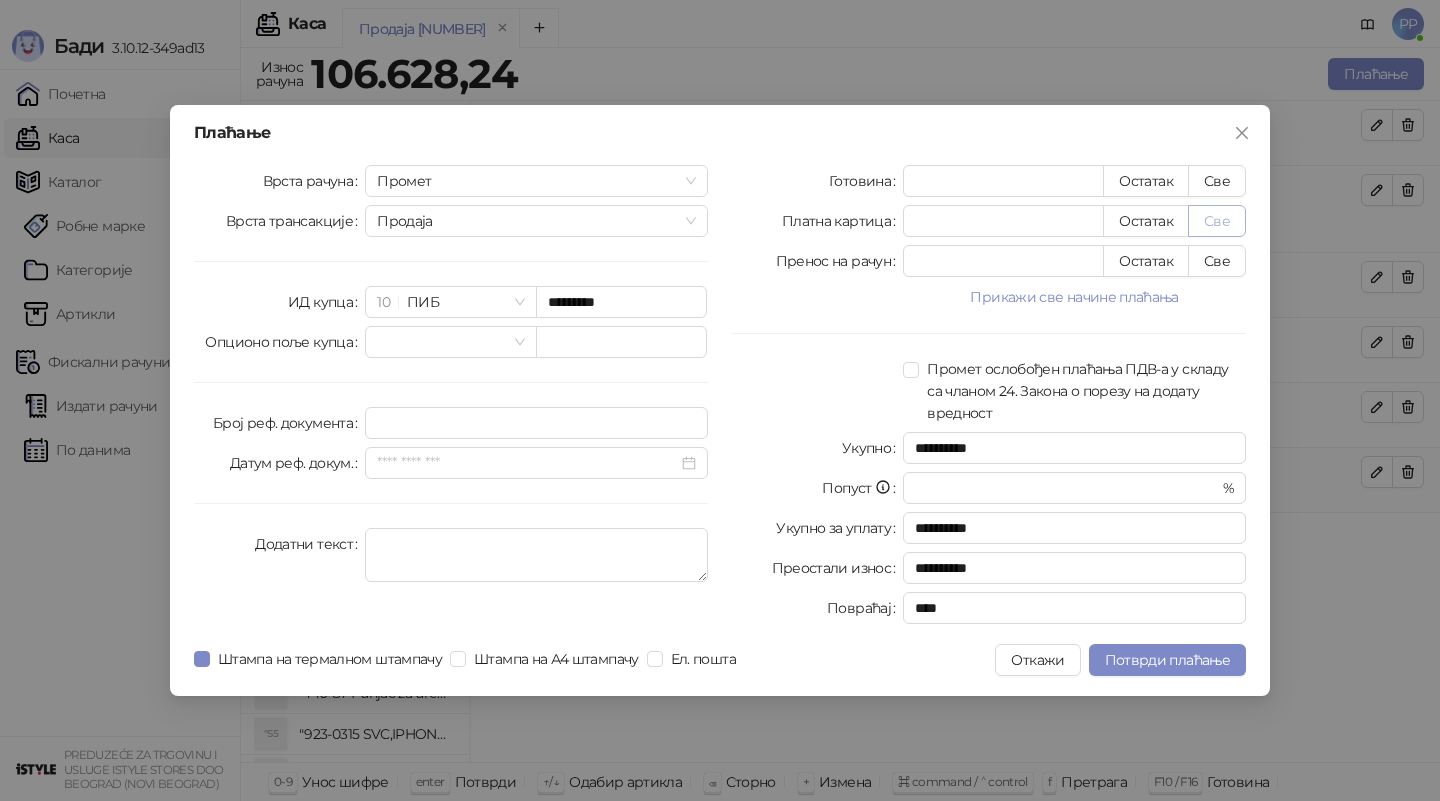 click on "Све" at bounding box center (1217, 221) 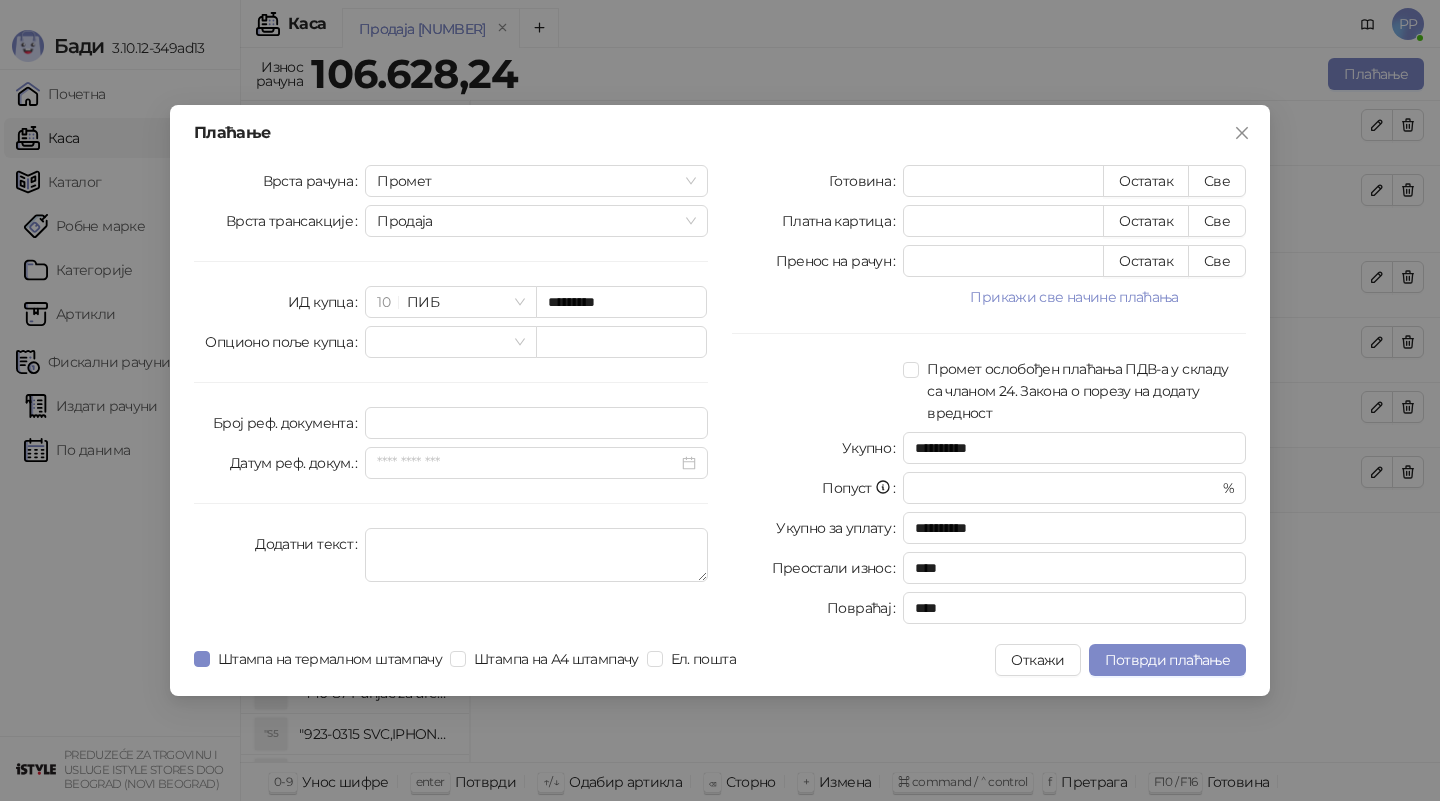 click on "**********" at bounding box center [720, 400] 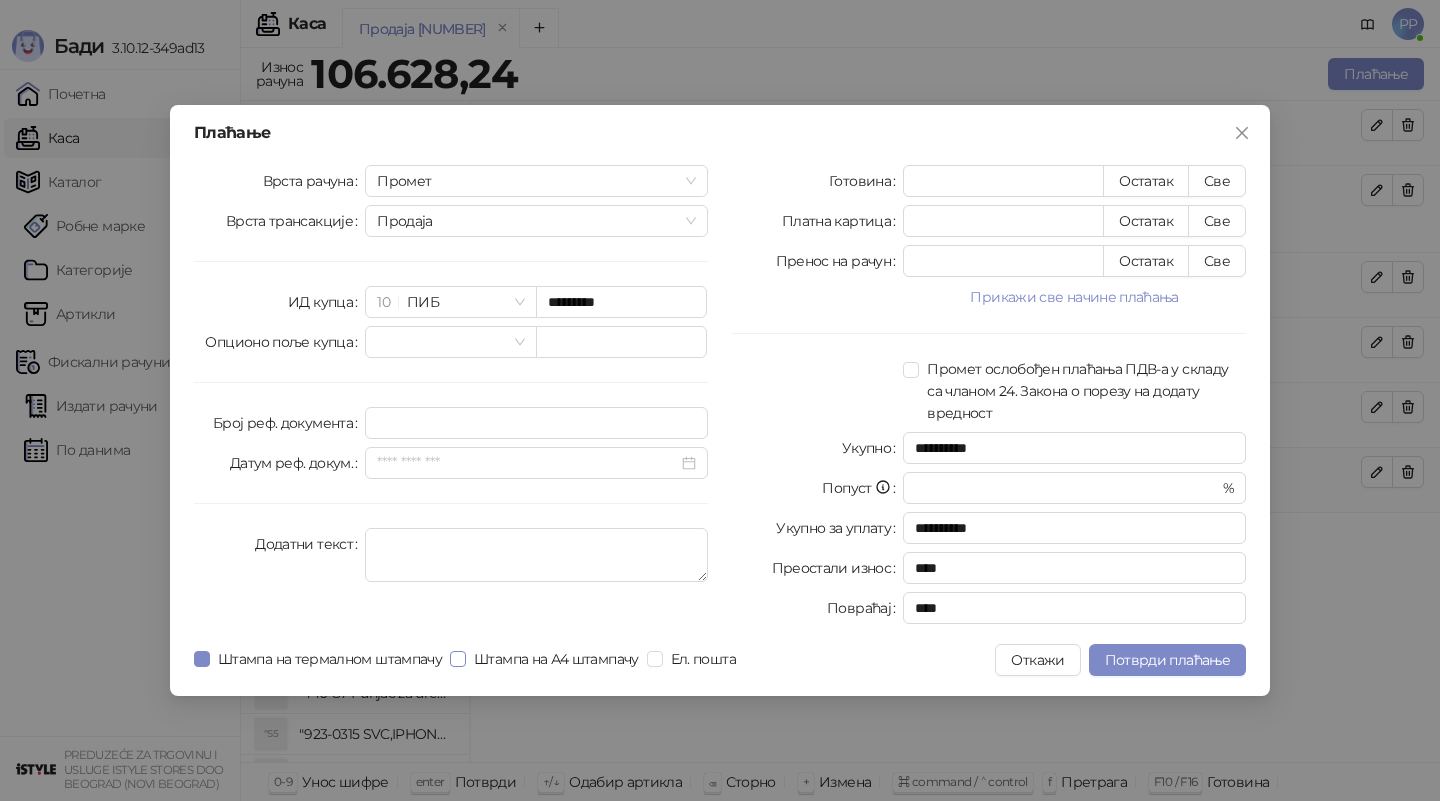 click on "Штампа на А4 штампачу" at bounding box center [556, 659] 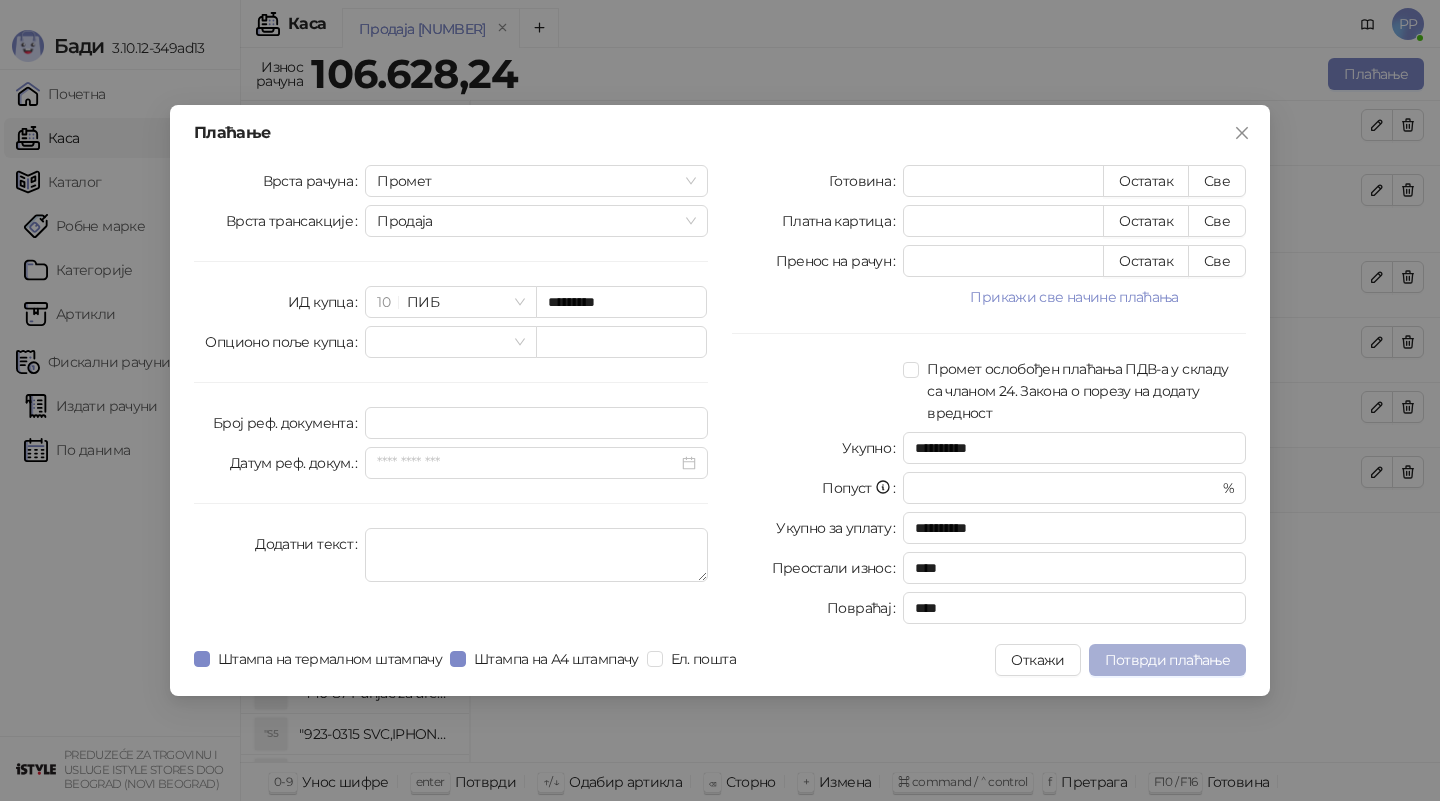 click on "Потврди плаћање" at bounding box center [1167, 660] 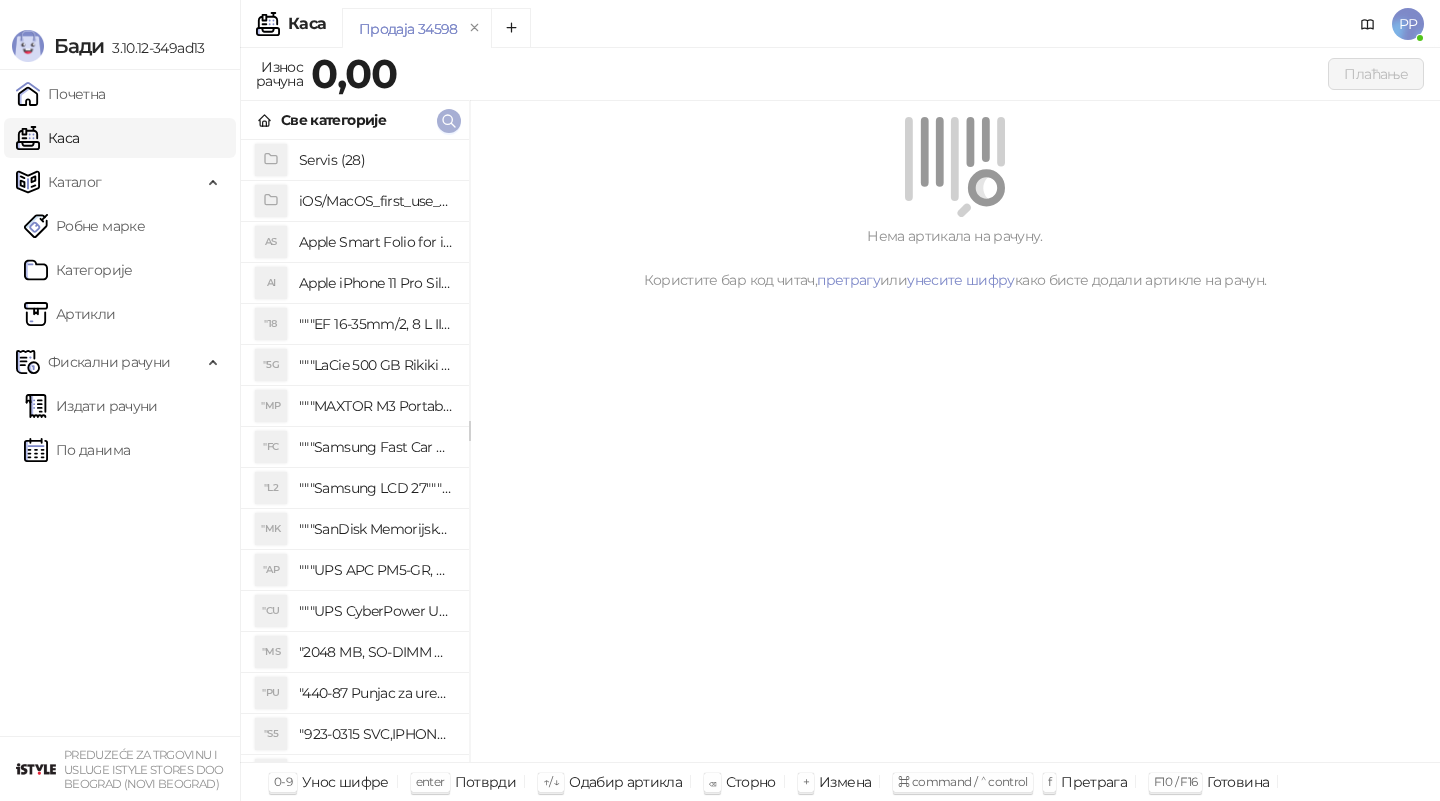 click 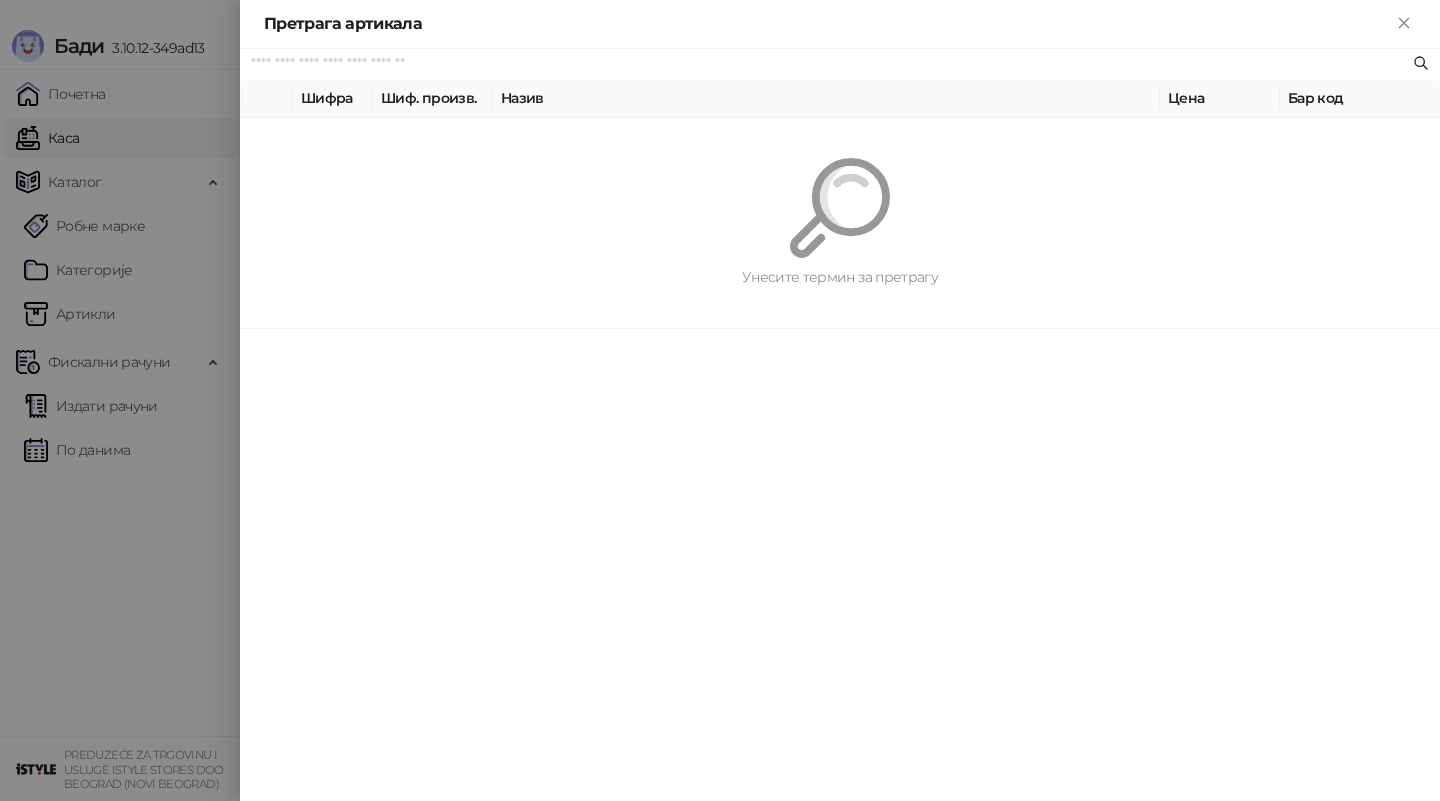 paste on "*********" 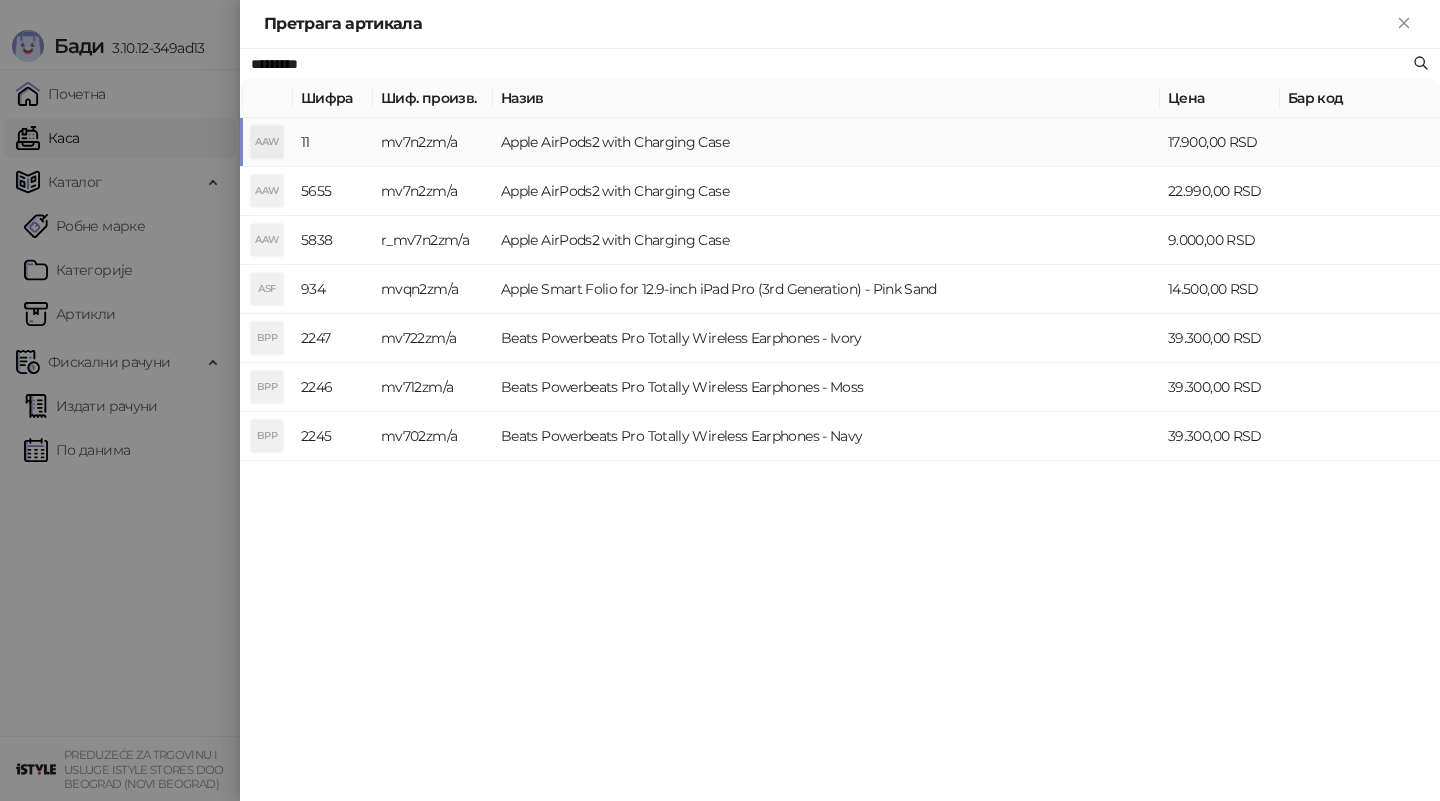 click on "Apple AirPods2 with Charging Case" at bounding box center [826, 142] 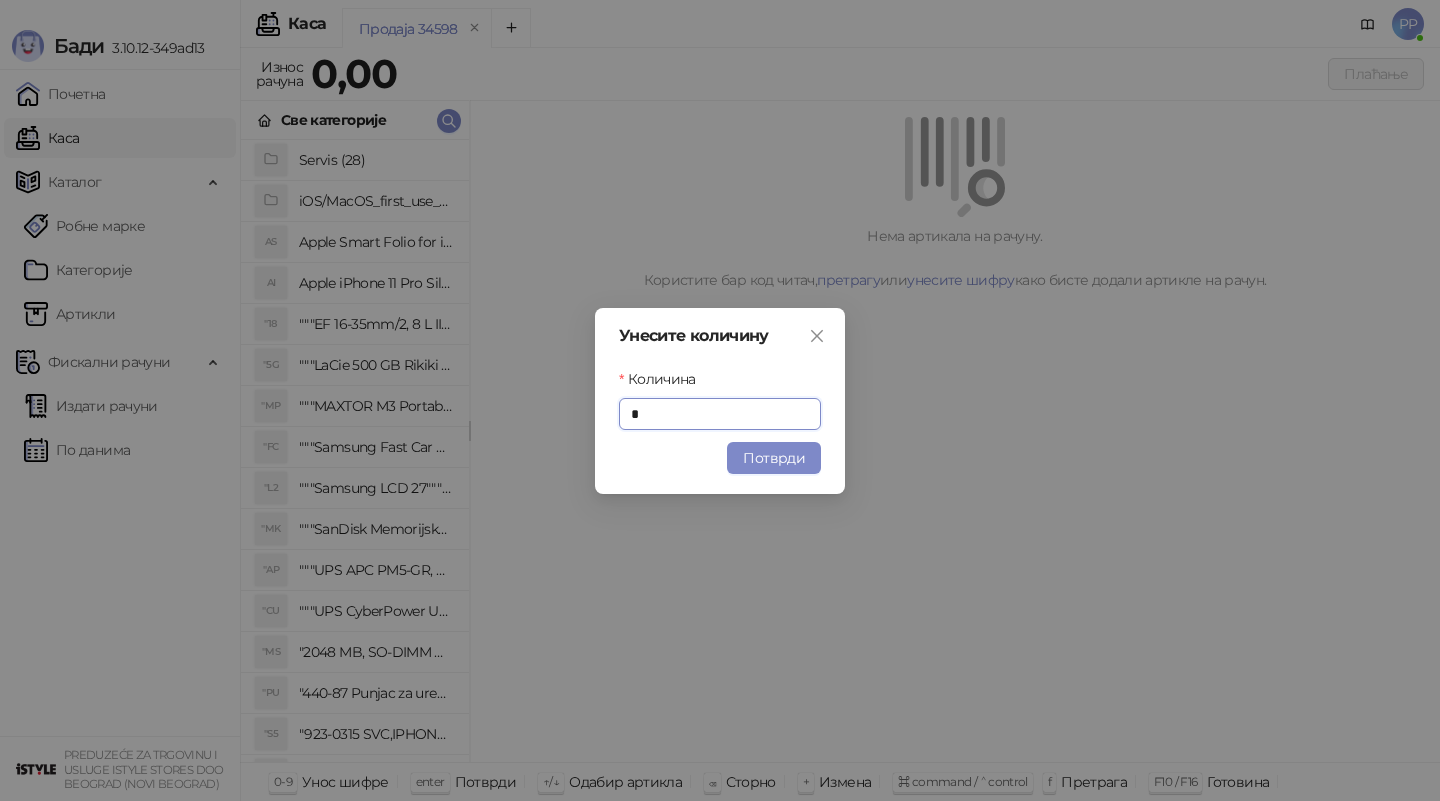 click on "Потврди" at bounding box center [774, 458] 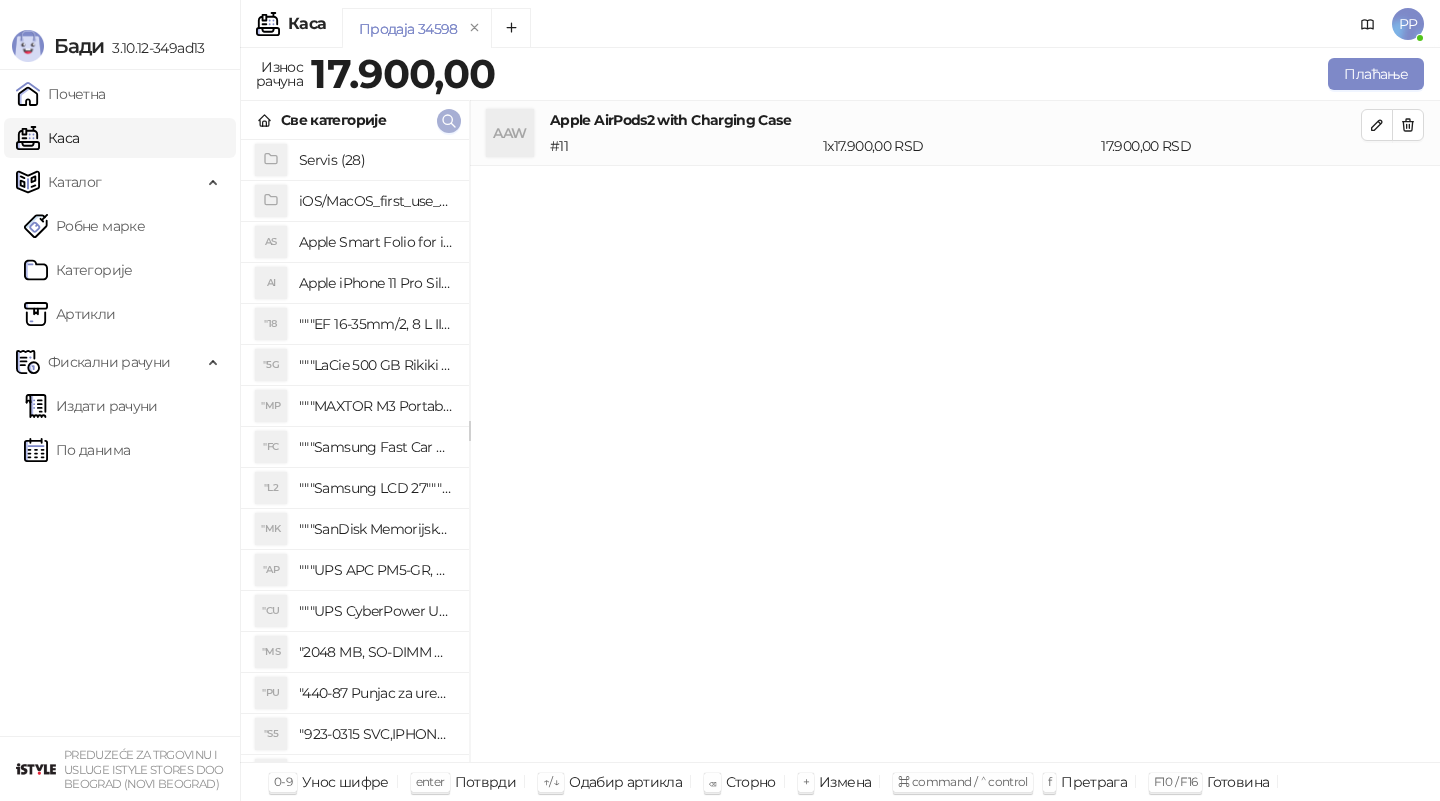 click 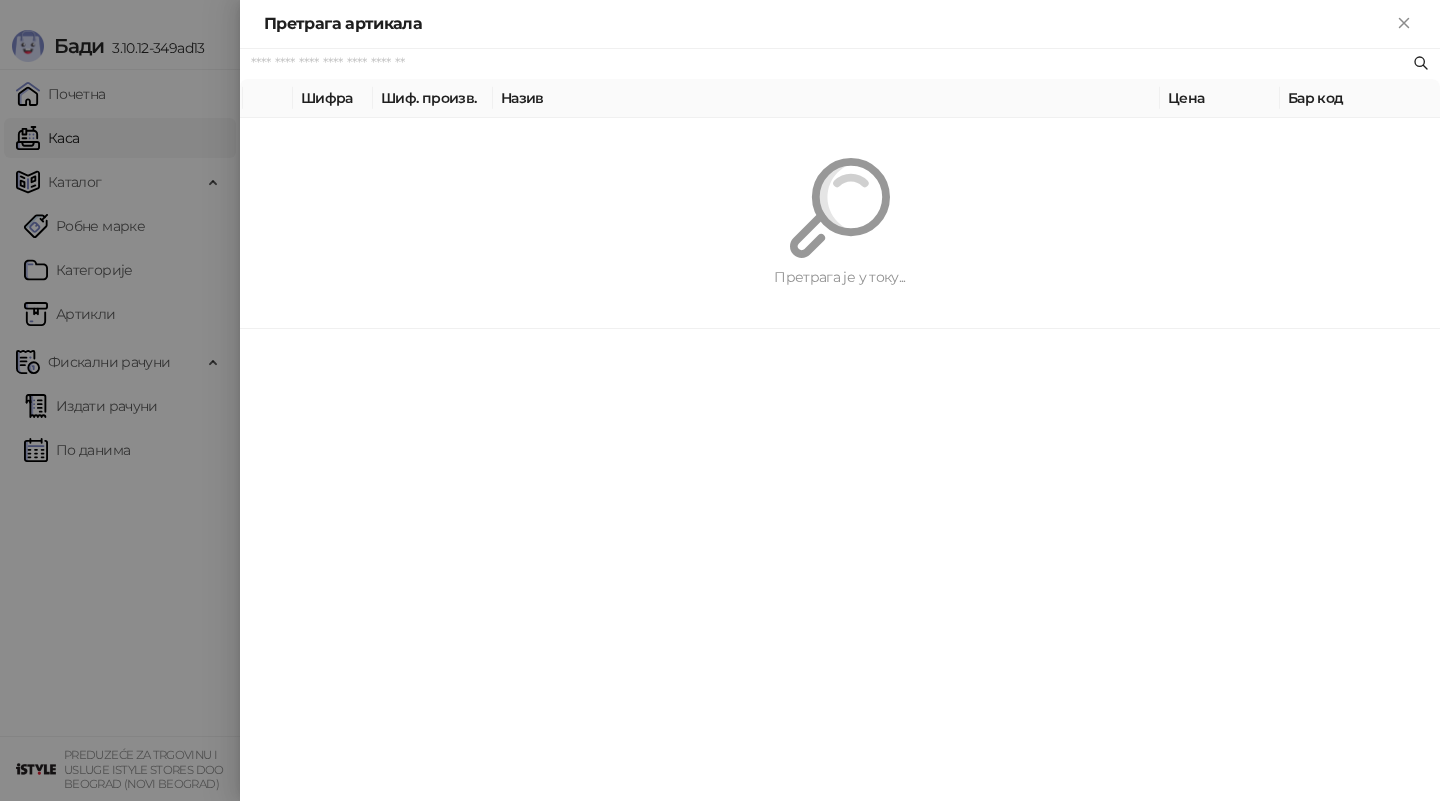 paste on "**********" 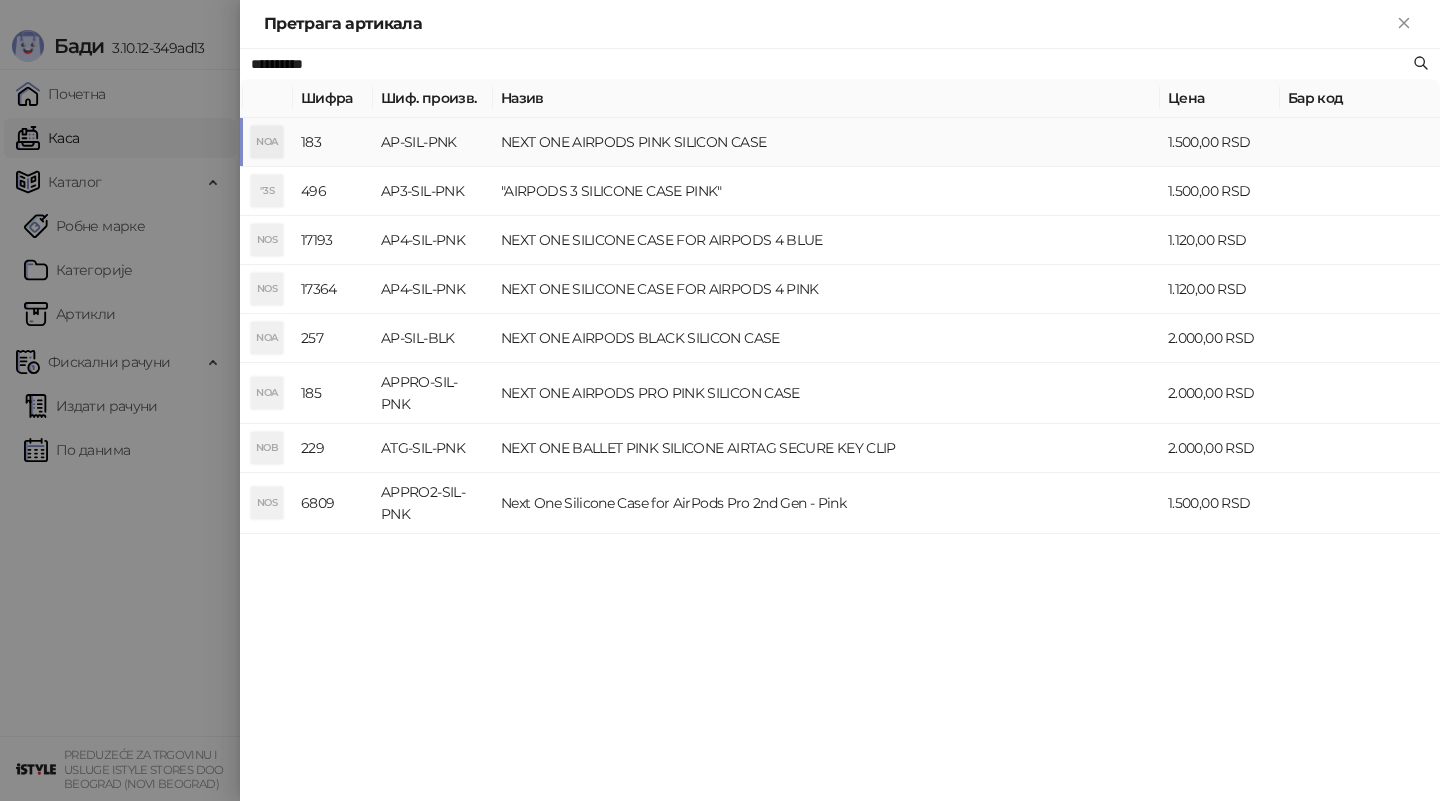 click on "NEXT ONE AIRPODS PINK SILICON CASE" at bounding box center [826, 142] 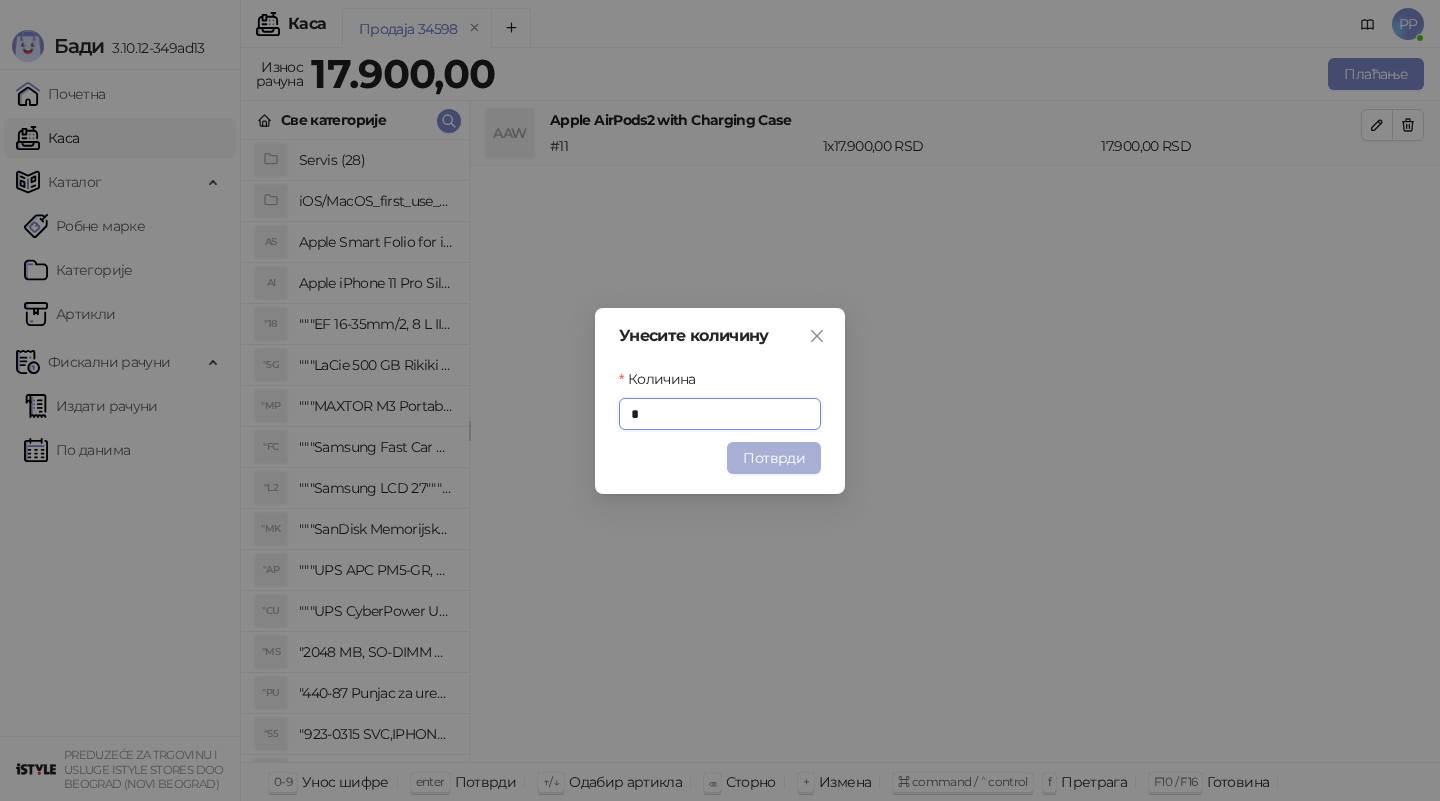 click on "Потврди" at bounding box center [774, 458] 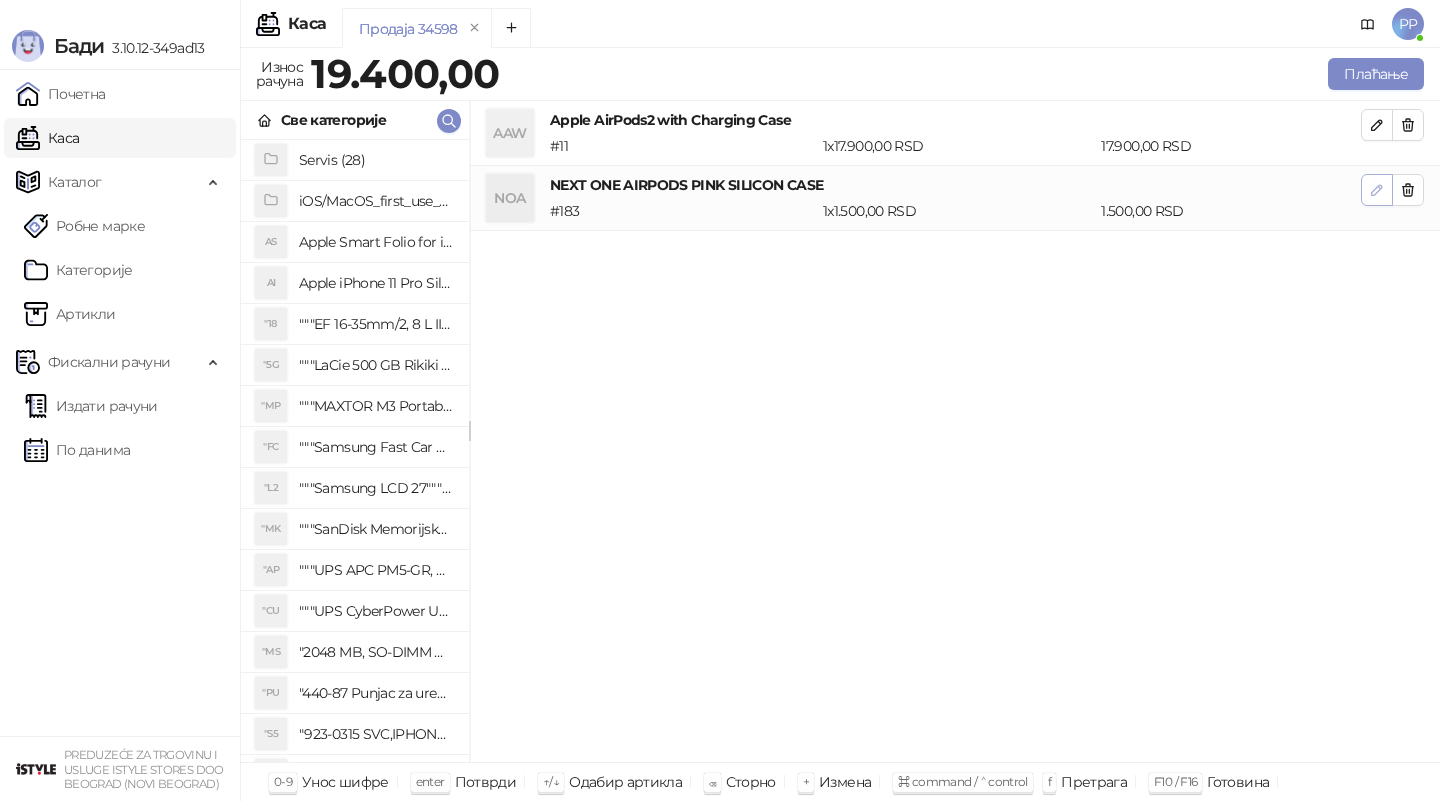 click 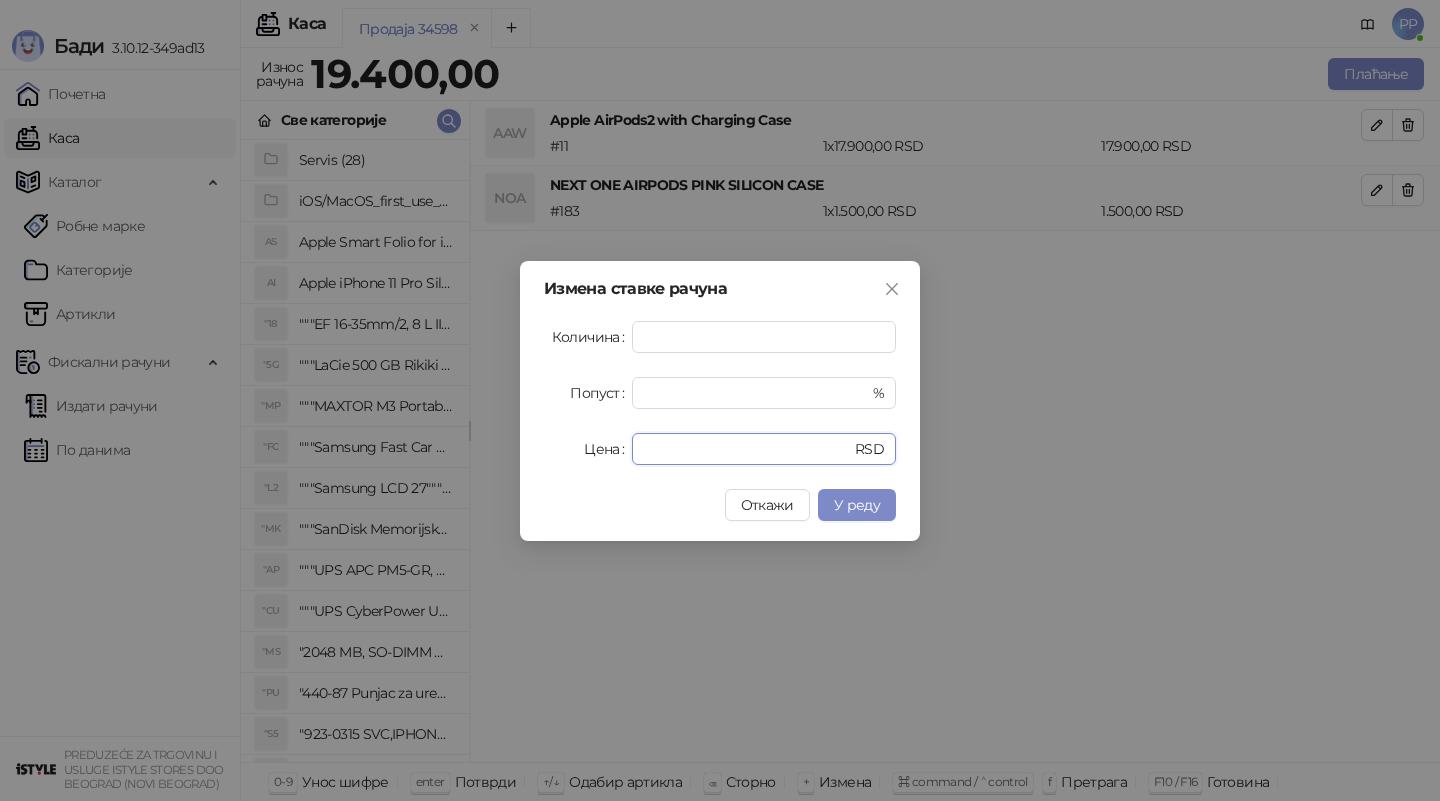 drag, startPoint x: 676, startPoint y: 444, endPoint x: 409, endPoint y: 438, distance: 267.0674 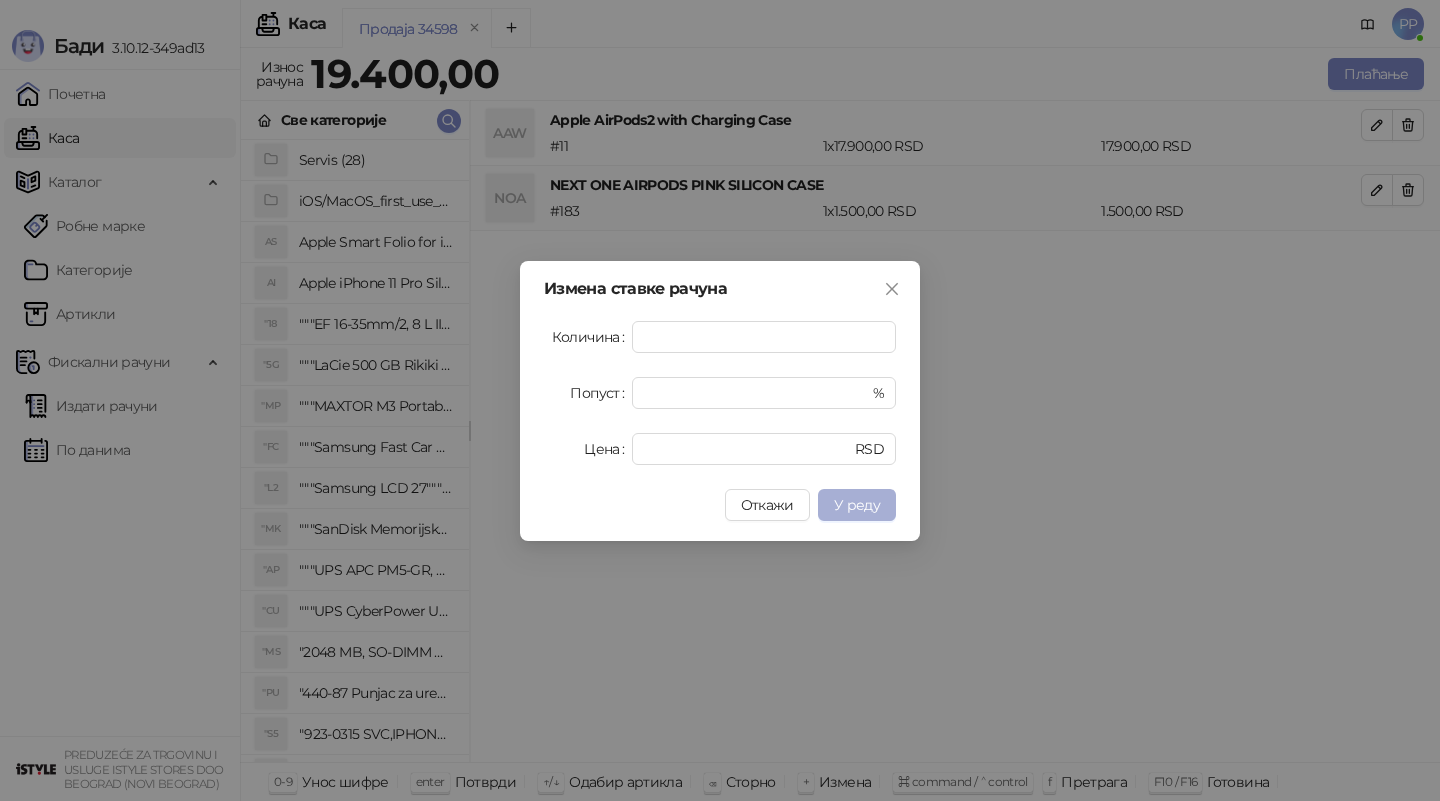 click on "У реду" at bounding box center [857, 505] 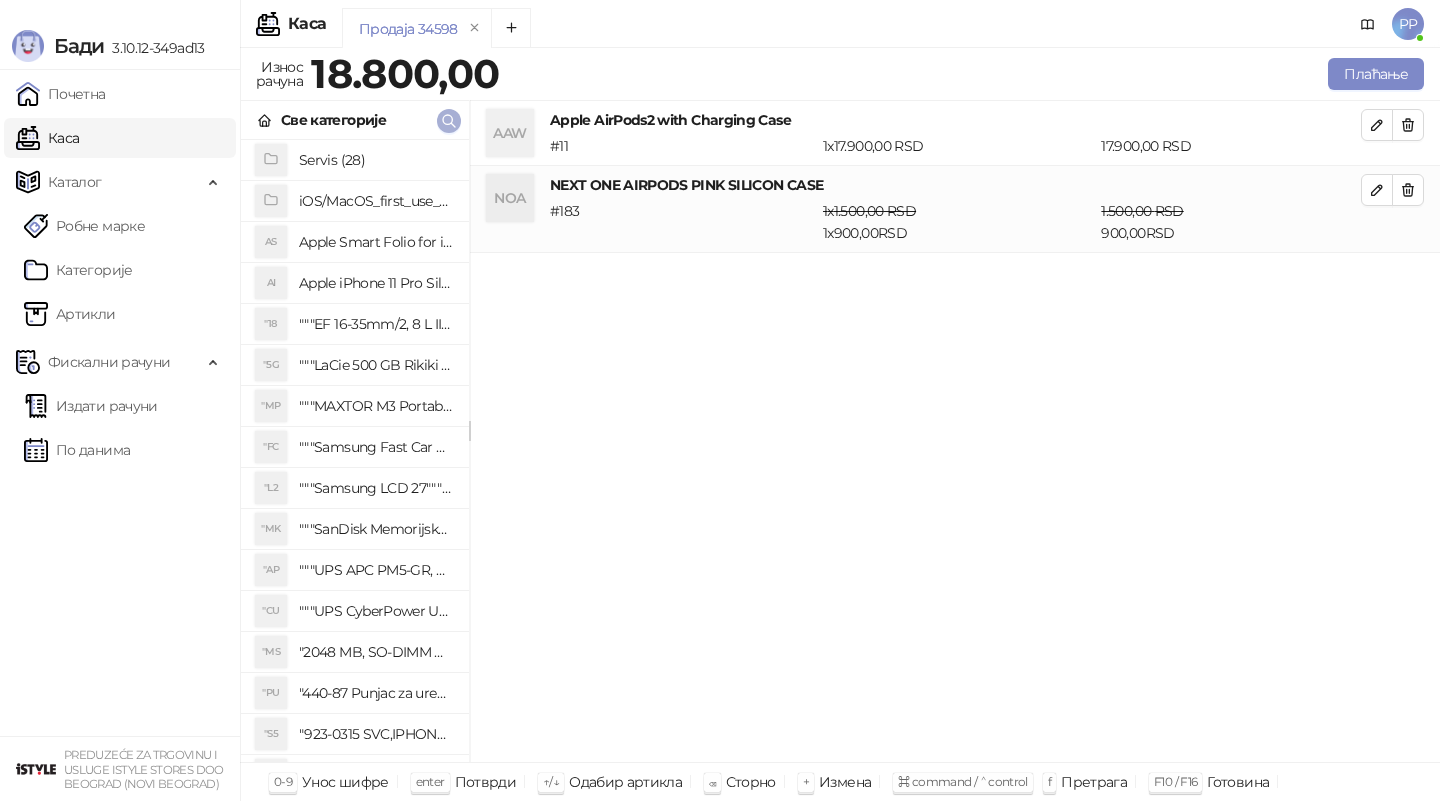 click 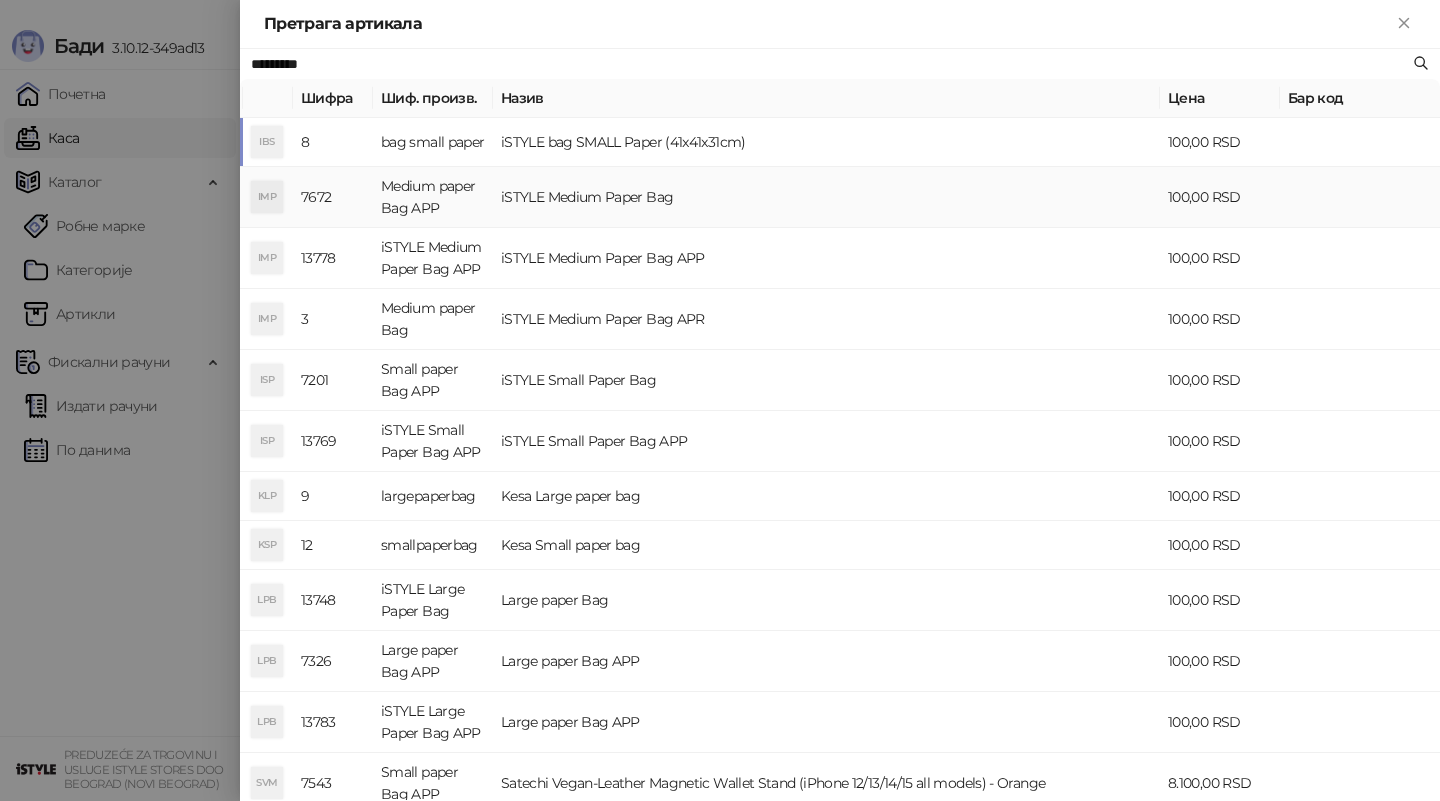 type on "*********" 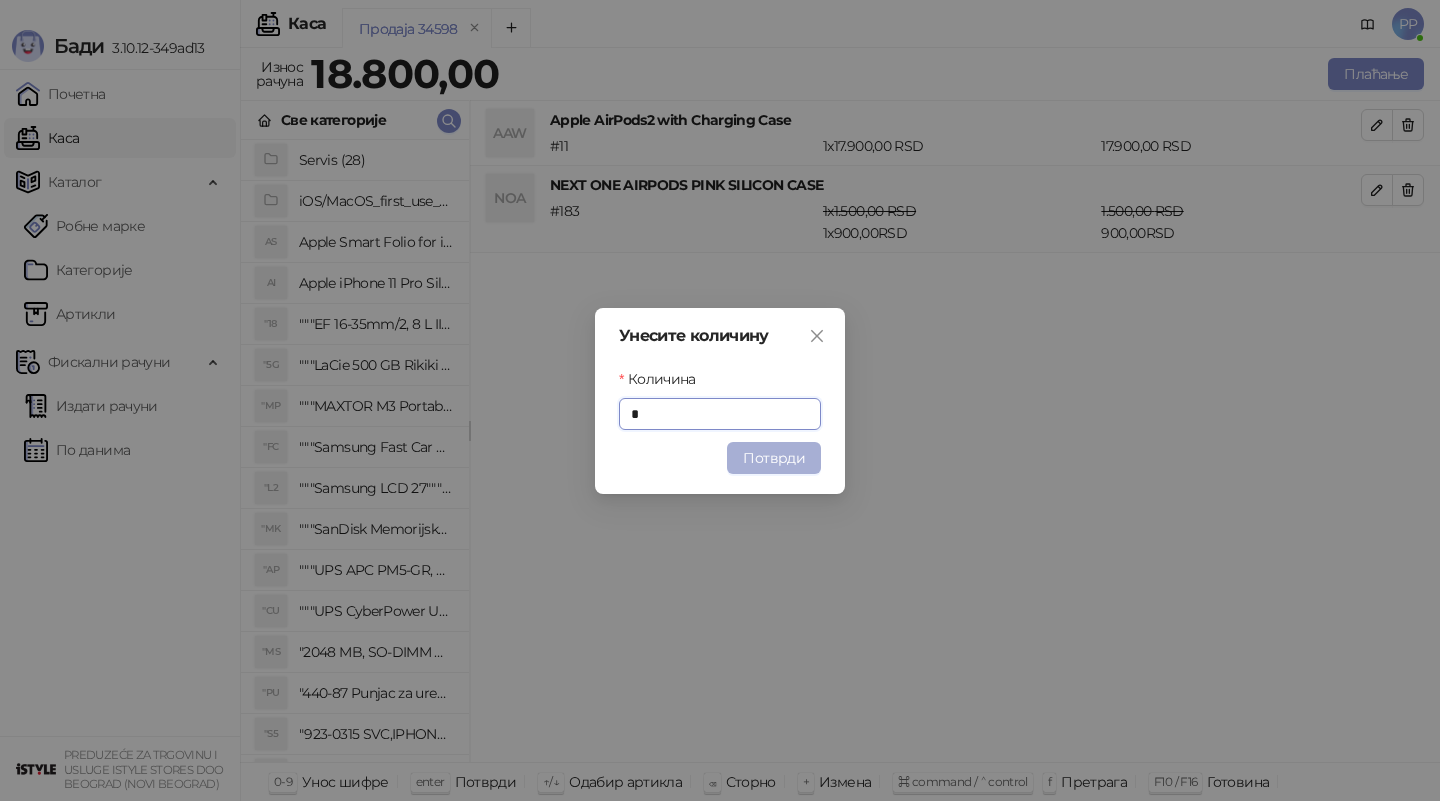 click on "Потврди" at bounding box center (774, 458) 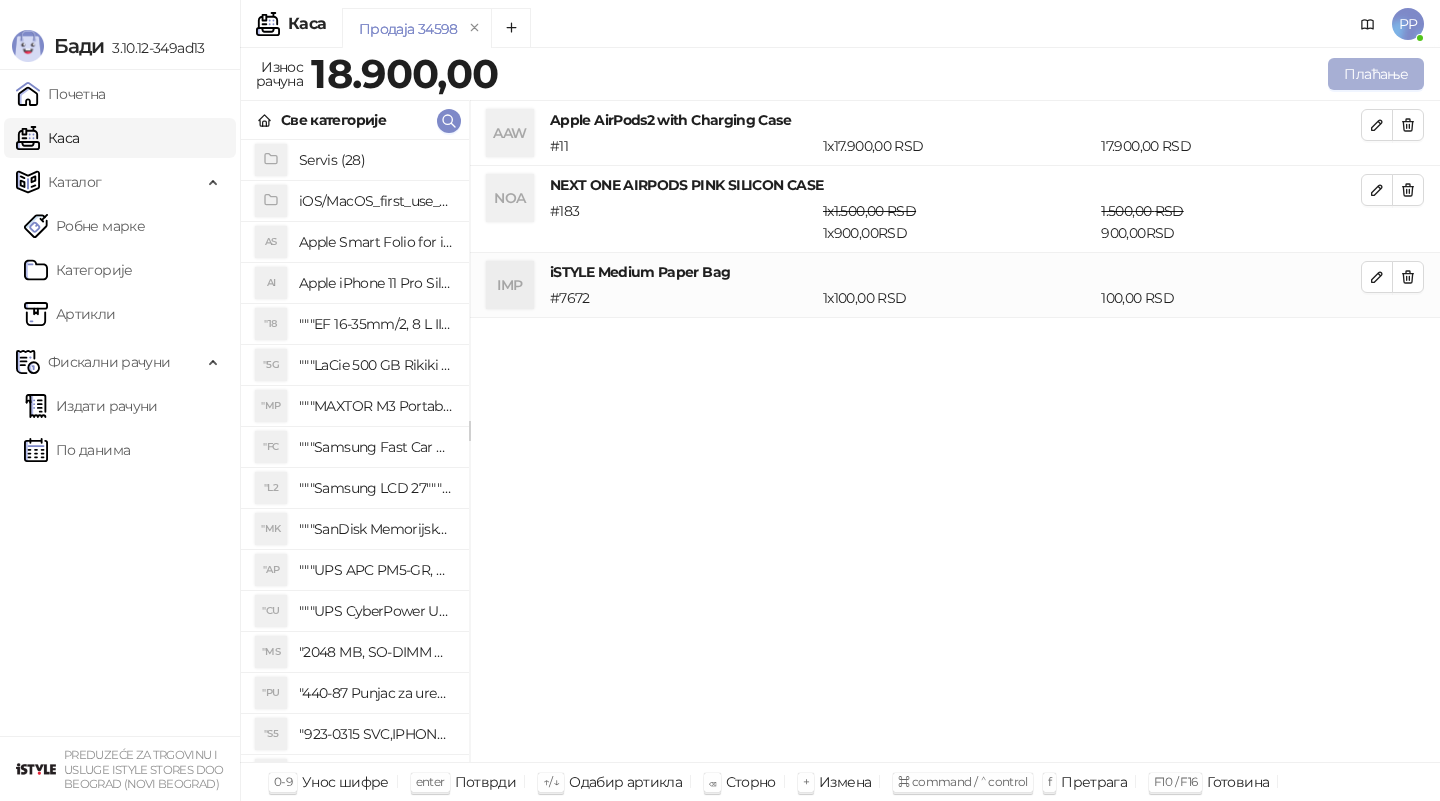 click on "Плаћање" at bounding box center (1376, 74) 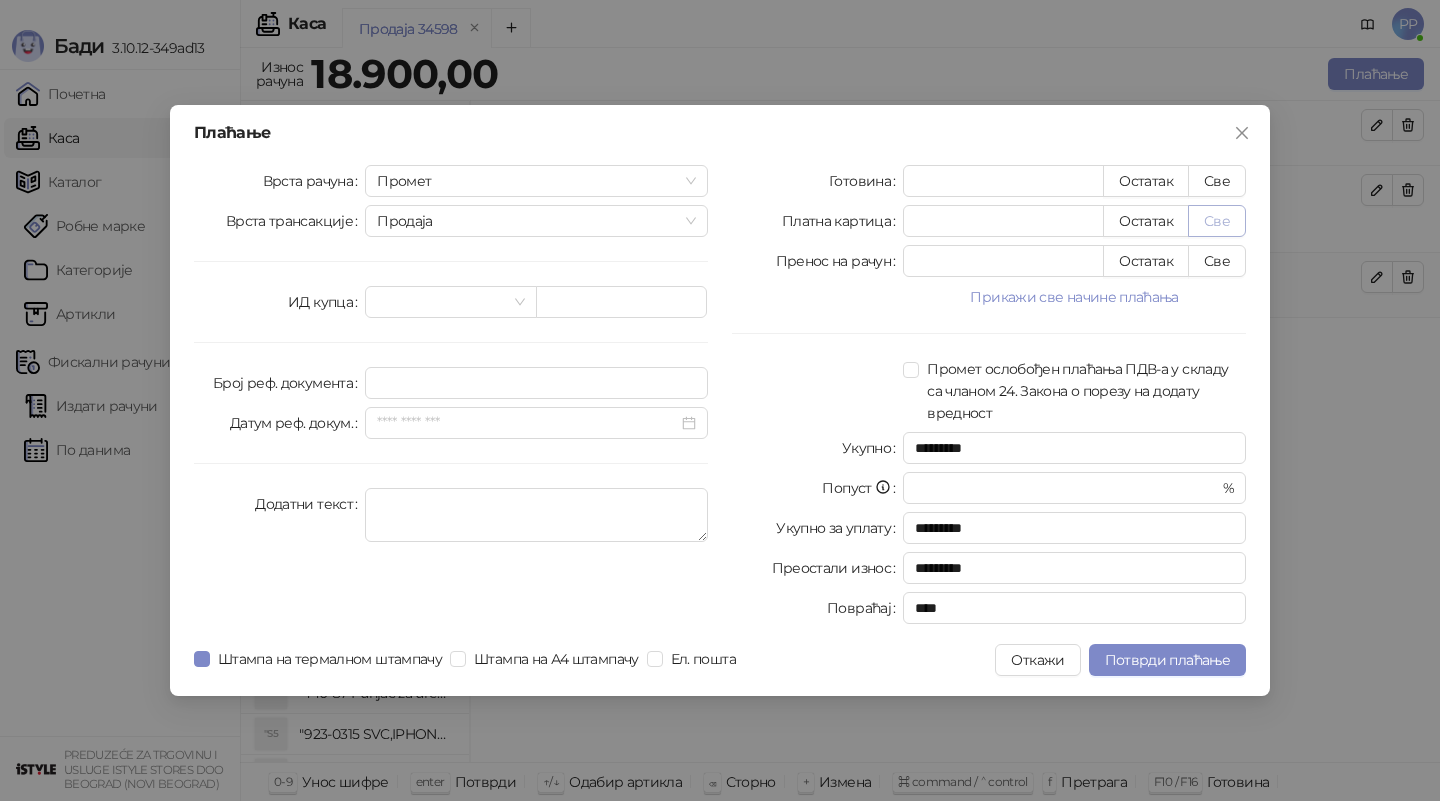 click on "Све" at bounding box center [1217, 221] 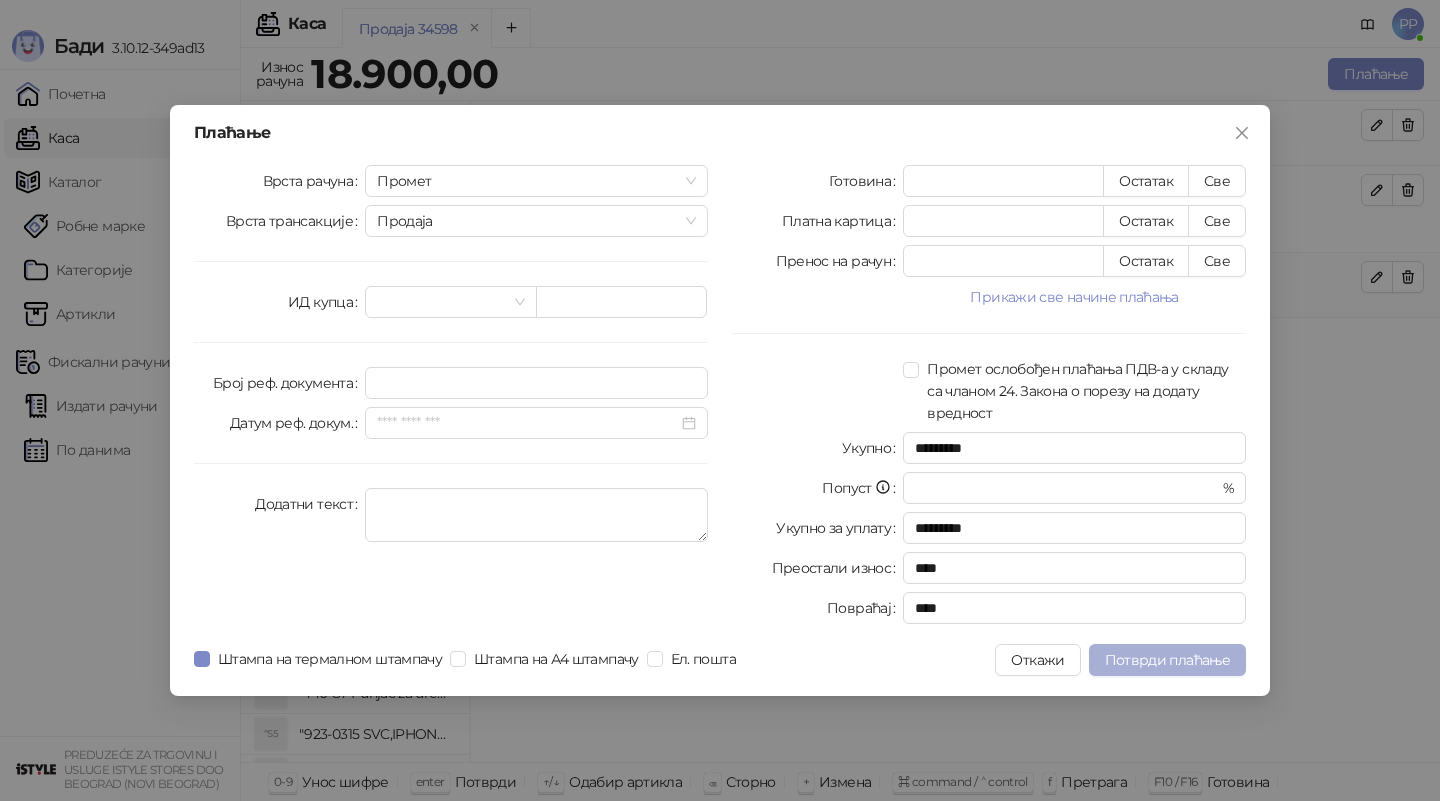 click on "Потврди плаћање" at bounding box center (1167, 660) 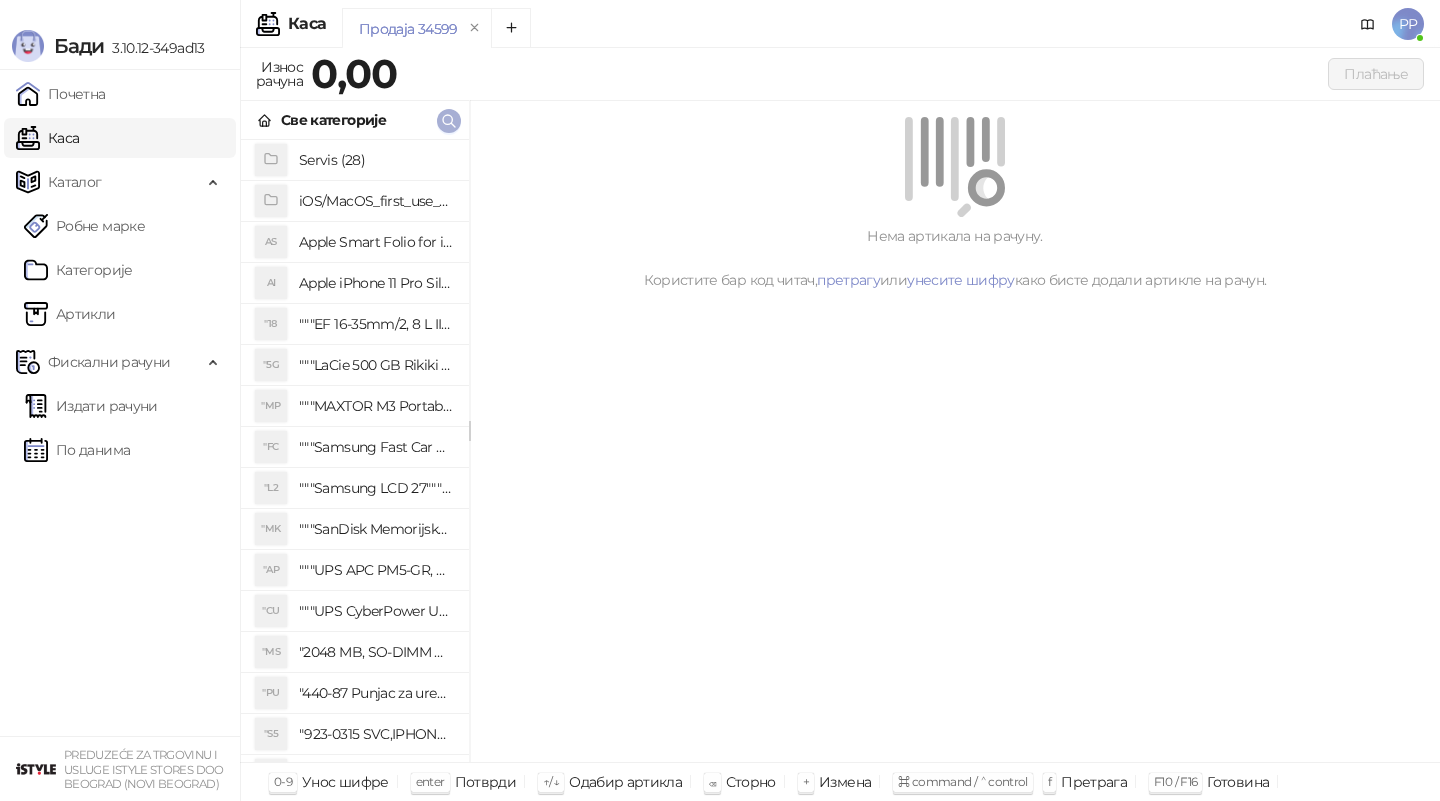 click 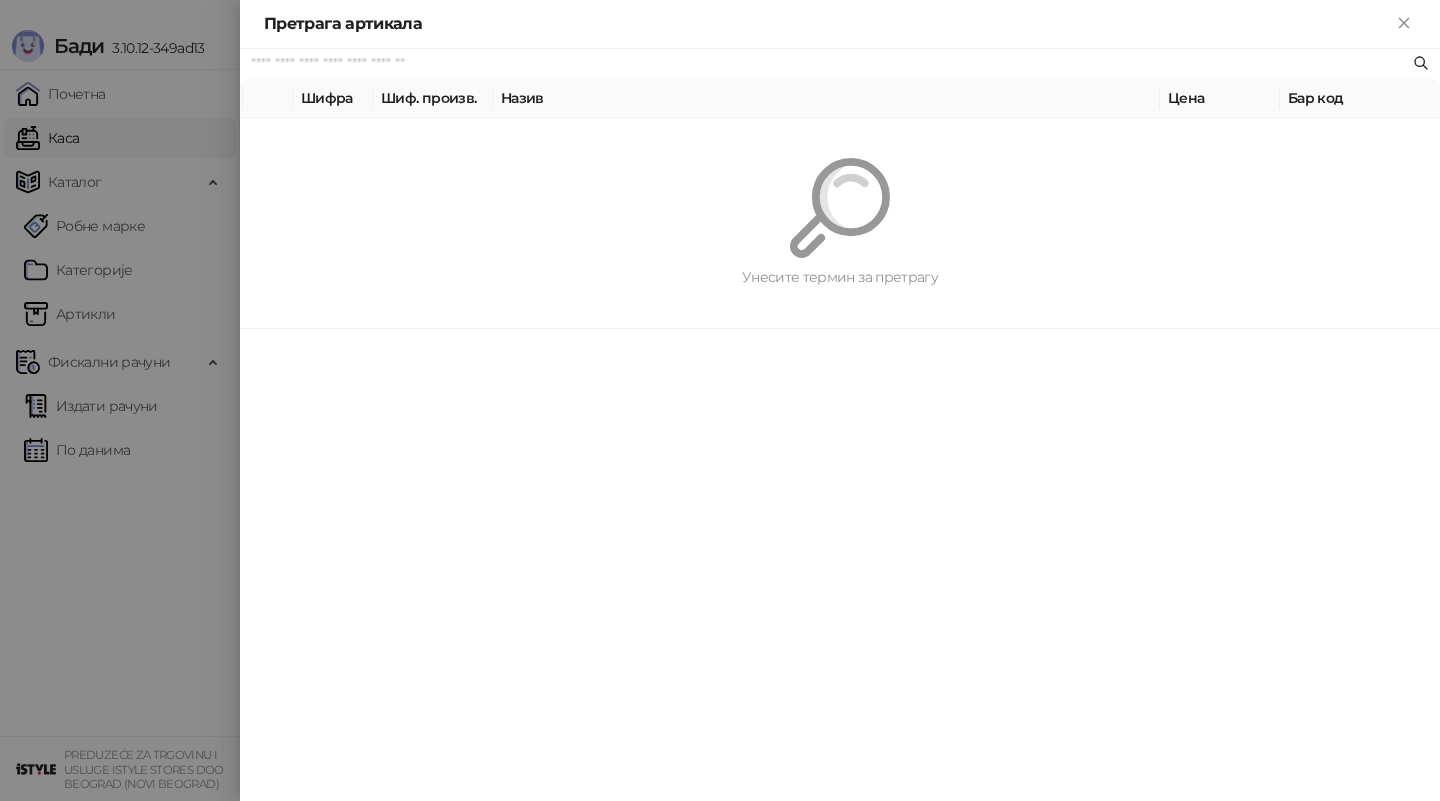 paste on "*********" 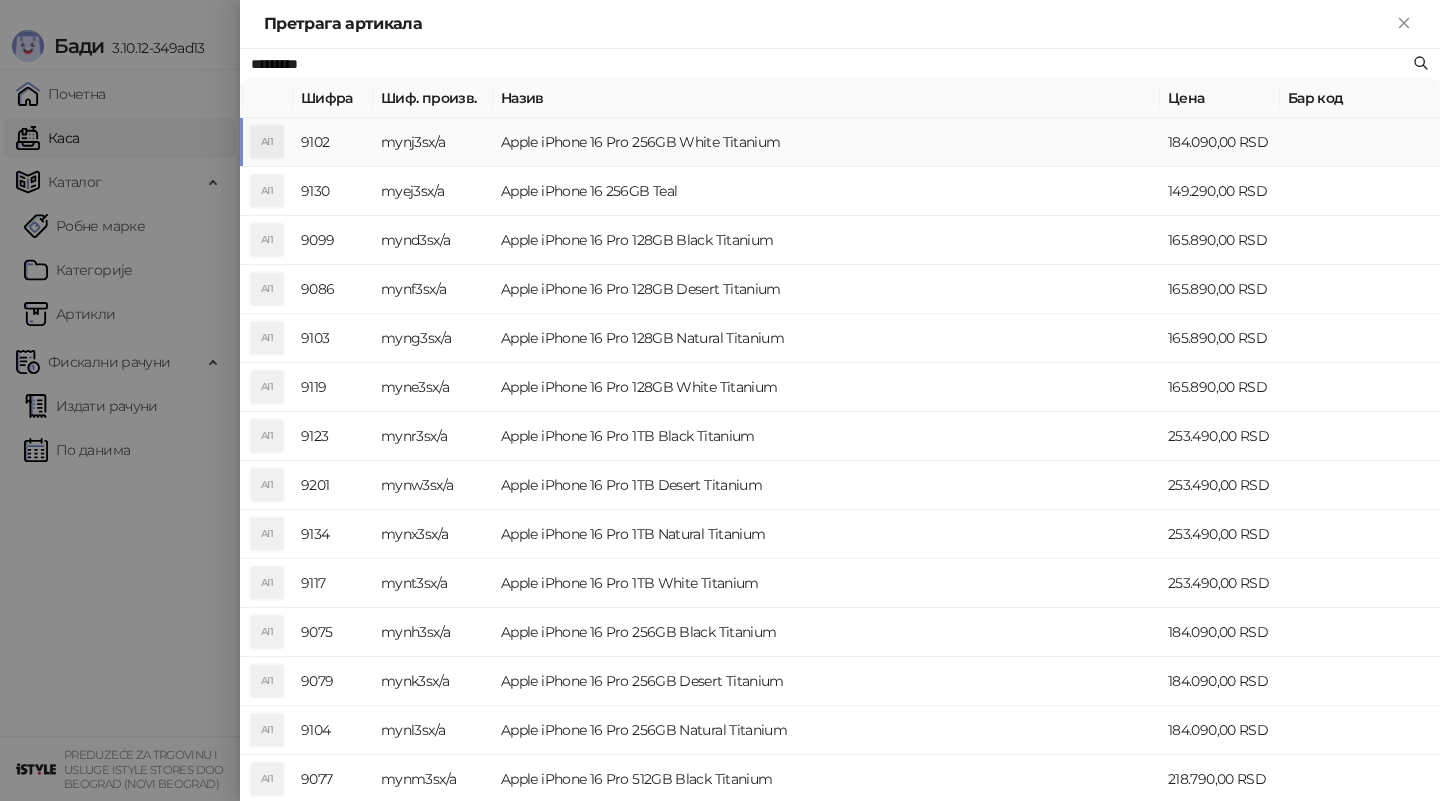 type on "*********" 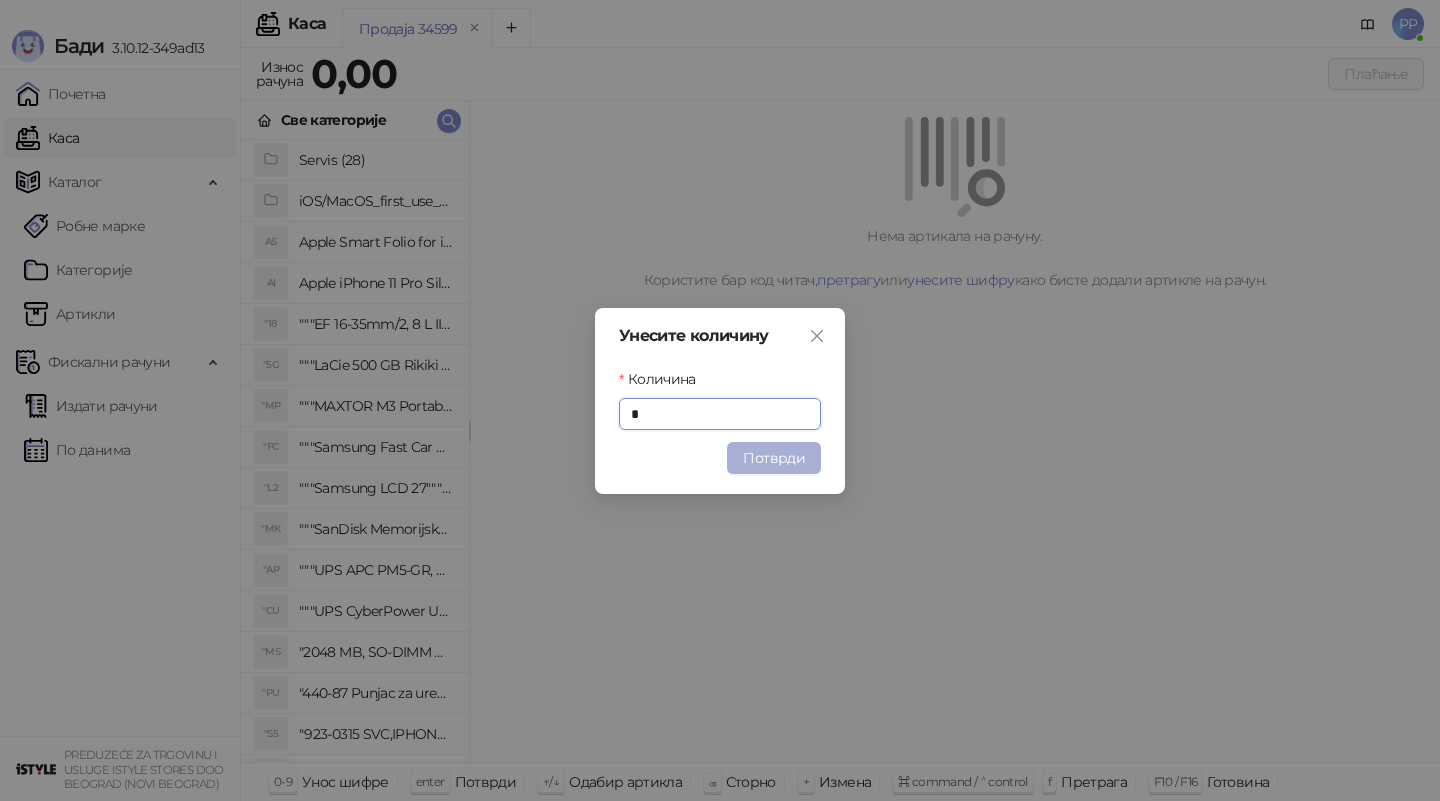 click on "Потврди" at bounding box center (774, 458) 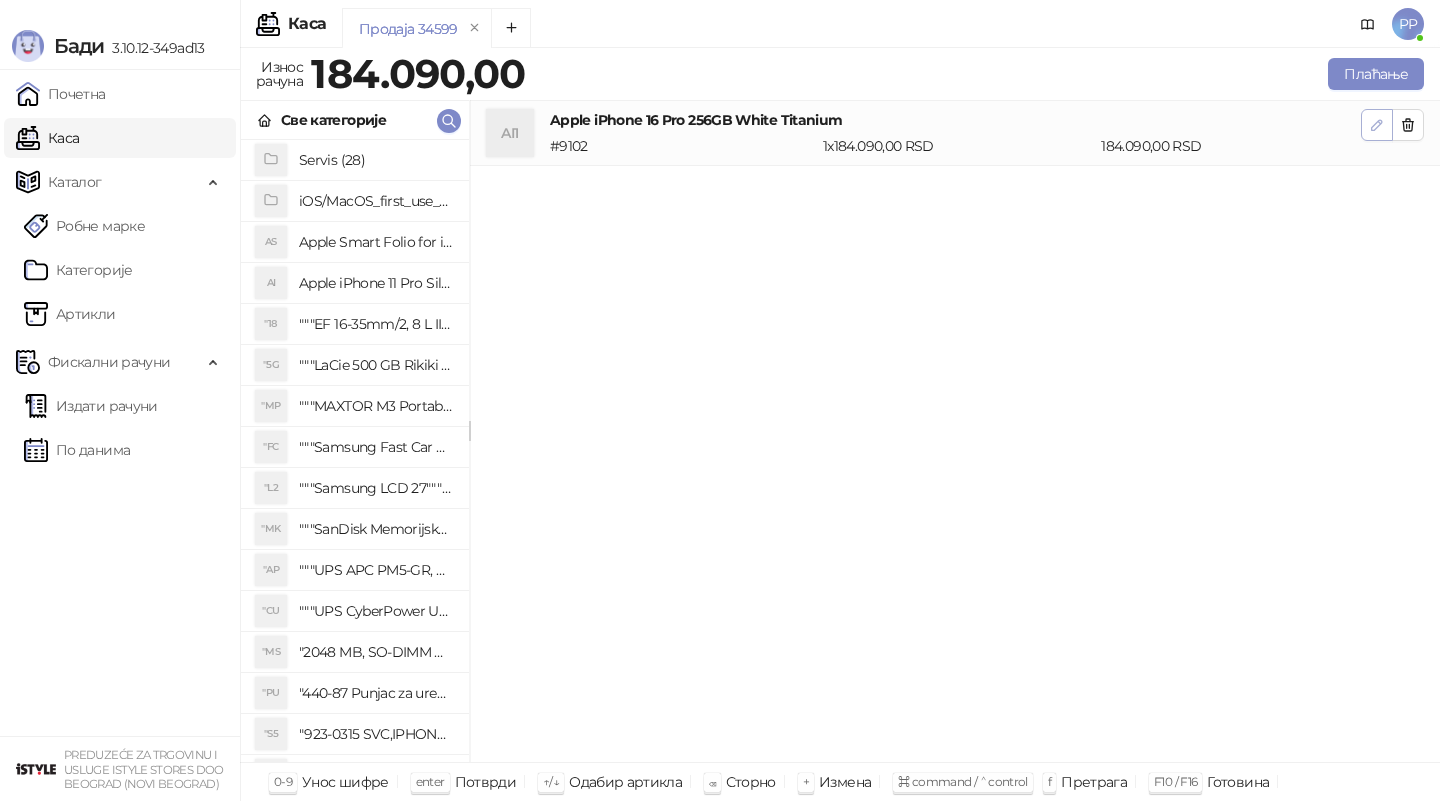 click 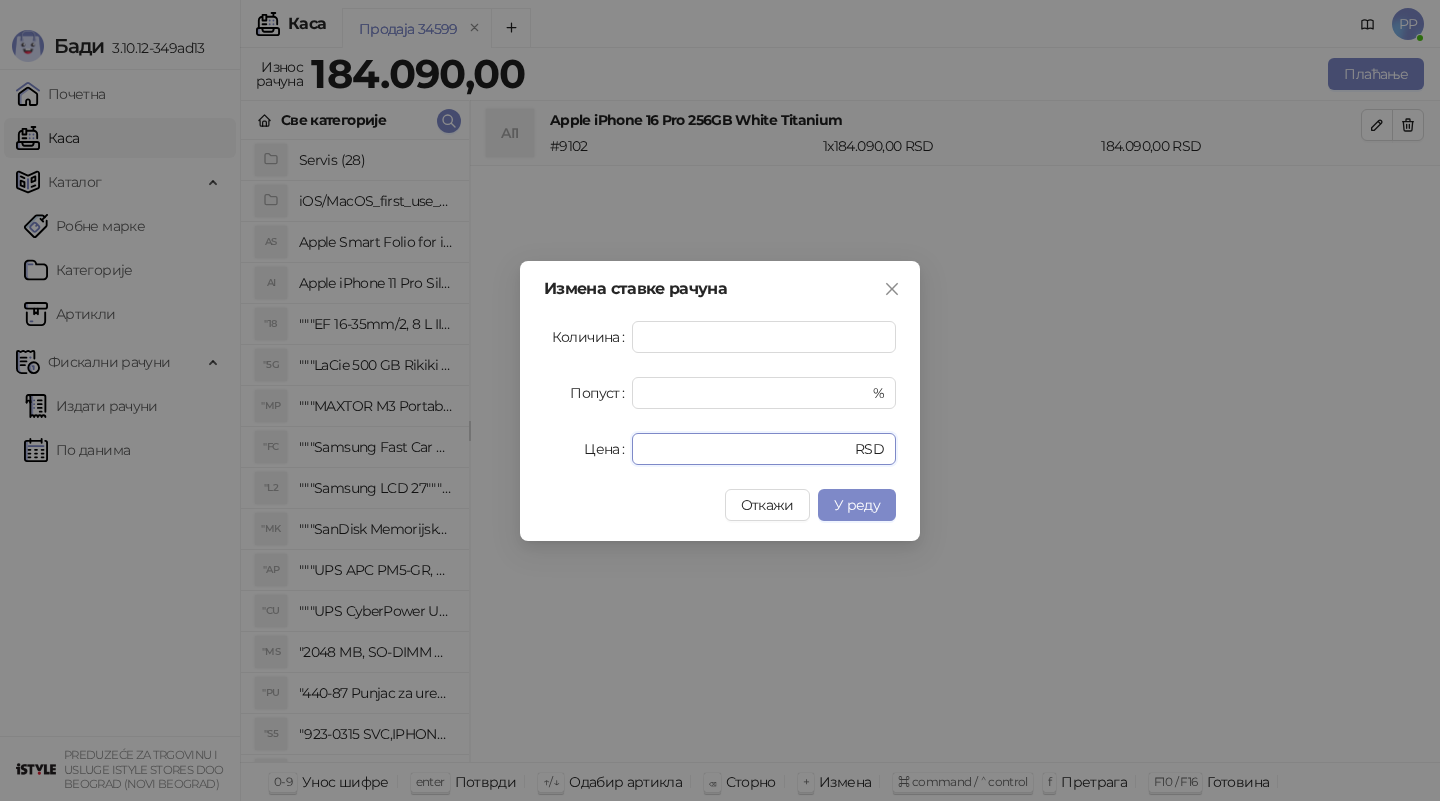 drag, startPoint x: 750, startPoint y: 455, endPoint x: 501, endPoint y: 443, distance: 249.28899 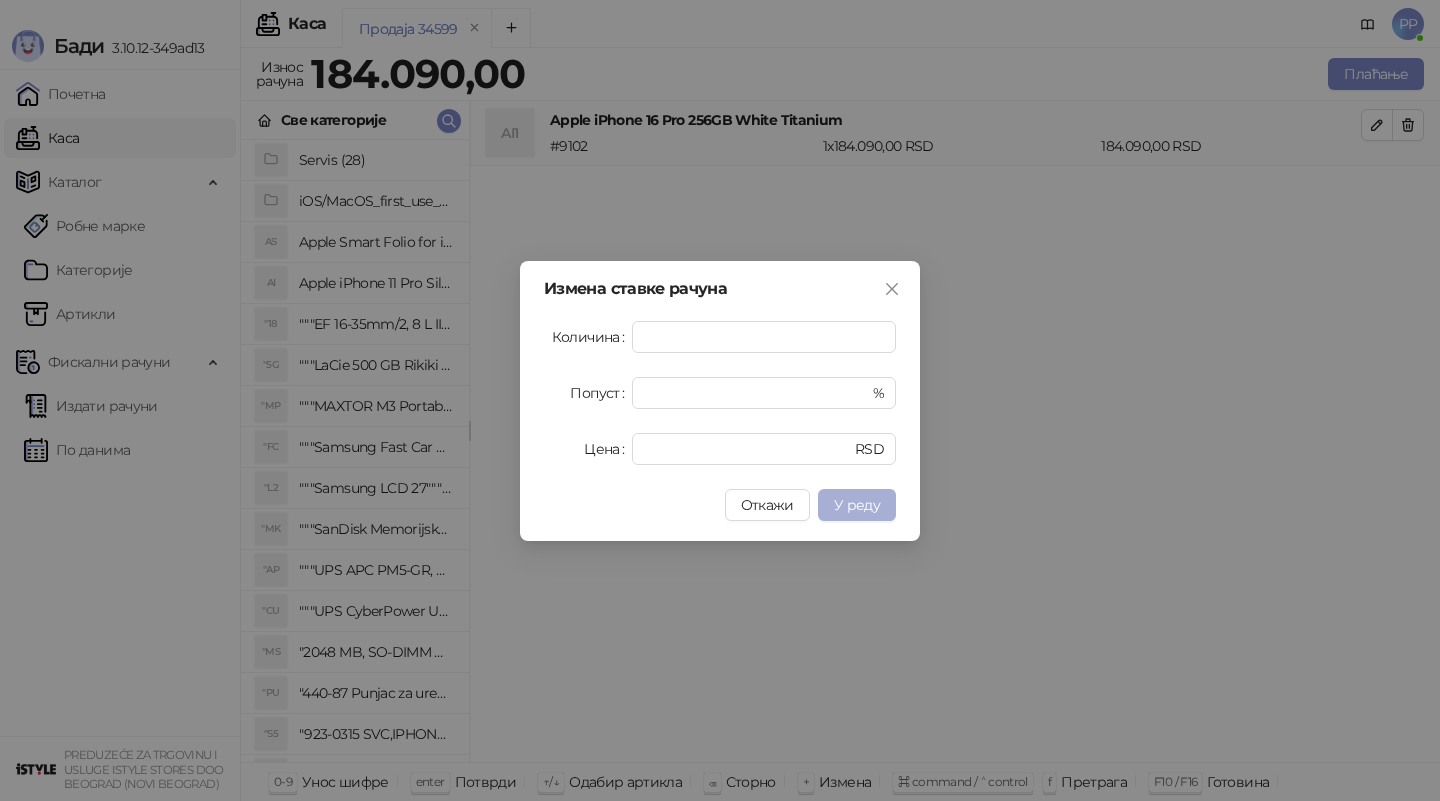 click on "У реду" at bounding box center [857, 505] 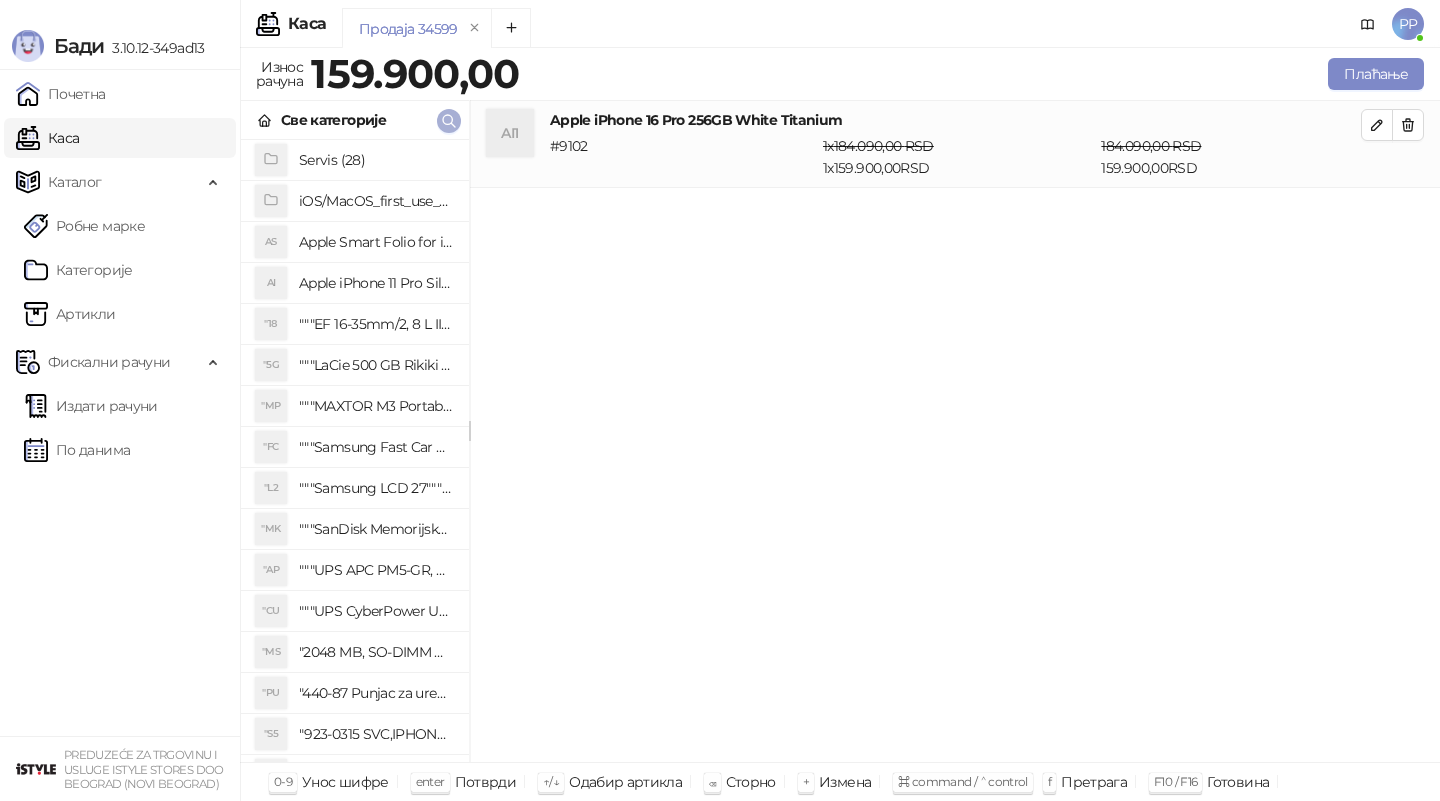 click 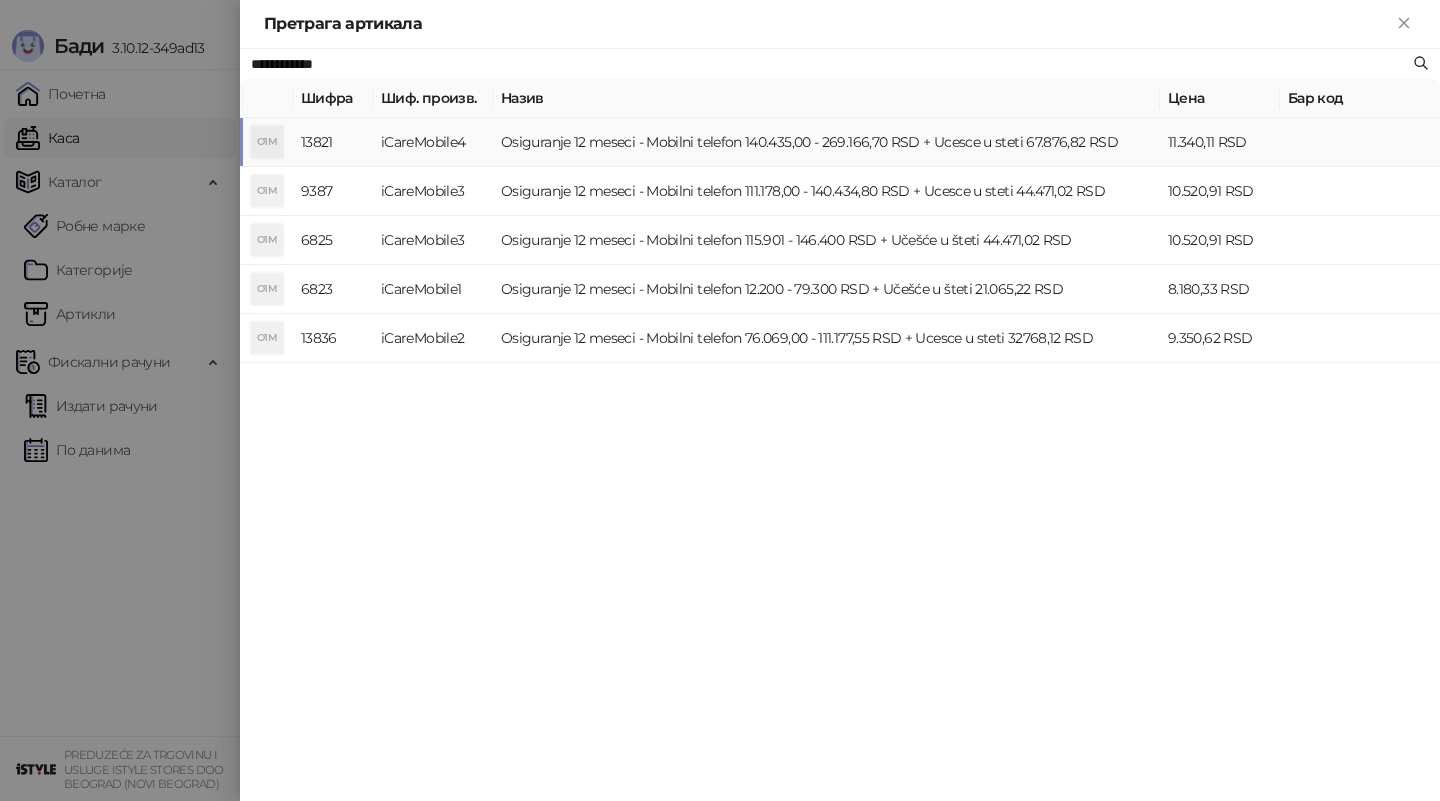 click on "Osiguranje 12 meseci - Mobilni telefon 140.435,00 - 269.166,70 RSD + Ucesce u steti 67.876,82 RSD" at bounding box center (826, 142) 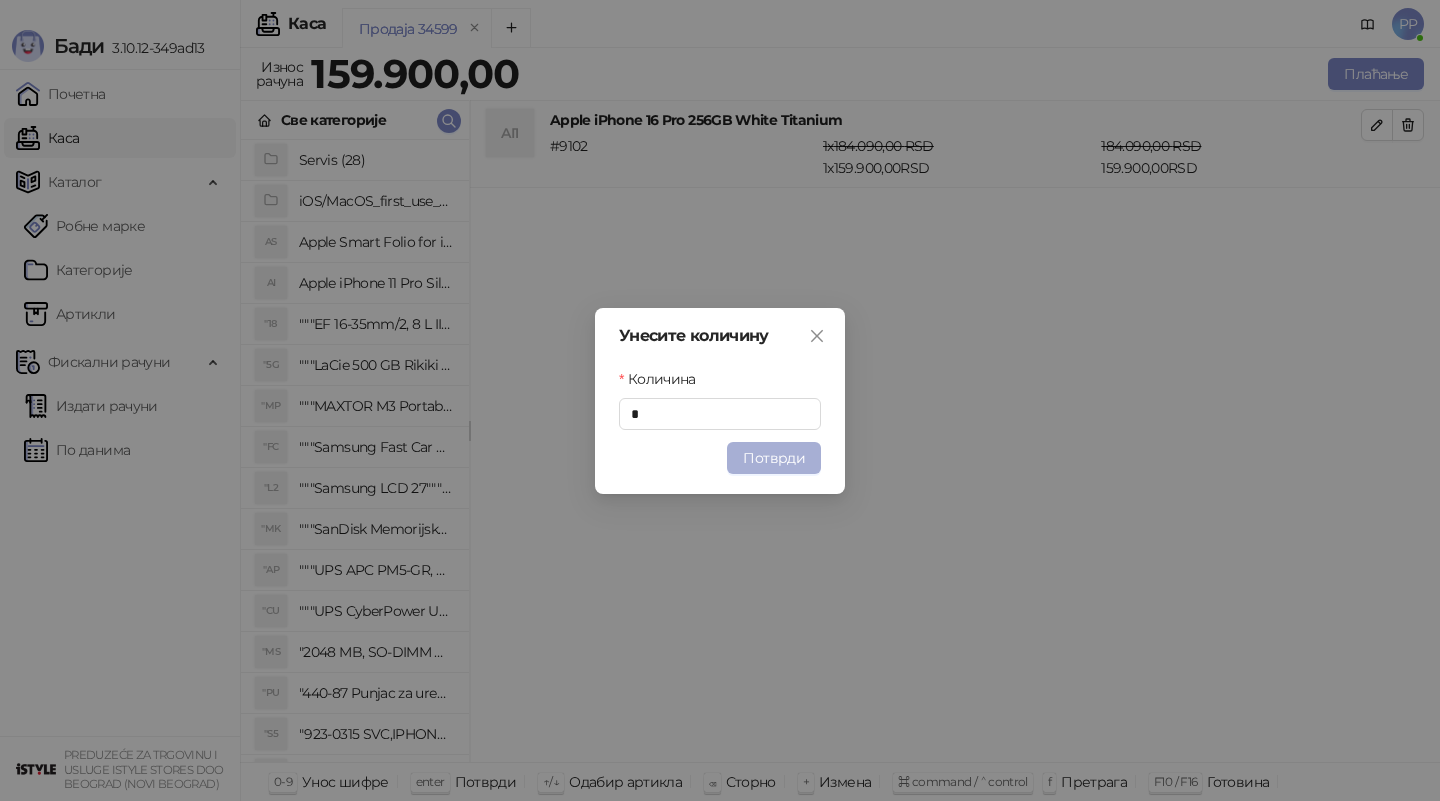 click on "Потврди" at bounding box center [774, 458] 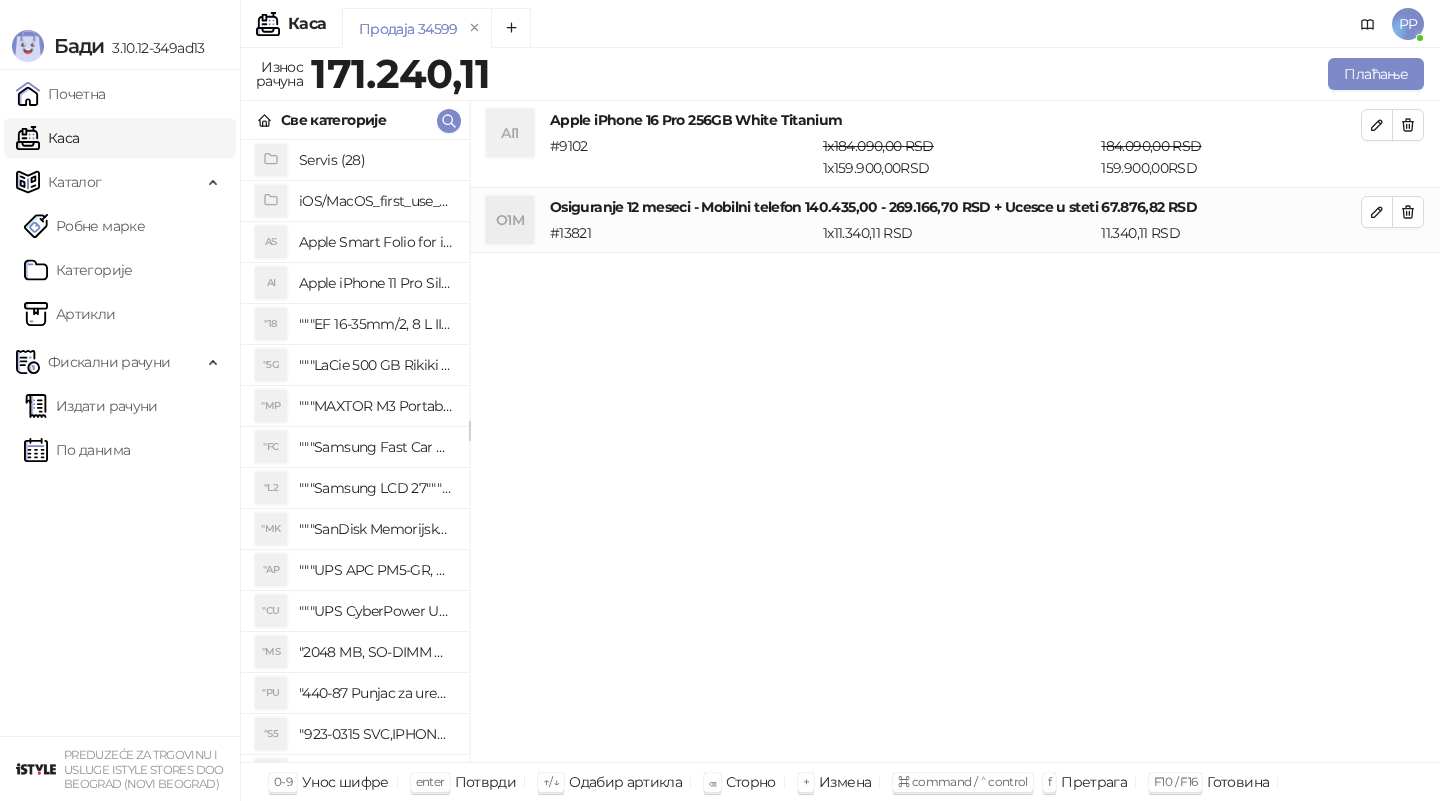 click on "AI1 Apple iPhone 16 Pro 256GB White Titanium    # 9102 1  x  184.090,00   RSD 1  x  159.900,00  RSD  184.090,00   RSD 159.900,00  RSD  O1M Osiguranje 12 meseci - Mobilni telefon 140.435,00 - 269.166,70 RSD + Ucesce u steti 67.876,82 RSD    # 13821 1  x  11.340,11 RSD 11.340,11 RSD" at bounding box center [955, 432] 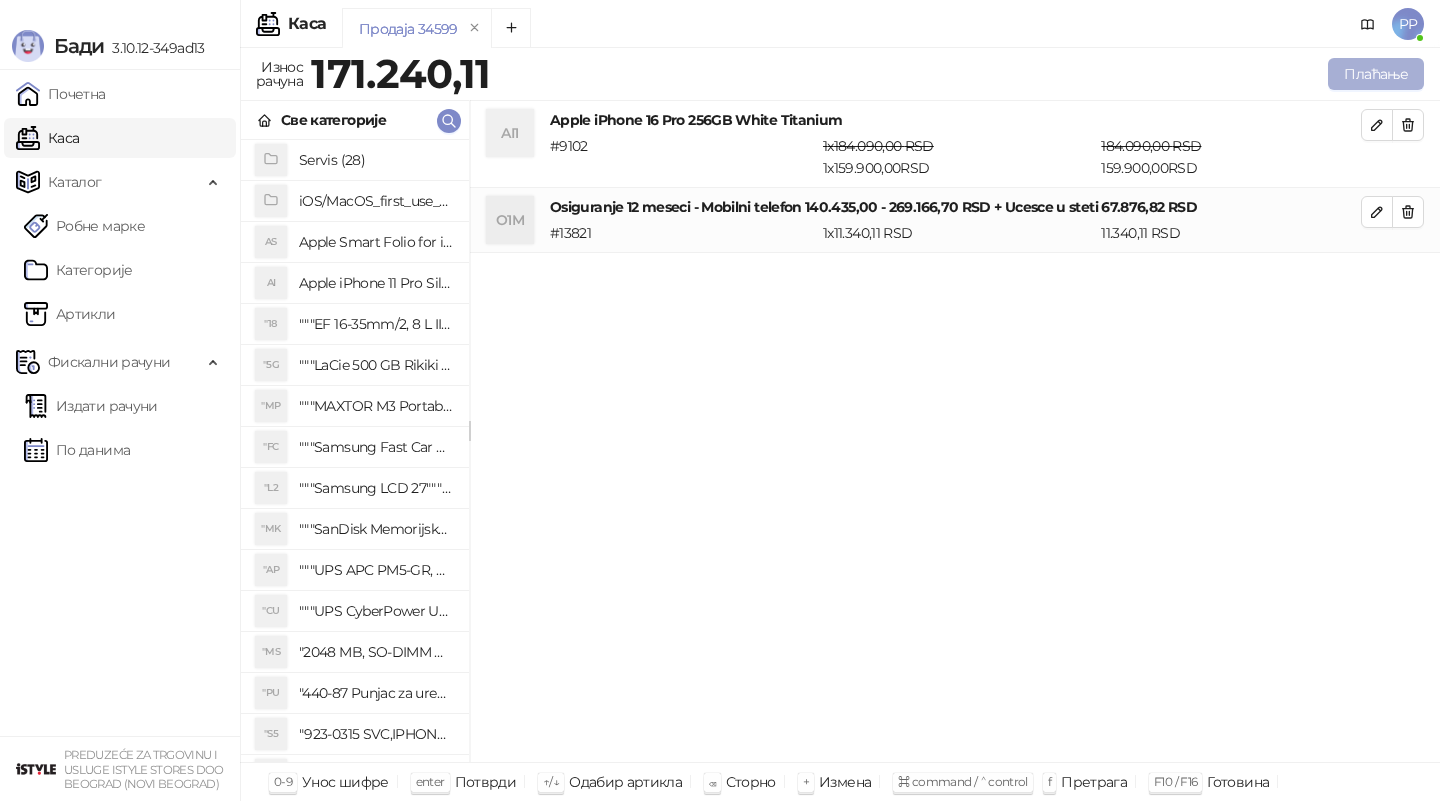 click on "Плаћање" at bounding box center (1376, 74) 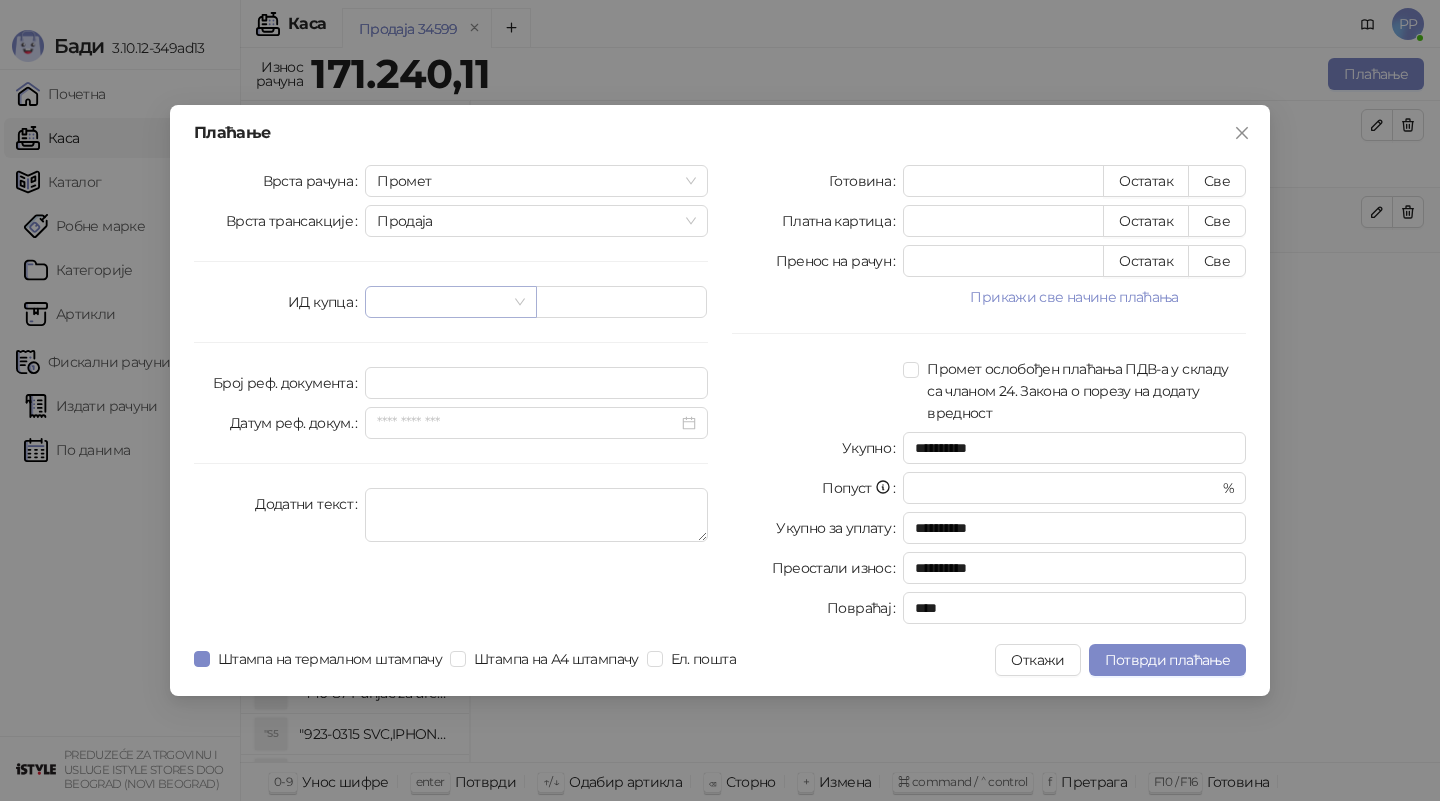 click at bounding box center (441, 302) 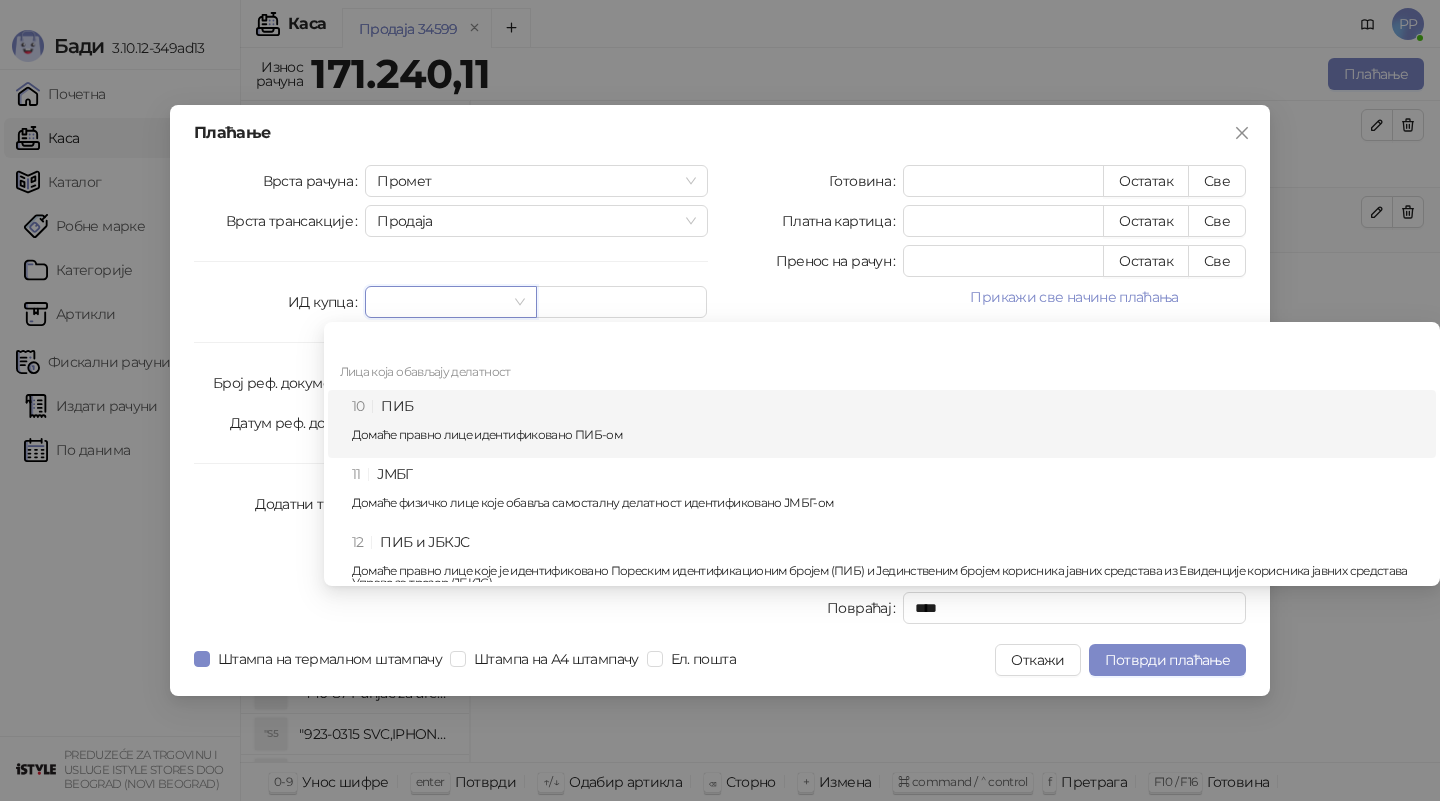 click on "10 ПИБ Домаће правно лице идентификовано ПИБ-ом" at bounding box center [888, 424] 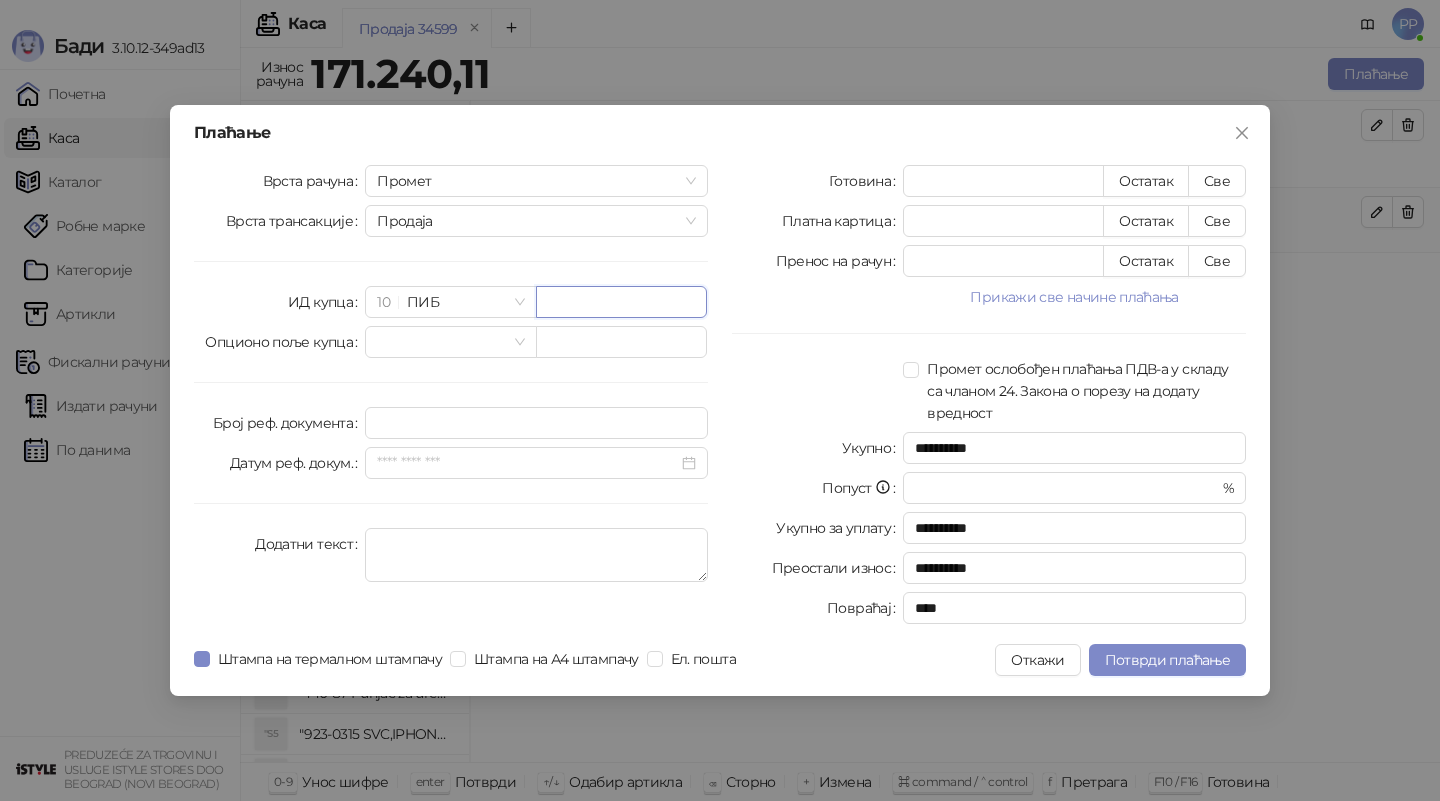 click at bounding box center [621, 302] 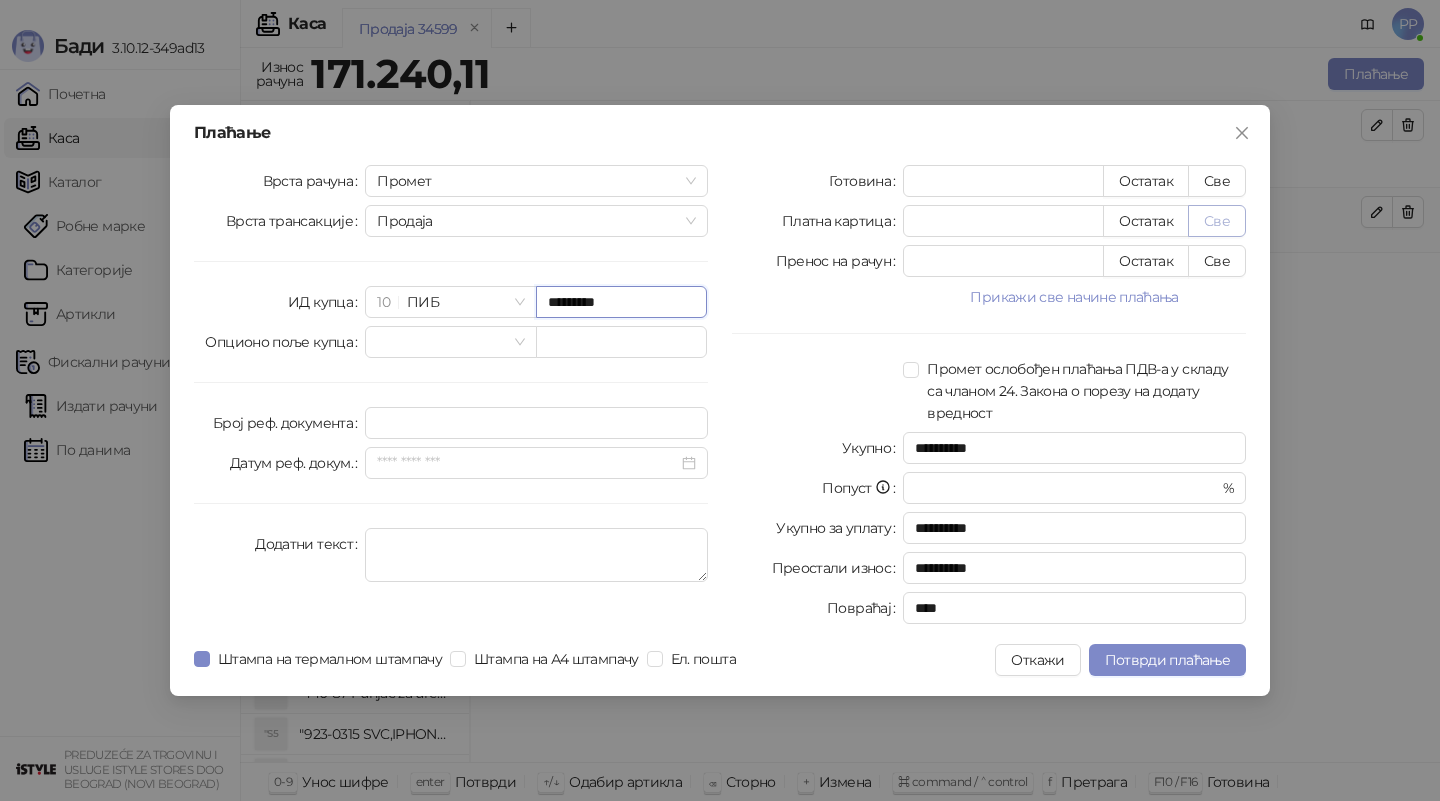 type on "*********" 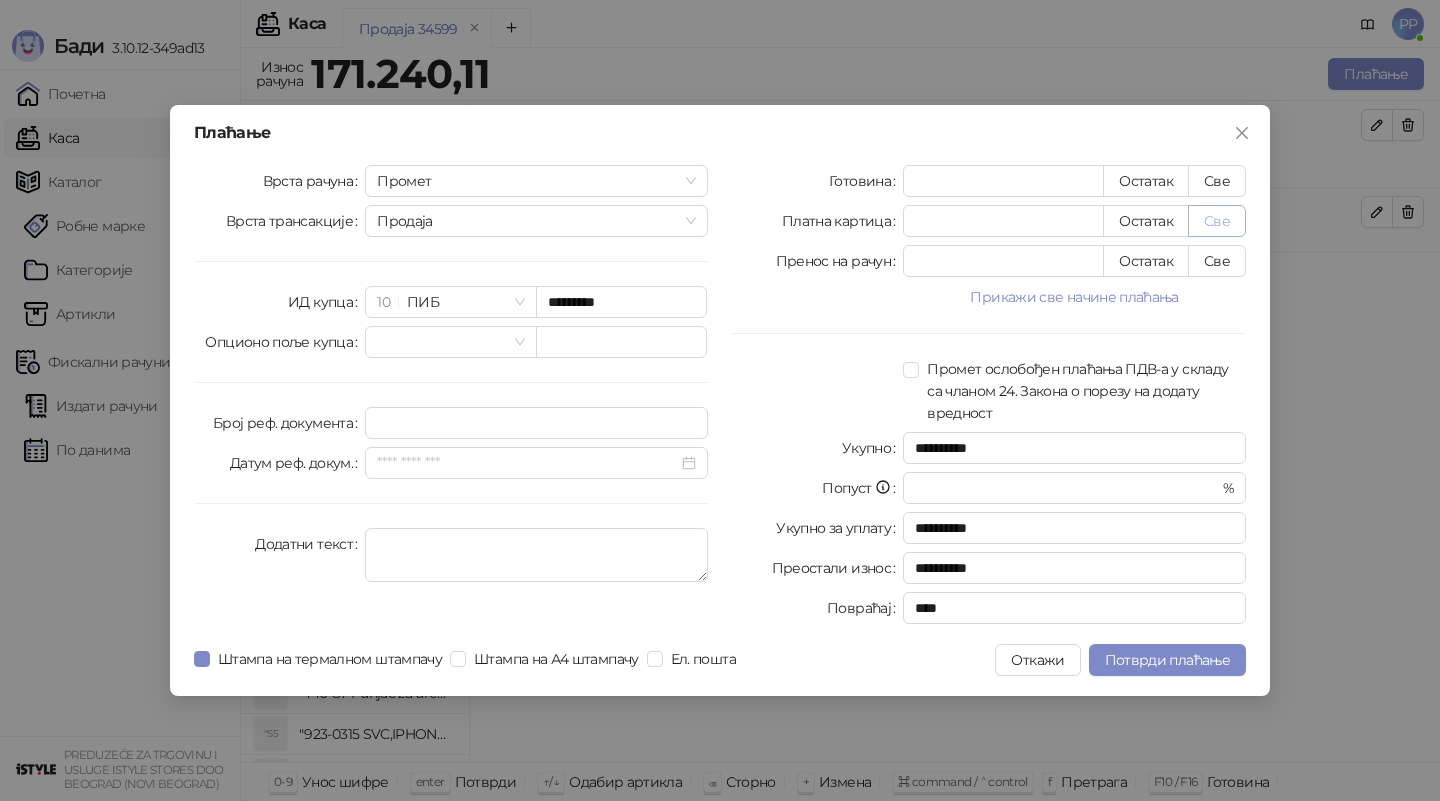 click on "Све" at bounding box center [1217, 221] 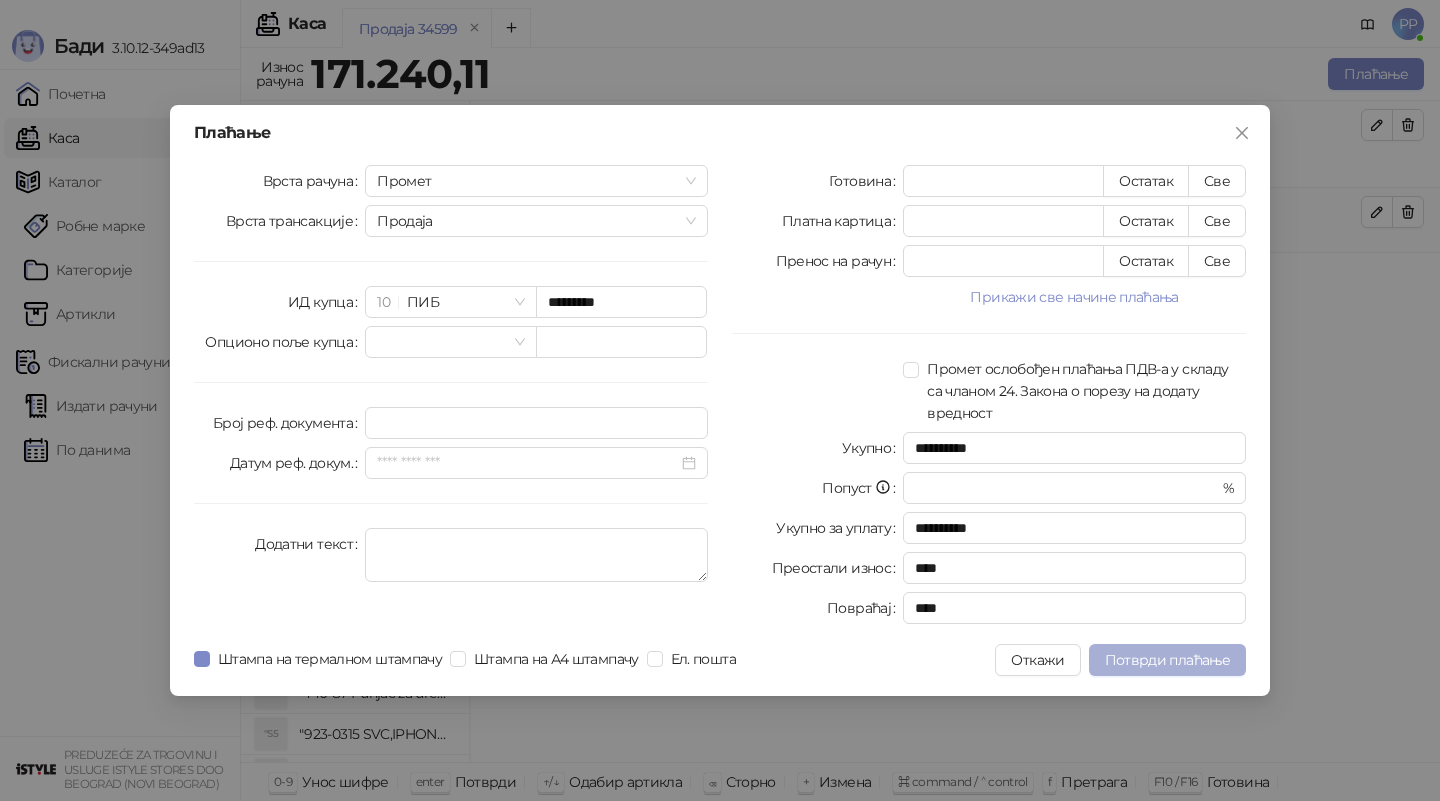 click on "Потврди плаћање" at bounding box center [1167, 660] 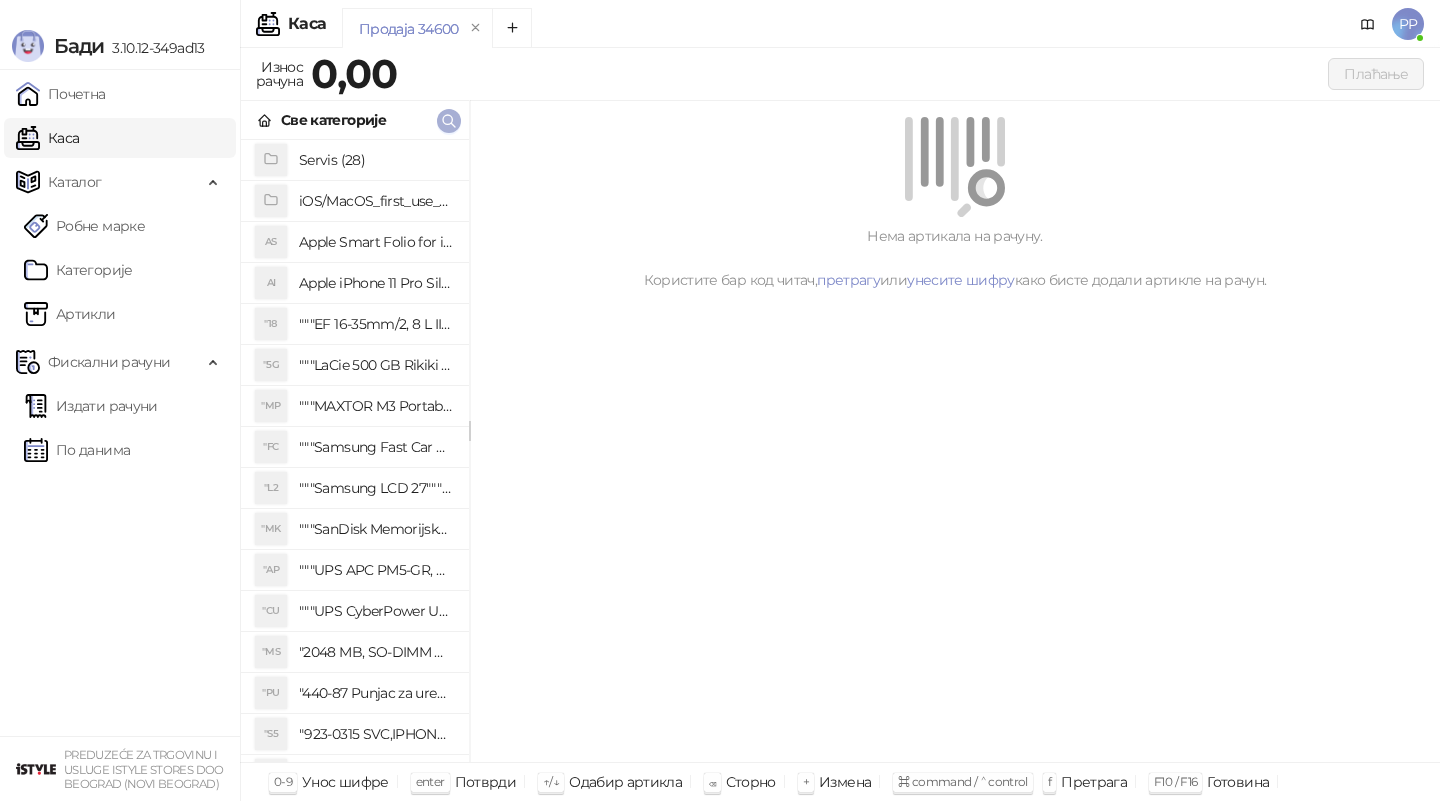 click 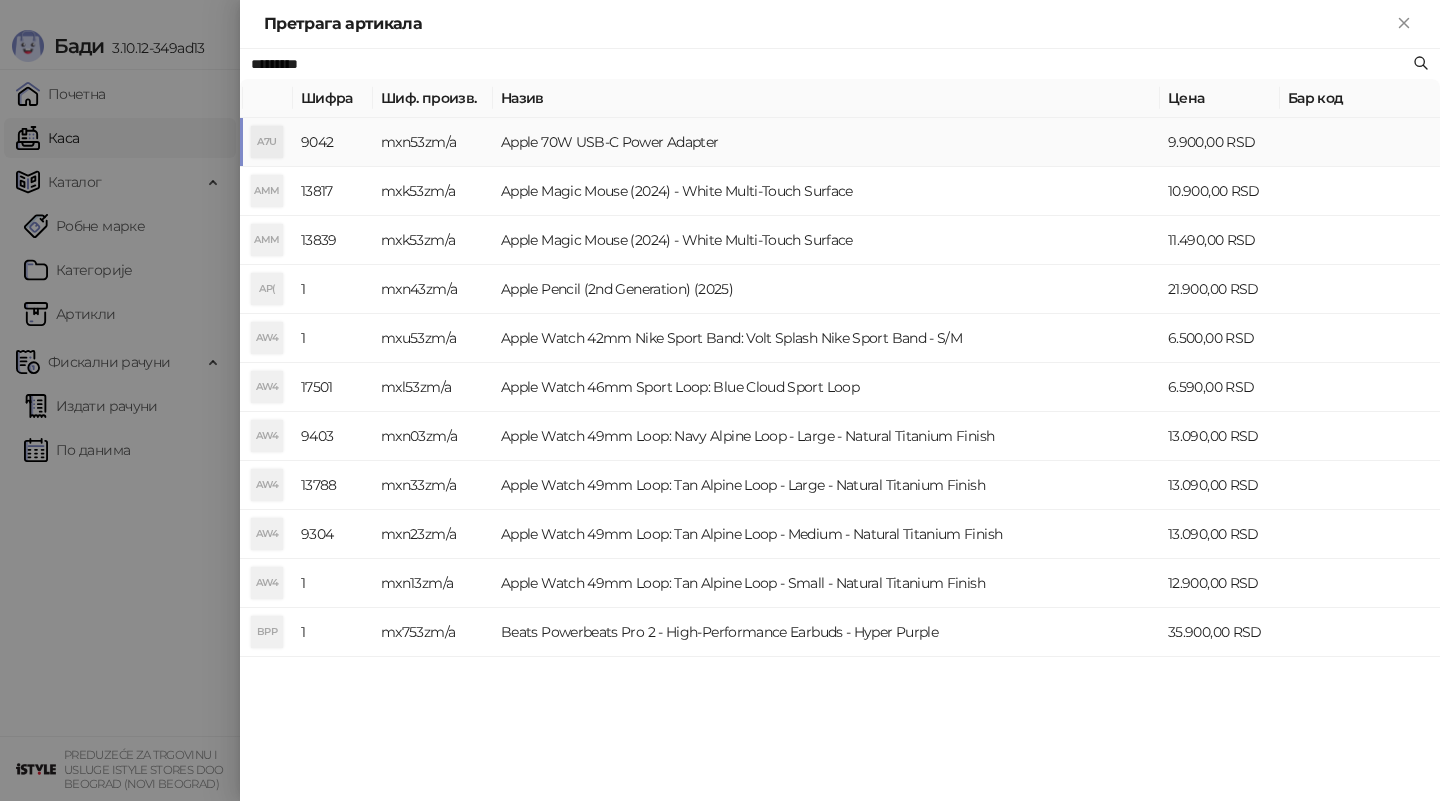 click on "Apple 70W USB-C Power Adapter" at bounding box center [826, 142] 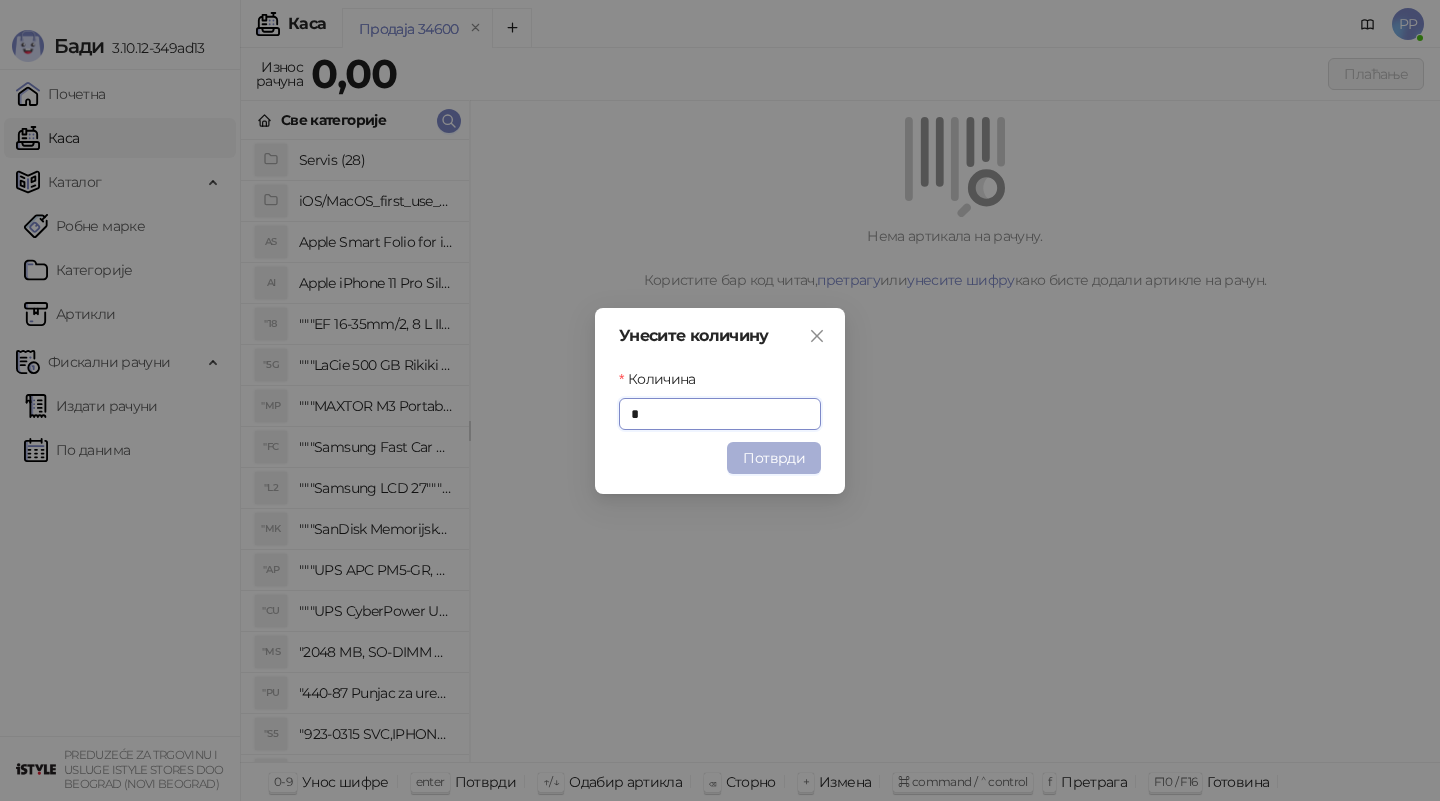 click on "Потврди" at bounding box center [774, 458] 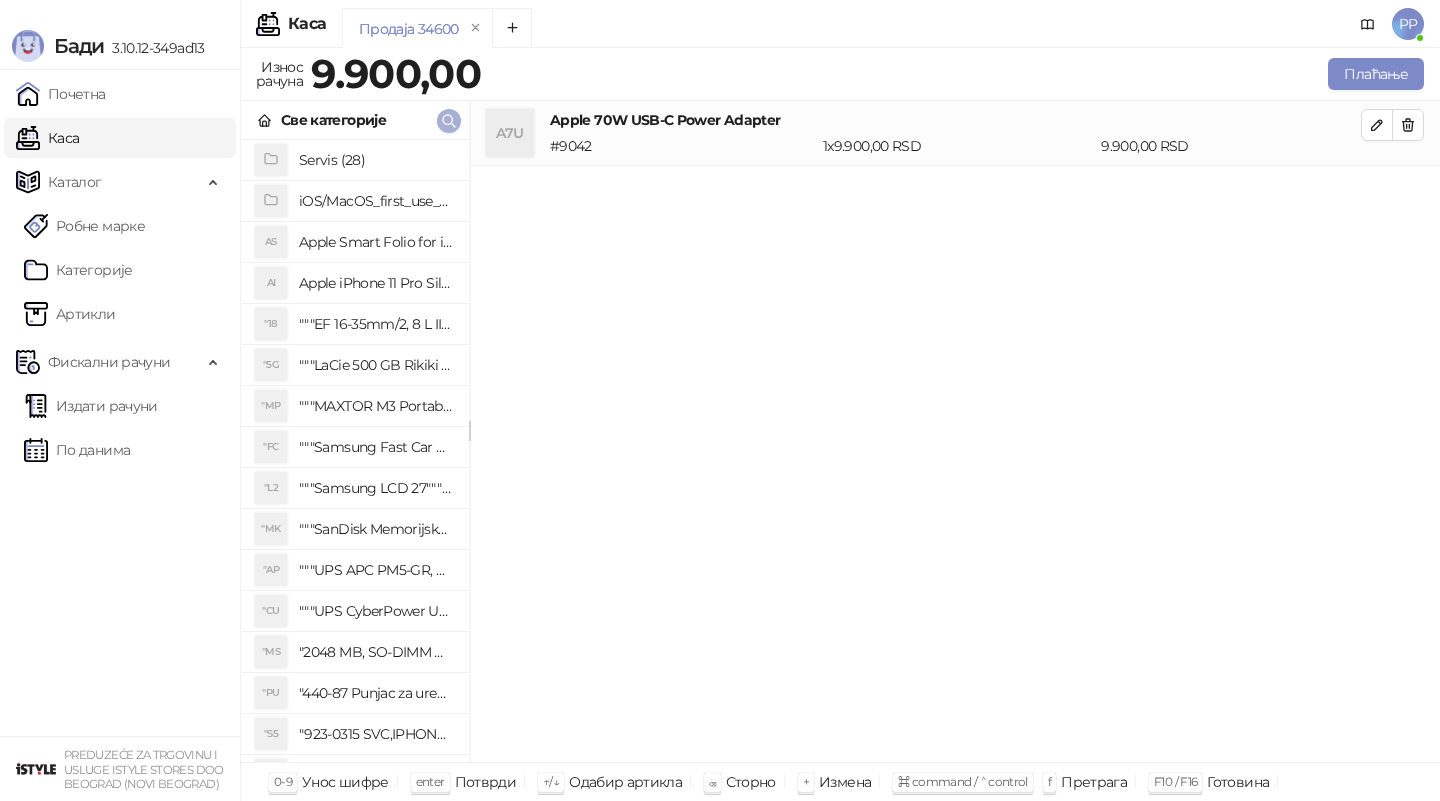 click 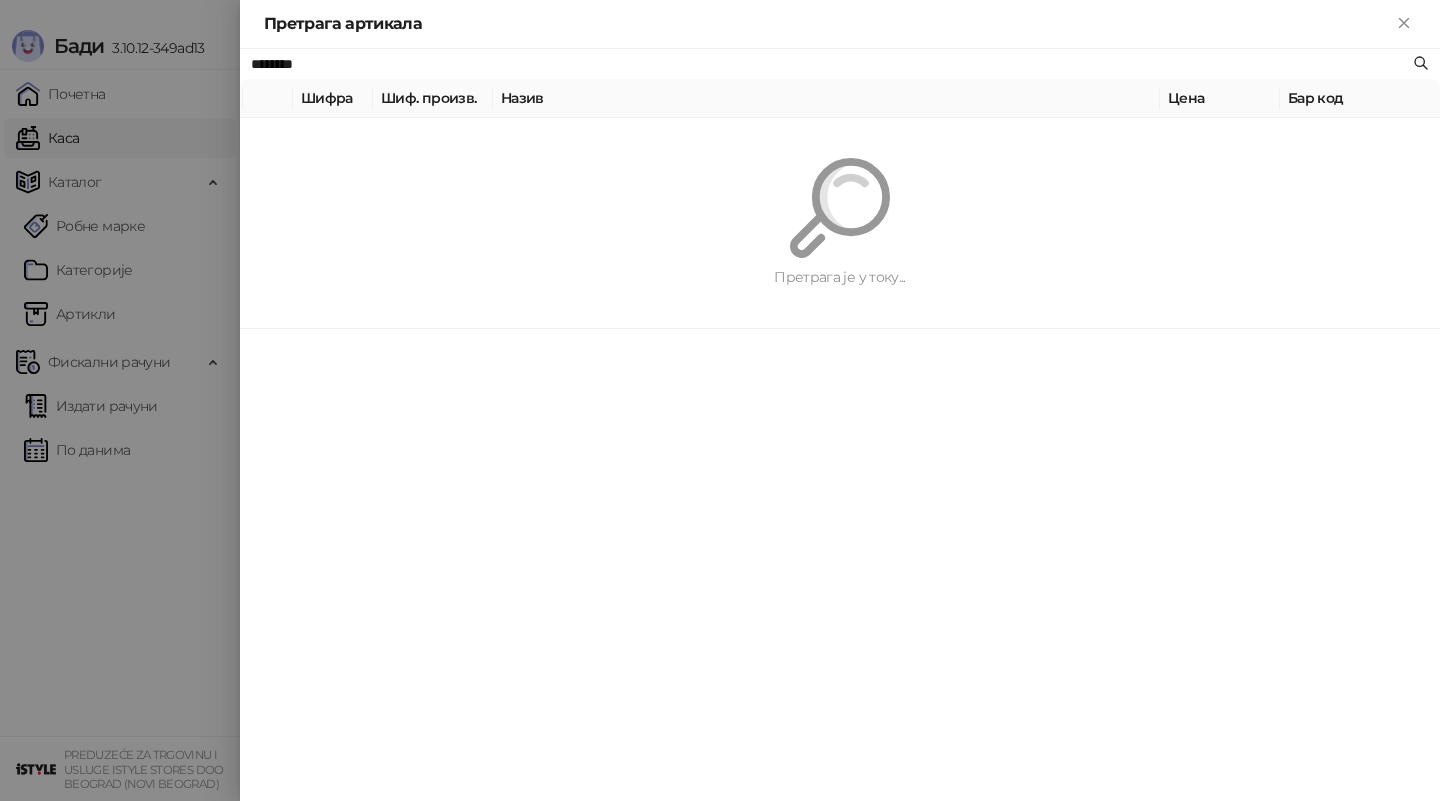 type on "*********" 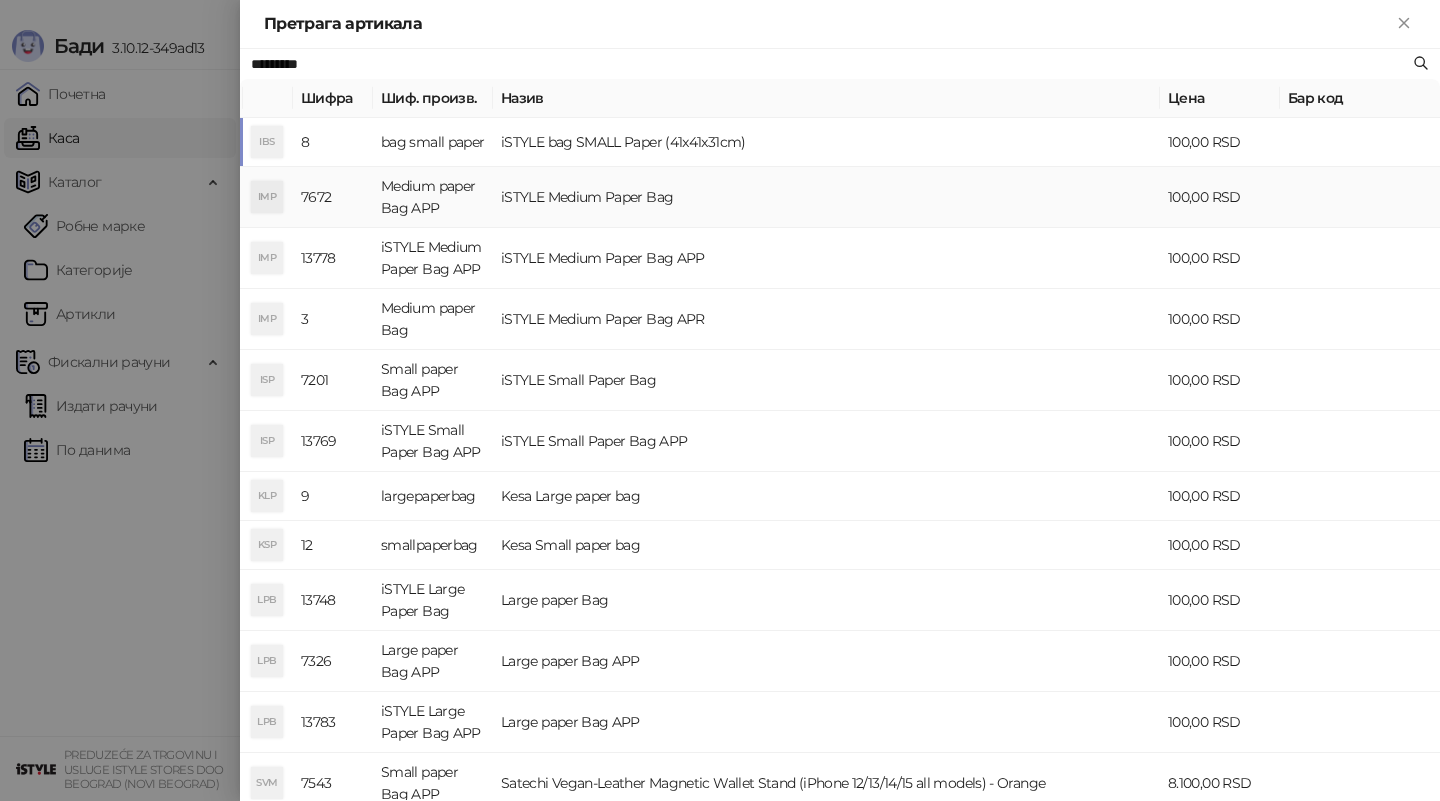click on "iSTYLE Medium Paper Bag" at bounding box center [826, 197] 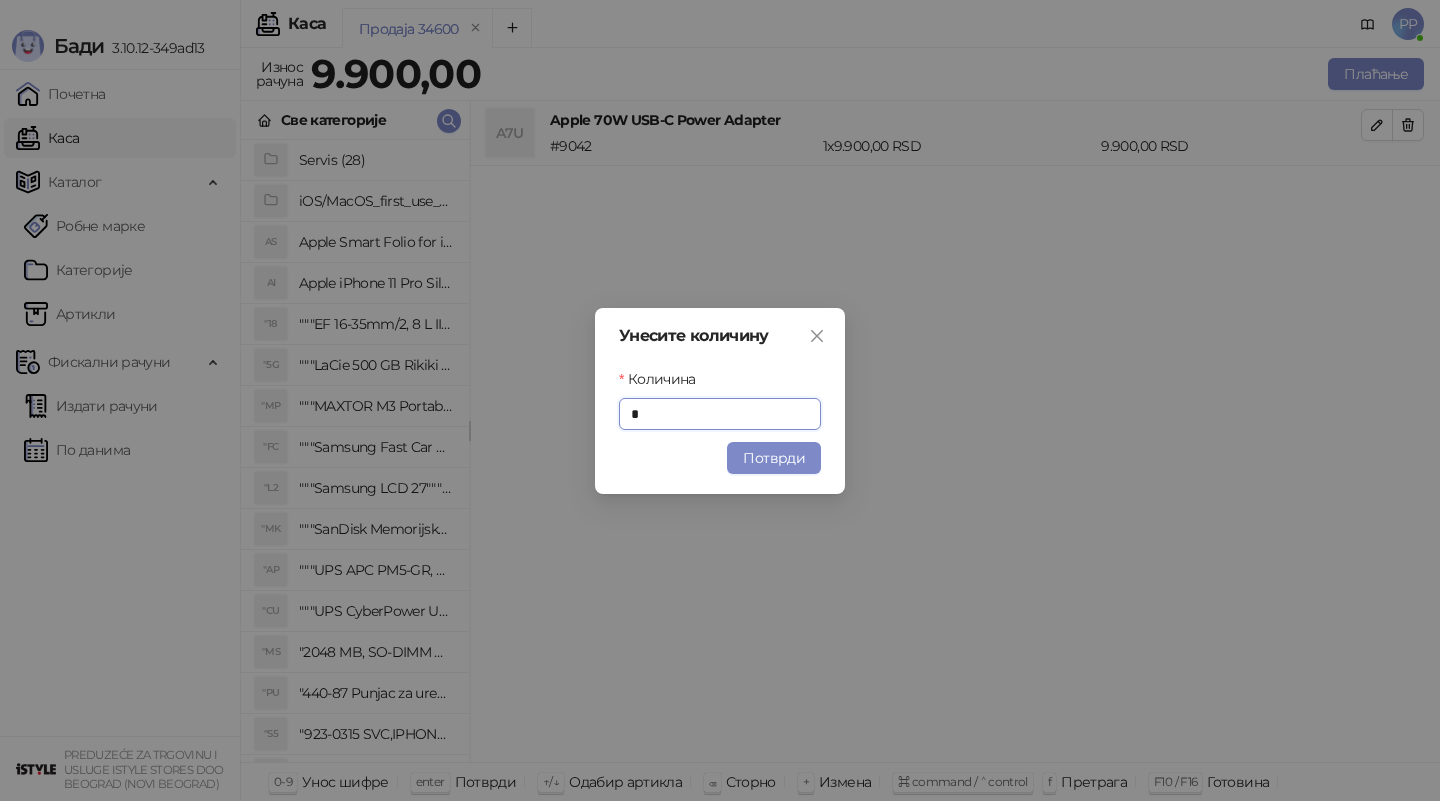 click on "Потврди" at bounding box center (774, 458) 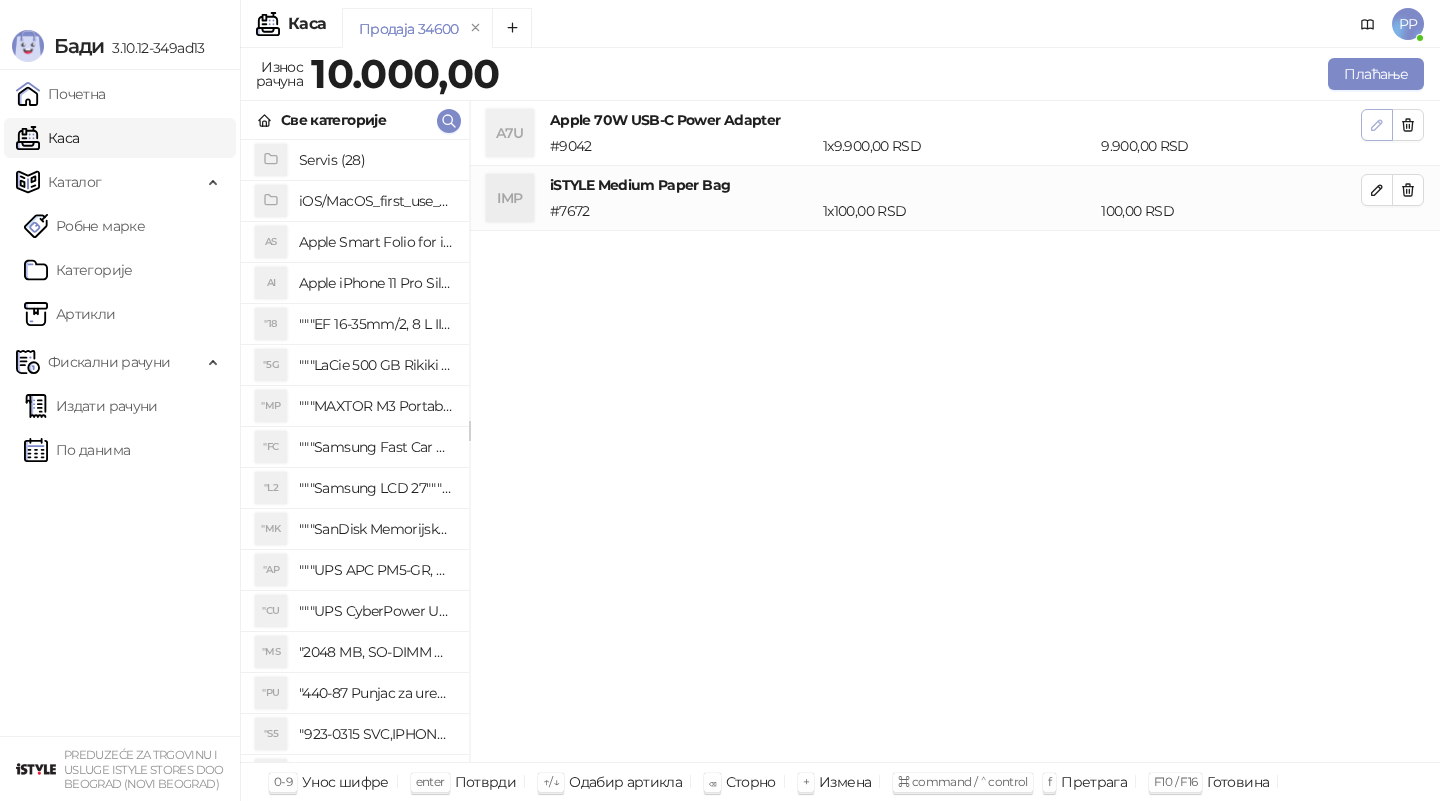 click 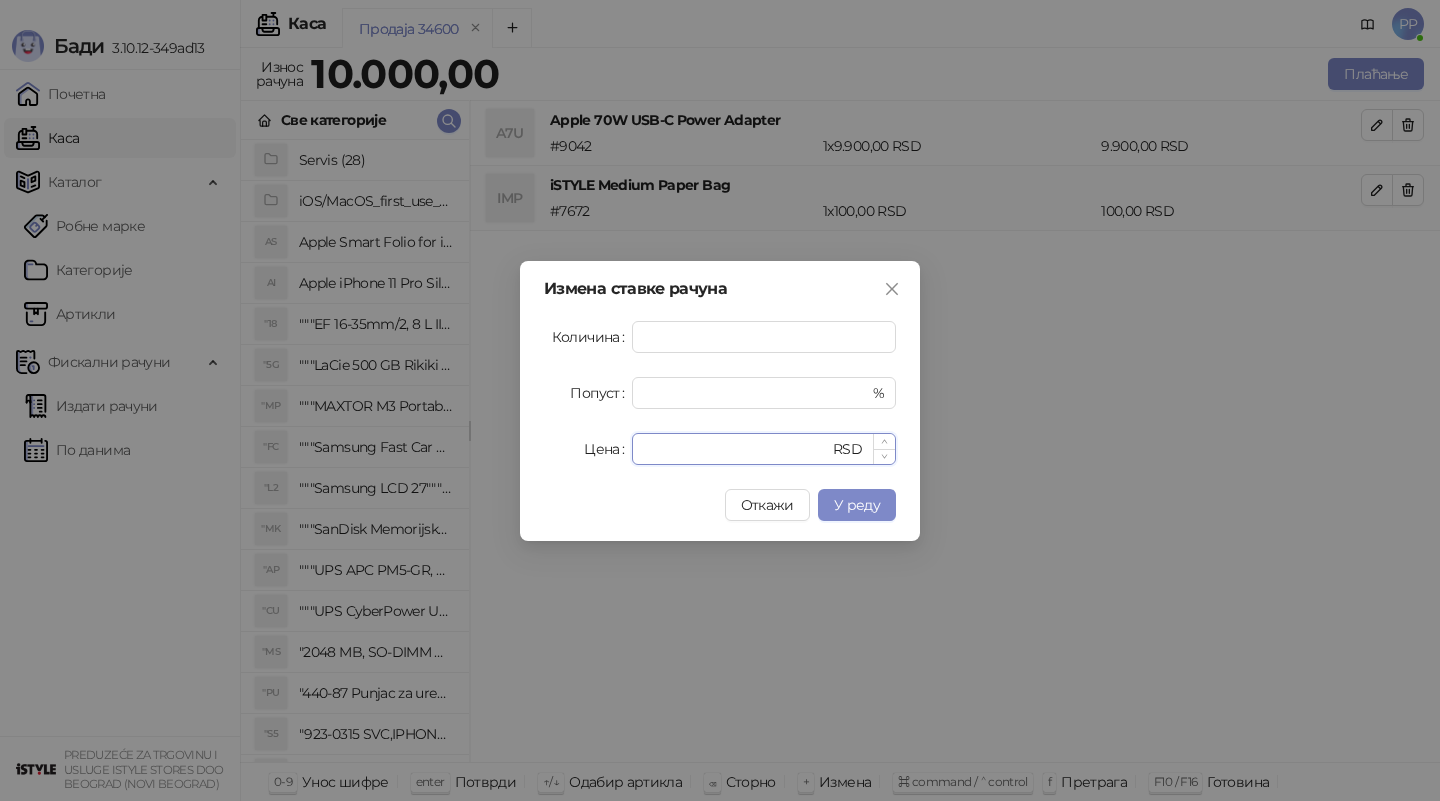 click on "****" at bounding box center [736, 449] 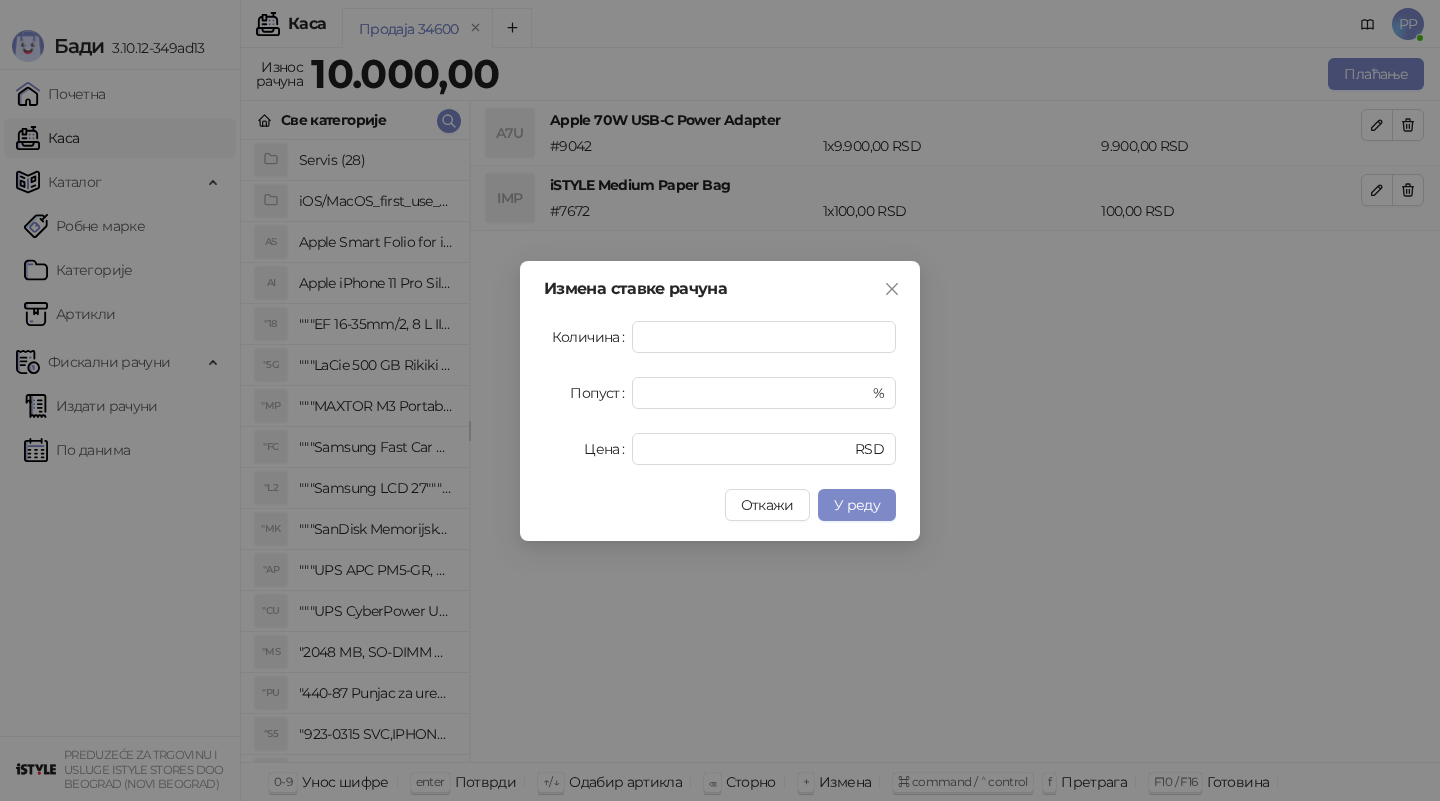 click on "У реду" at bounding box center (857, 505) 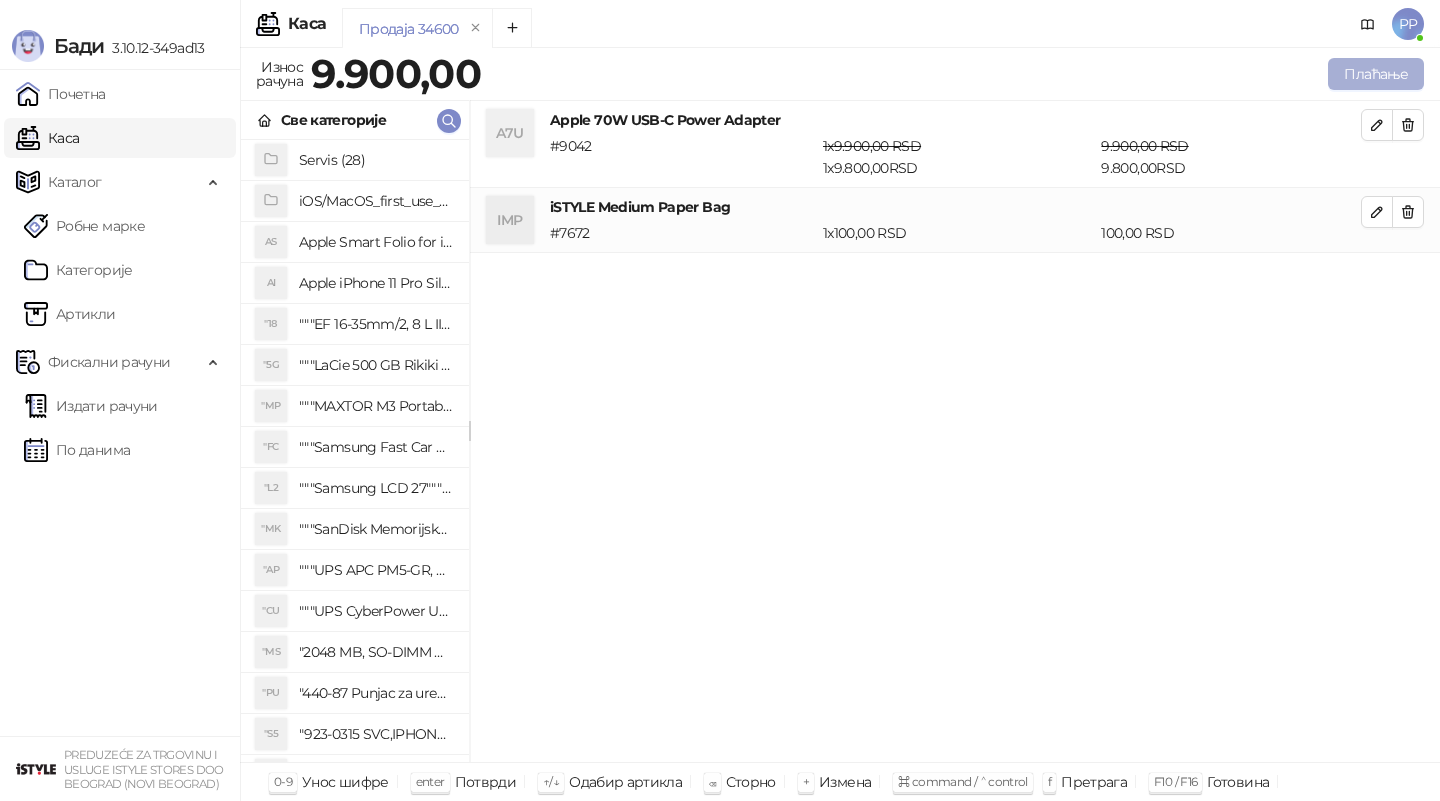 click on "Плаћање" at bounding box center (1376, 74) 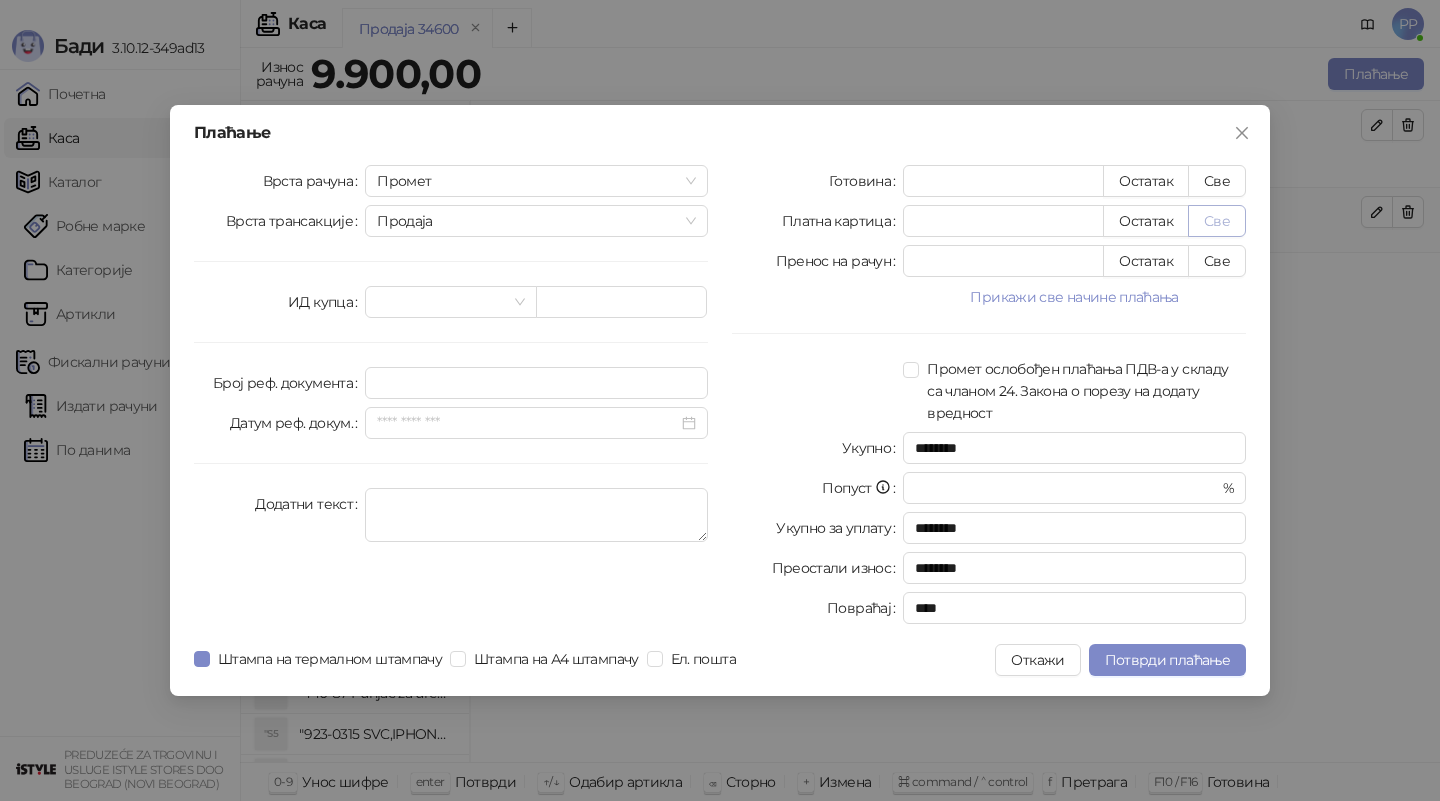 click on "Све" at bounding box center (1217, 221) 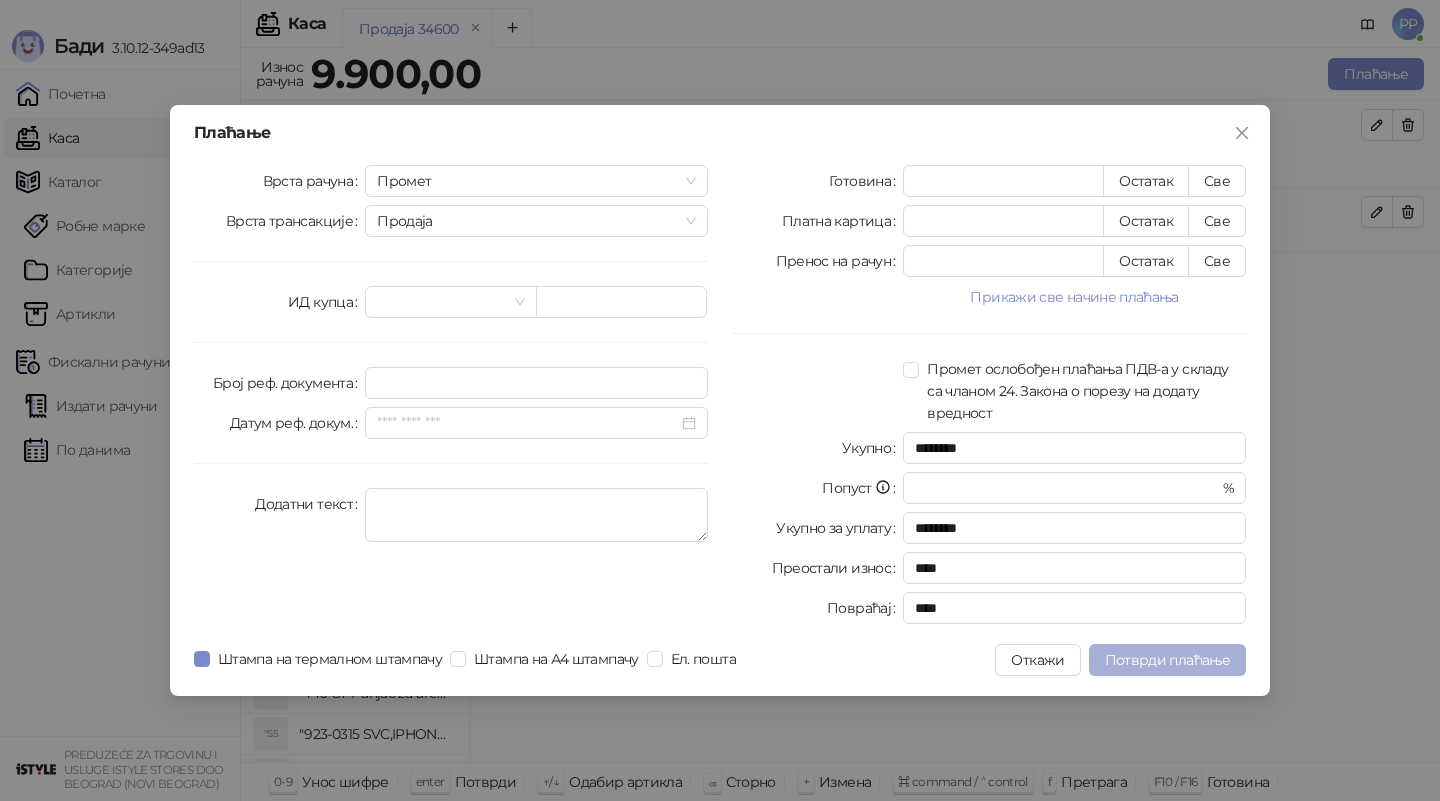 click on "Потврди плаћање" at bounding box center (1167, 660) 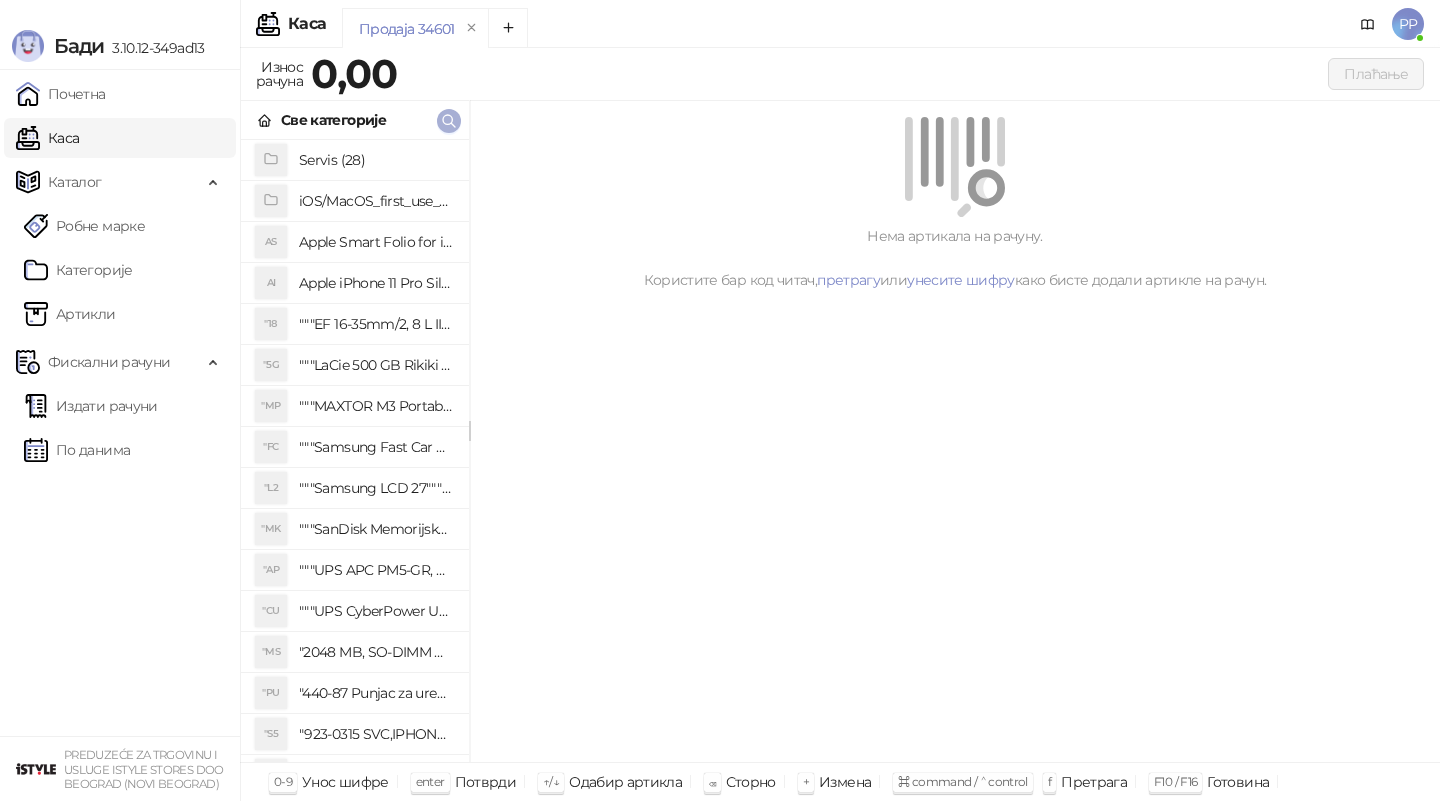 click at bounding box center [449, 120] 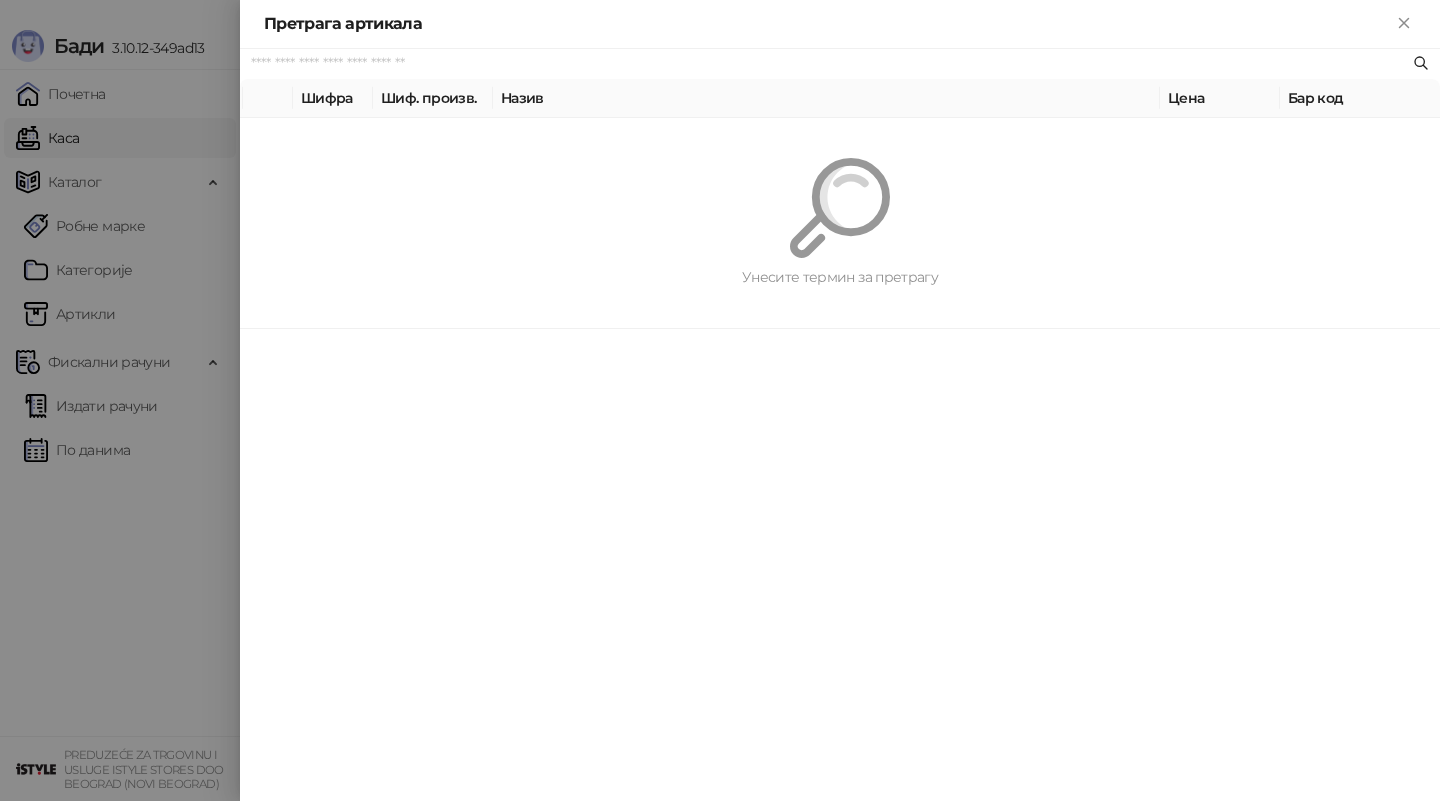 paste on "*********" 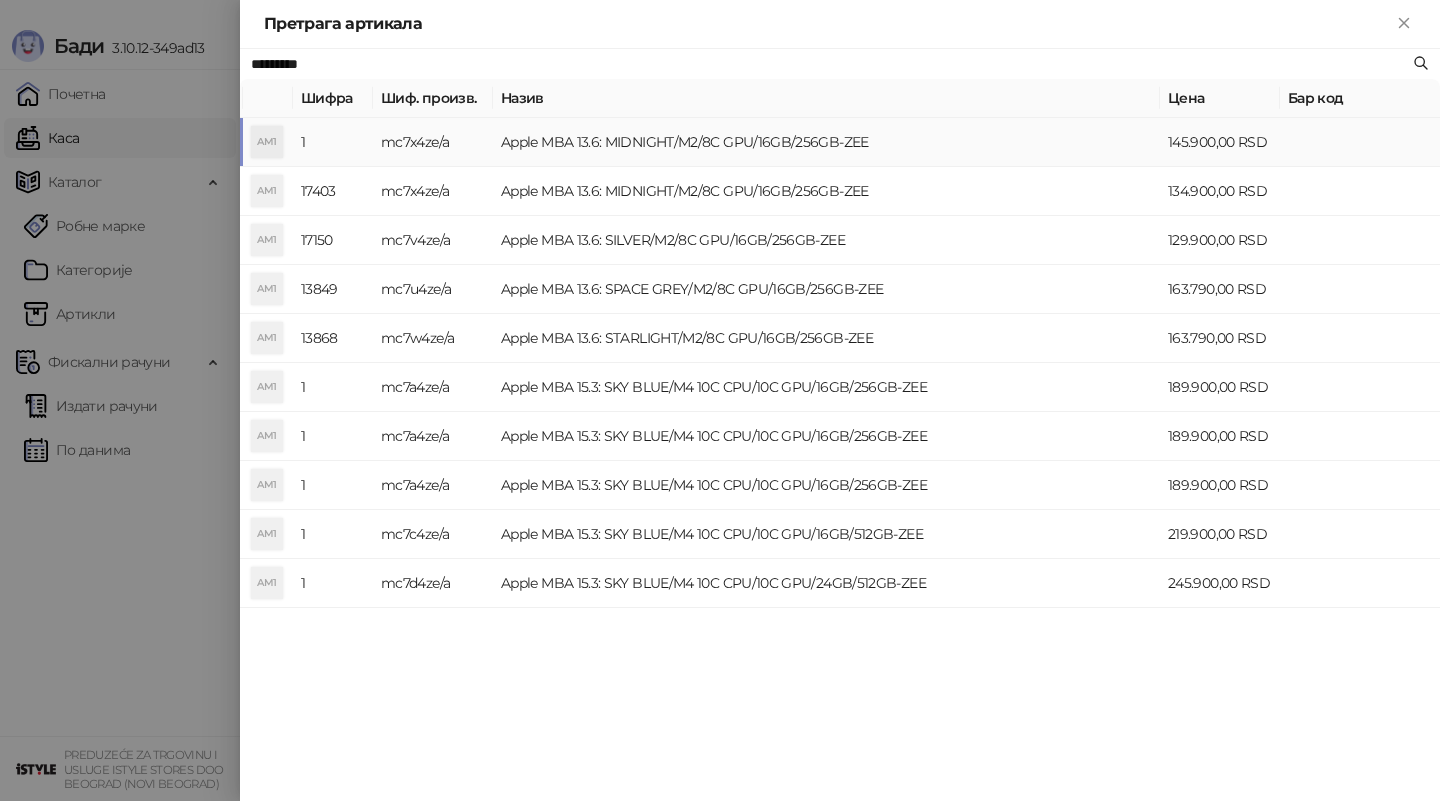 type on "*********" 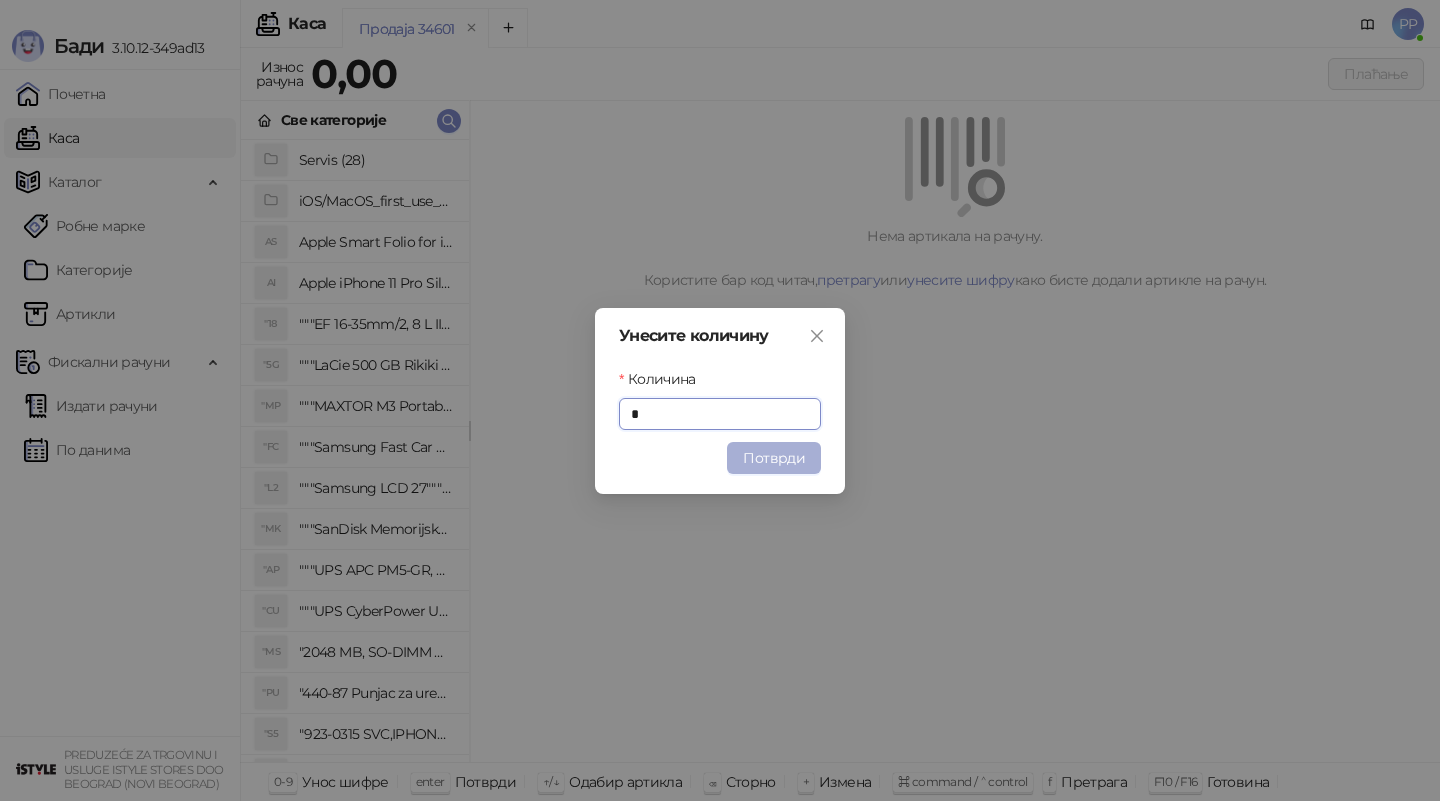 click on "Потврди" at bounding box center [774, 458] 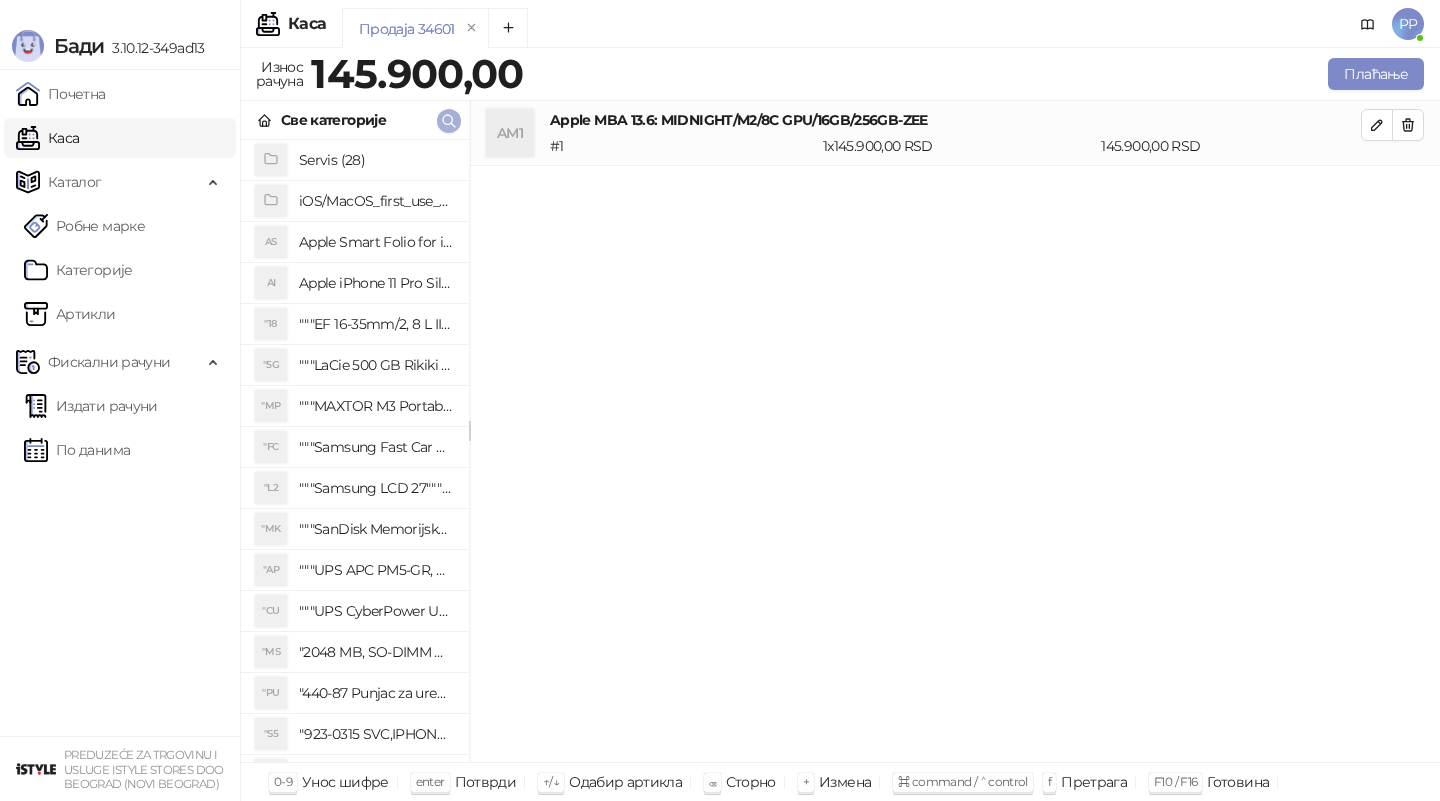 click 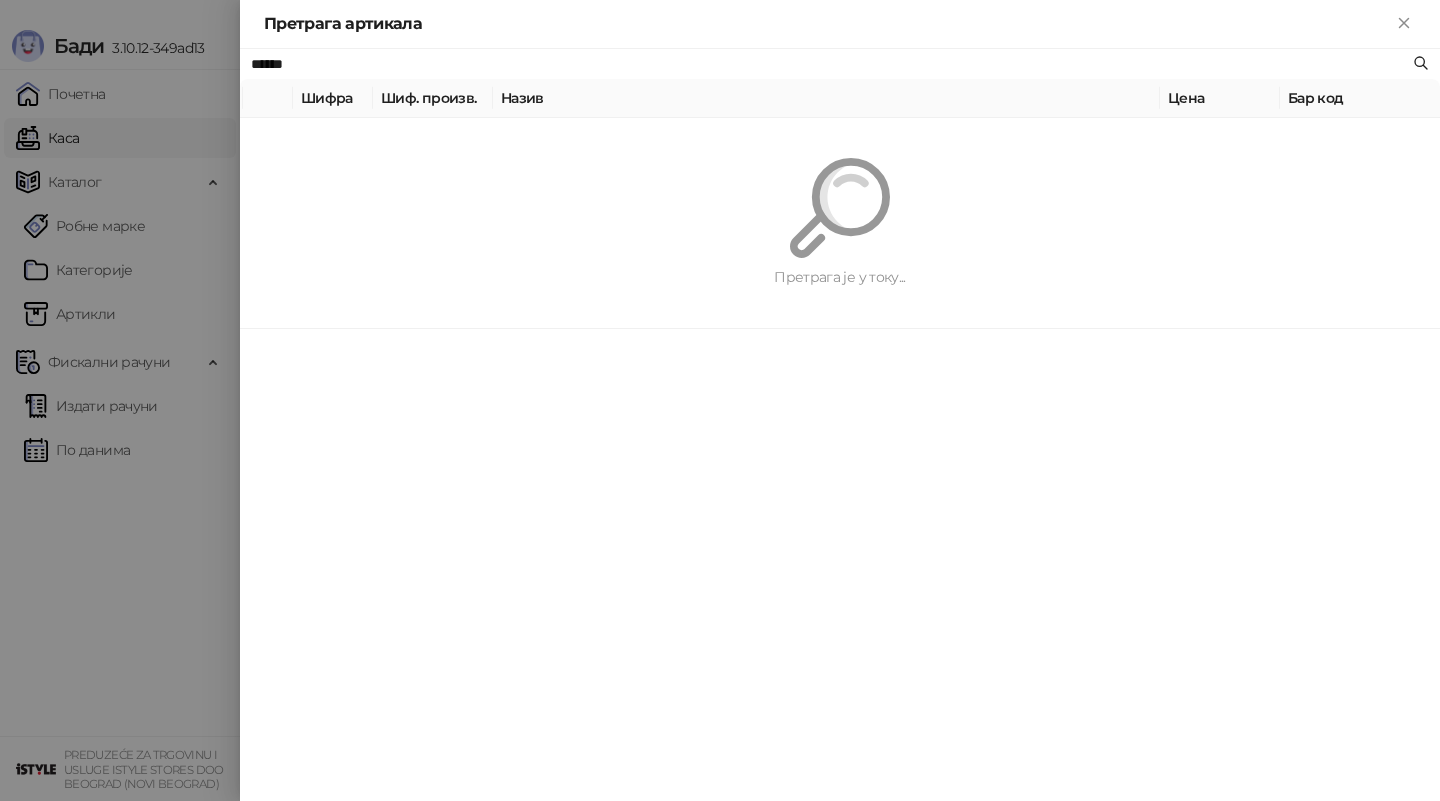 type on "*******" 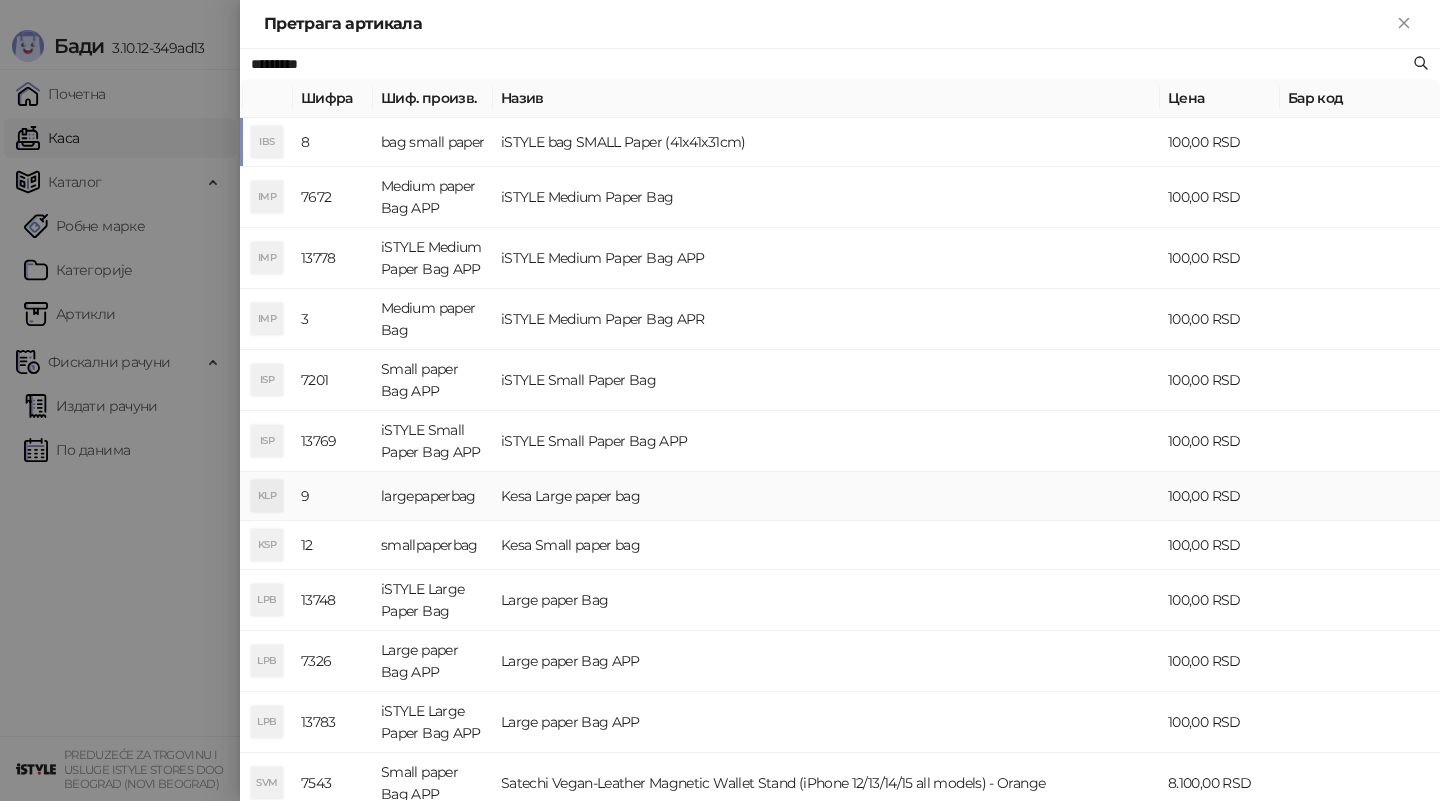 click on "Kesa Large paper bag" at bounding box center (826, 496) 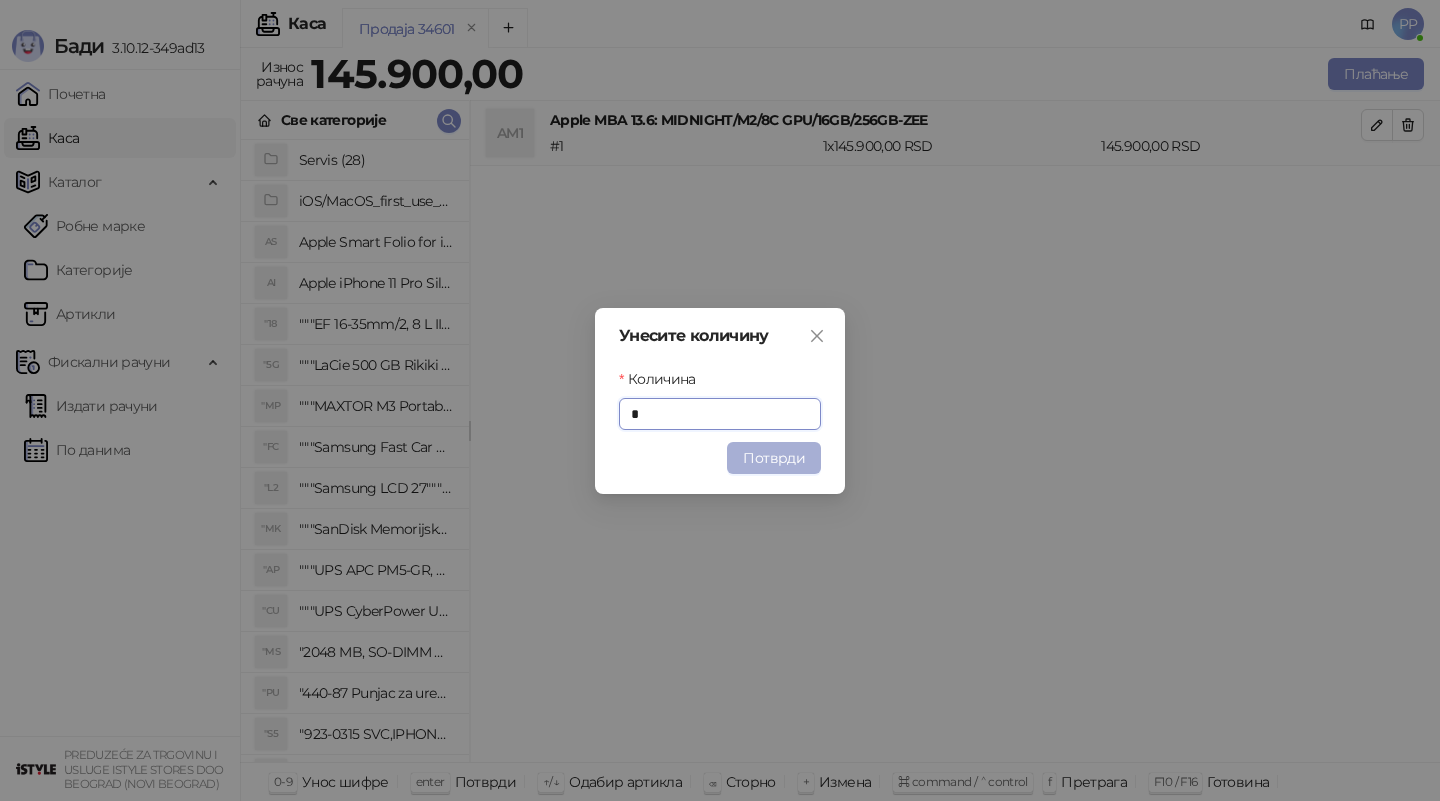 click on "Потврди" at bounding box center (774, 458) 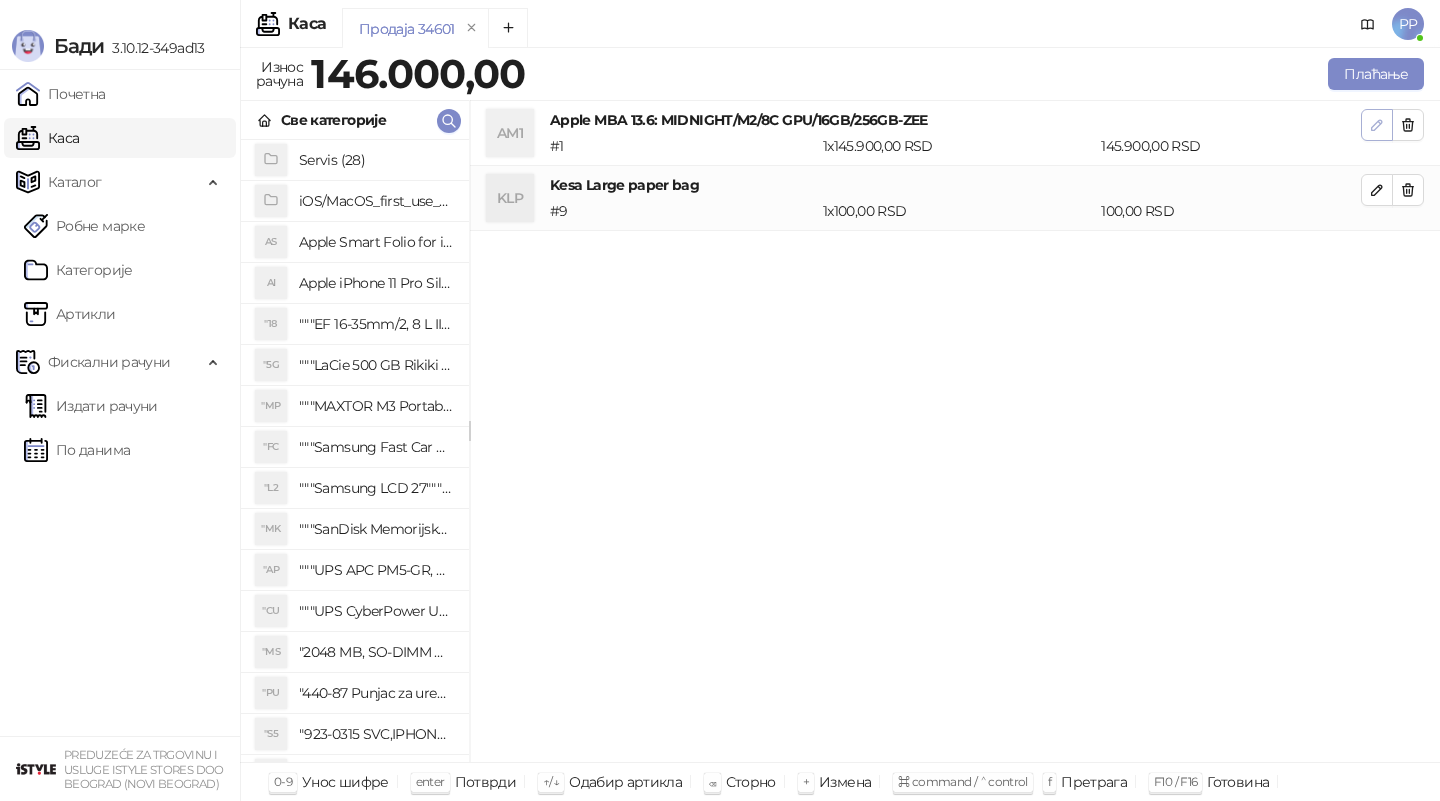 click 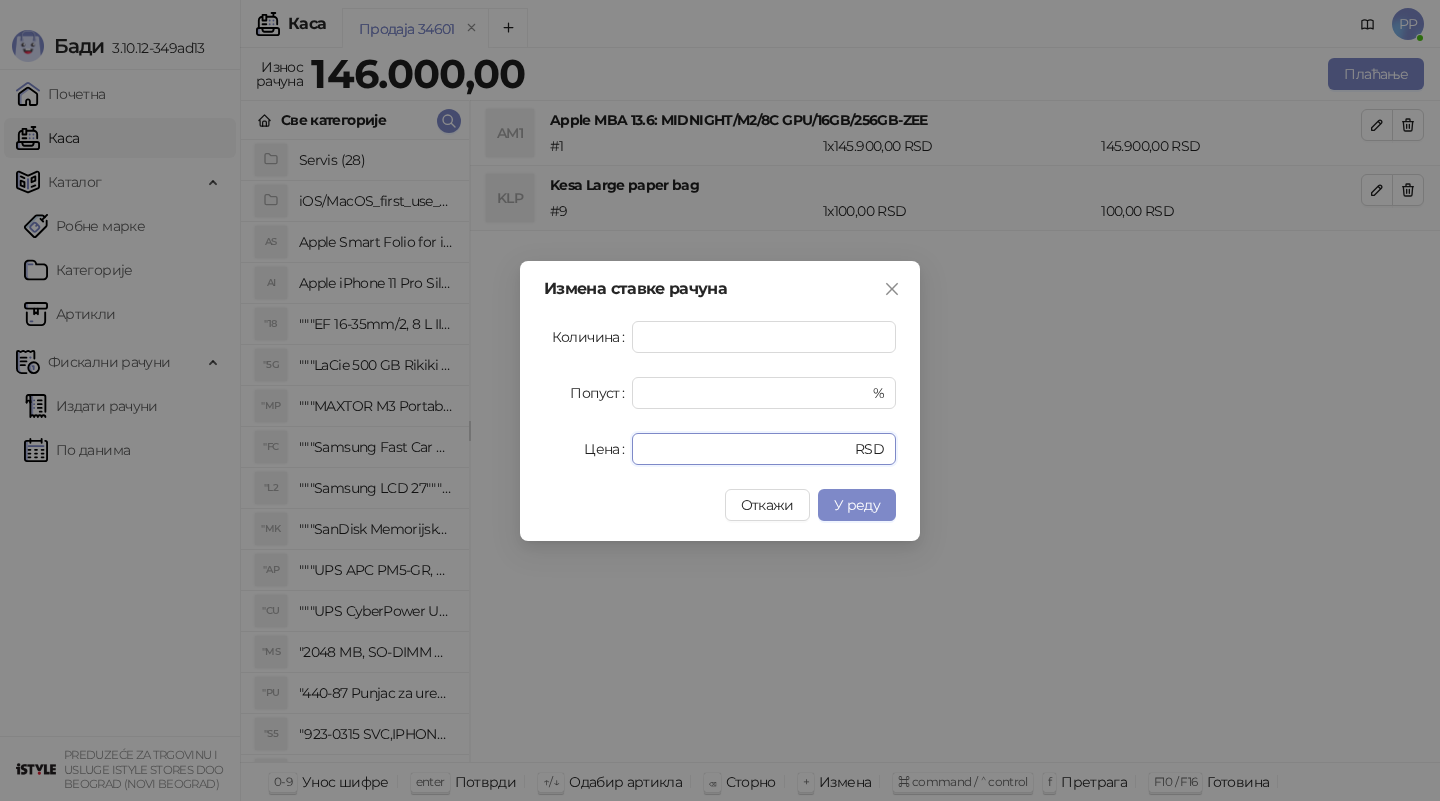 drag, startPoint x: 714, startPoint y: 452, endPoint x: 127, endPoint y: 211, distance: 634.54706 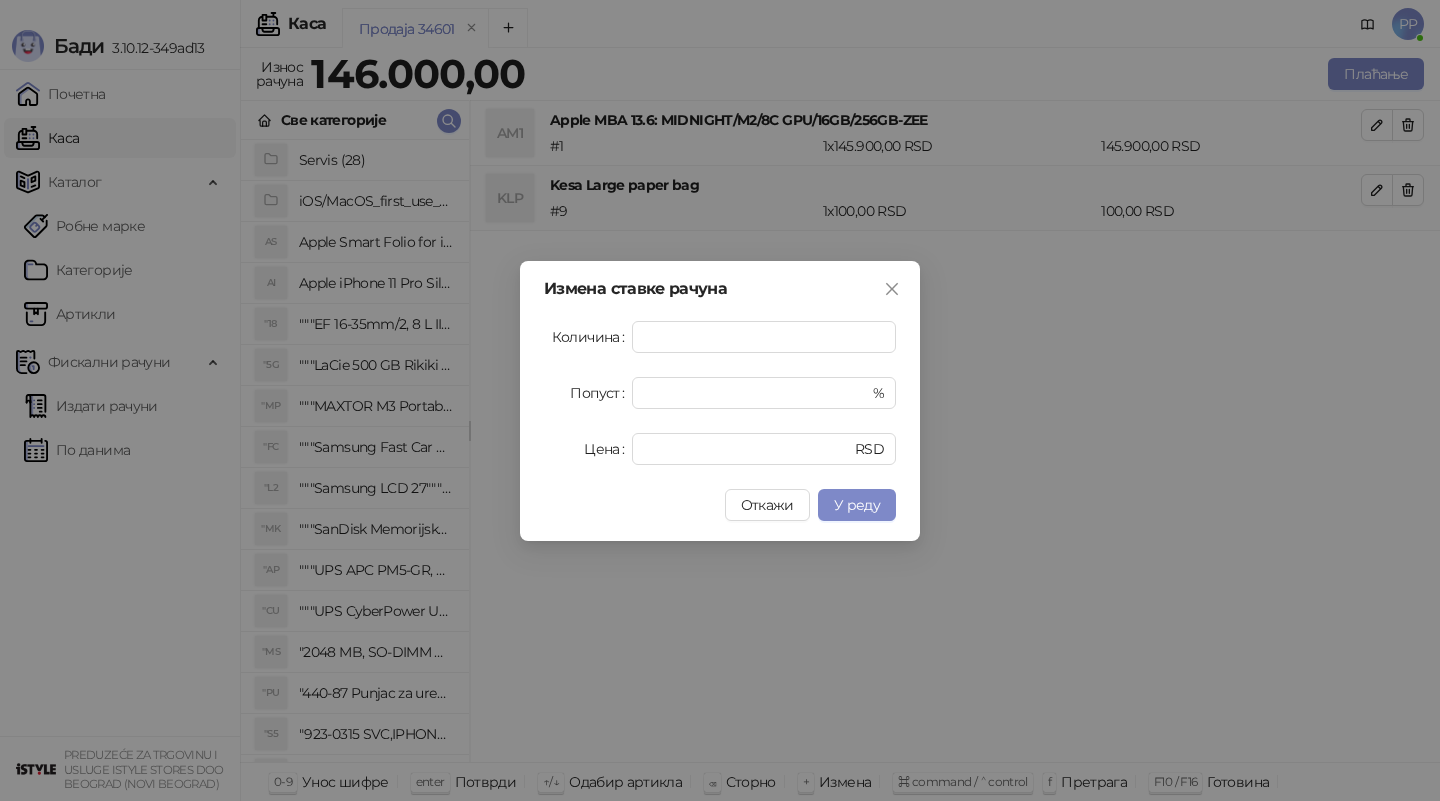 click on "У реду" at bounding box center (857, 505) 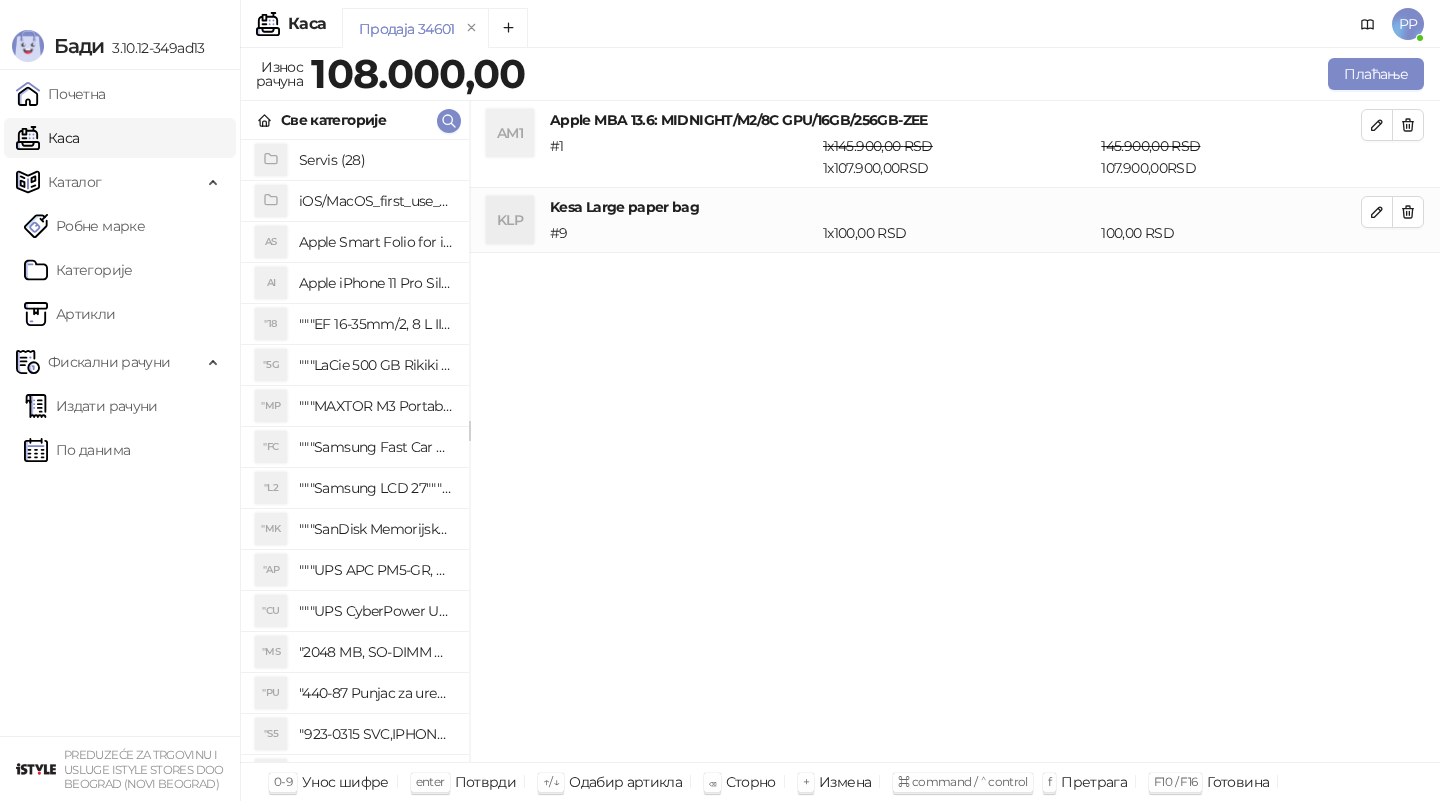 click on "AM1 Apple MBA 13.6: MIDNIGHT/M2/8C GPU/16GB/256GB-ZEE    # 1 1  x  145.900,00   RSD 1  x  107.900,00  RSD  145.900,00   RSD 107.900,00  RSD  KLP Kesa Large paper bag    # 9 1  x  100,00 RSD 100,00 RSD" at bounding box center [955, 432] 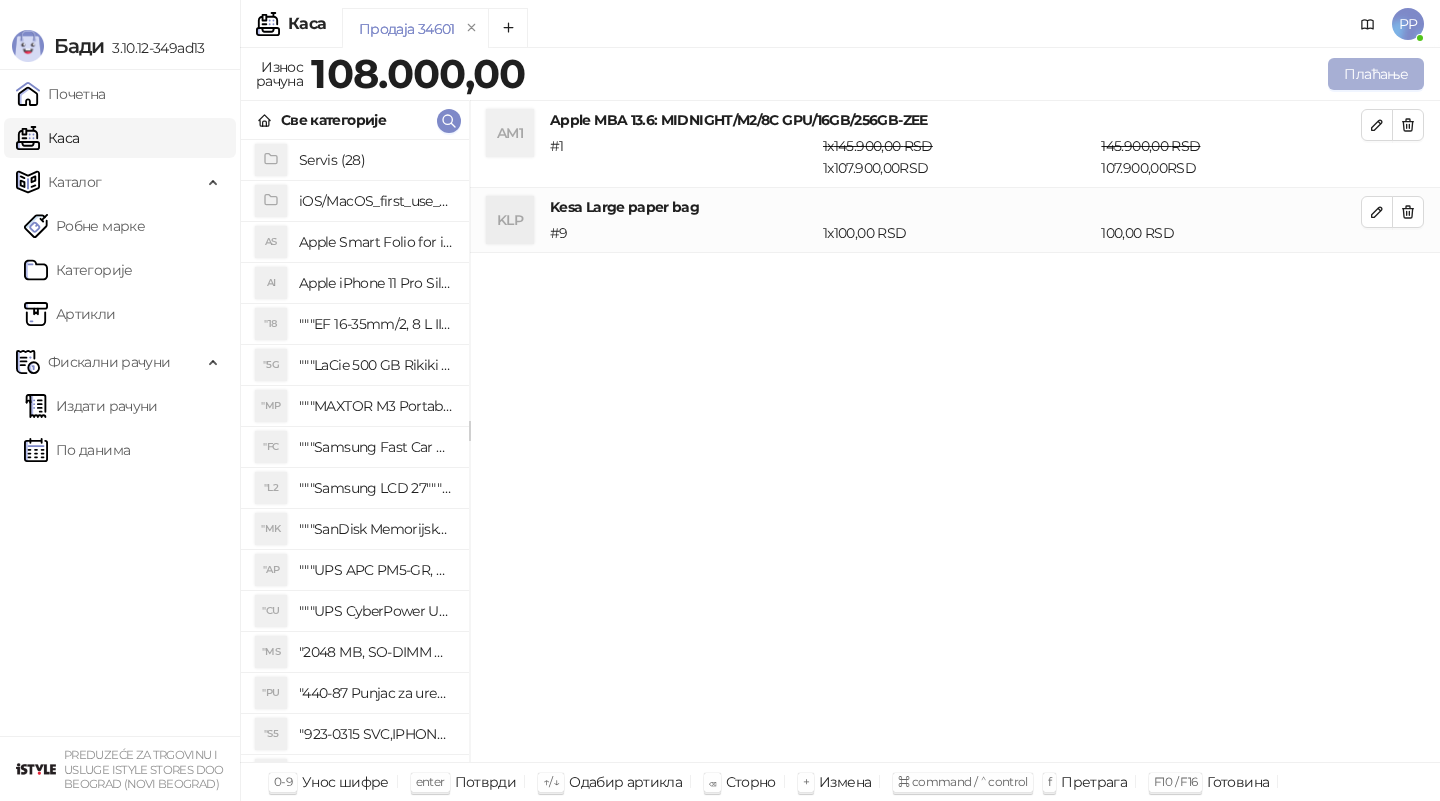 click on "Плаћање" at bounding box center [1376, 74] 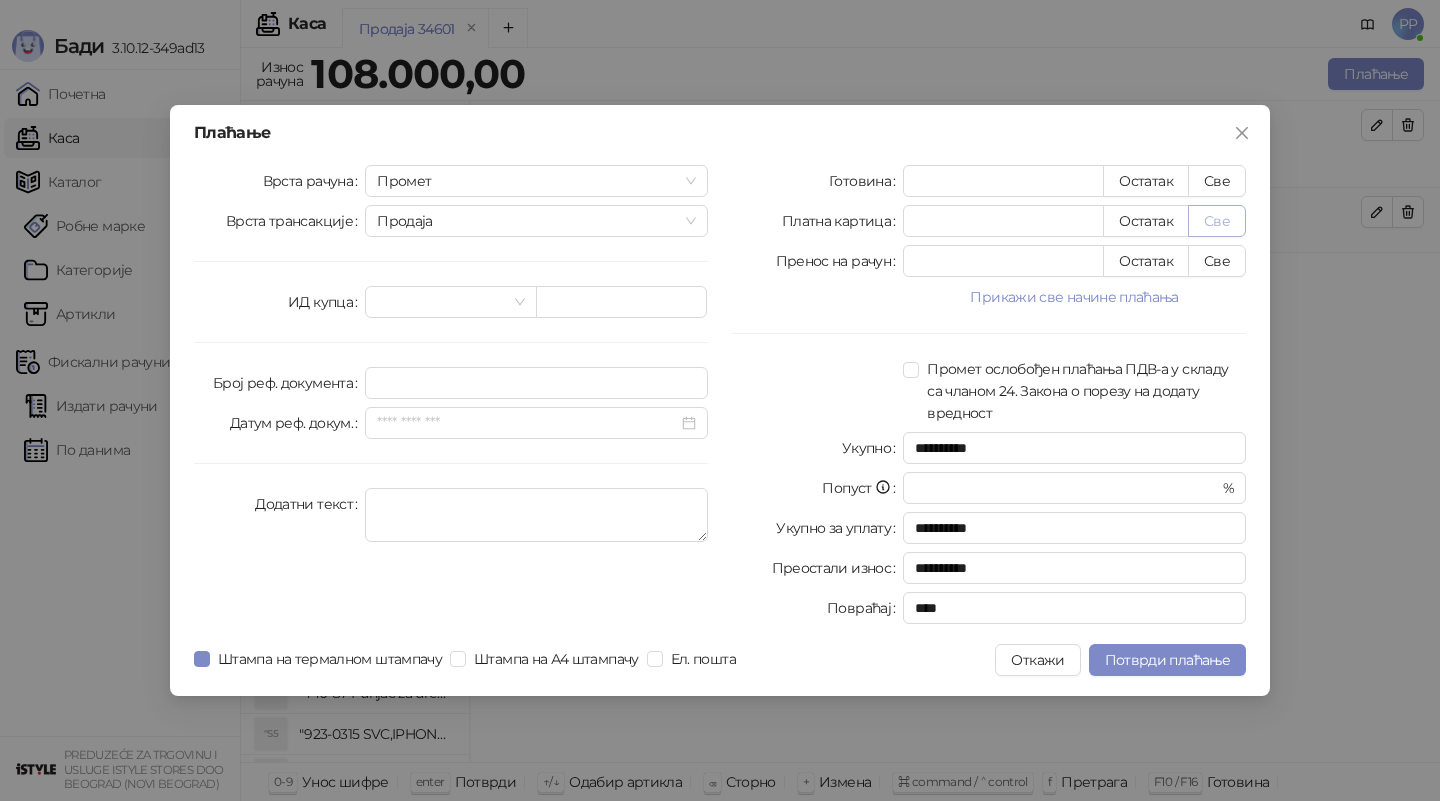 click on "Све" at bounding box center (1217, 221) 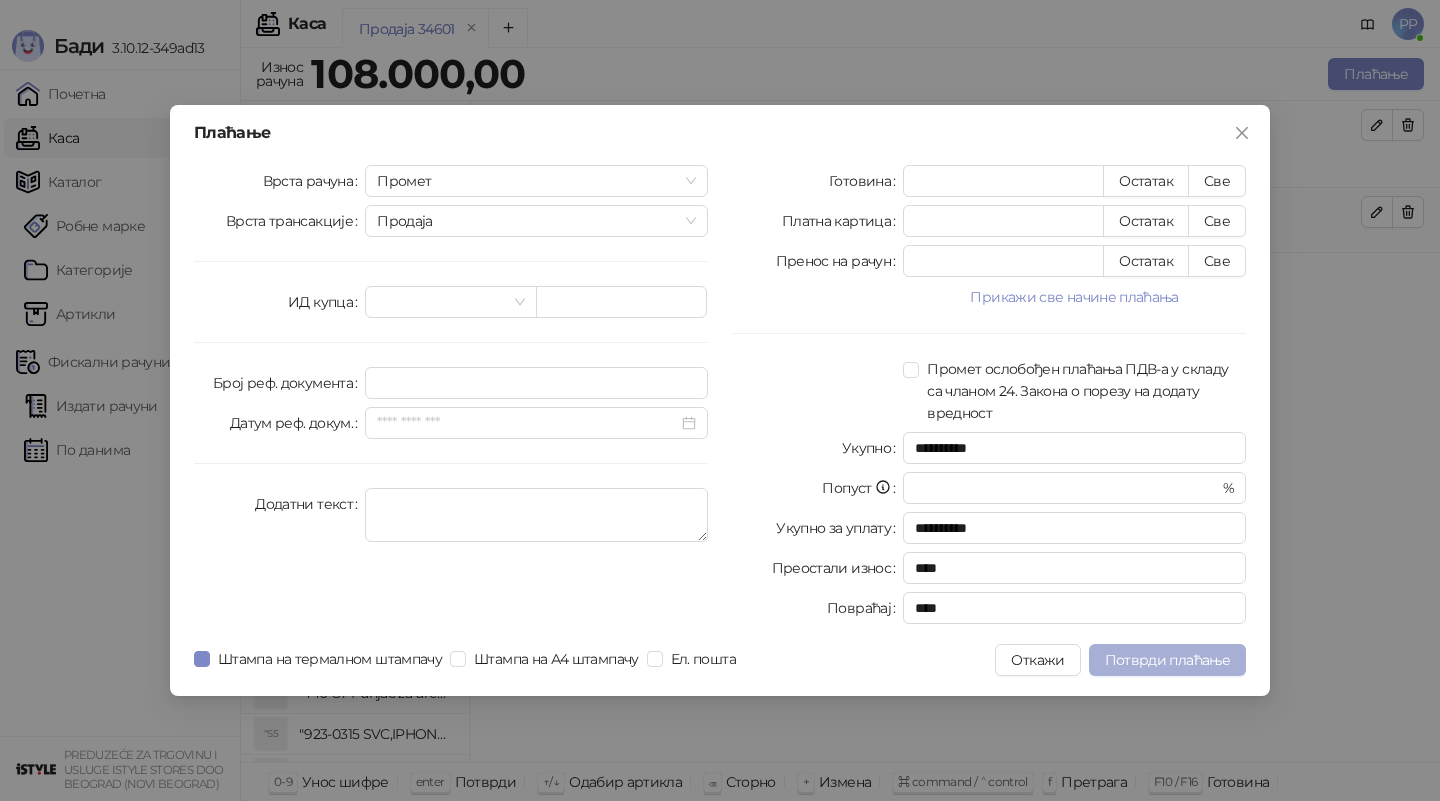 click on "Потврди плаћање" at bounding box center [1167, 660] 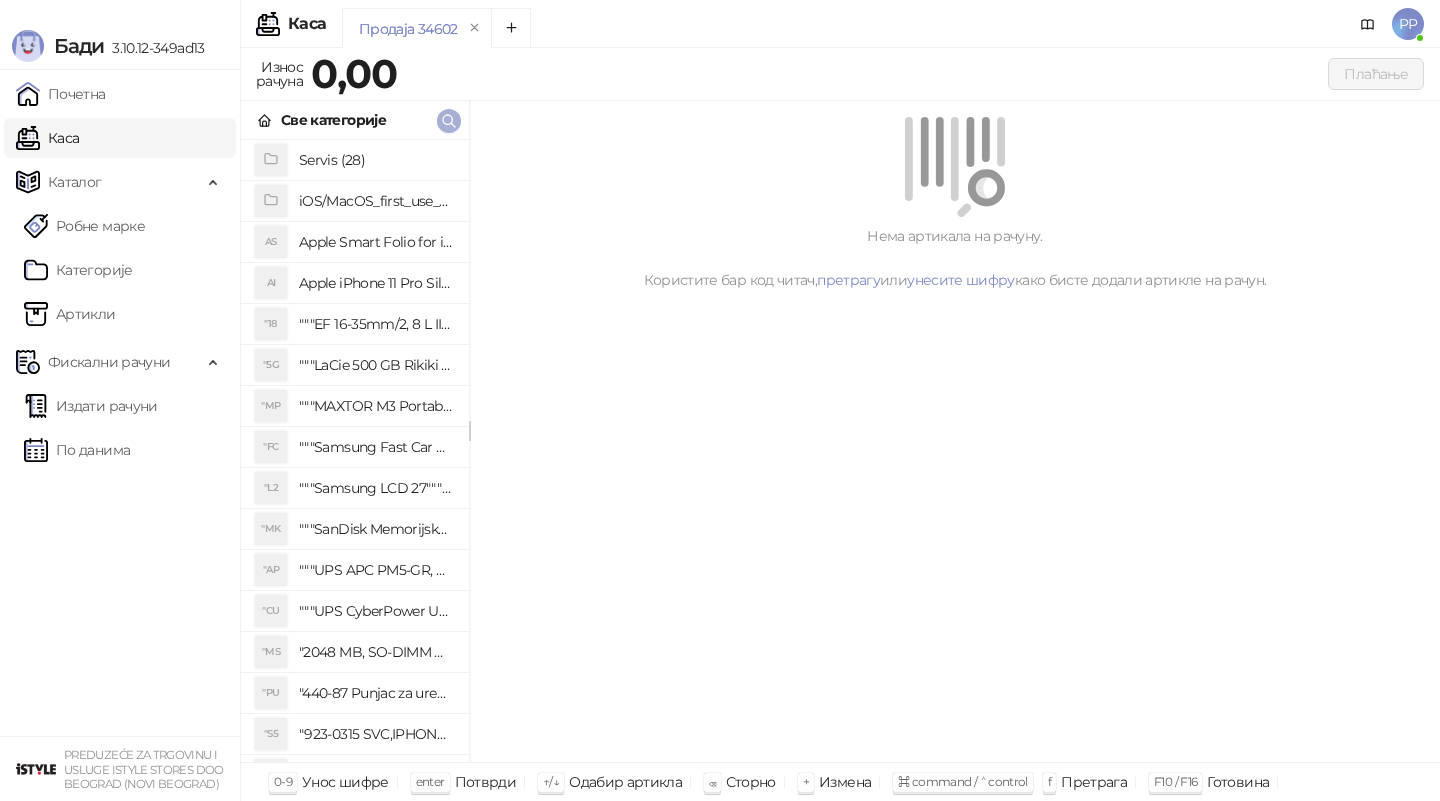click 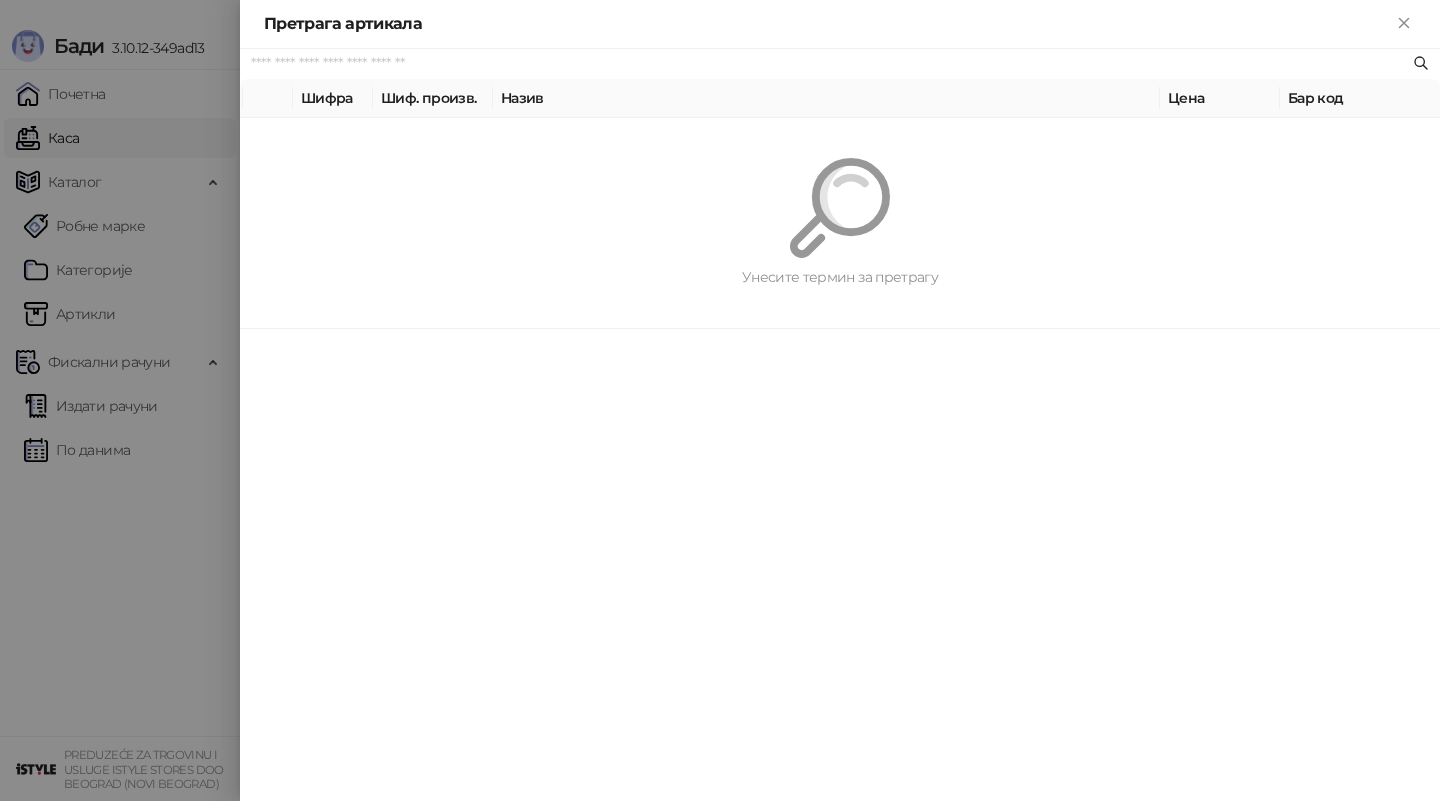 paste on "*********" 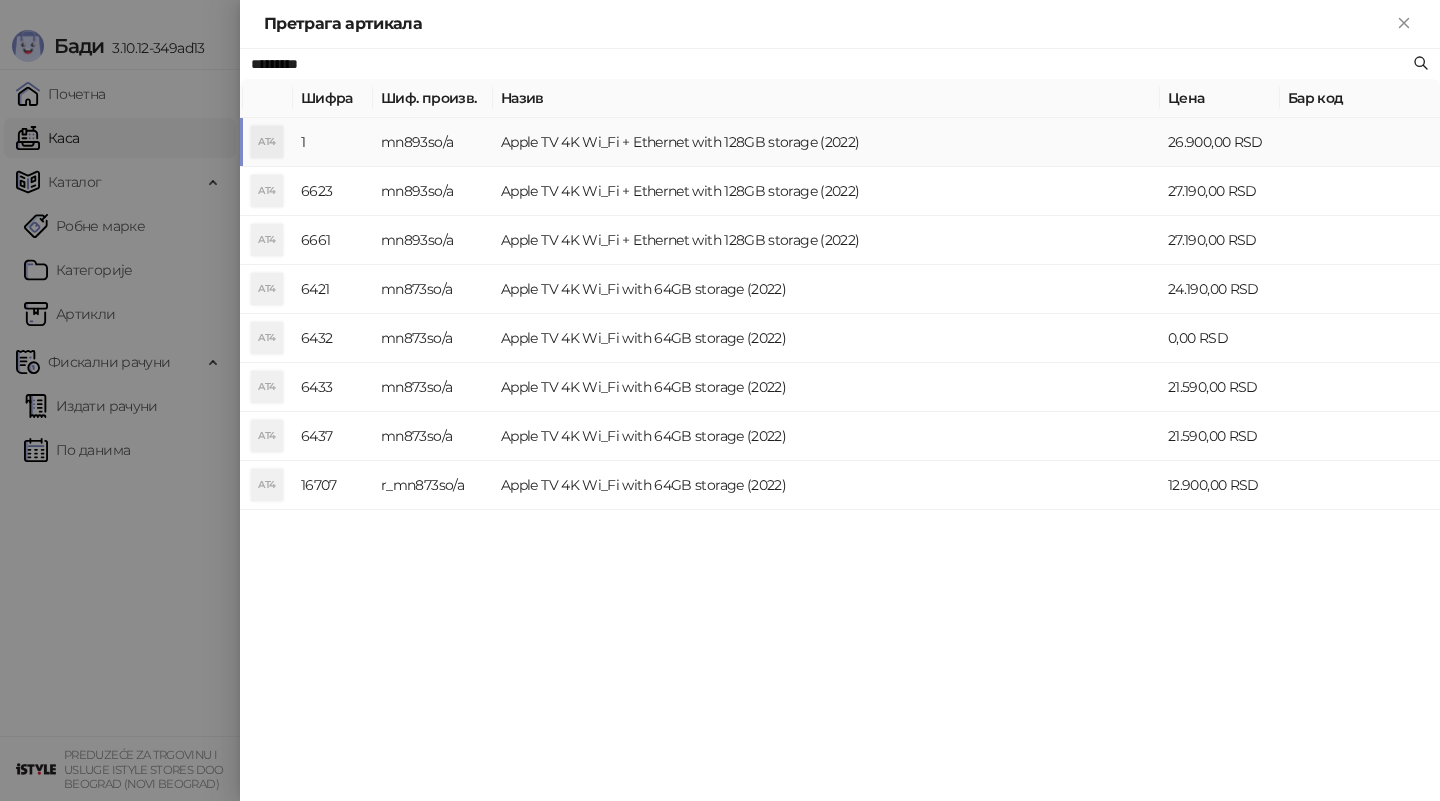 type on "*********" 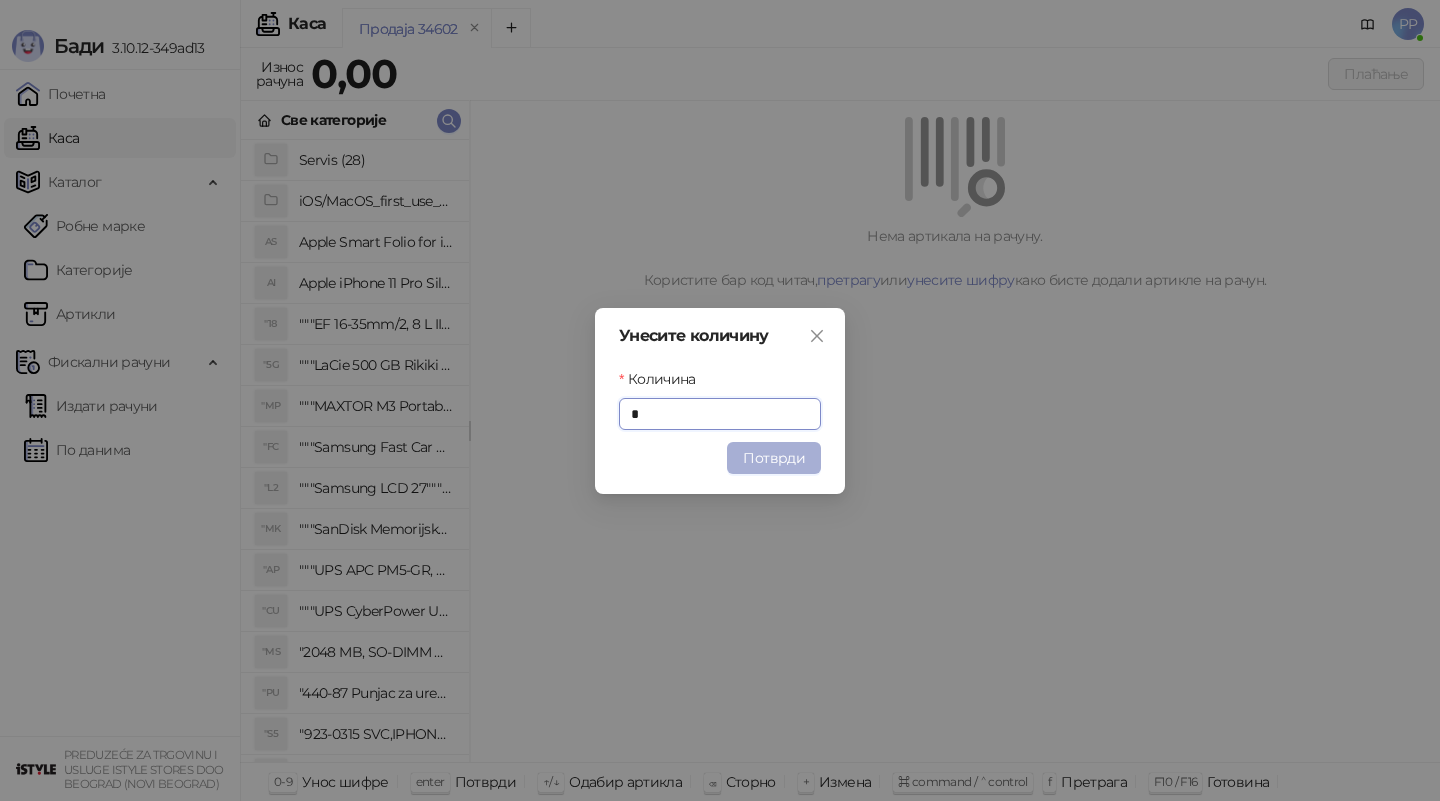 click on "Потврди" at bounding box center [774, 458] 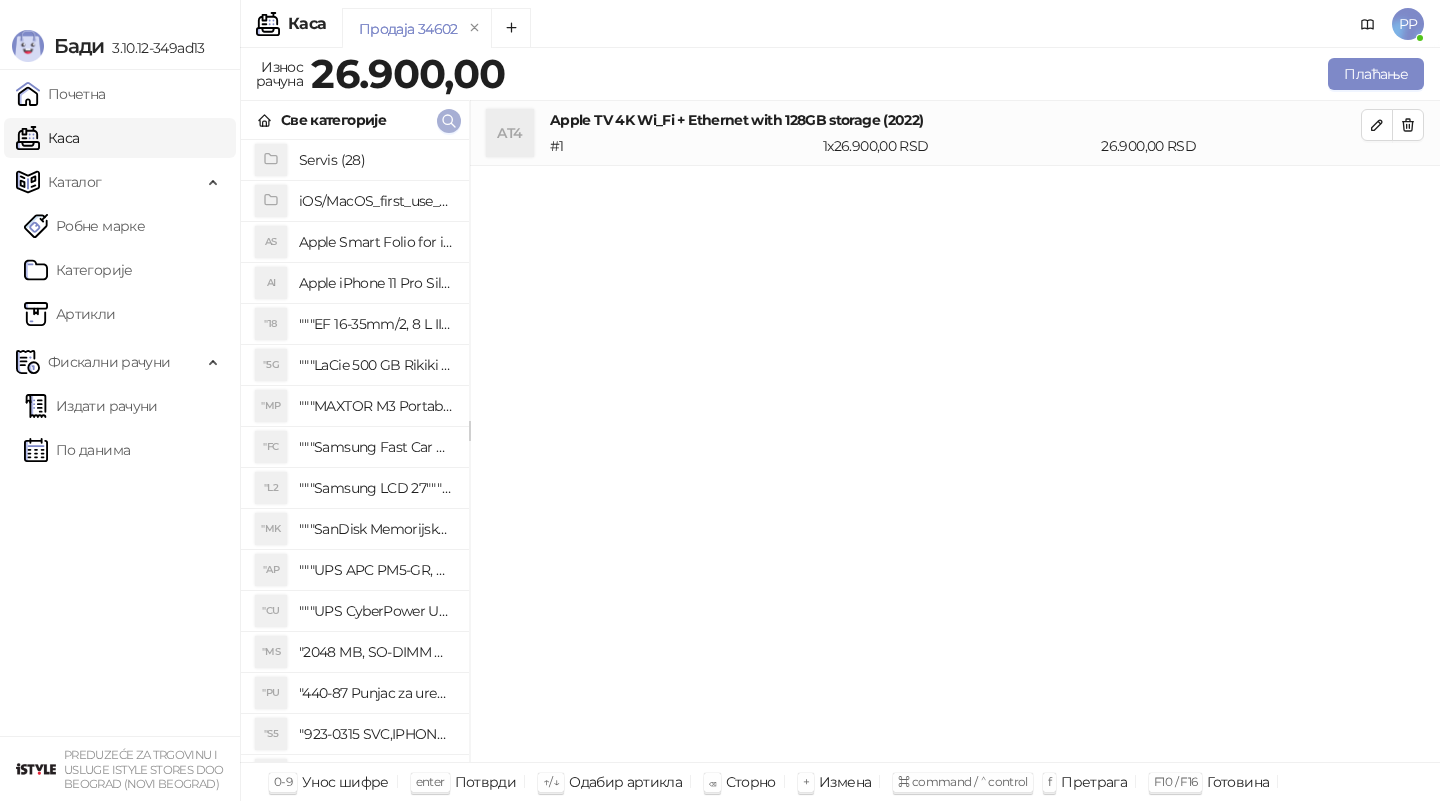 click 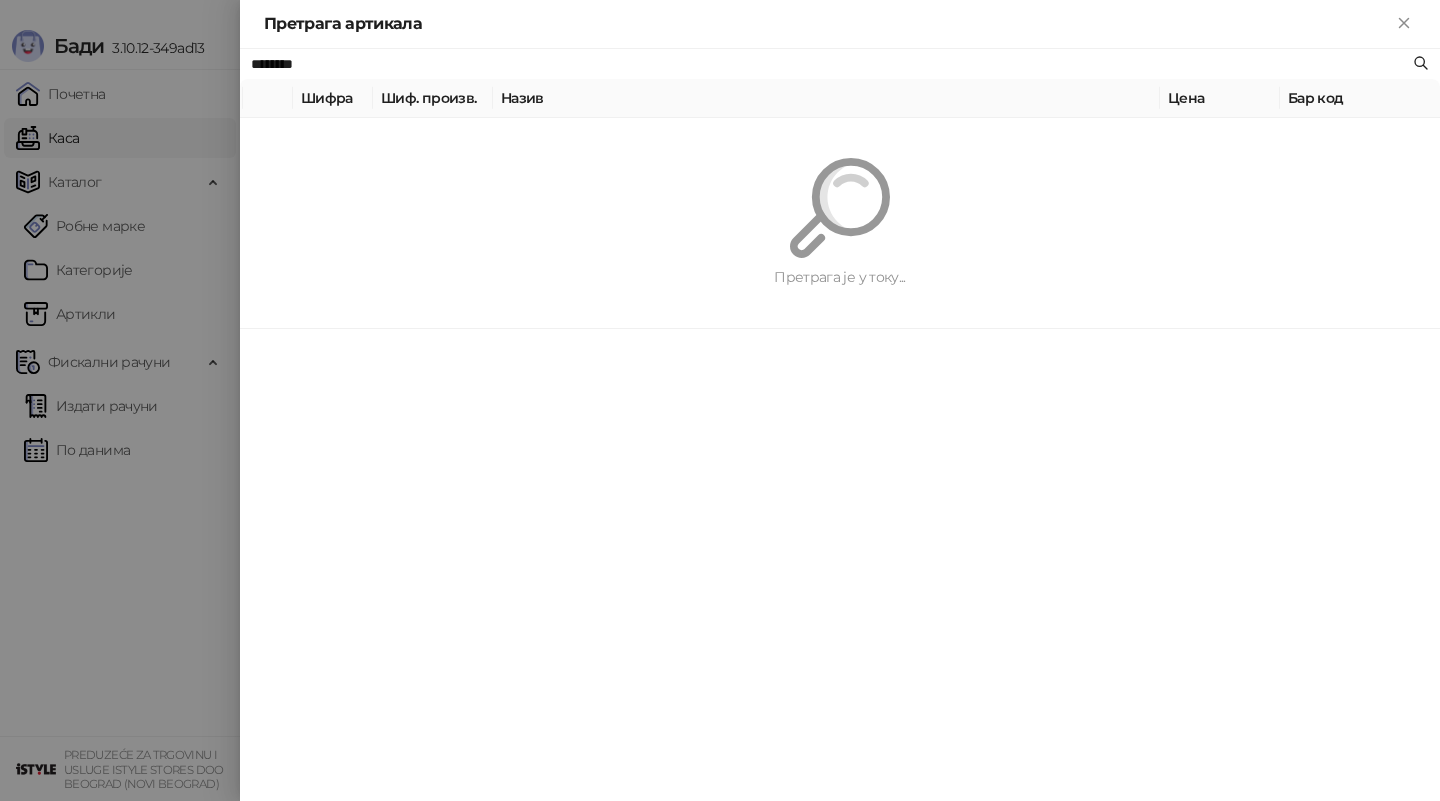 type on "*********" 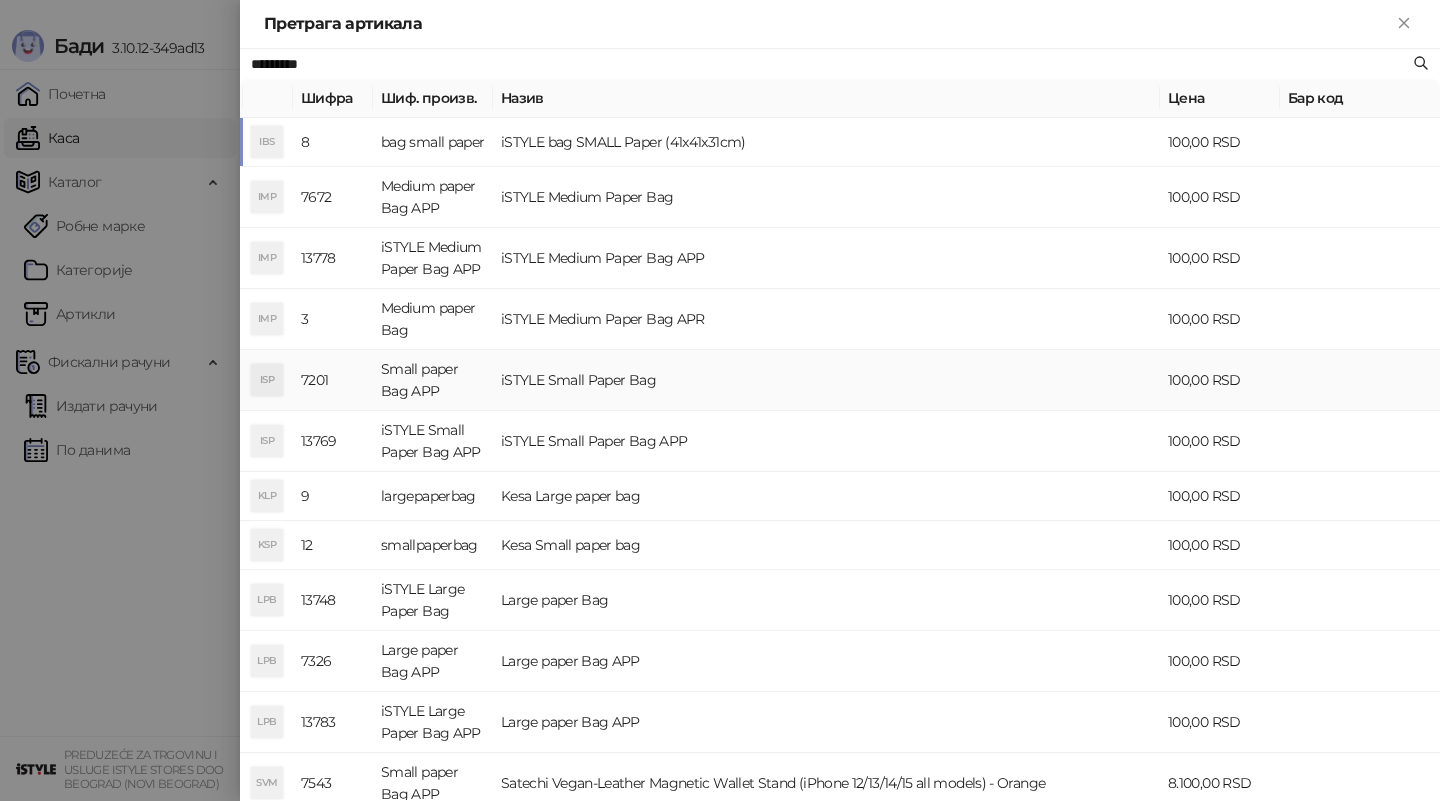 click on "iSTYLE Small Paper Bag" at bounding box center (826, 380) 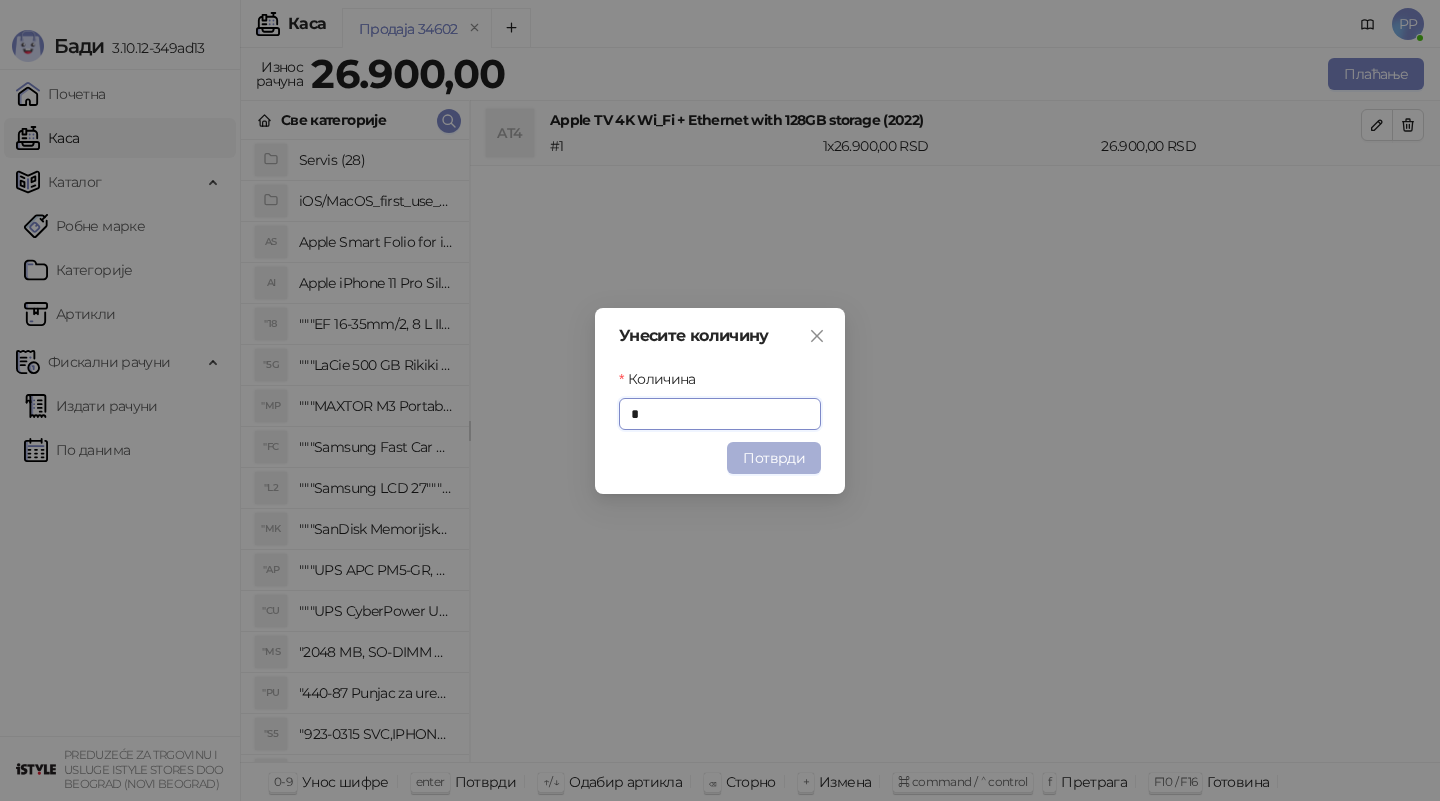 click on "Потврди" at bounding box center (774, 458) 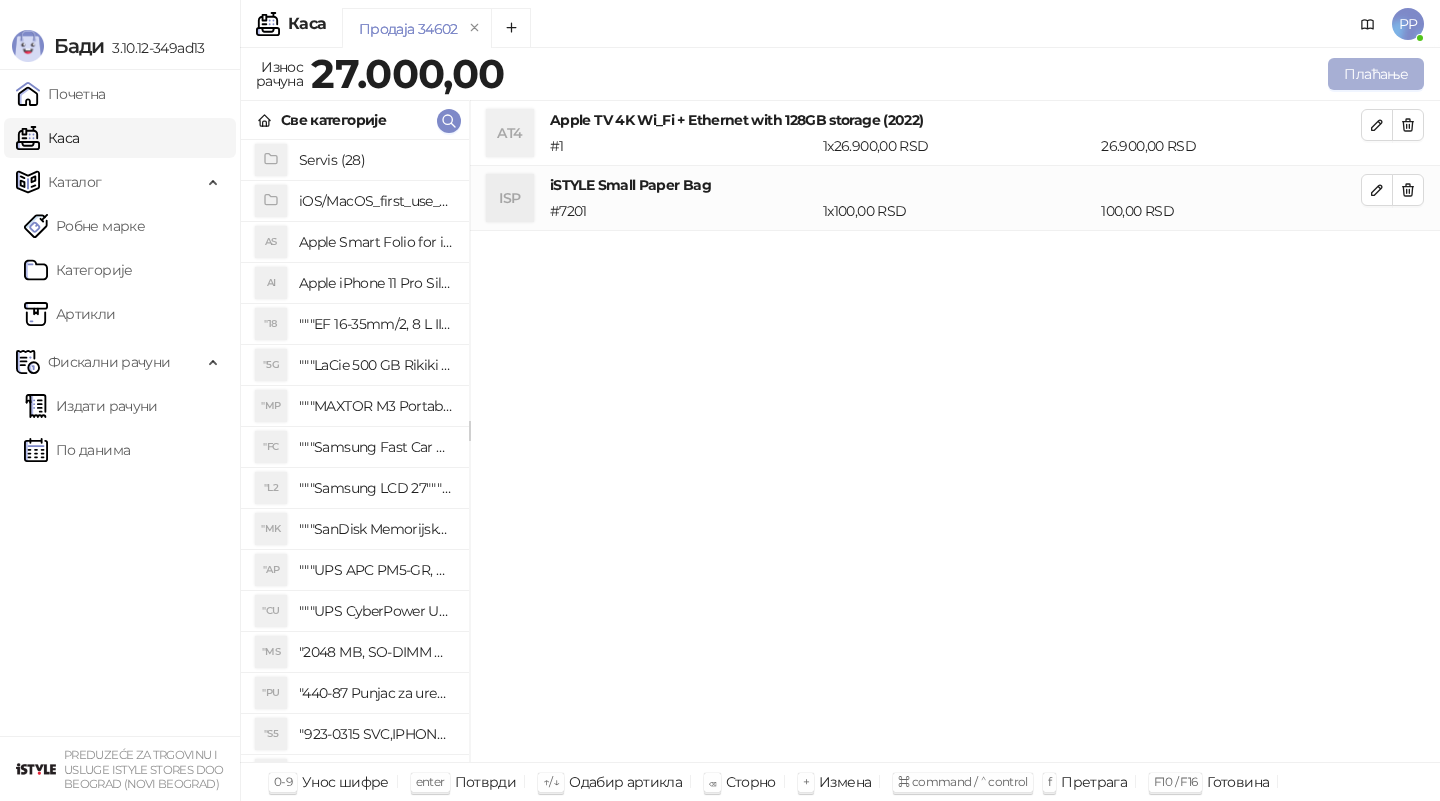 click on "Плаћање" at bounding box center [1376, 74] 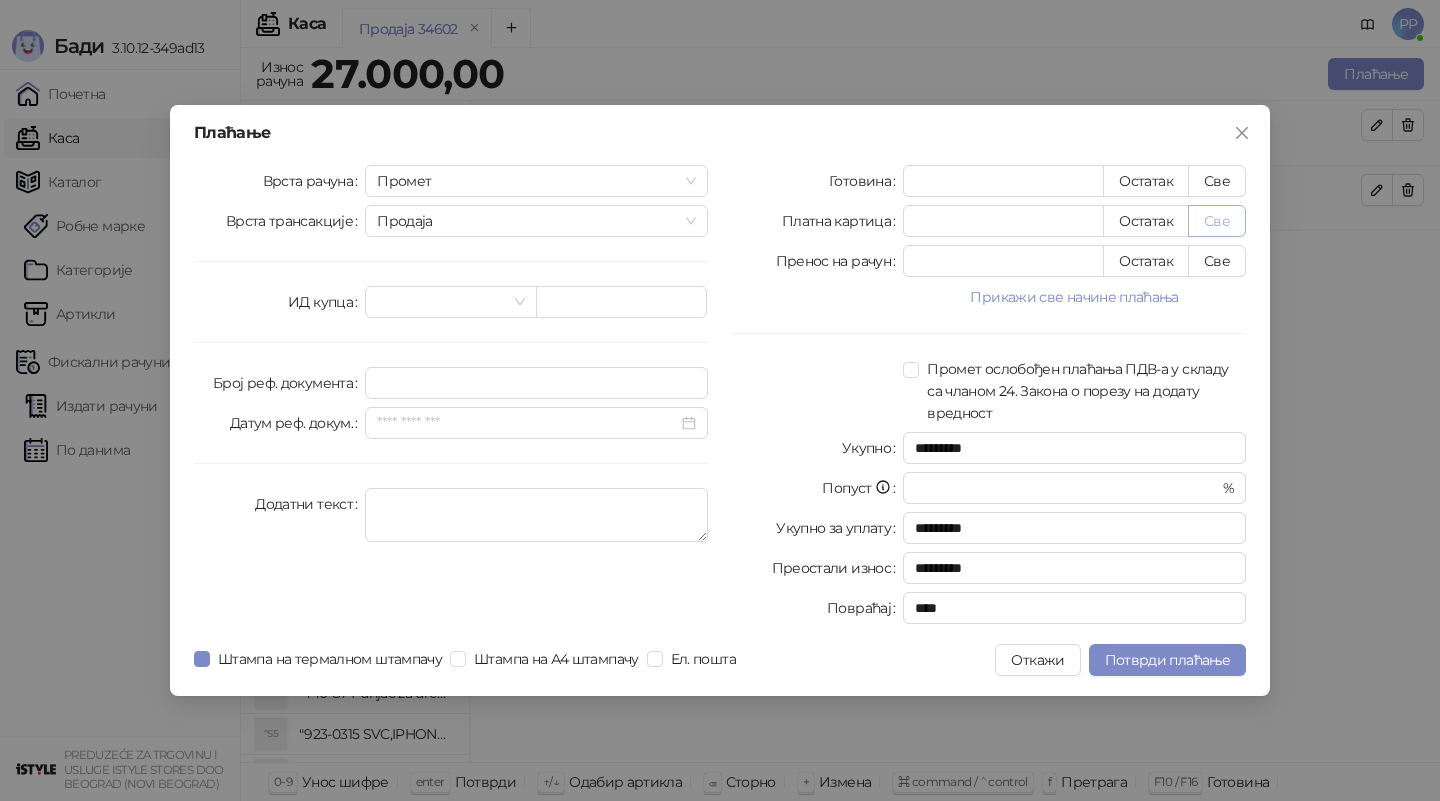 click on "Све" at bounding box center (1217, 221) 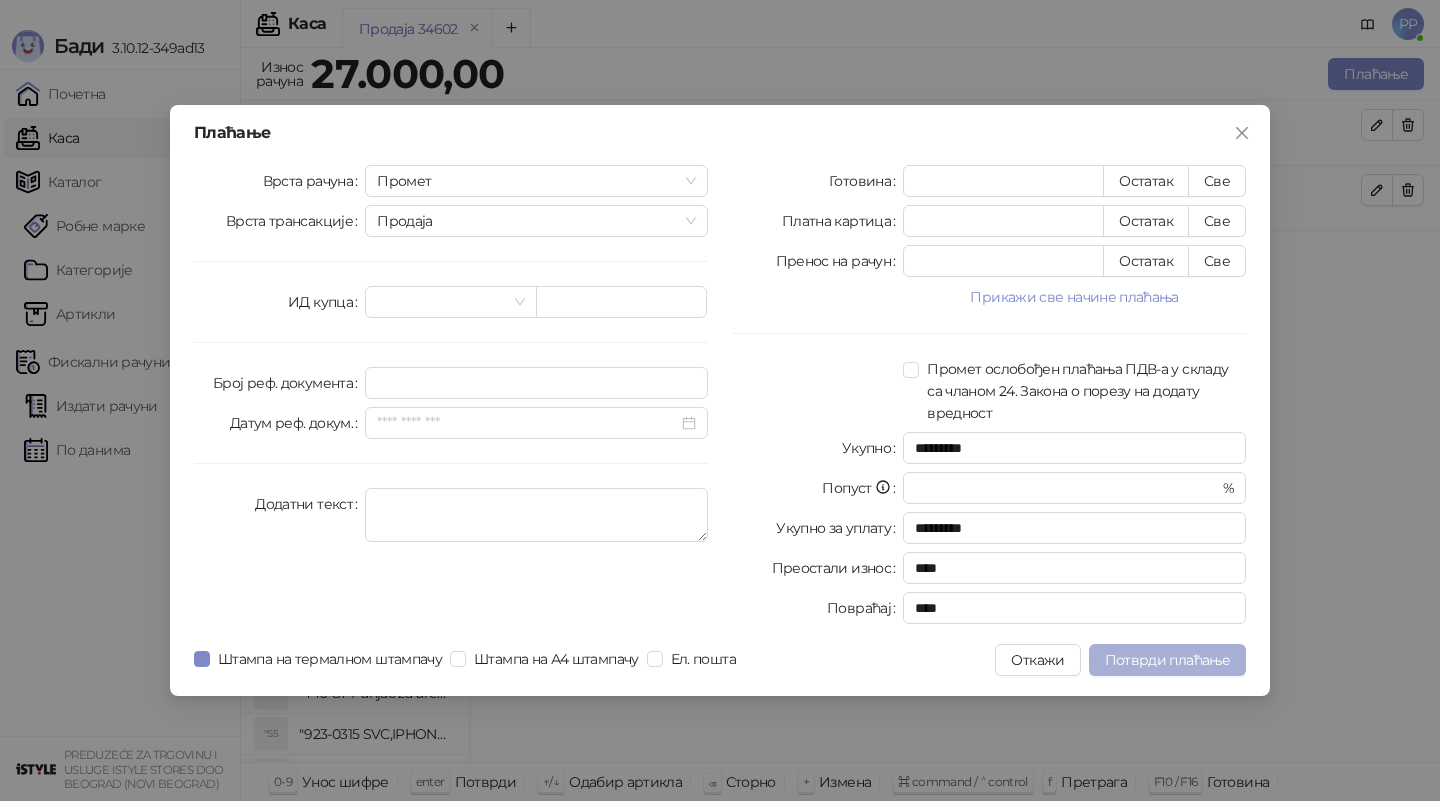 click on "Потврди плаћање" at bounding box center (1167, 660) 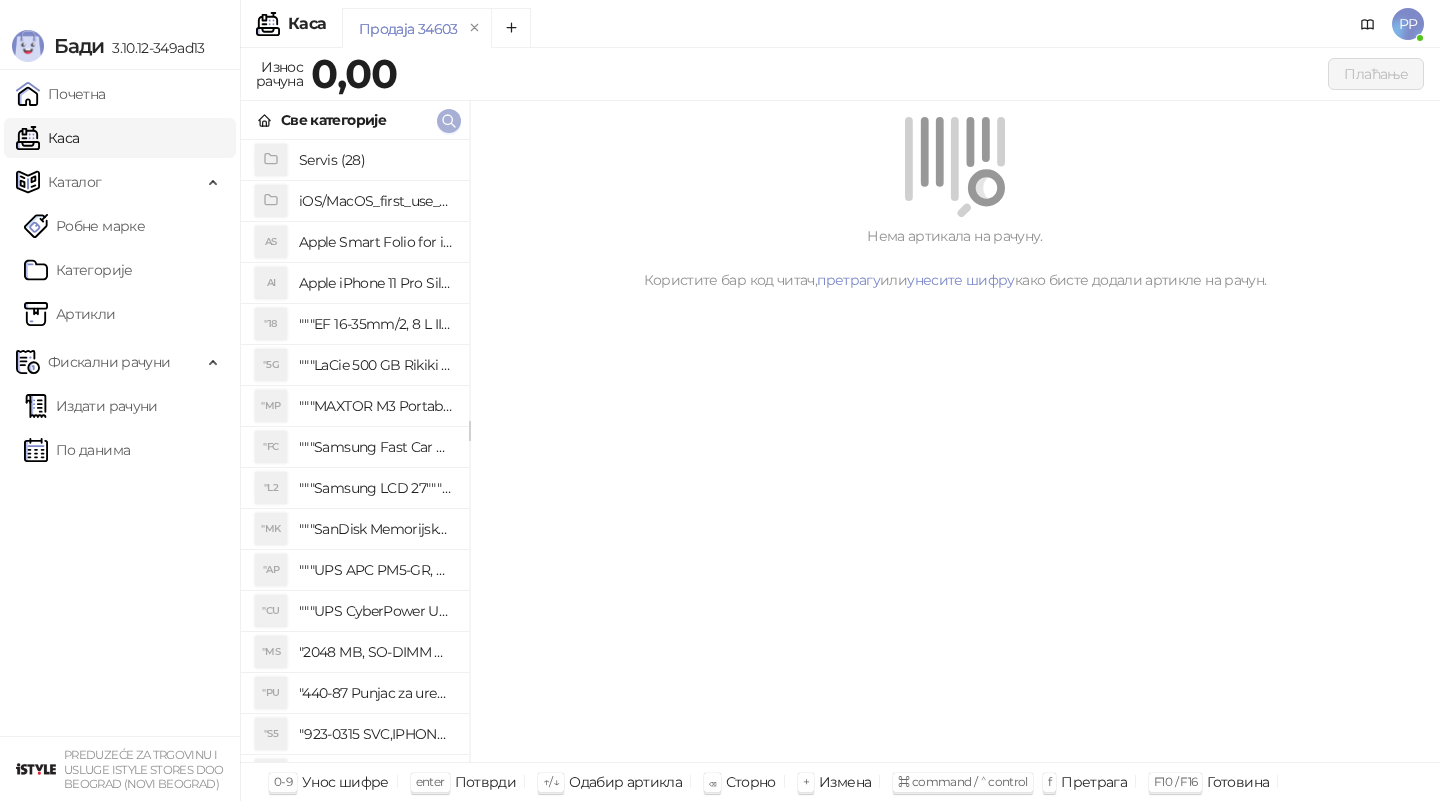 click 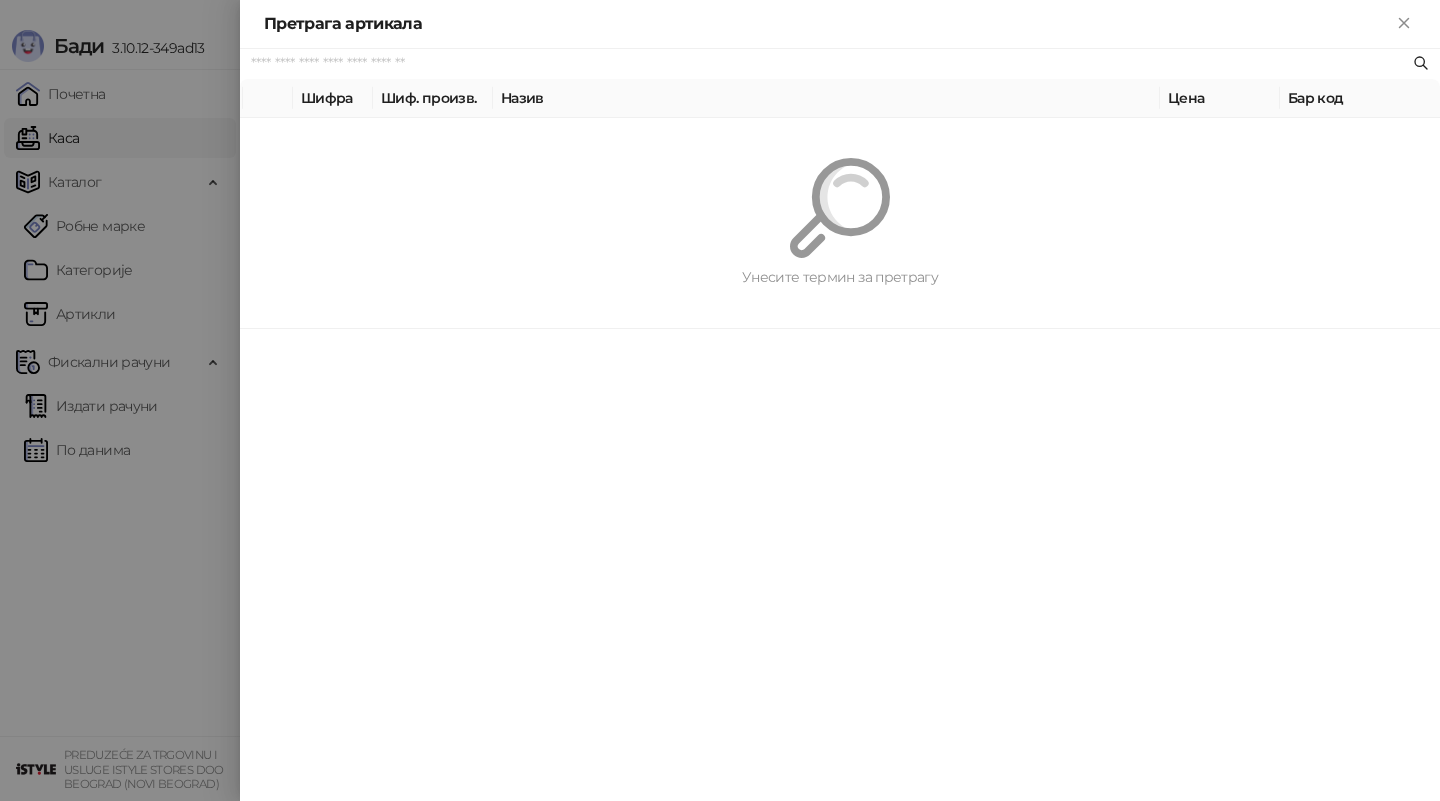 paste on "**********" 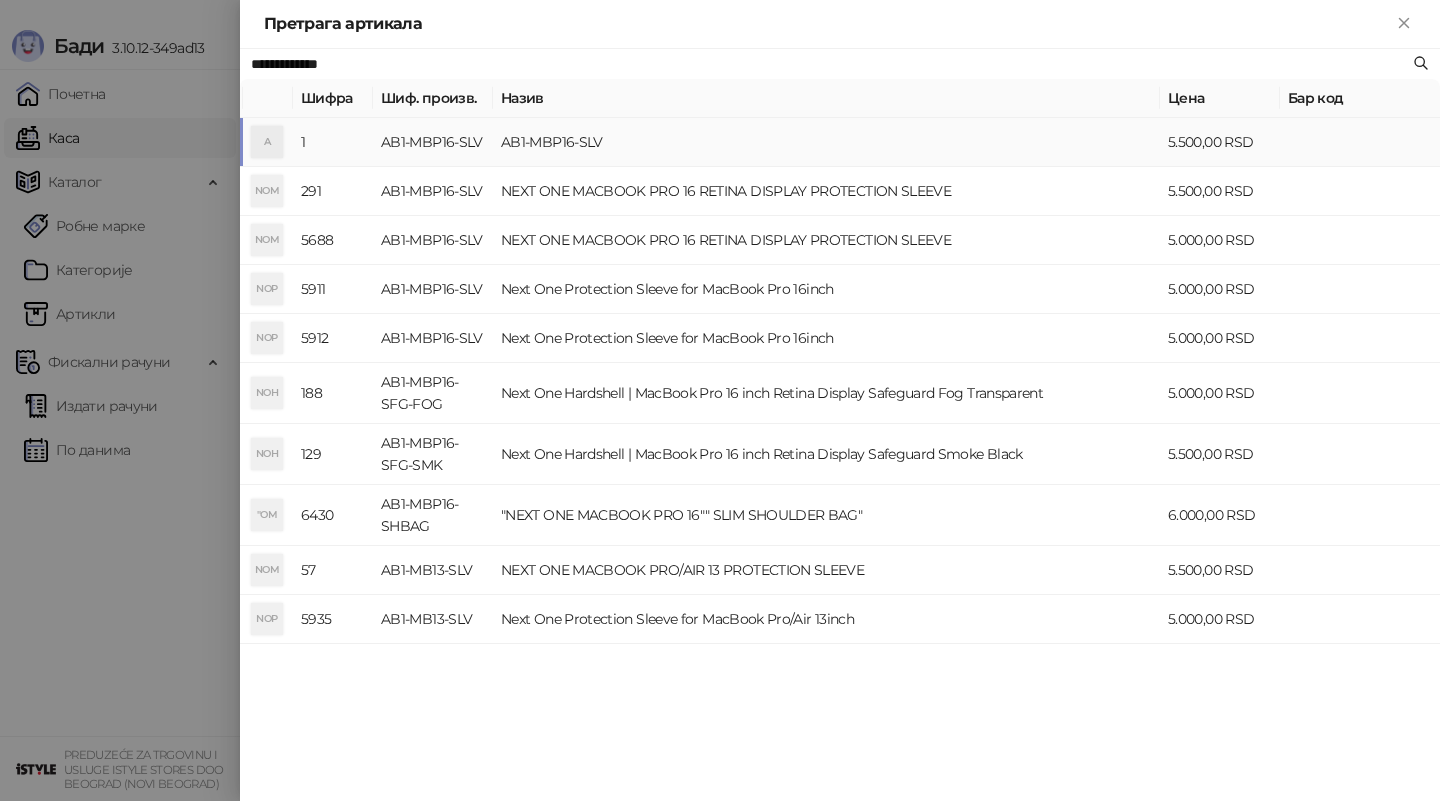 type on "**********" 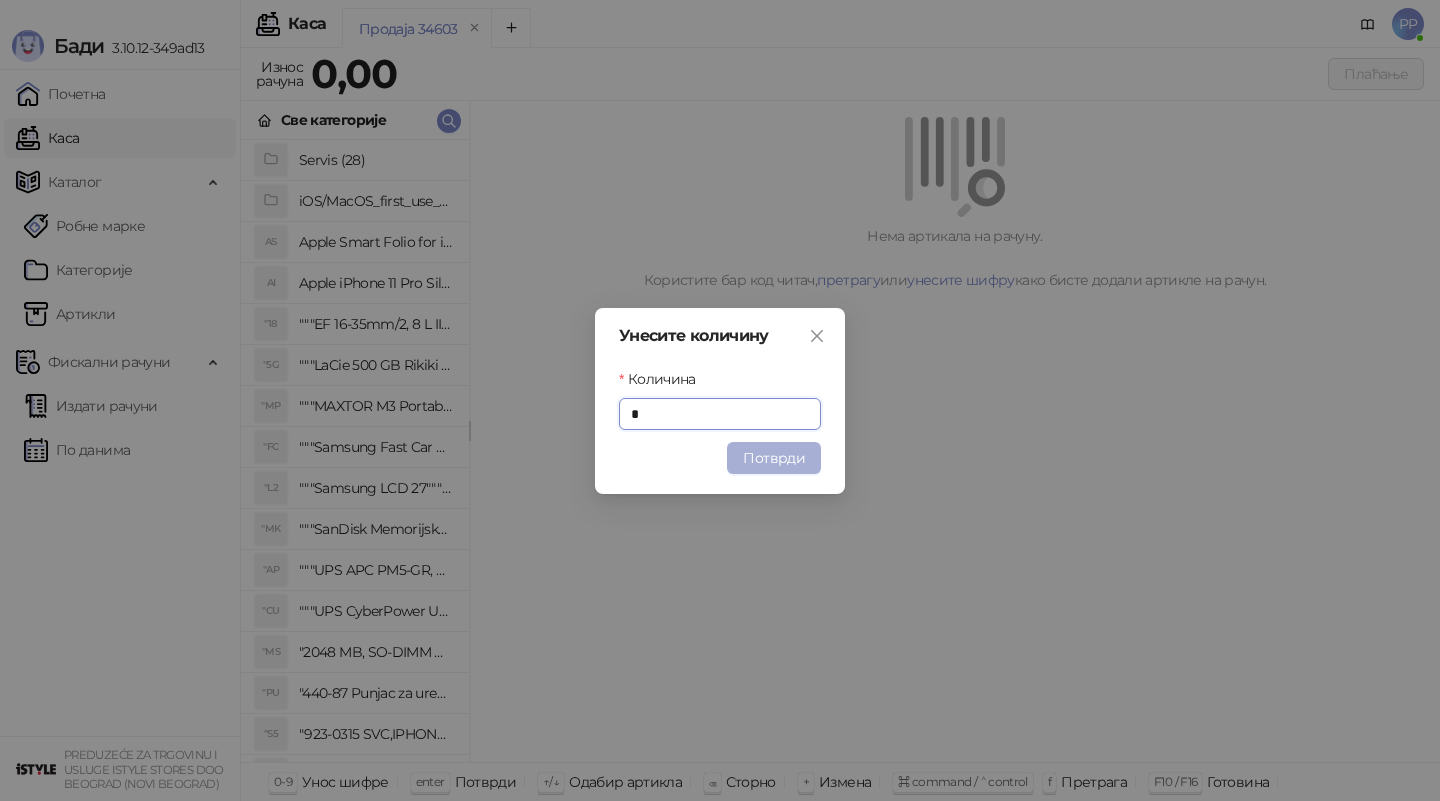click on "Потврди" at bounding box center (774, 458) 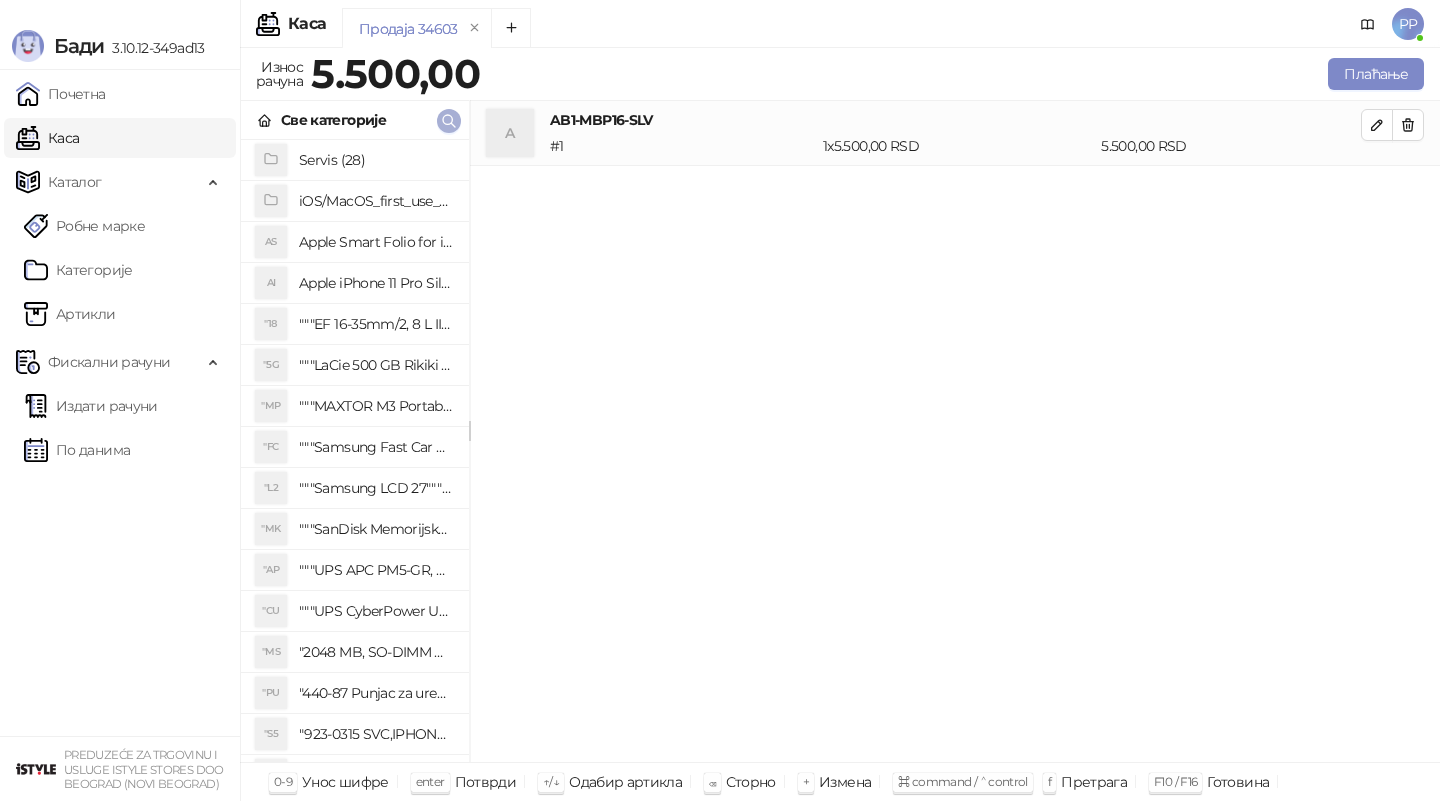 click 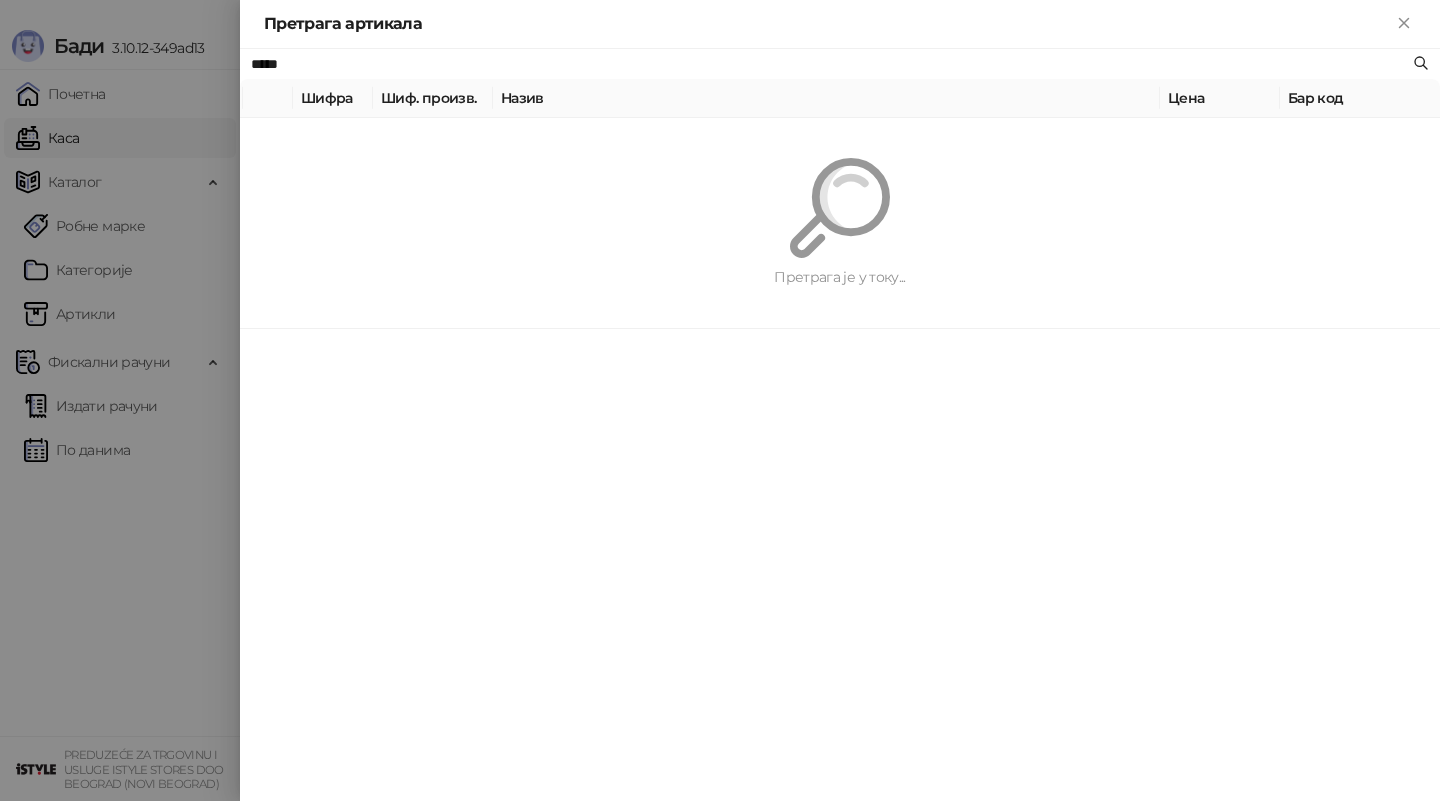 type on "*****" 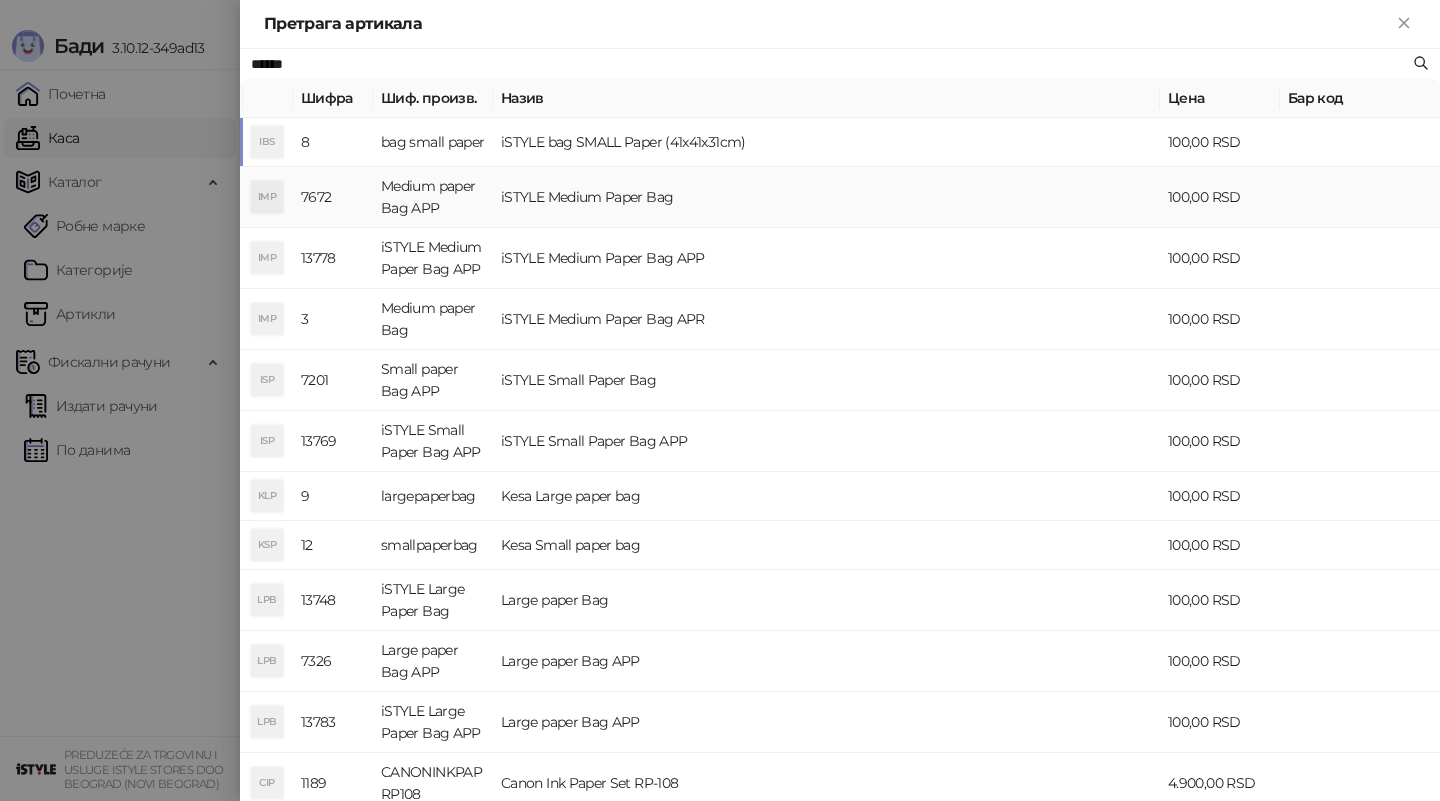 click on "iSTYLE Medium Paper Bag" at bounding box center [826, 197] 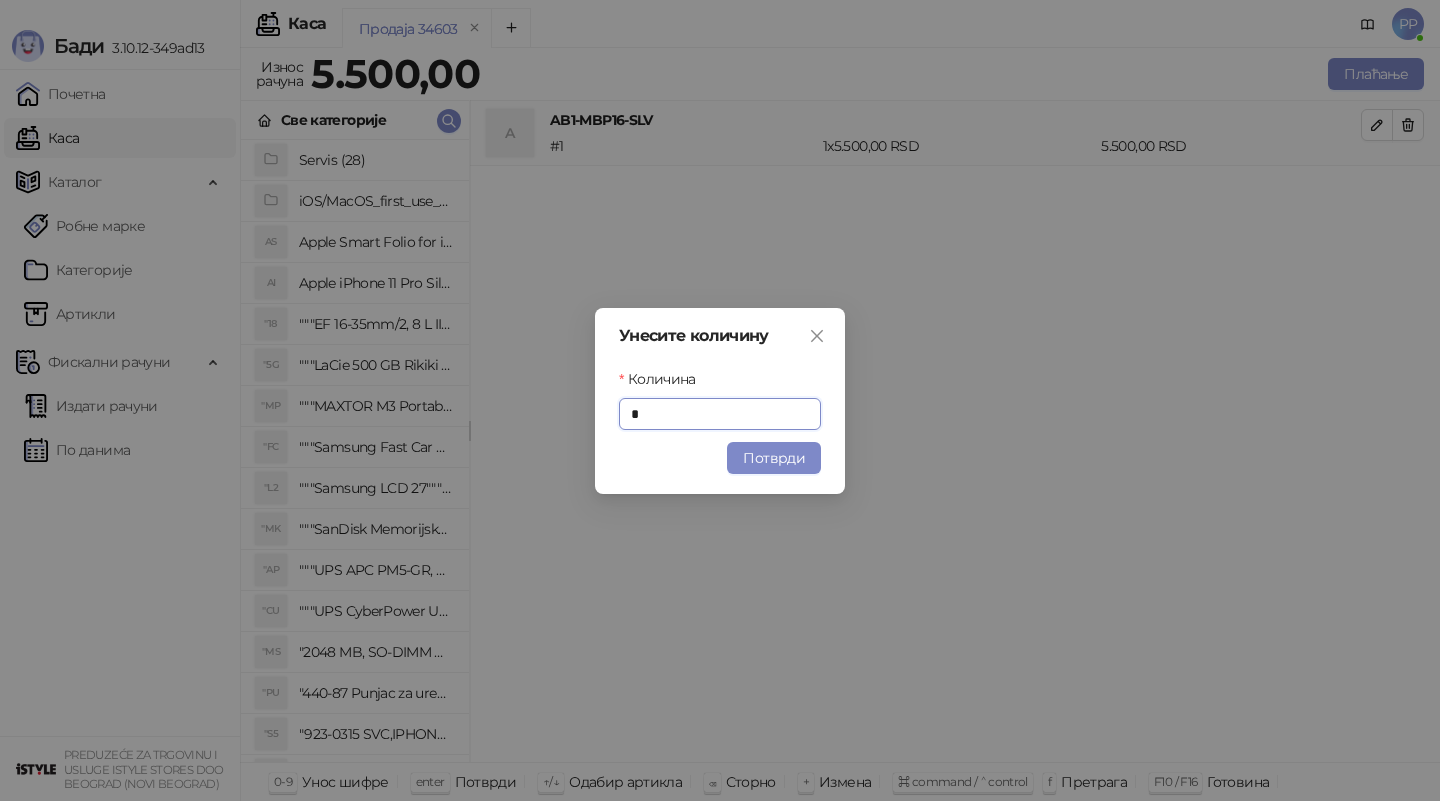 click on "Потврди" at bounding box center (774, 458) 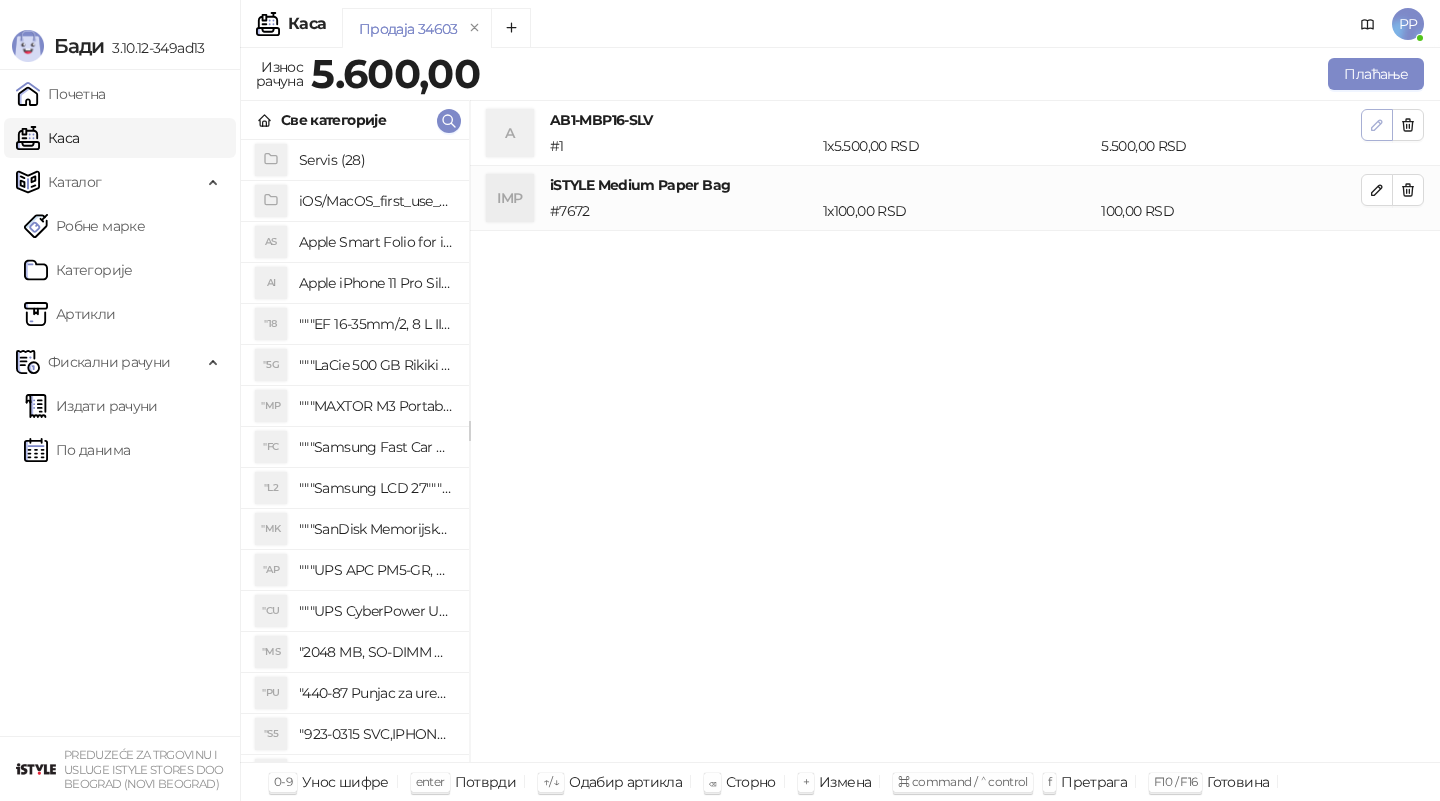 click 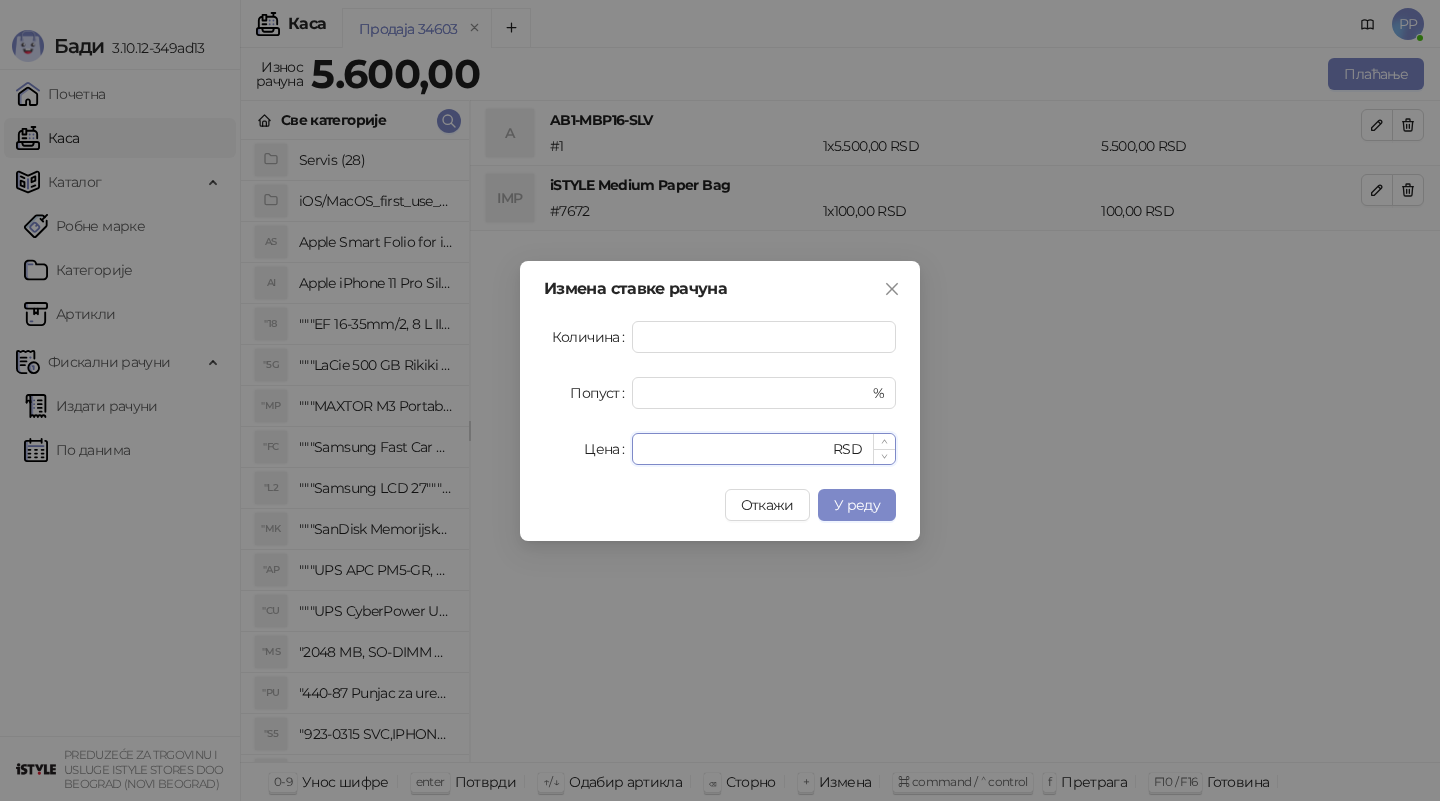 click on "****" at bounding box center [736, 449] 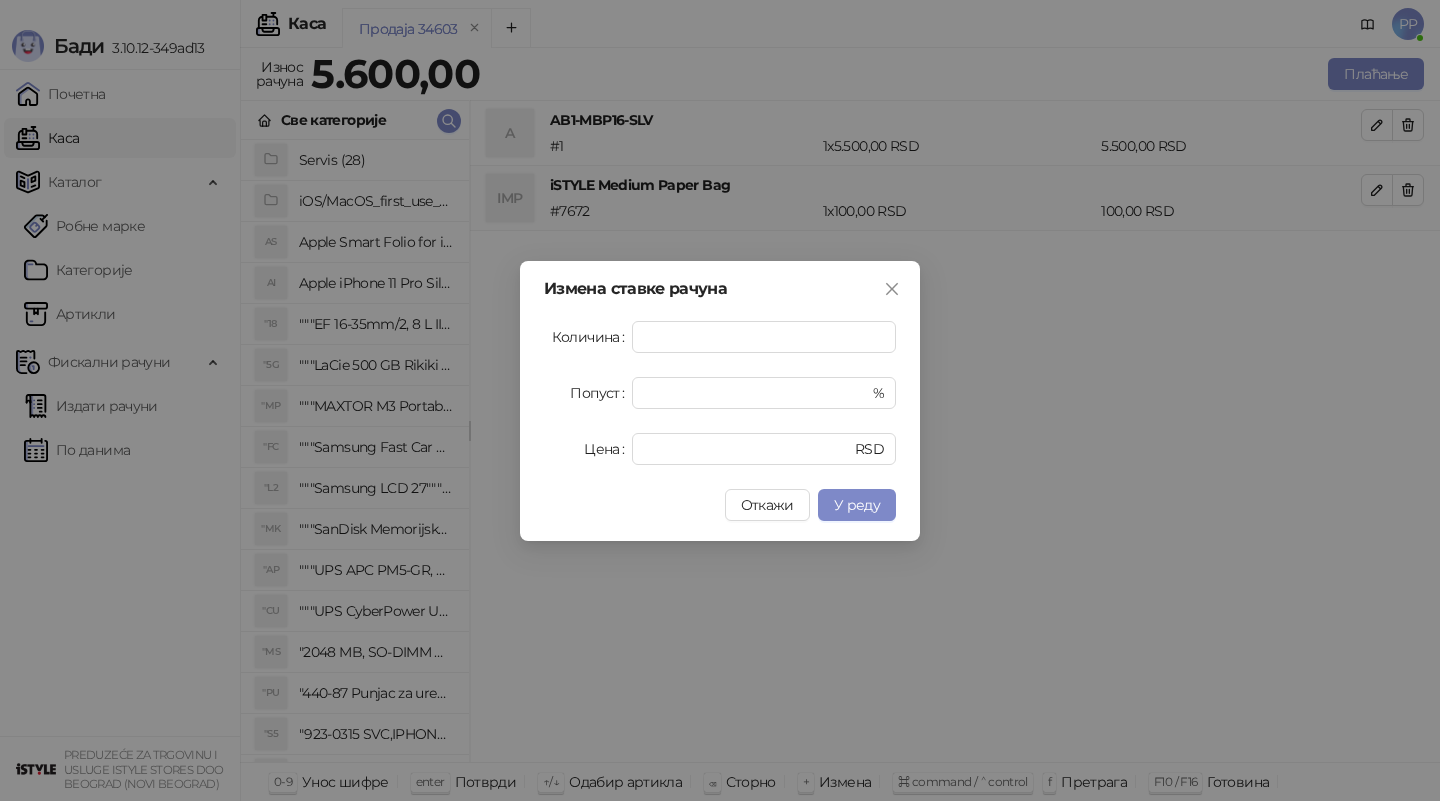 click on "У реду" at bounding box center (857, 505) 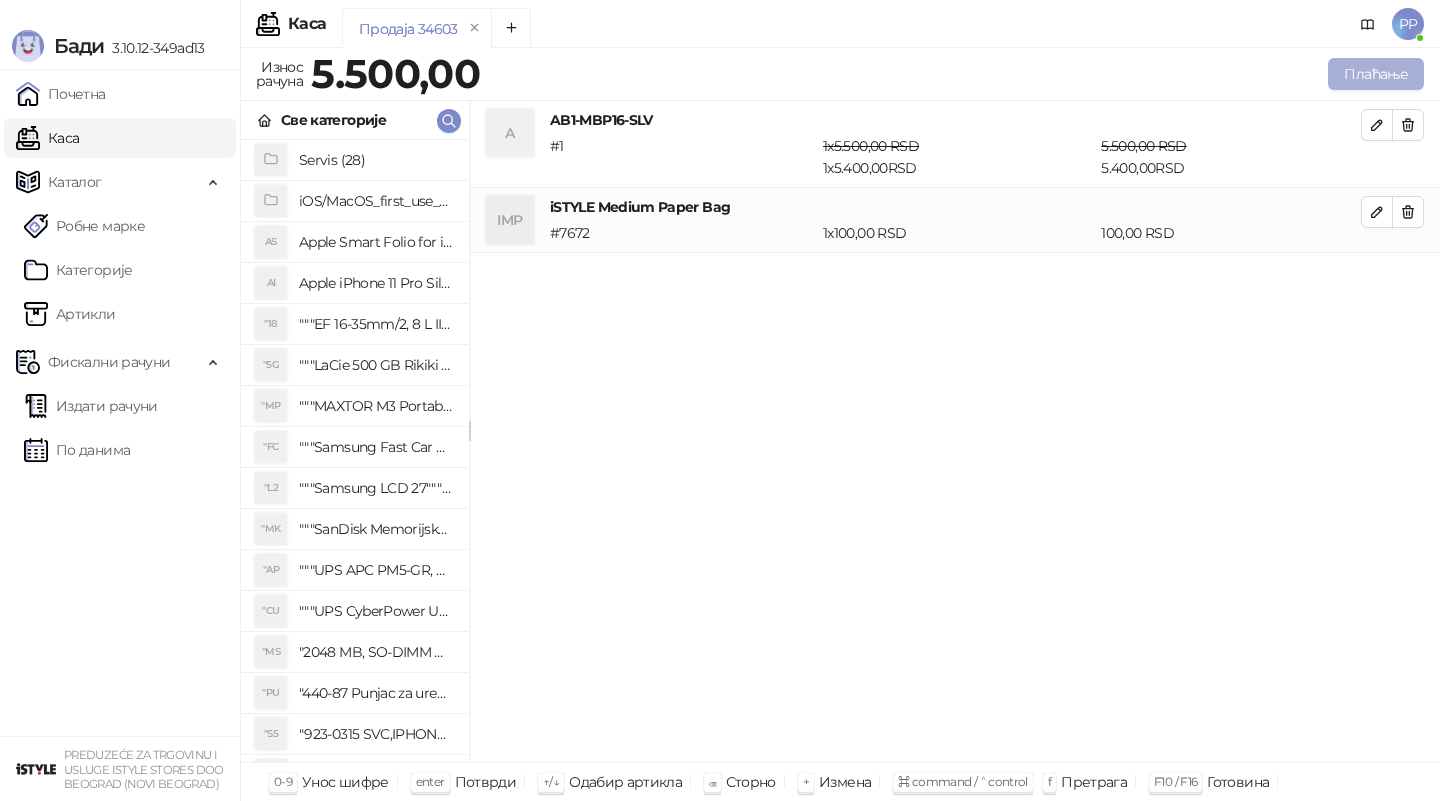 click on "Плаћање" at bounding box center (1376, 74) 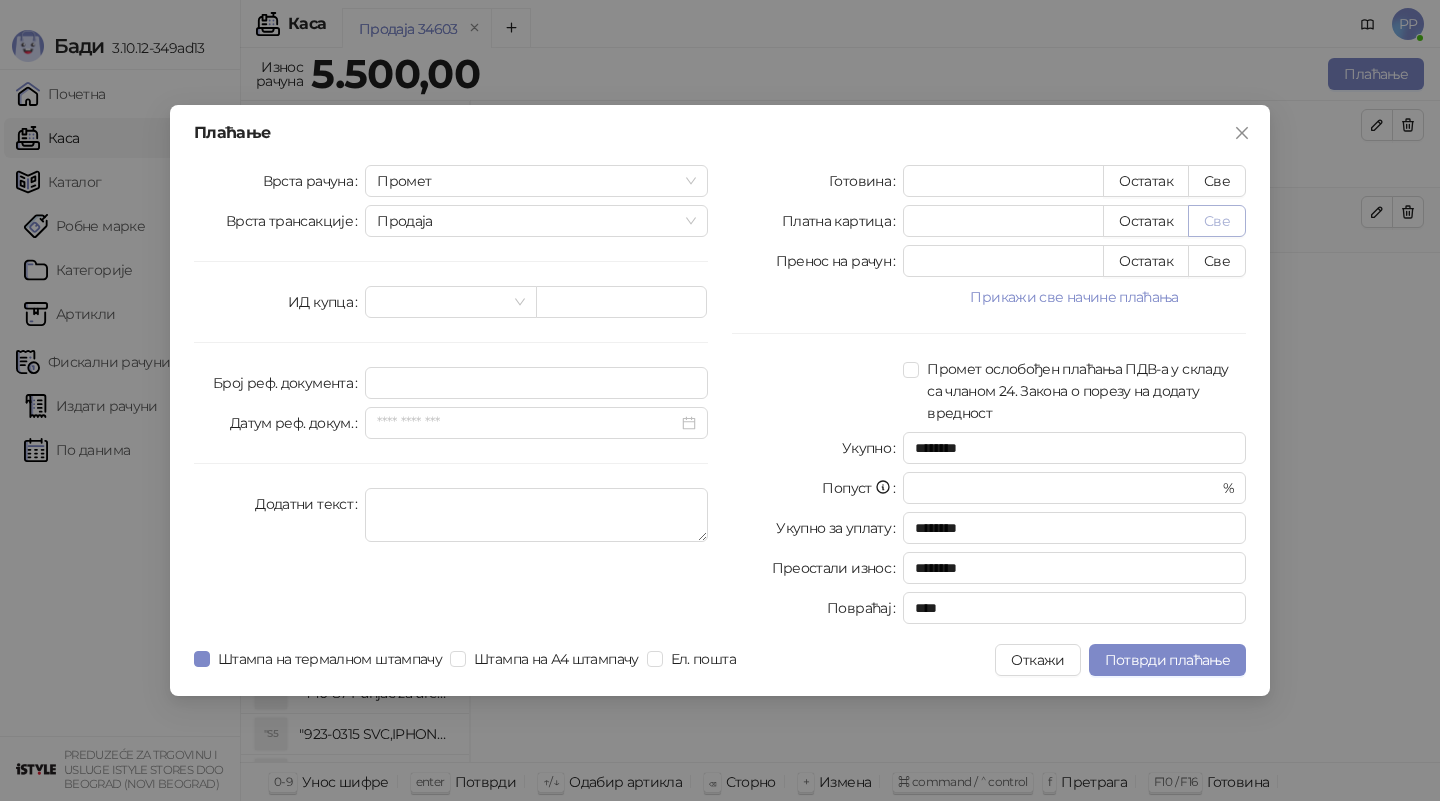 click on "Све" at bounding box center [1217, 221] 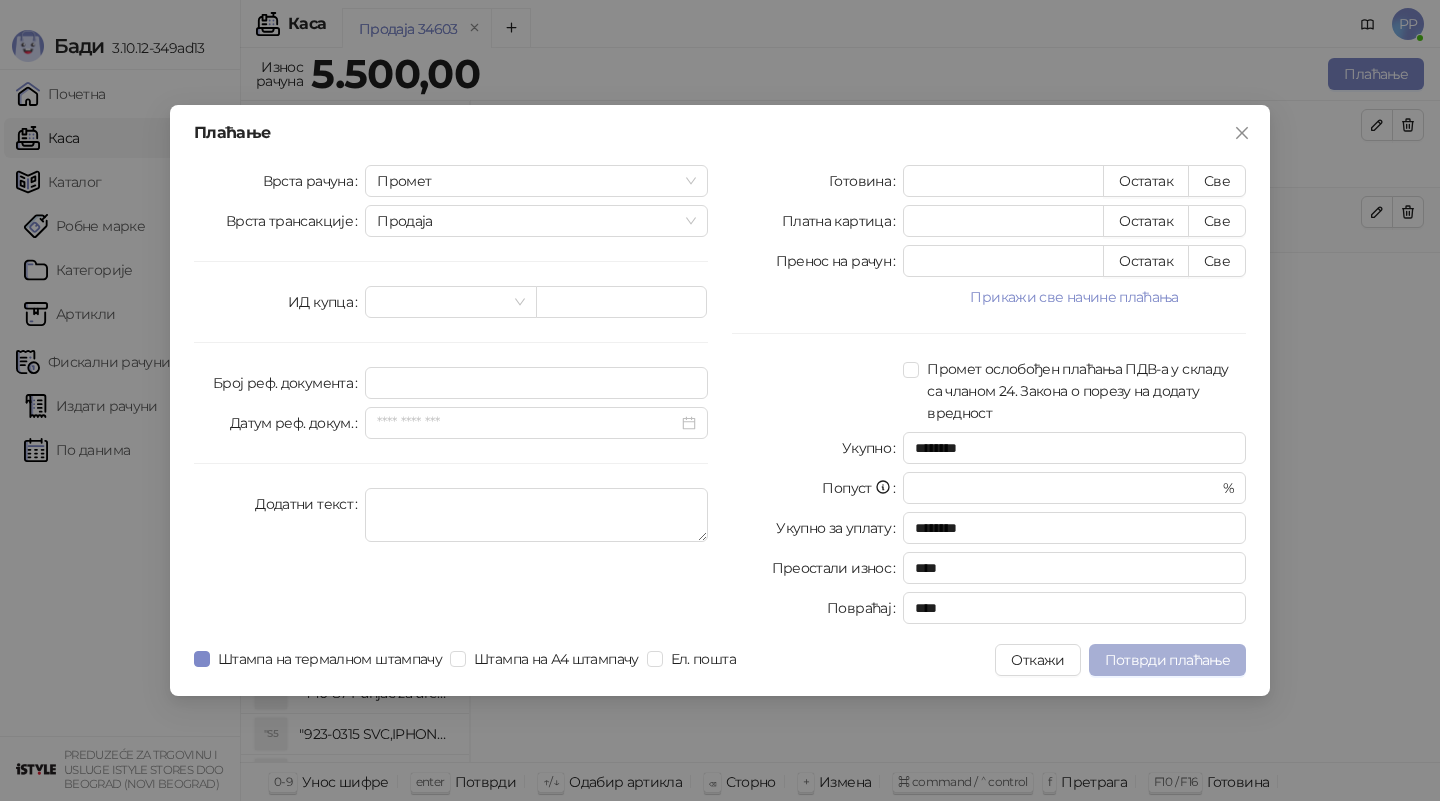 click on "Потврди плаћање" at bounding box center [1167, 660] 